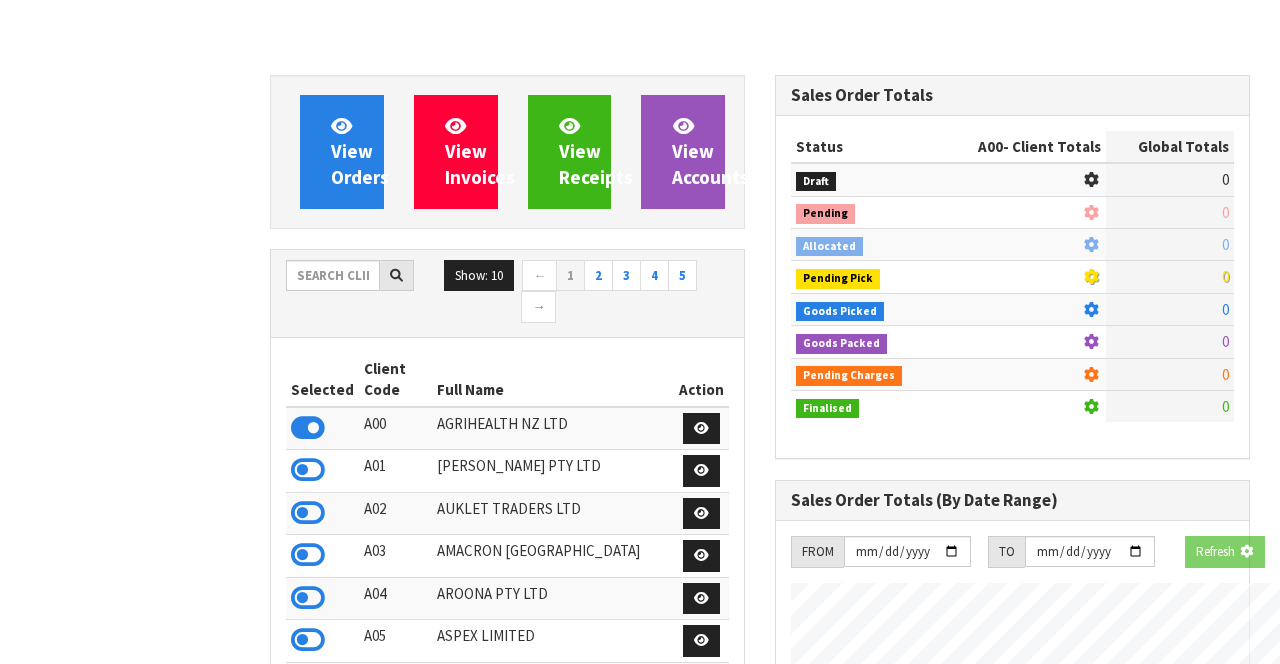 scroll, scrollTop: 0, scrollLeft: 0, axis: both 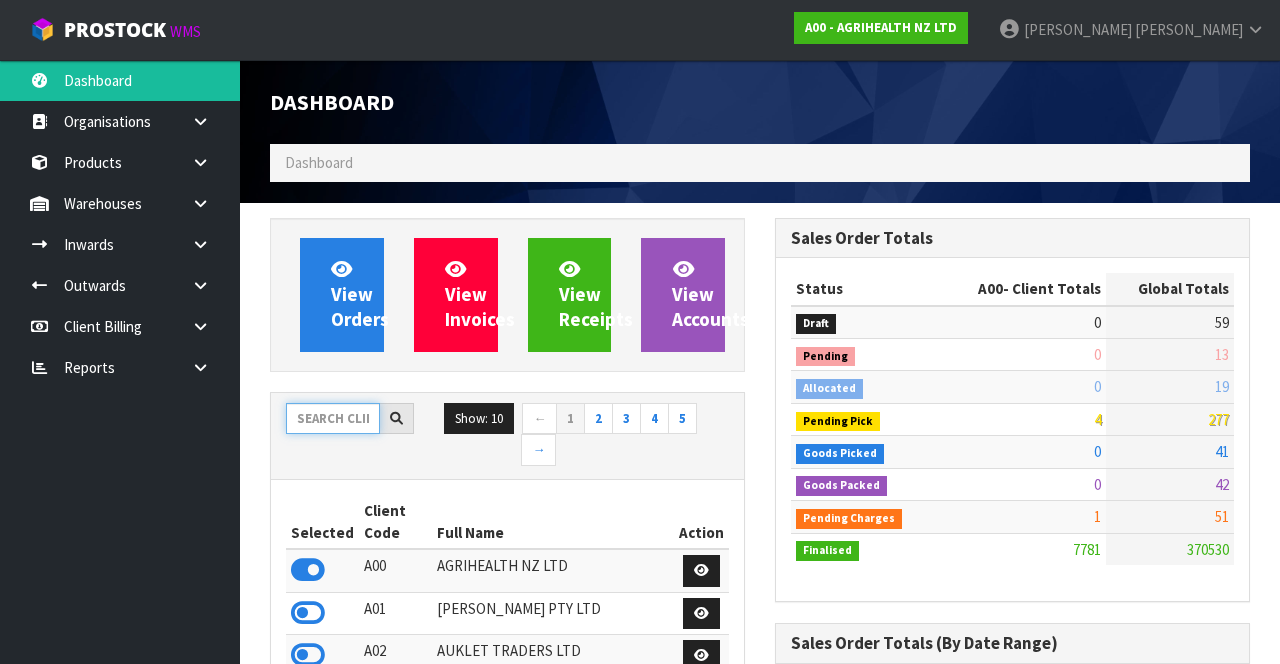 click at bounding box center (333, 418) 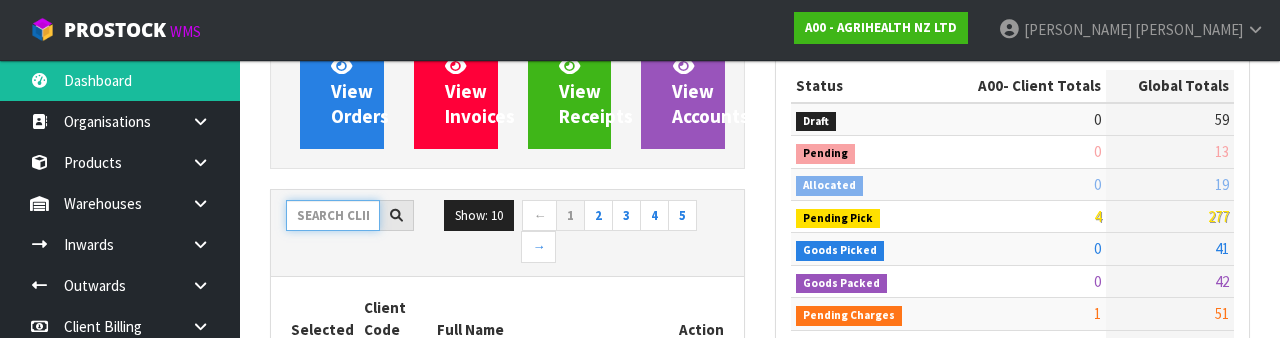 scroll, scrollTop: 235, scrollLeft: 0, axis: vertical 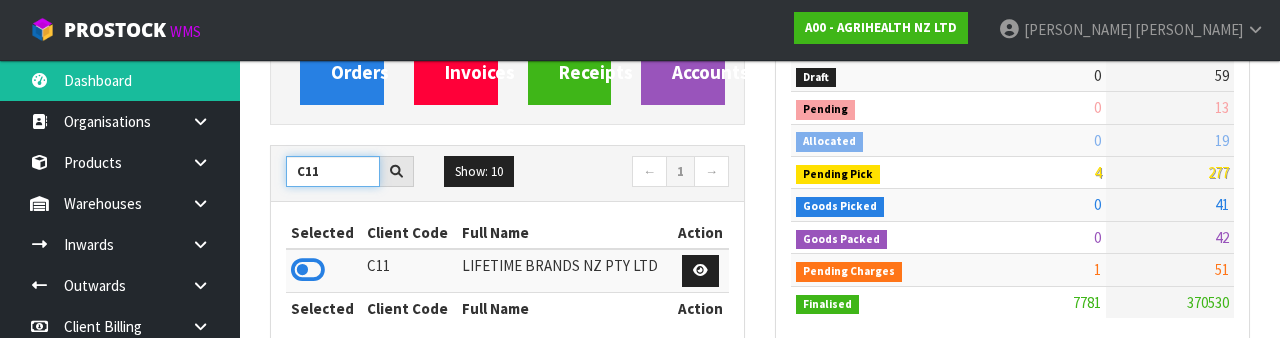 type on "C11" 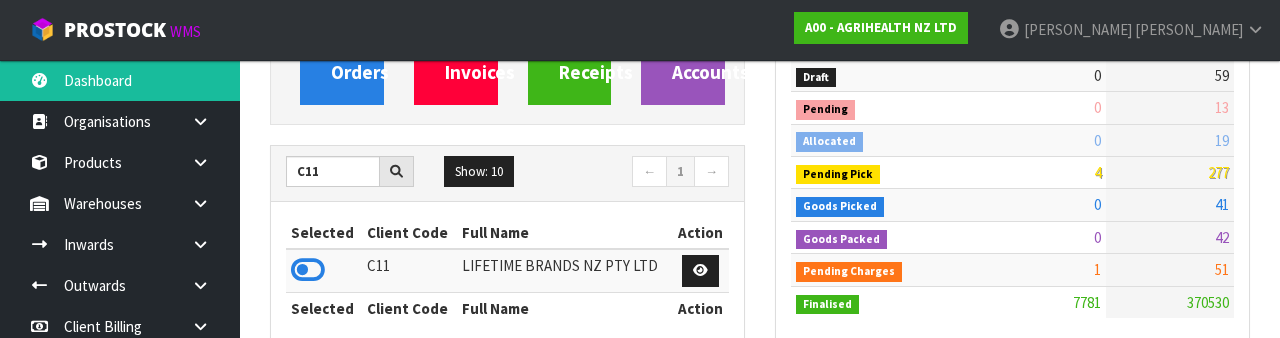 click at bounding box center (308, 270) 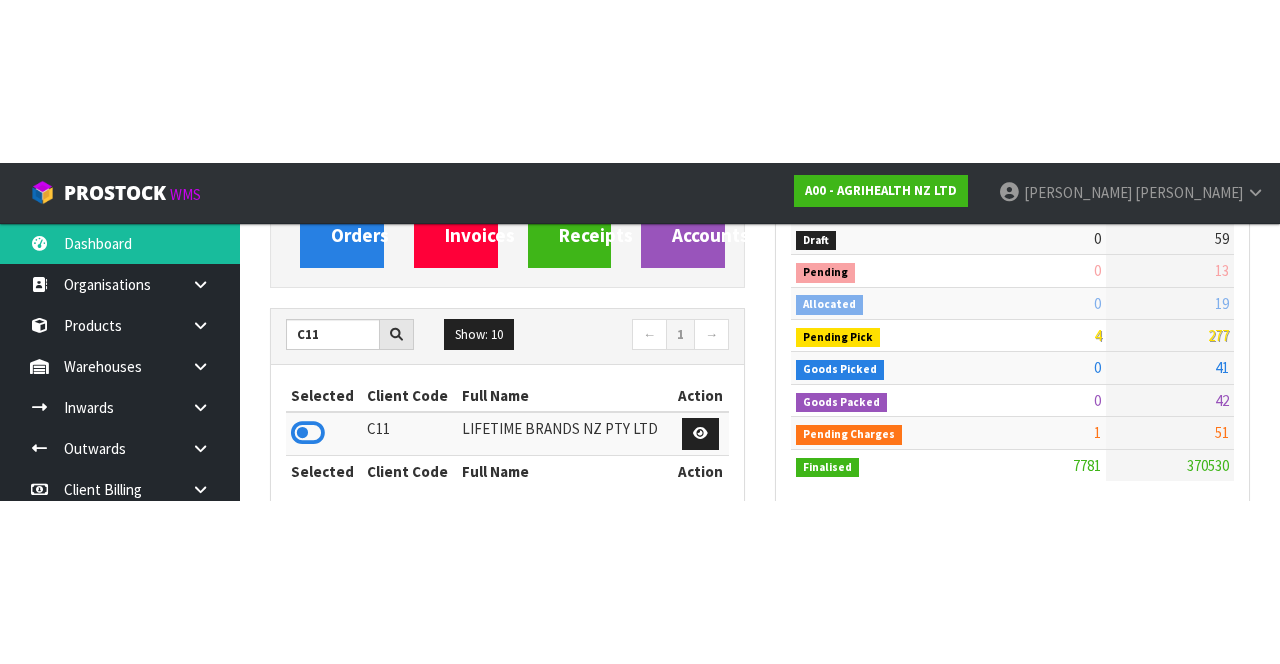 scroll, scrollTop: 247, scrollLeft: 0, axis: vertical 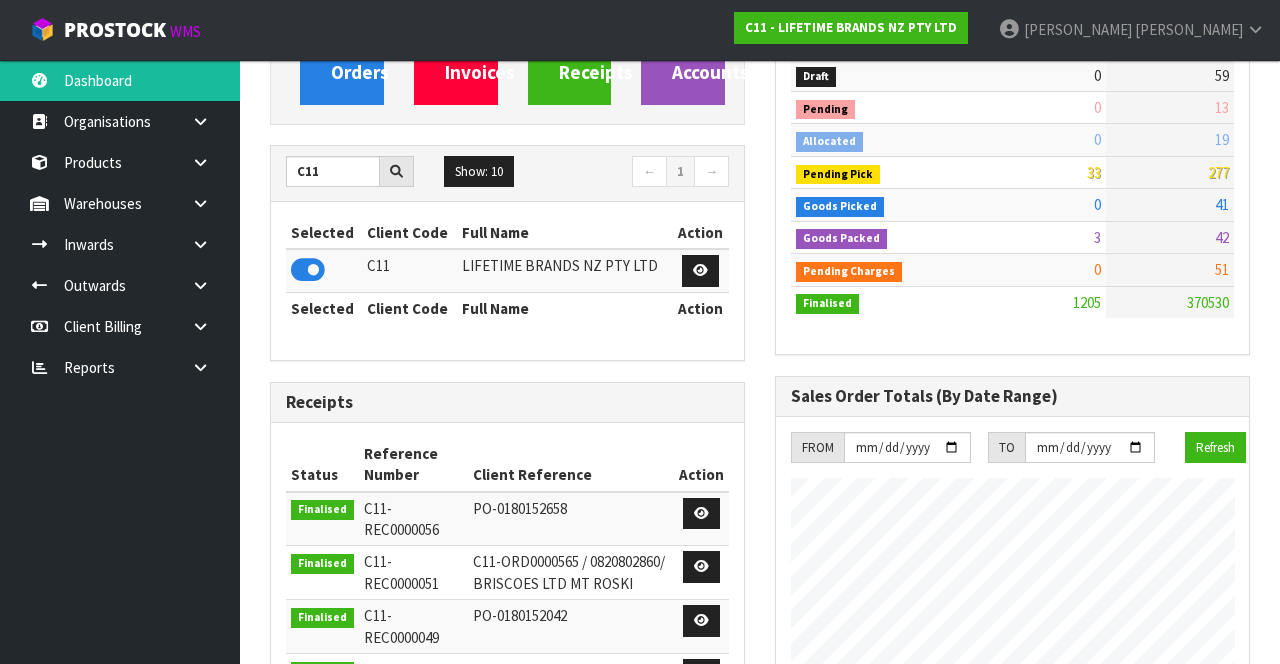 click at bounding box center [200, 203] 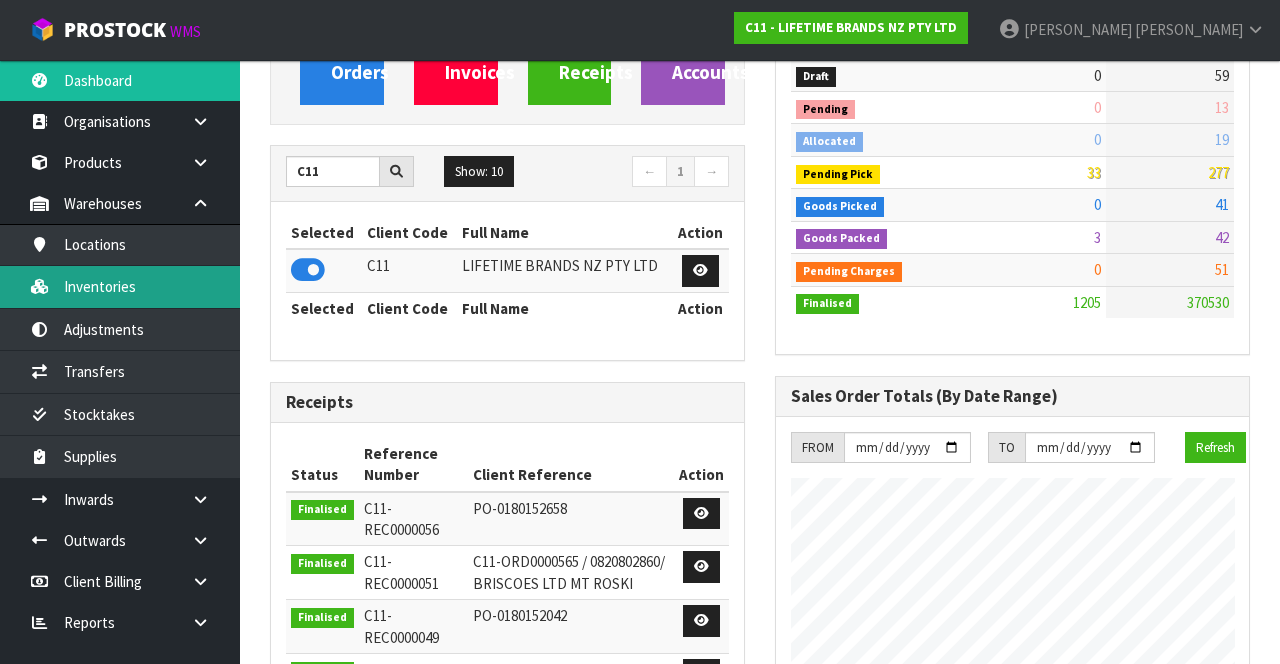 click on "Inventories" at bounding box center (120, 286) 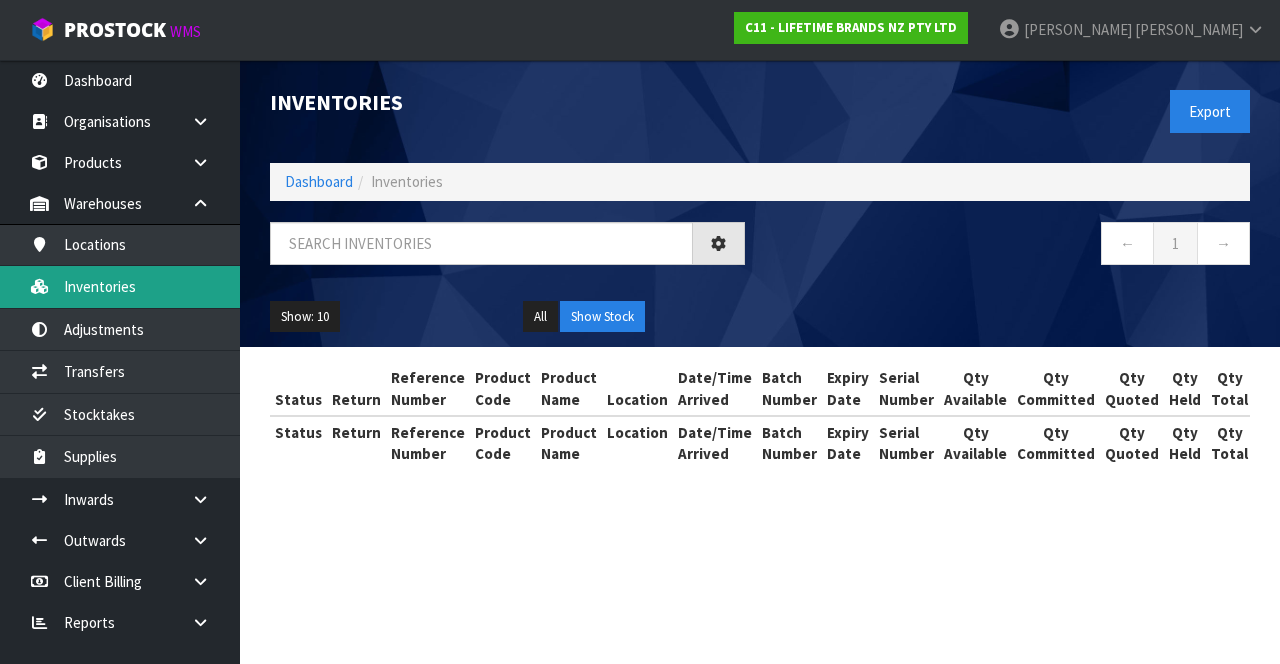 scroll, scrollTop: 0, scrollLeft: 0, axis: both 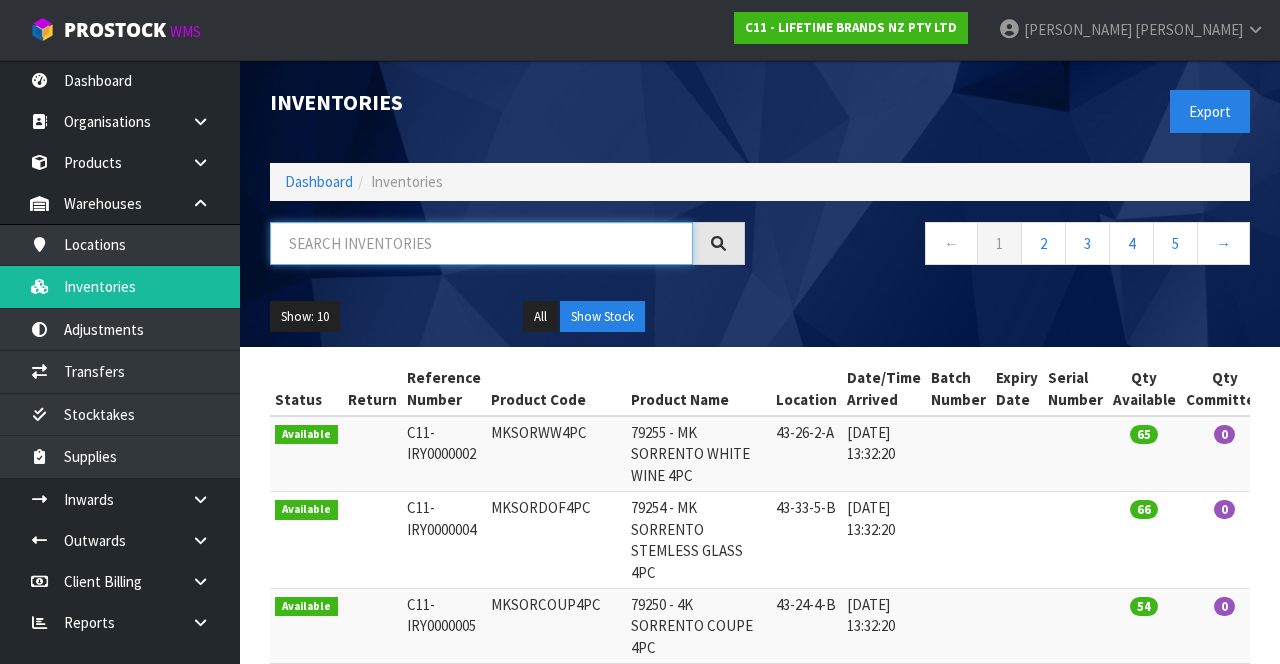 click at bounding box center [481, 243] 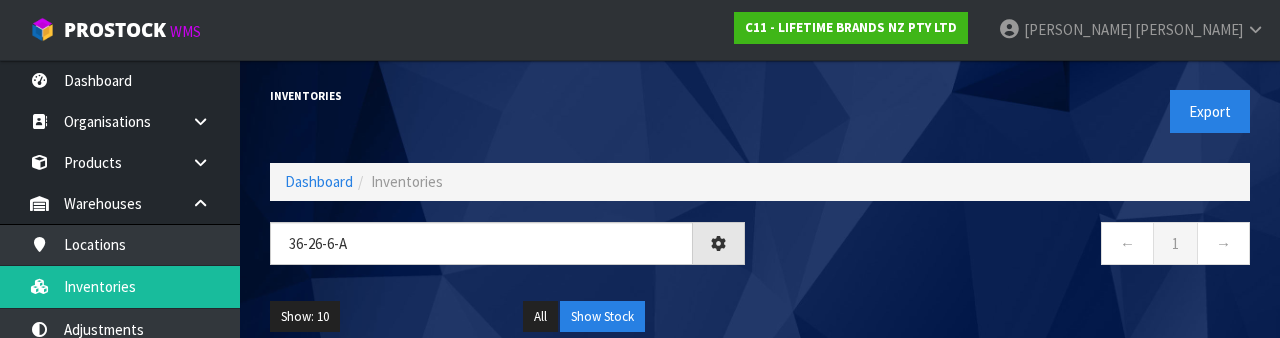 click on "←
1
→" at bounding box center [1012, 246] 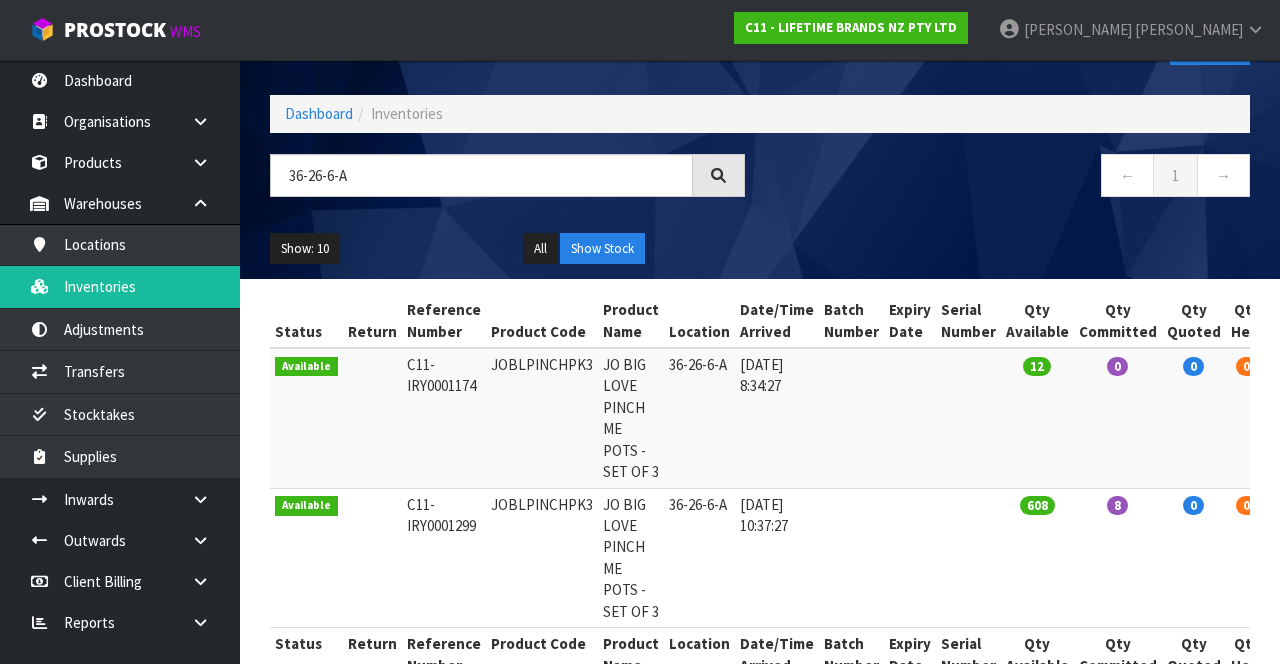 scroll, scrollTop: 162, scrollLeft: 0, axis: vertical 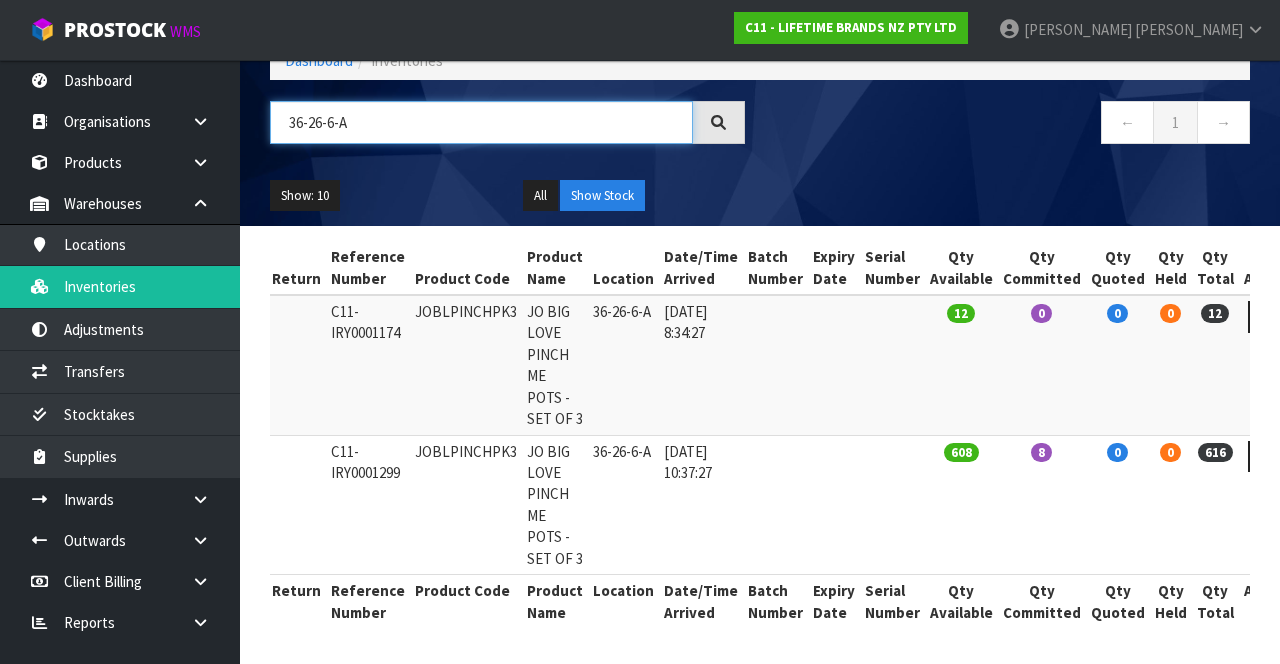 click on "36-26-6-A" at bounding box center (481, 122) 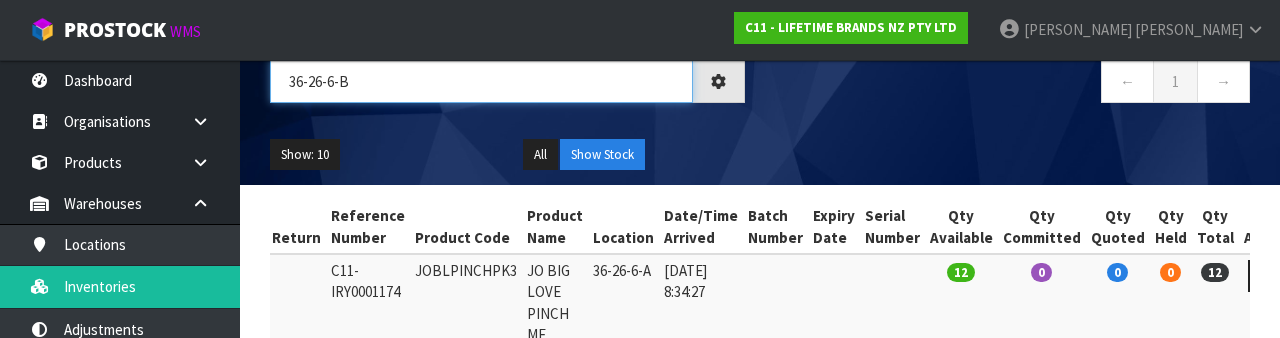 scroll, scrollTop: 0, scrollLeft: 3, axis: horizontal 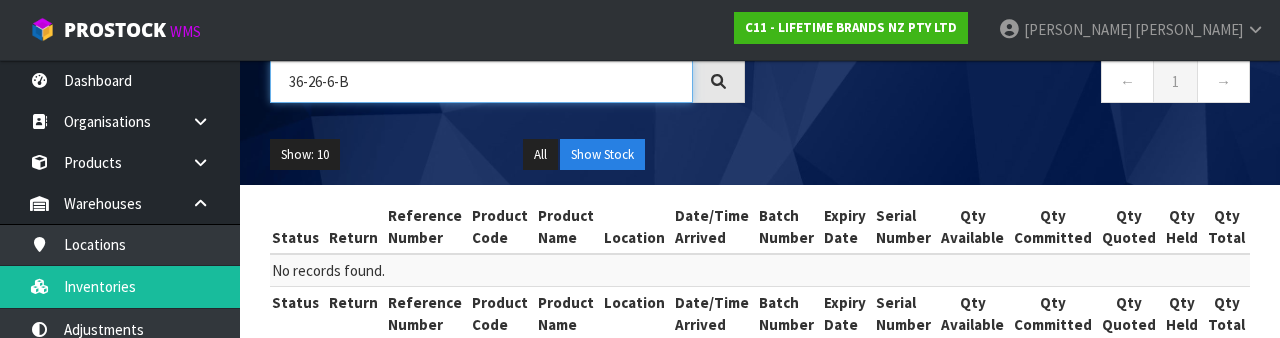 click on "36-26-6-B" at bounding box center (481, 81) 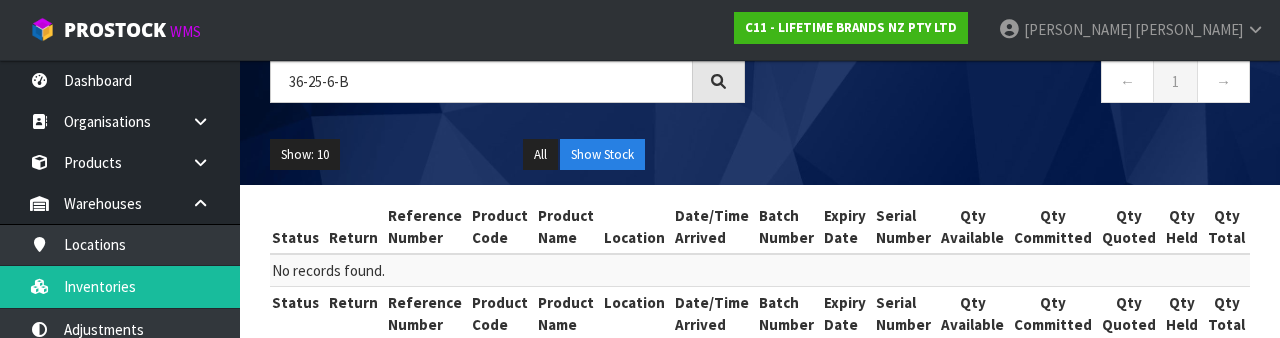 click on "←
1
→" at bounding box center [1012, 92] 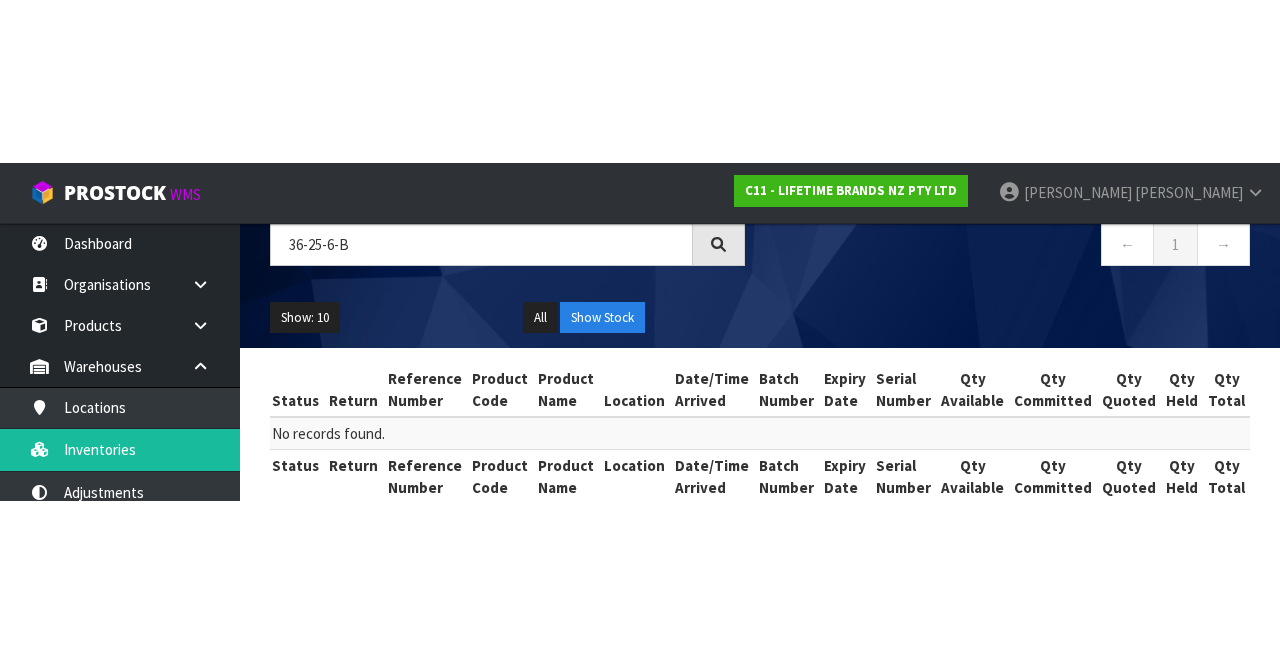 scroll, scrollTop: 0, scrollLeft: 0, axis: both 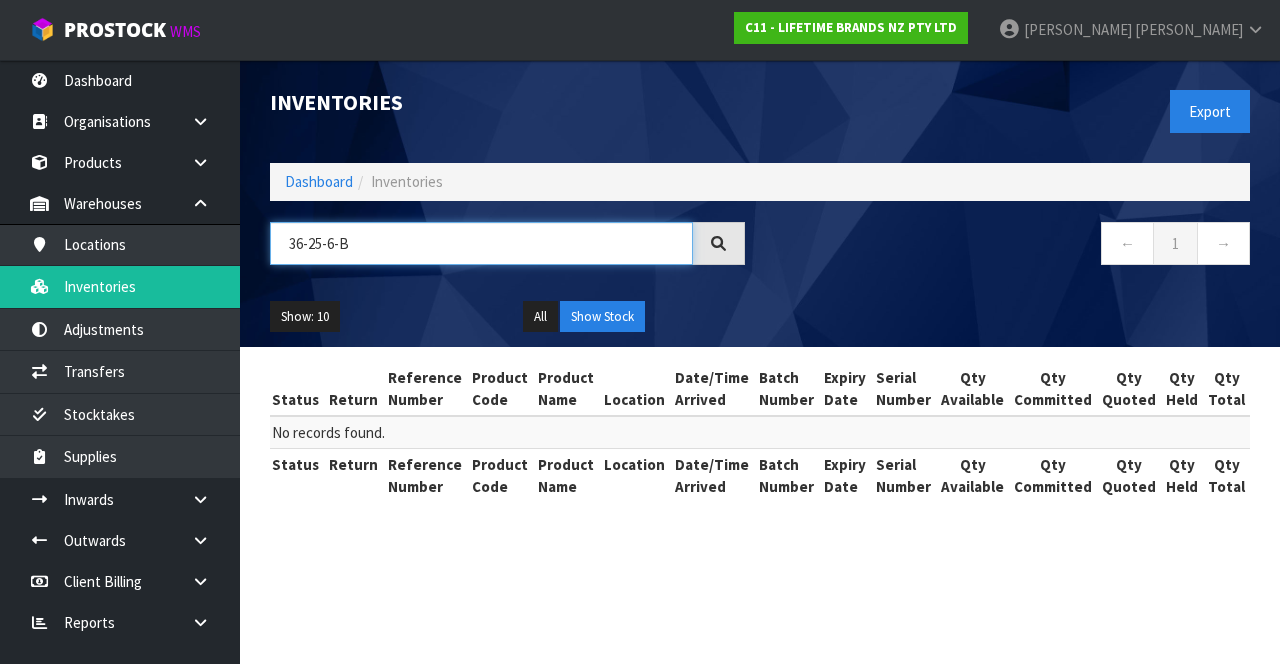 click on "36-25-6-B" at bounding box center (481, 243) 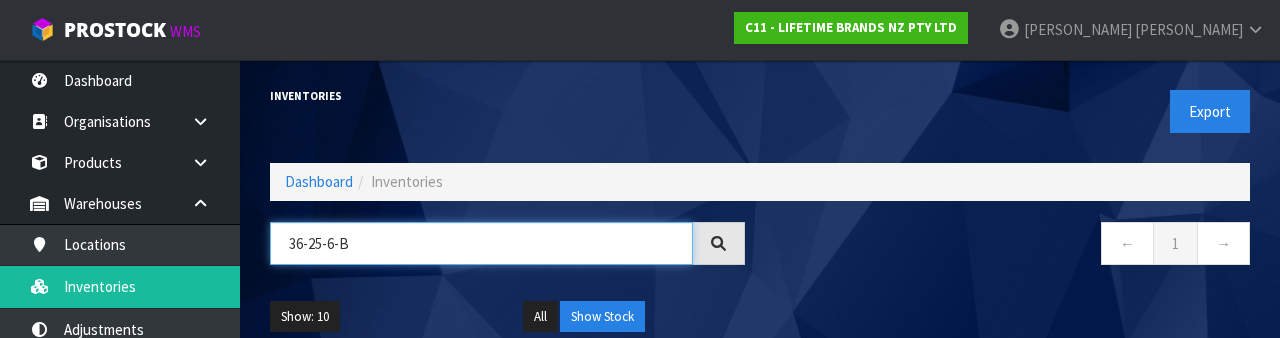click on "36-25-6-B" at bounding box center [481, 243] 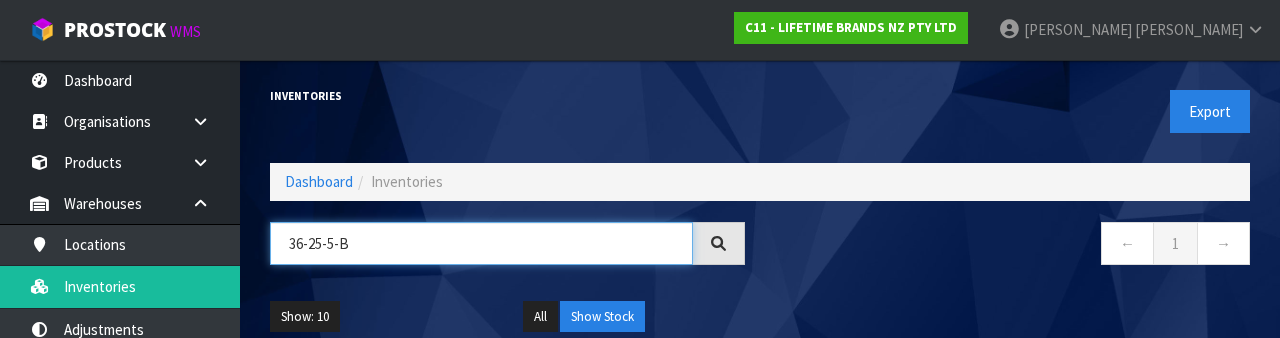 type on "36-25-5-B" 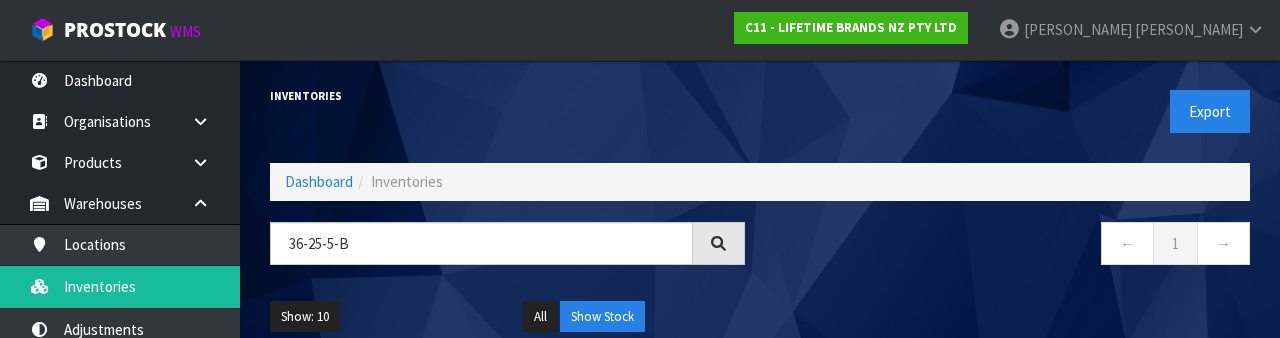 click on "←
1
→" at bounding box center [1012, 246] 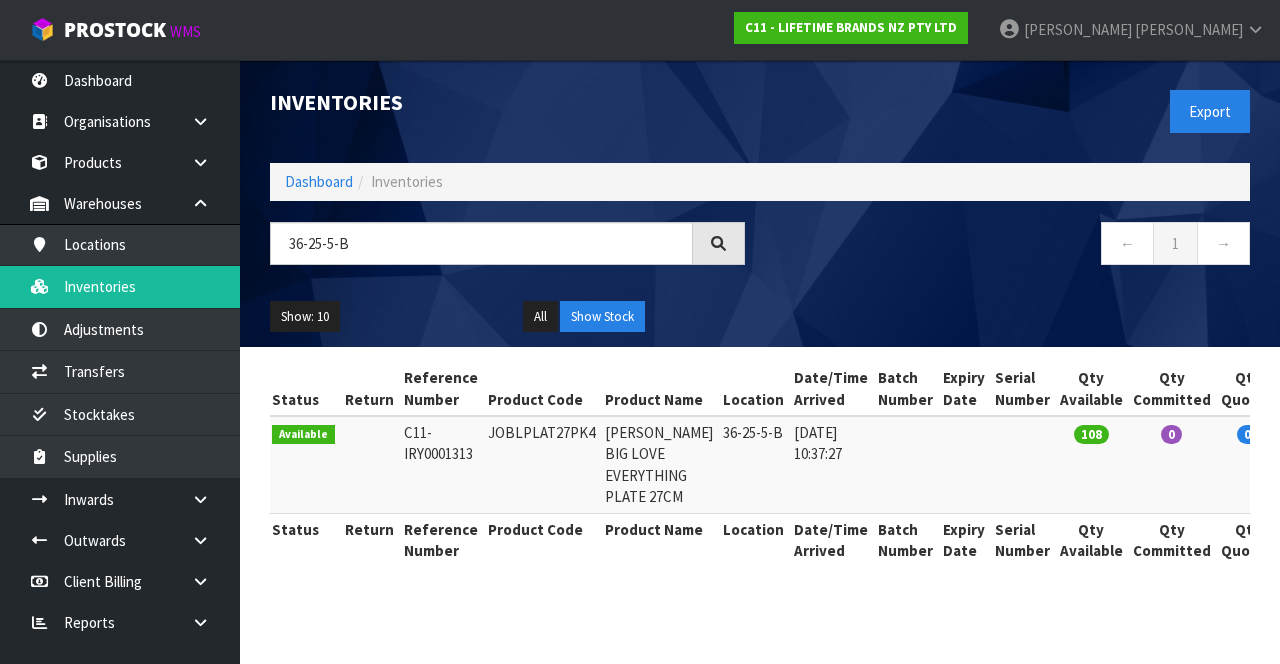 copy on "JOBLPLAT27PK4" 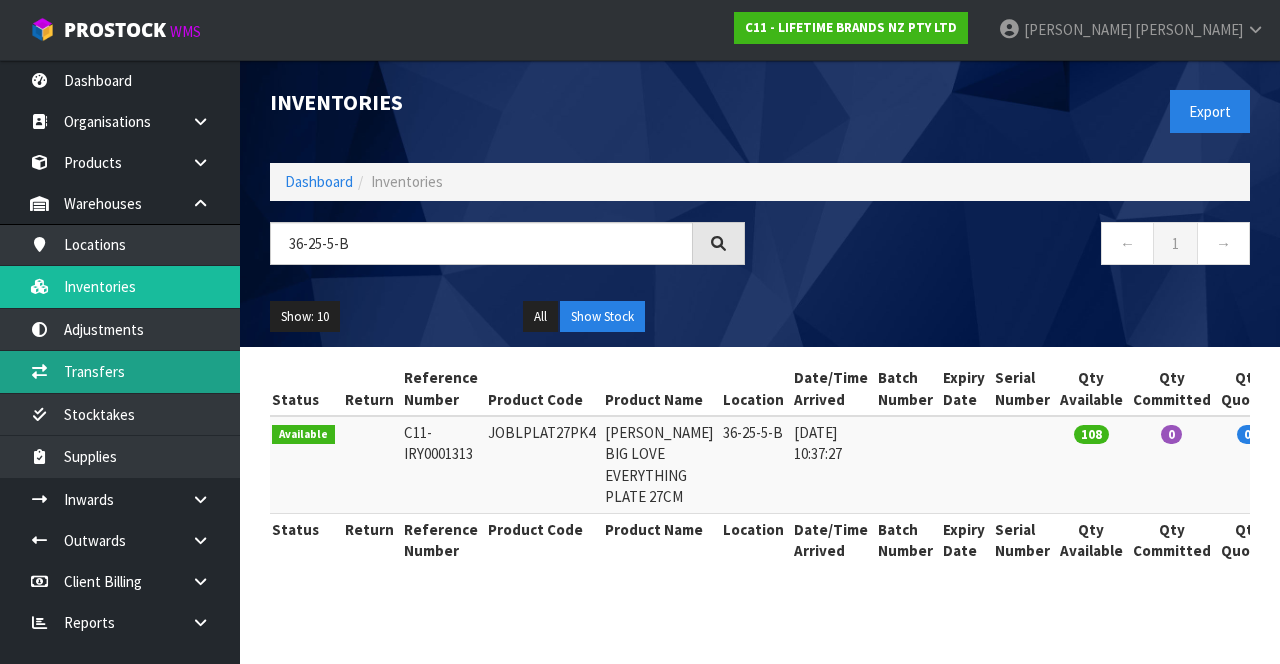click on "Transfers" at bounding box center (120, 371) 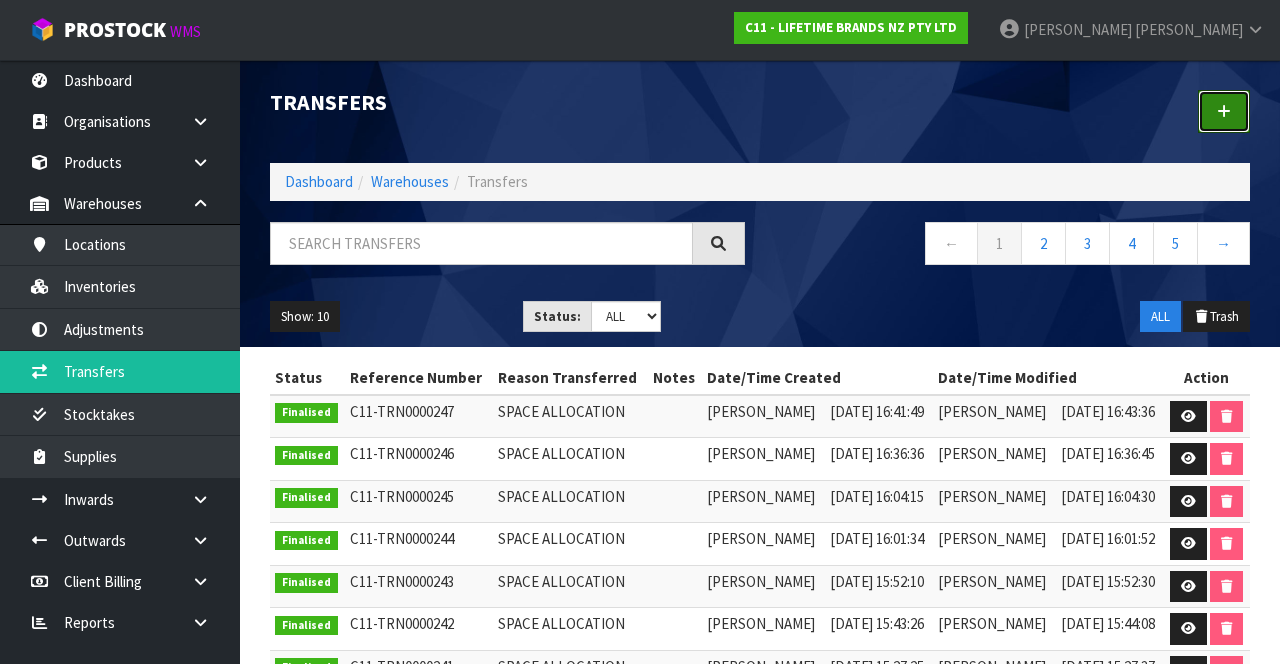 click at bounding box center (1224, 111) 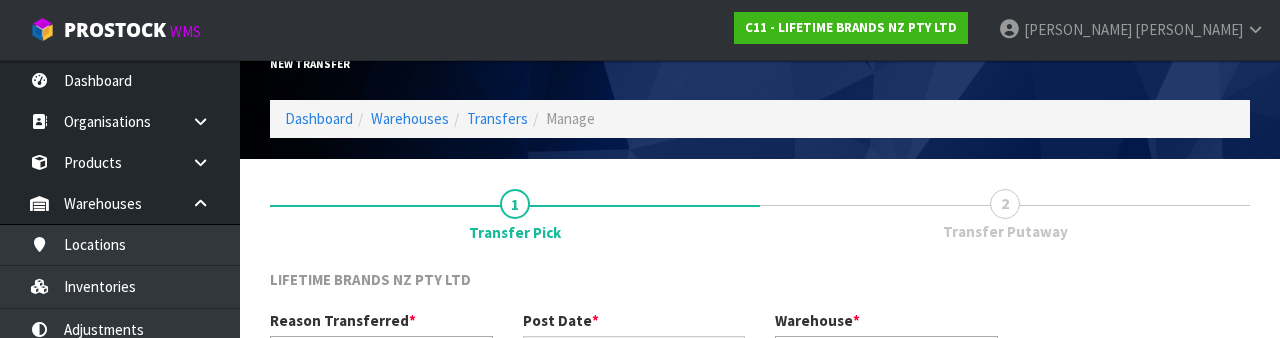 scroll, scrollTop: 239, scrollLeft: 0, axis: vertical 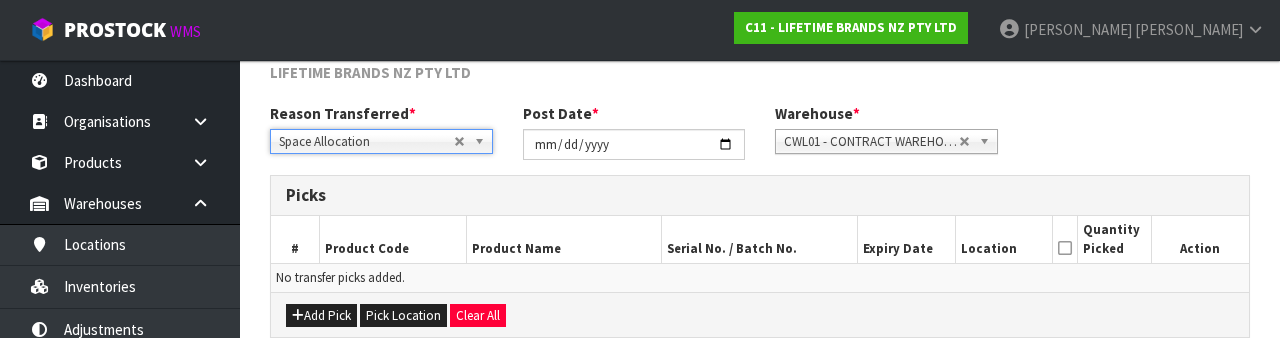 click on "LIFETIME BRANDS NZ PTY LTD" at bounding box center [760, 82] 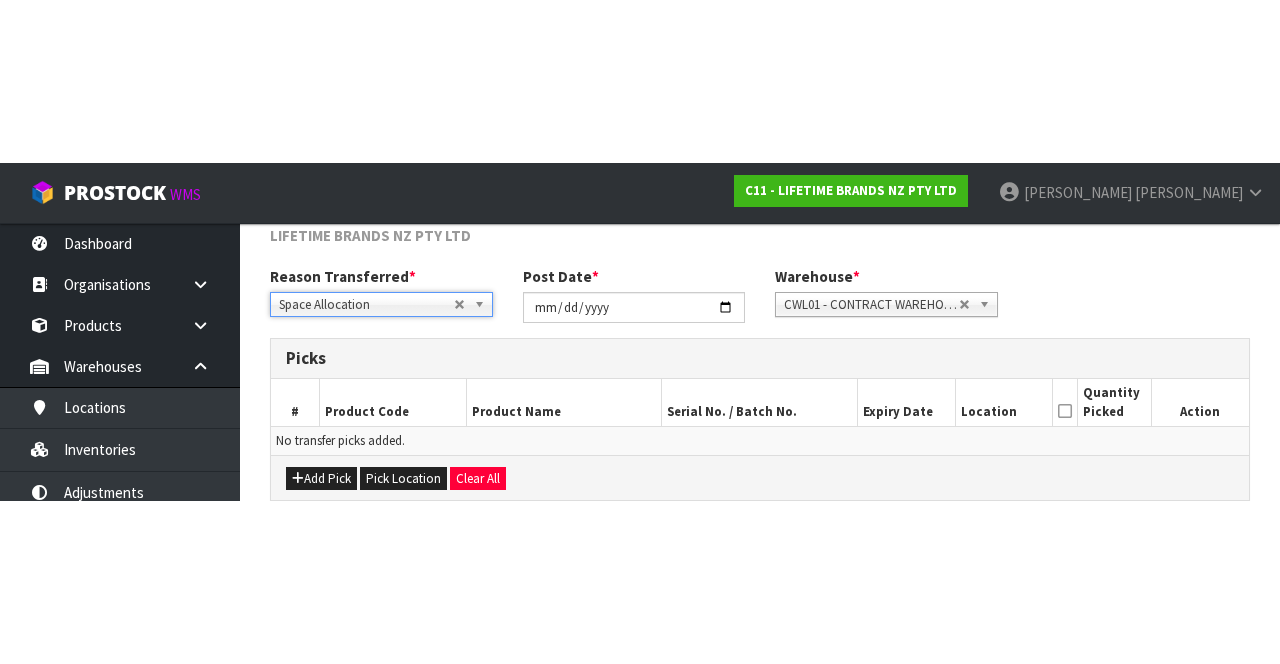 scroll, scrollTop: 108, scrollLeft: 0, axis: vertical 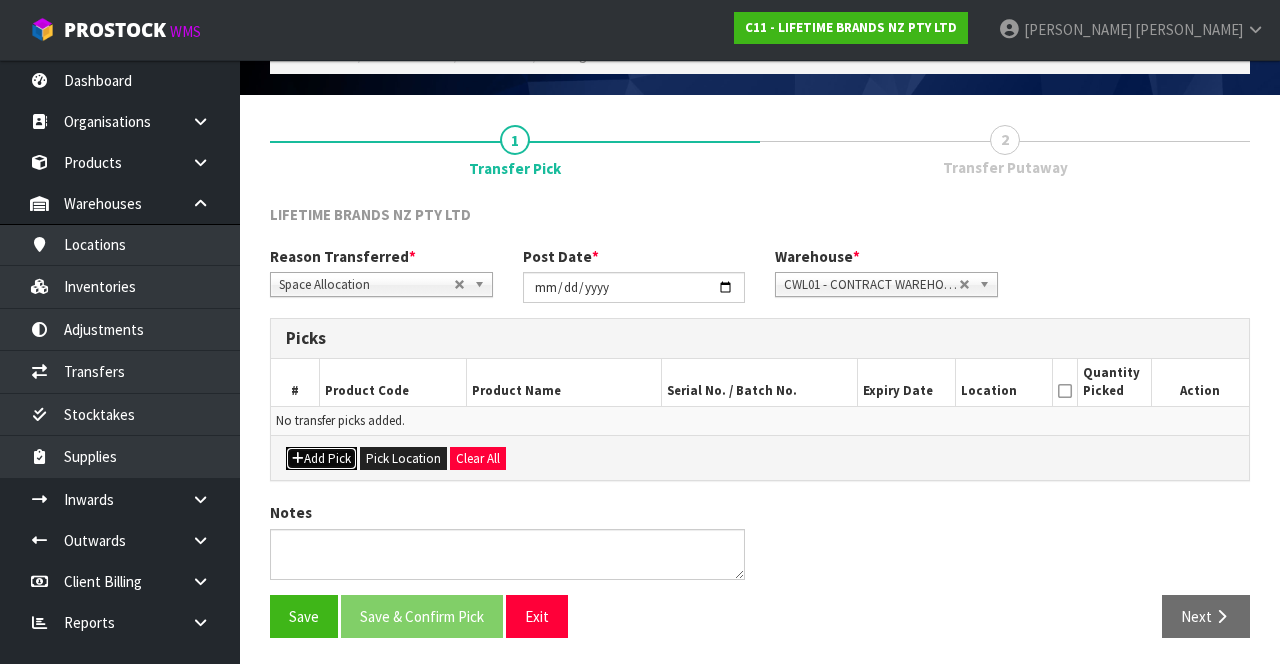 click on "Add Pick" at bounding box center (321, 459) 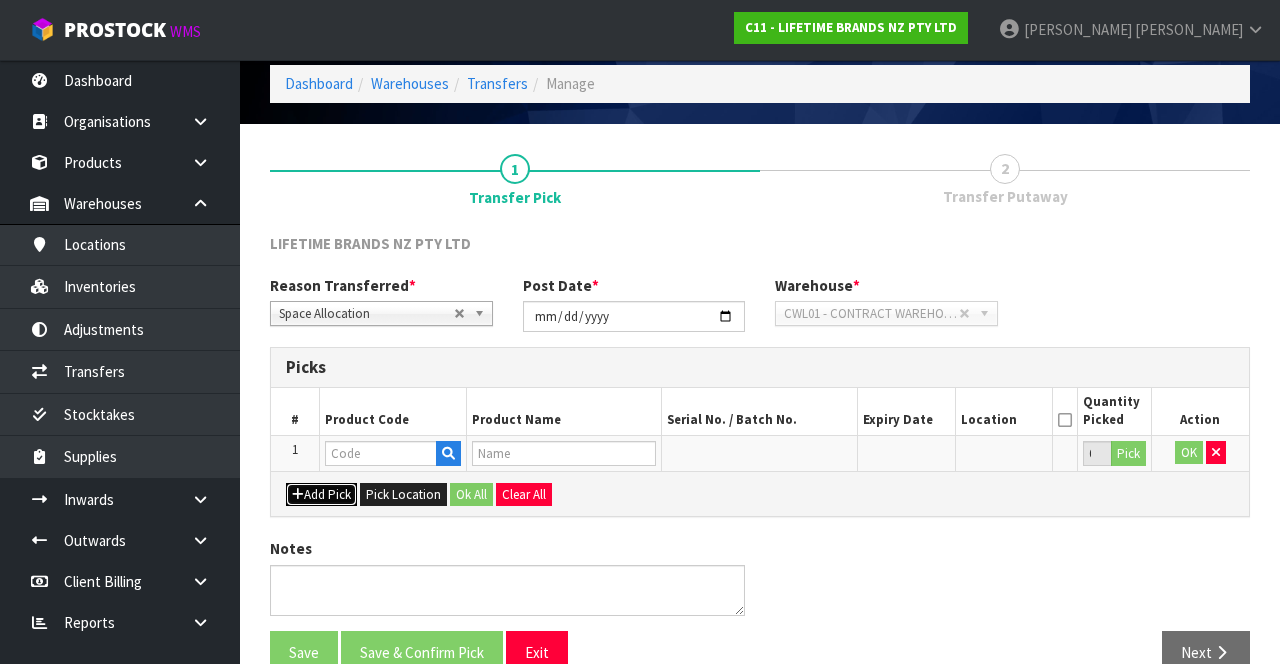scroll, scrollTop: 108, scrollLeft: 0, axis: vertical 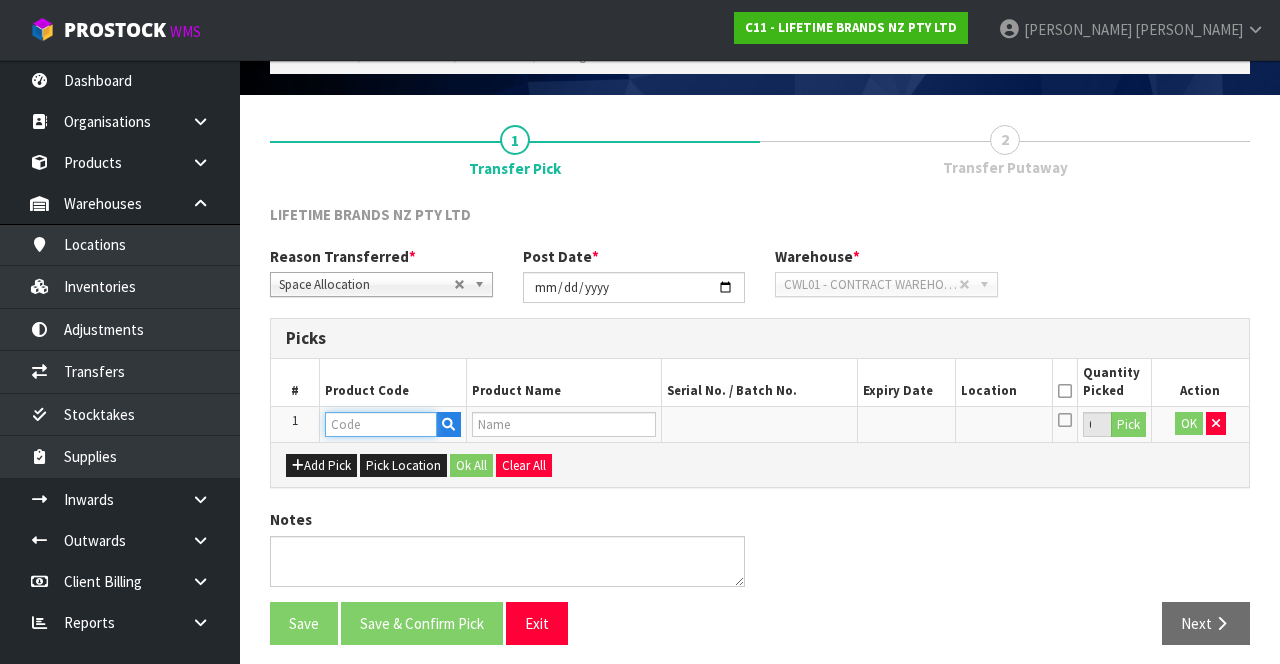 paste on "JOBLPLAT27PK4" 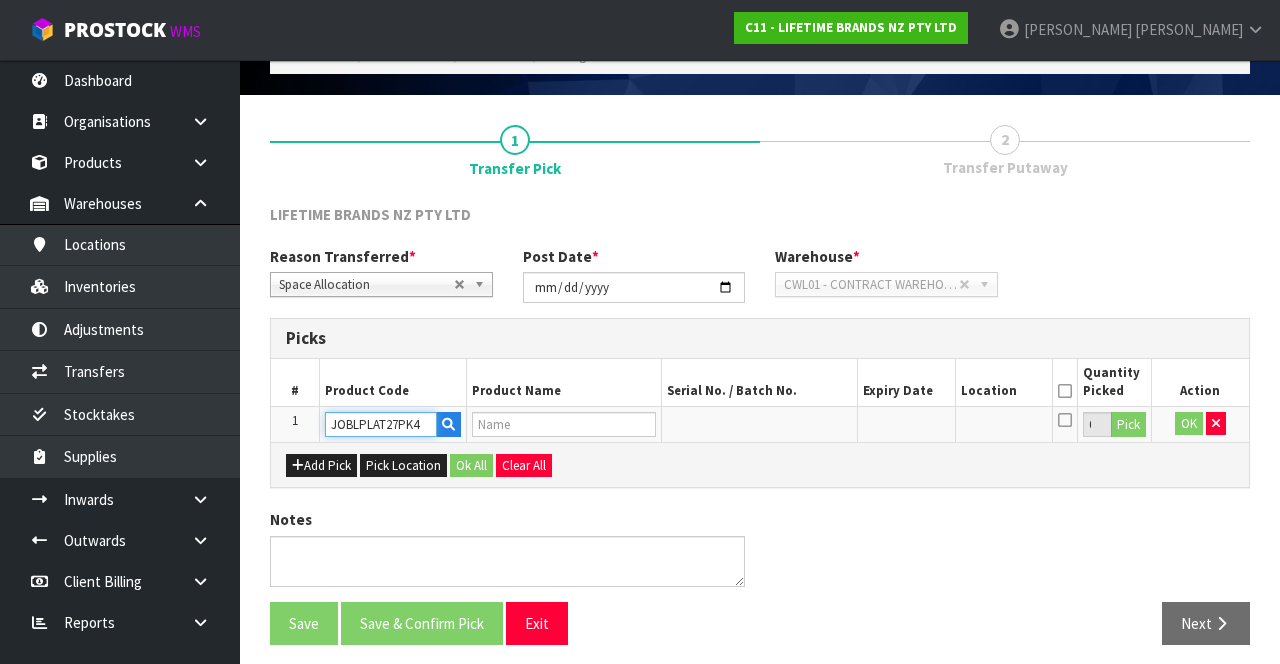 type on "[PERSON_NAME] BIG LOVE EVERYTHING PLATE 27CM" 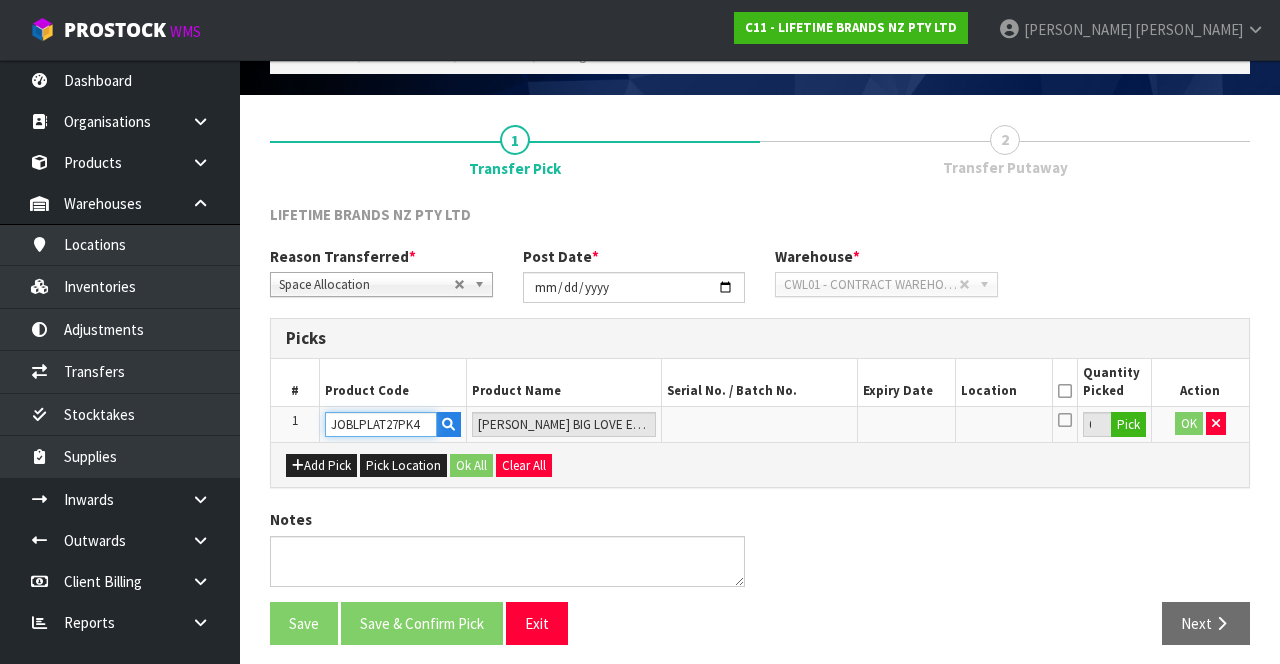 type on "JOBLPLAT27PK4" 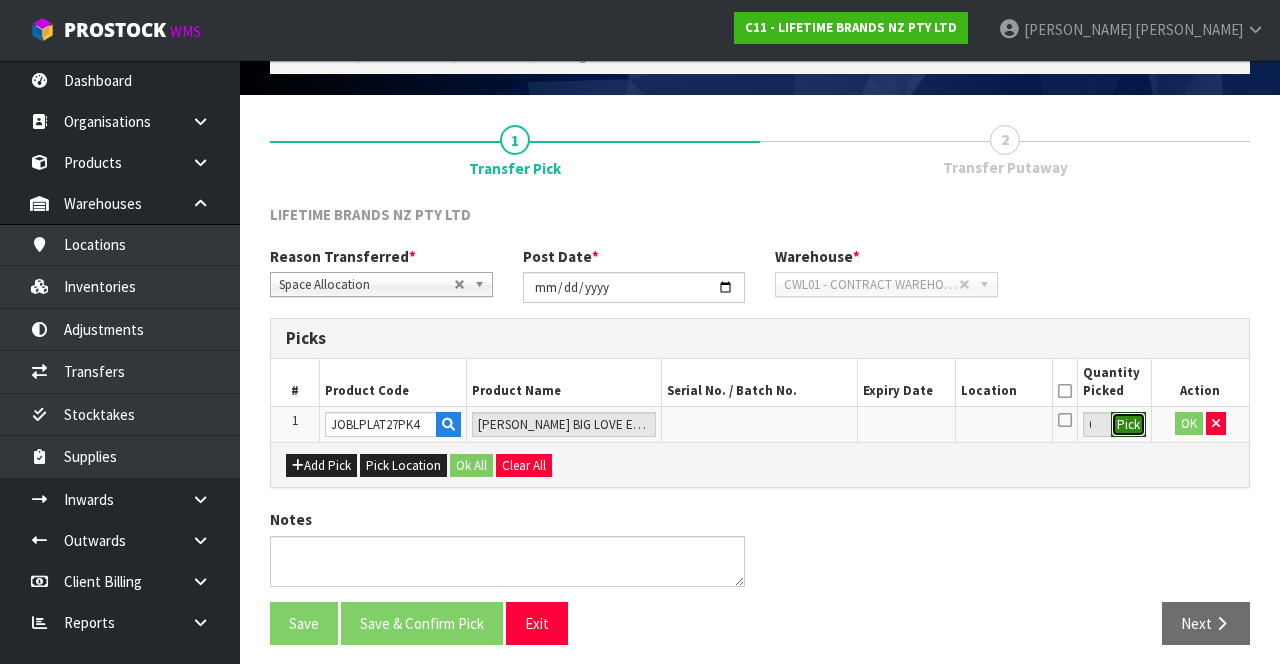 click on "Pick" at bounding box center [1128, 425] 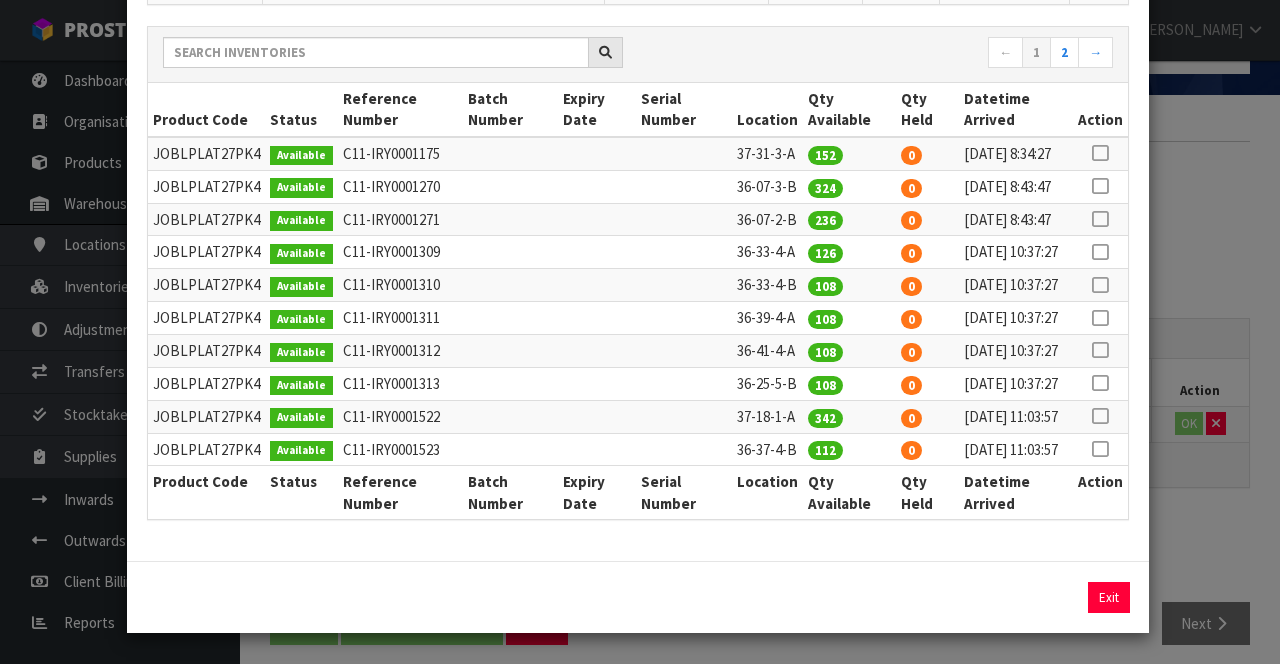 scroll, scrollTop: 237, scrollLeft: 0, axis: vertical 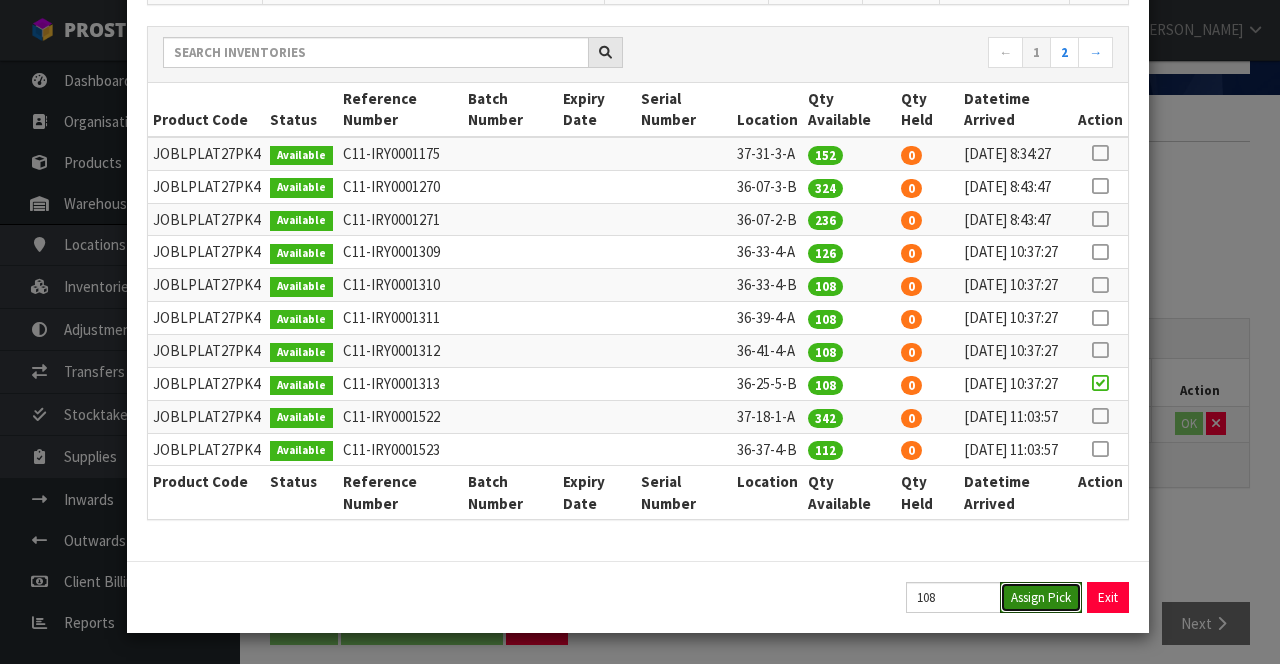click on "Assign Pick" at bounding box center [1041, 597] 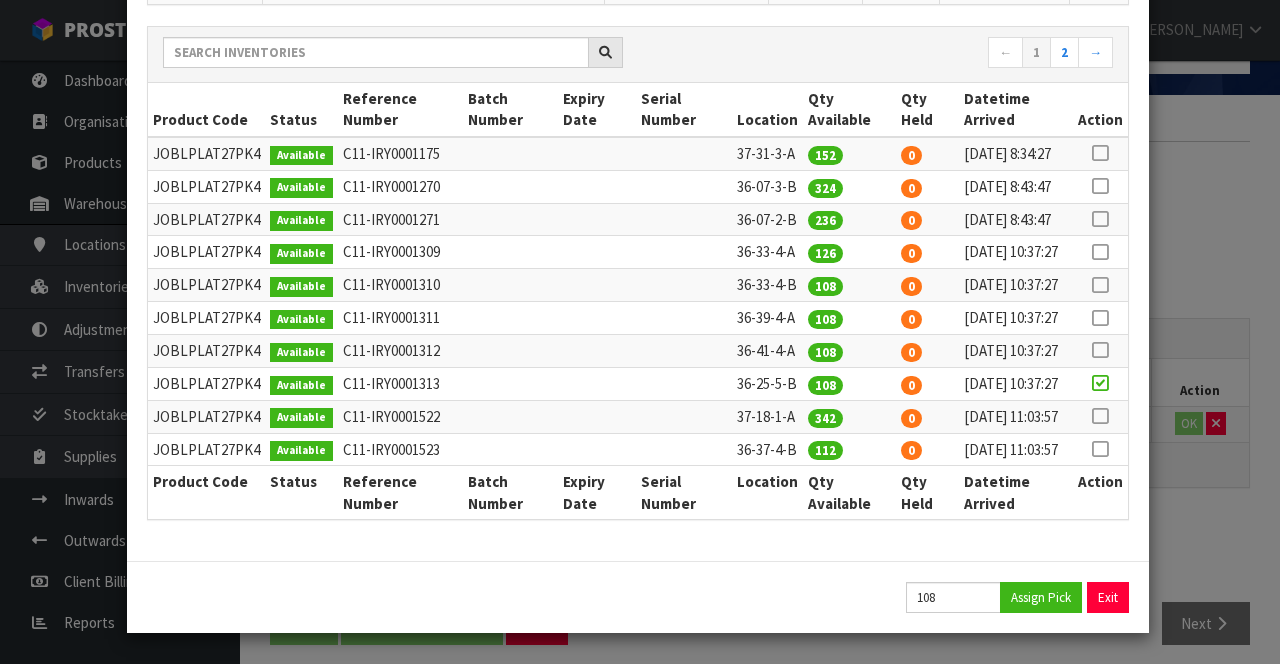 type on "108" 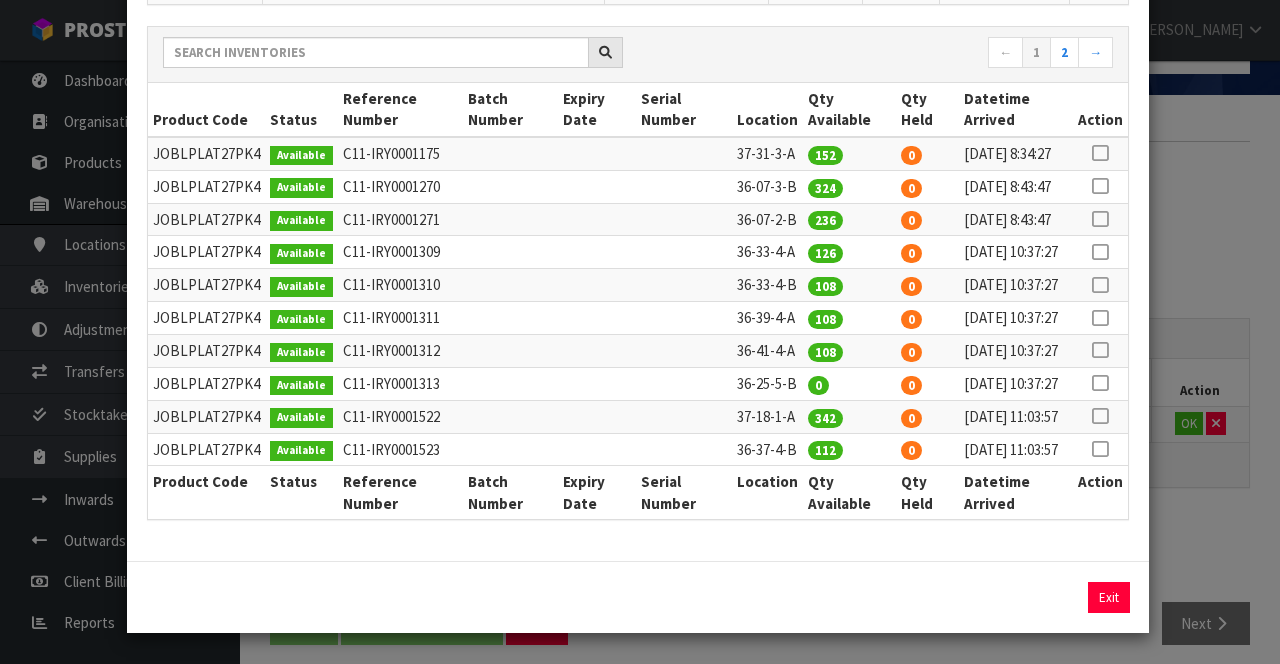 click on "Pick Line
Picks
Product Code
Product Name
Serial No. / Batch No.
Expiry Date
Location
Quantity Picked
Action
JOBLPLAT27PK4
[PERSON_NAME] BIG LOVE EVERYTHING PLATE 27CM
36-25-5-B
108
←
1 2
→
Product Code
Status
Reference Number
Batch Number
Expiry Date
Serial Number
Location
Qty Available
Qty Held
Datetime Arrived
Action
152" at bounding box center (640, 332) 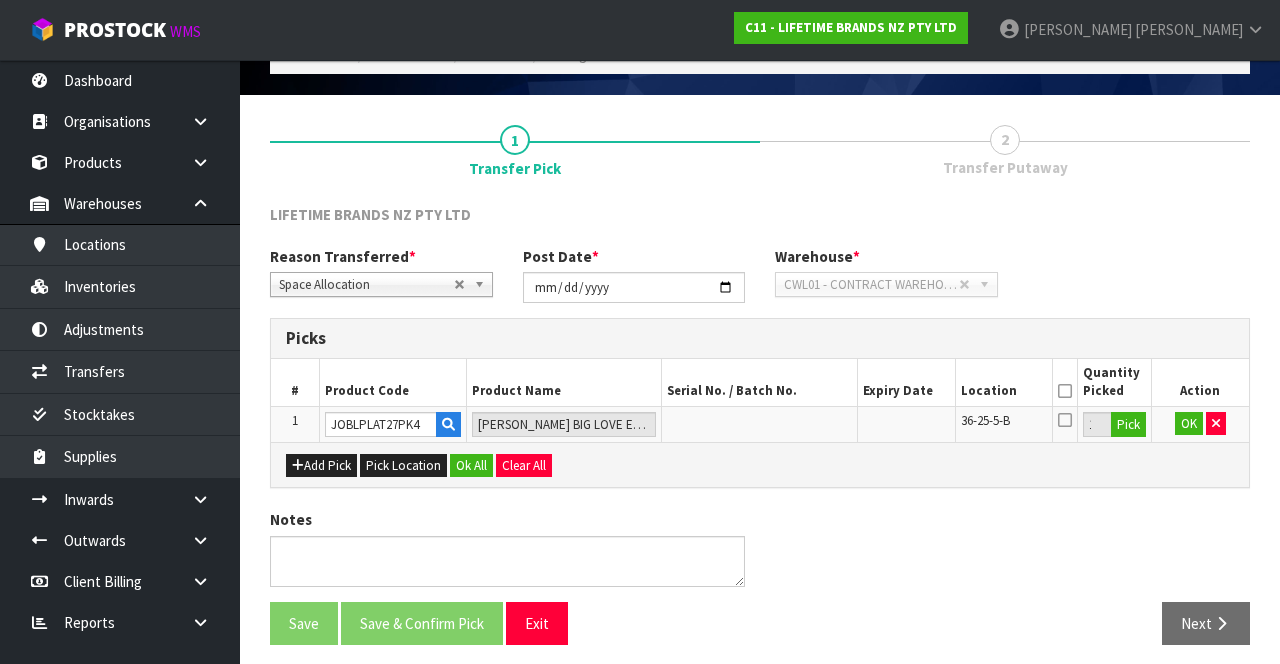 click at bounding box center (1065, 420) 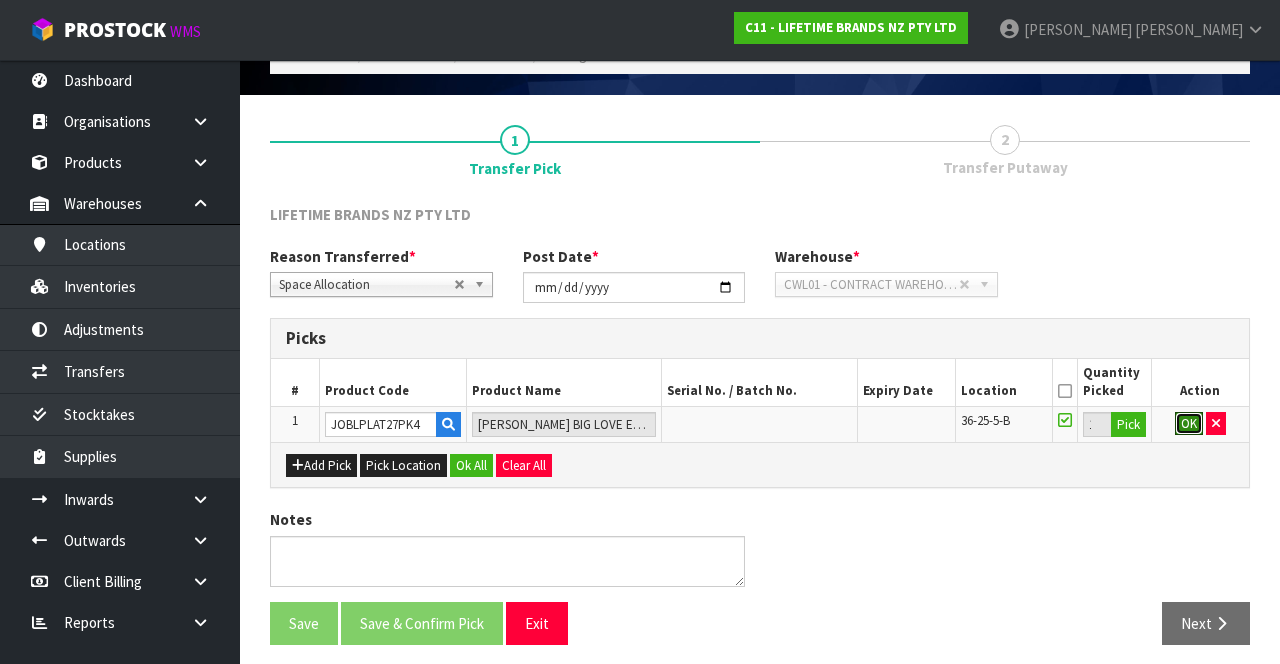 click on "OK" at bounding box center [1189, 424] 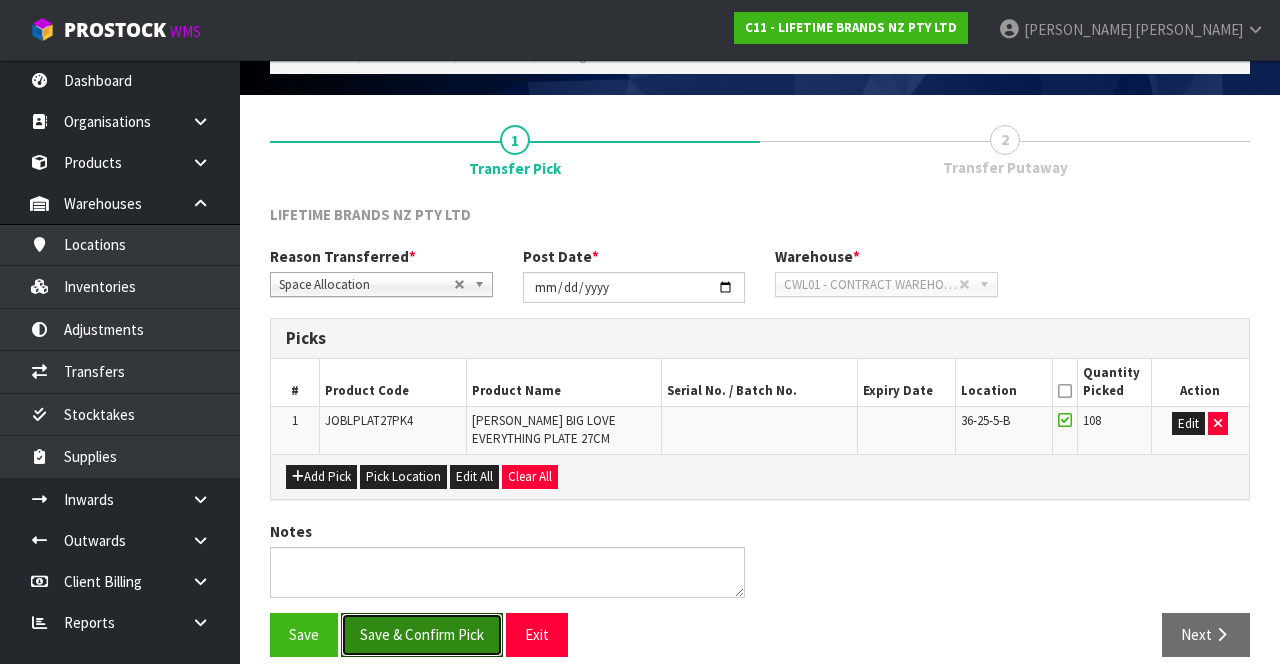 click on "Save & Confirm Pick" at bounding box center (422, 634) 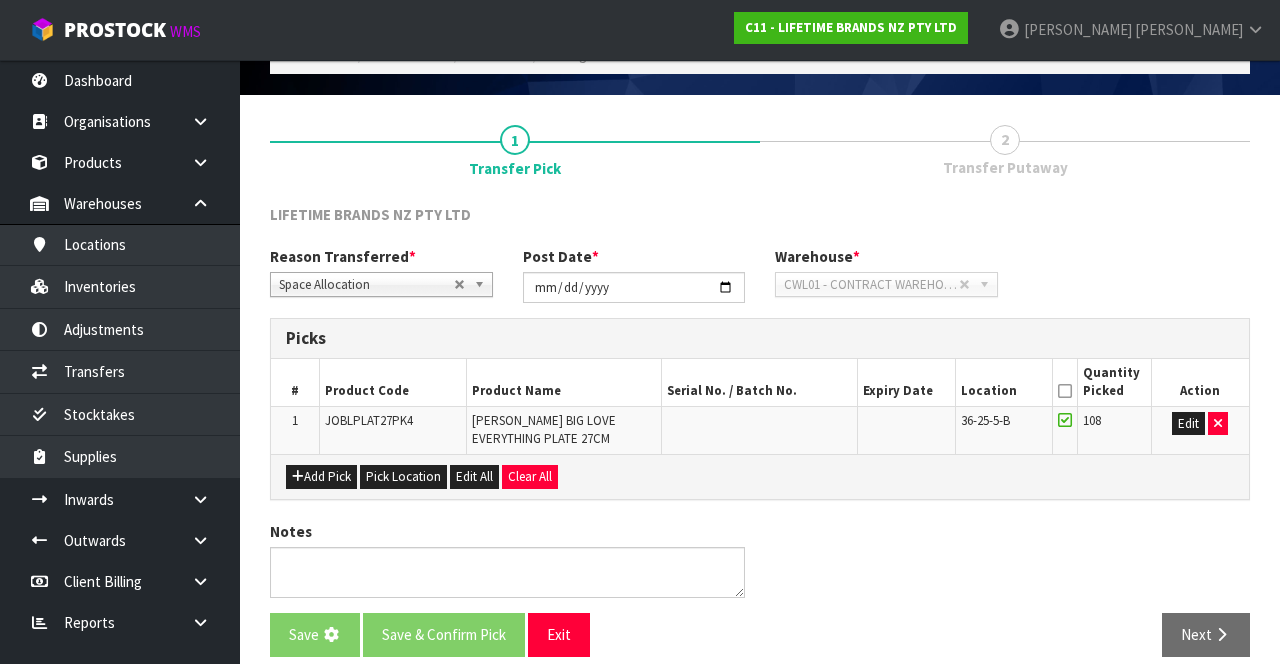 scroll, scrollTop: 0, scrollLeft: 0, axis: both 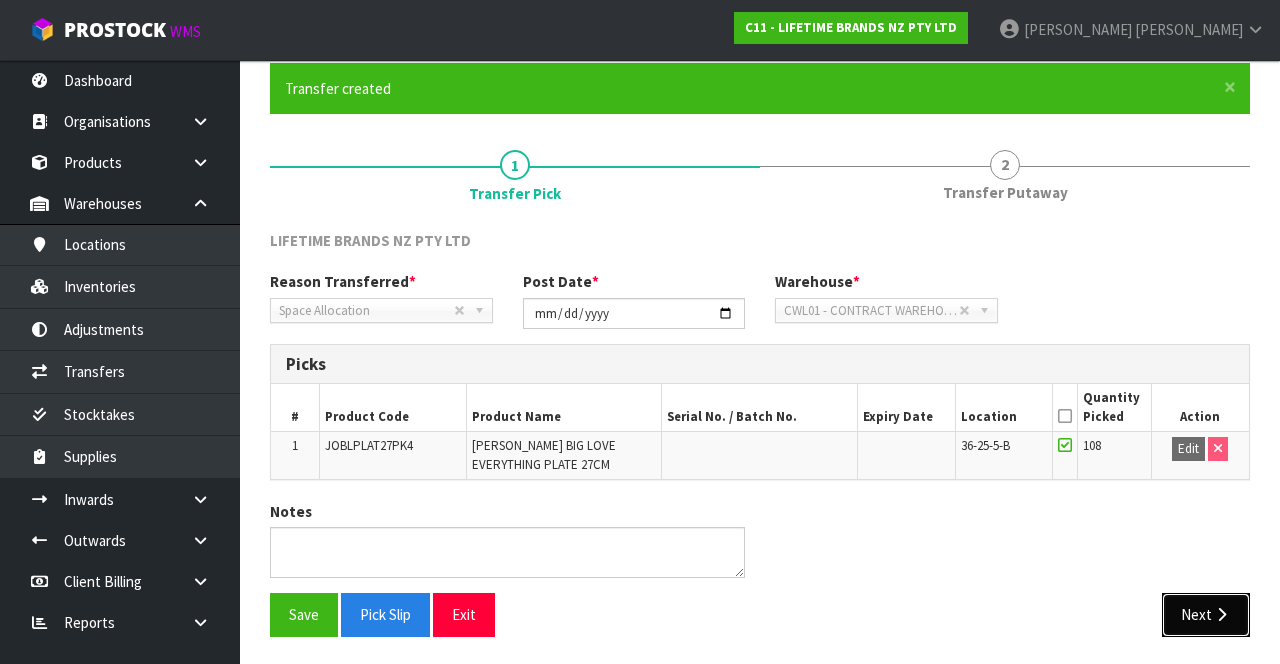 click on "Next" at bounding box center [1206, 614] 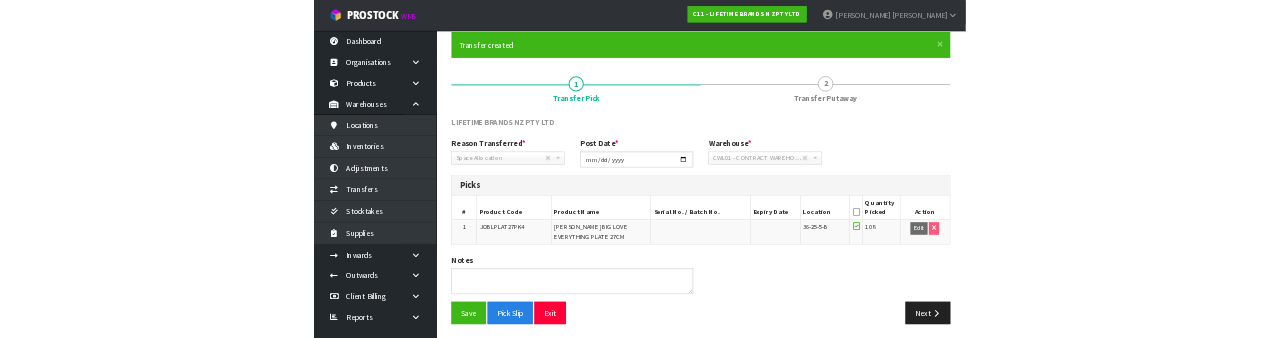 scroll, scrollTop: 0, scrollLeft: 0, axis: both 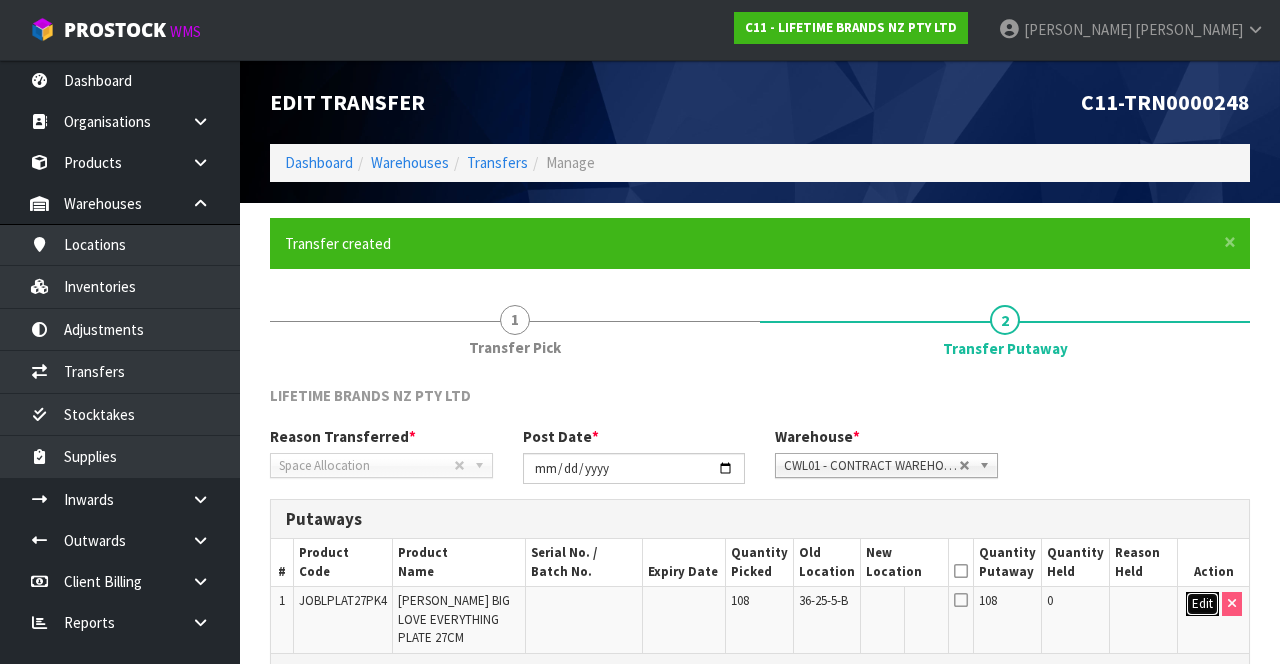 click on "Edit" at bounding box center (1202, 604) 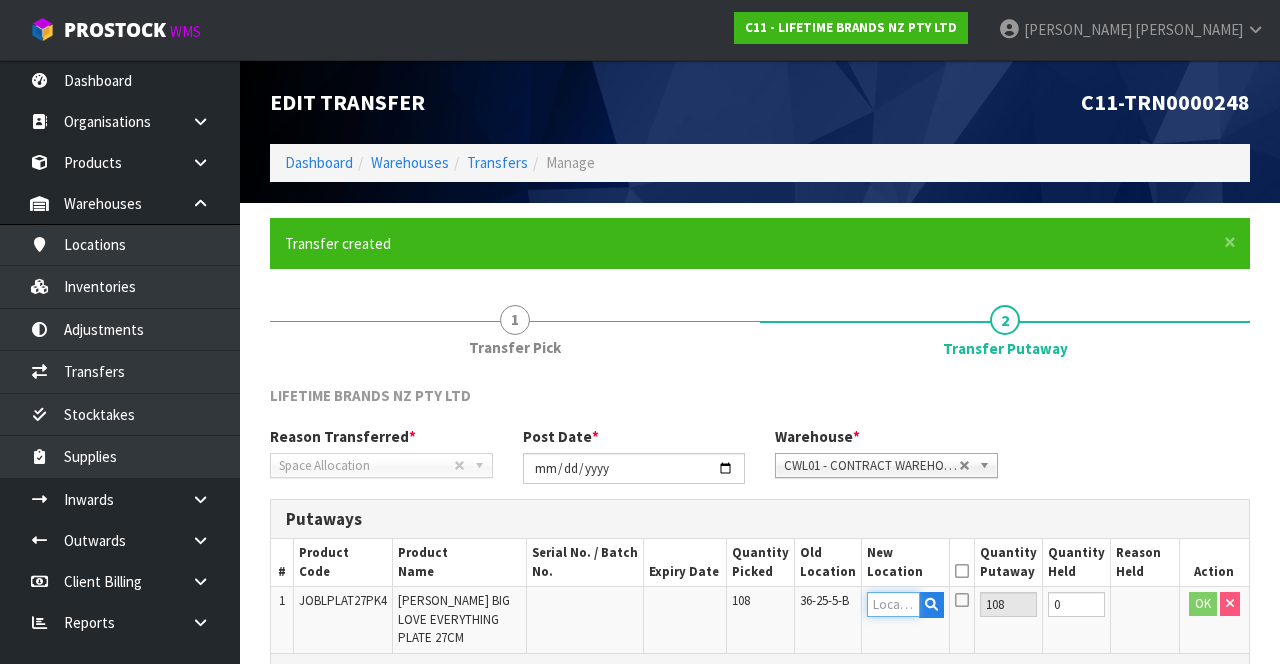 click at bounding box center [894, 604] 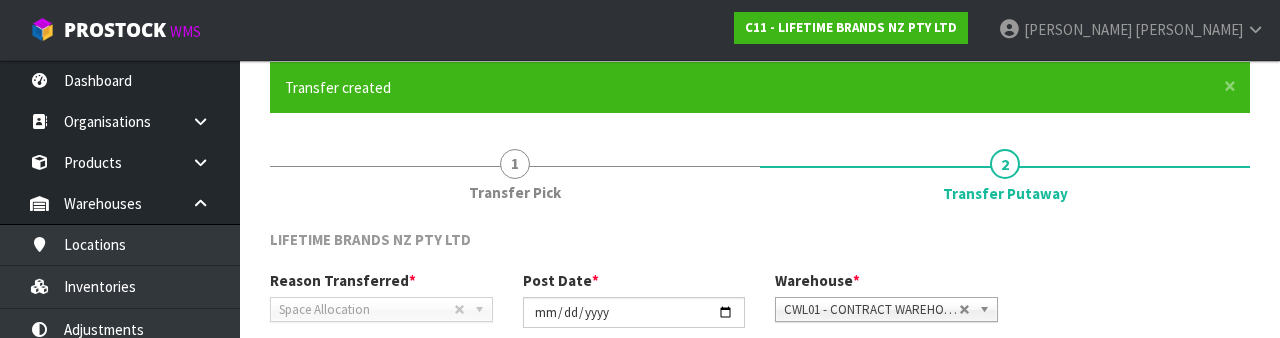 scroll, scrollTop: 422, scrollLeft: 0, axis: vertical 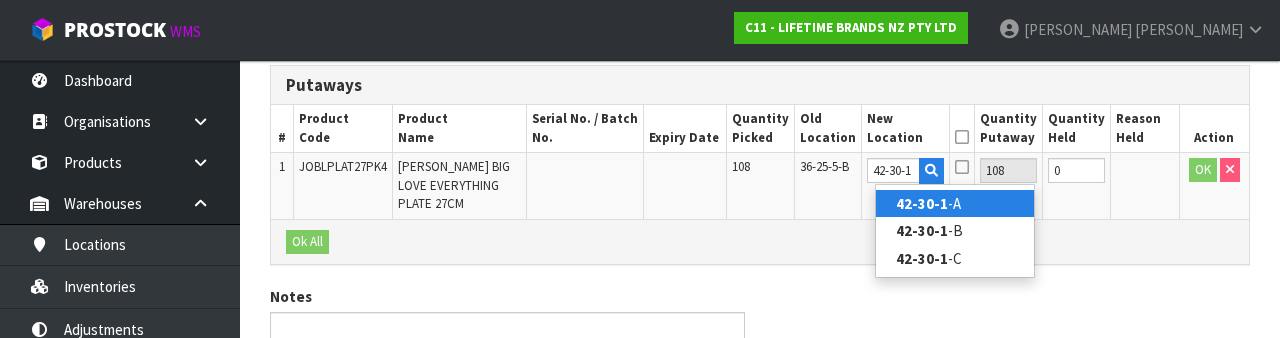 click on "42-30-1 -A" at bounding box center (955, 203) 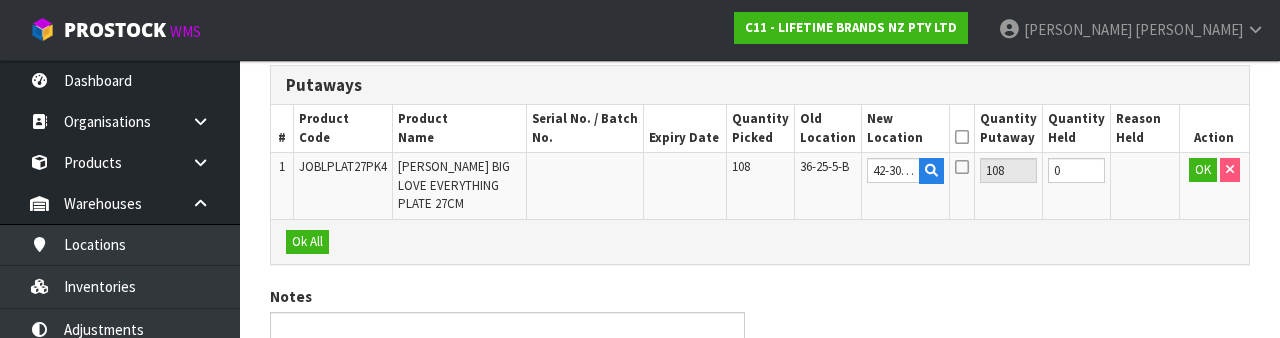 click at bounding box center [962, 167] 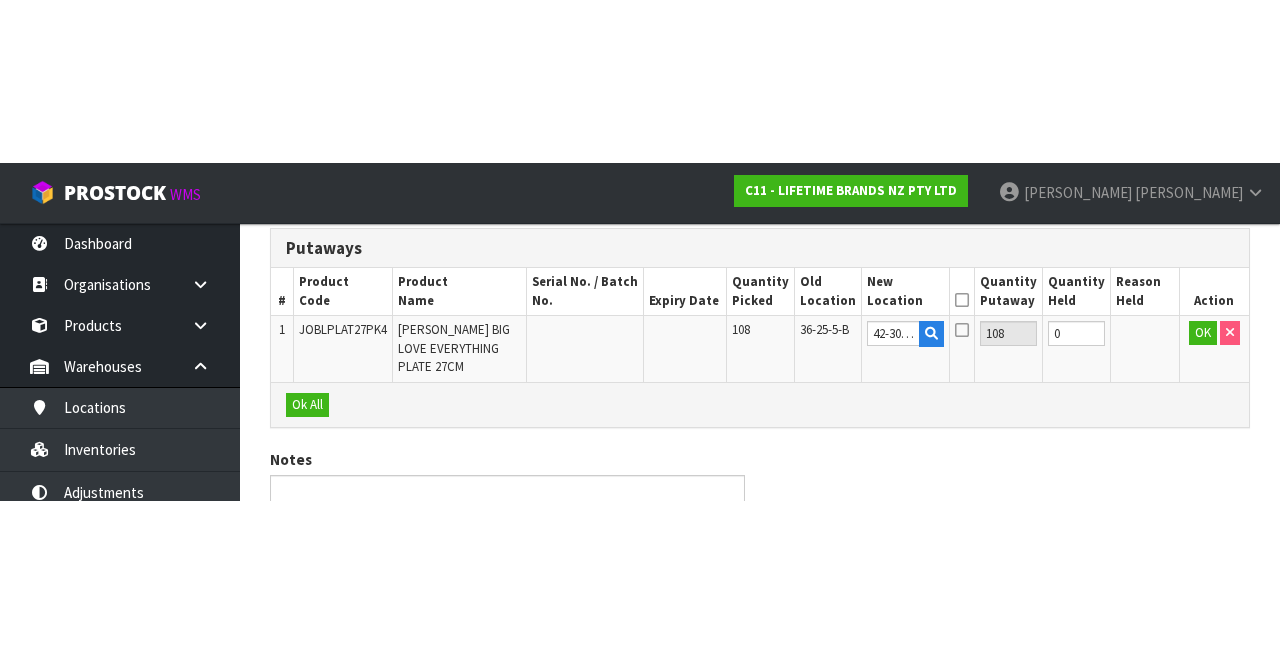 scroll, scrollTop: 217, scrollLeft: 0, axis: vertical 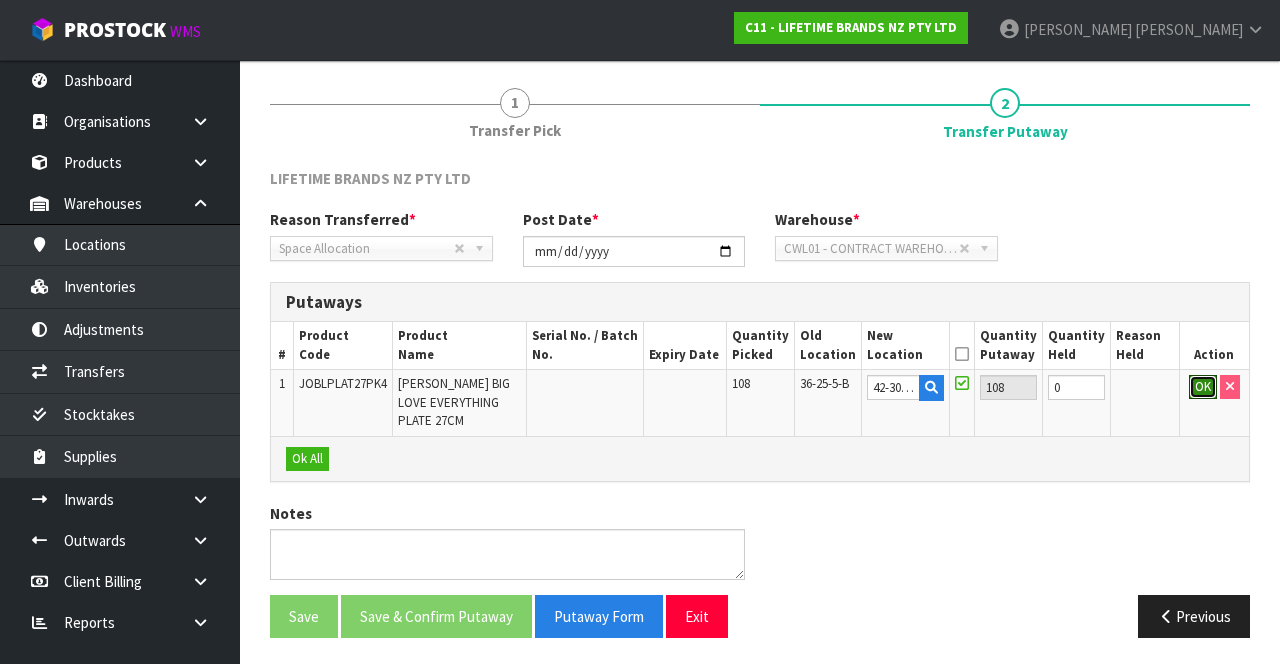 click on "OK" at bounding box center [1203, 387] 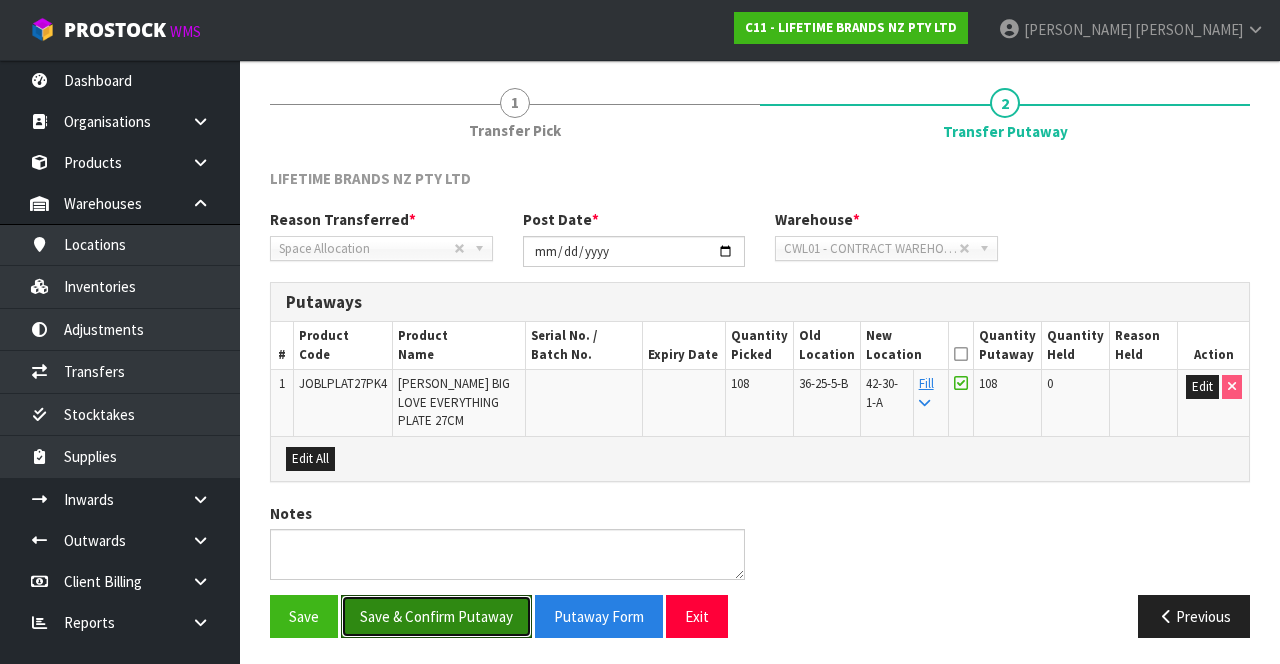click on "Save & Confirm Putaway" at bounding box center [436, 616] 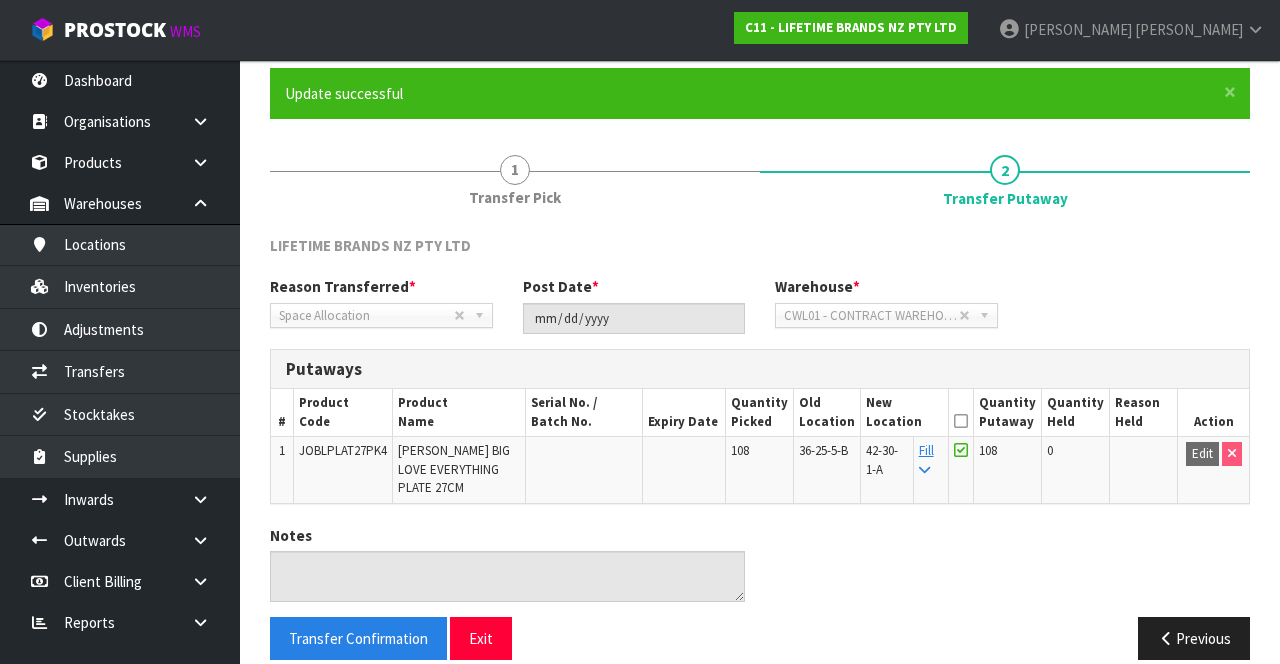 scroll, scrollTop: 173, scrollLeft: 0, axis: vertical 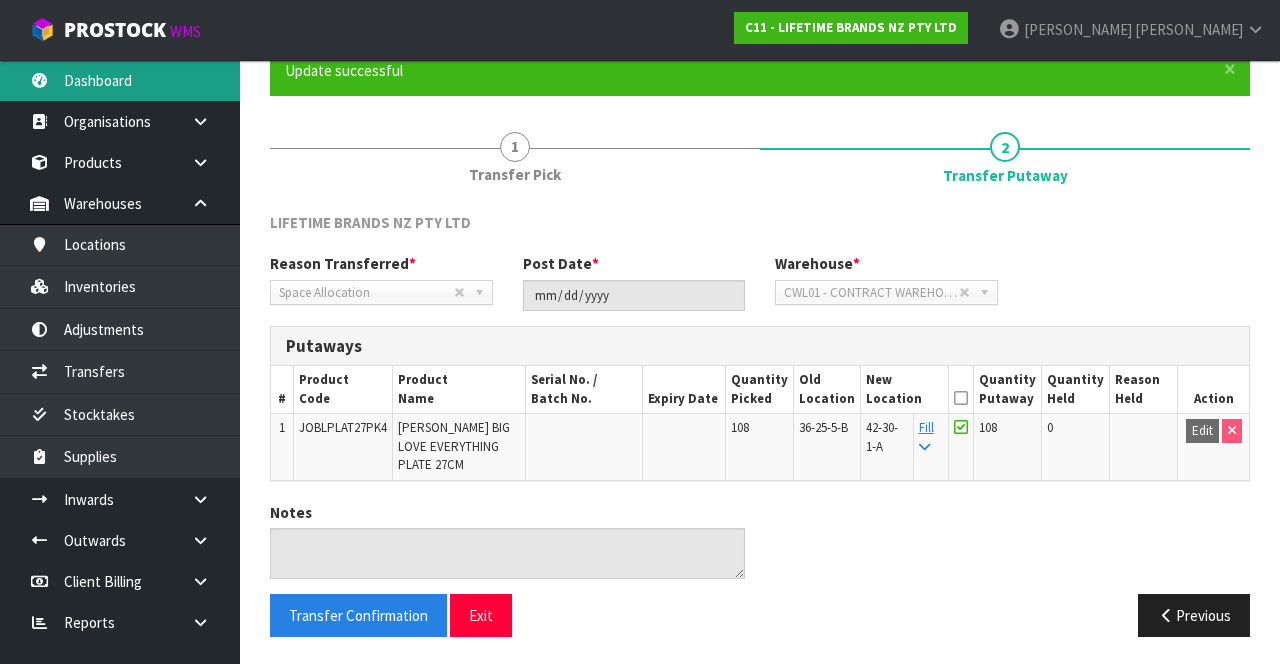 click on "Dashboard" at bounding box center [120, 80] 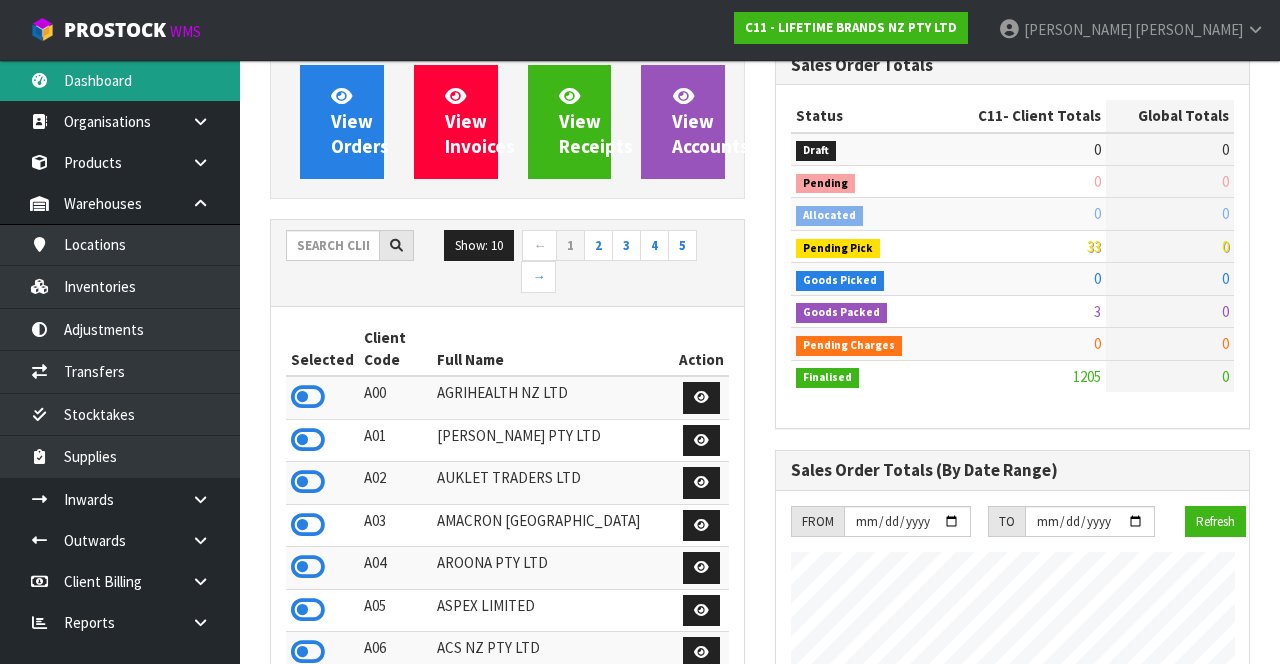 scroll, scrollTop: 998258, scrollLeft: 999494, axis: both 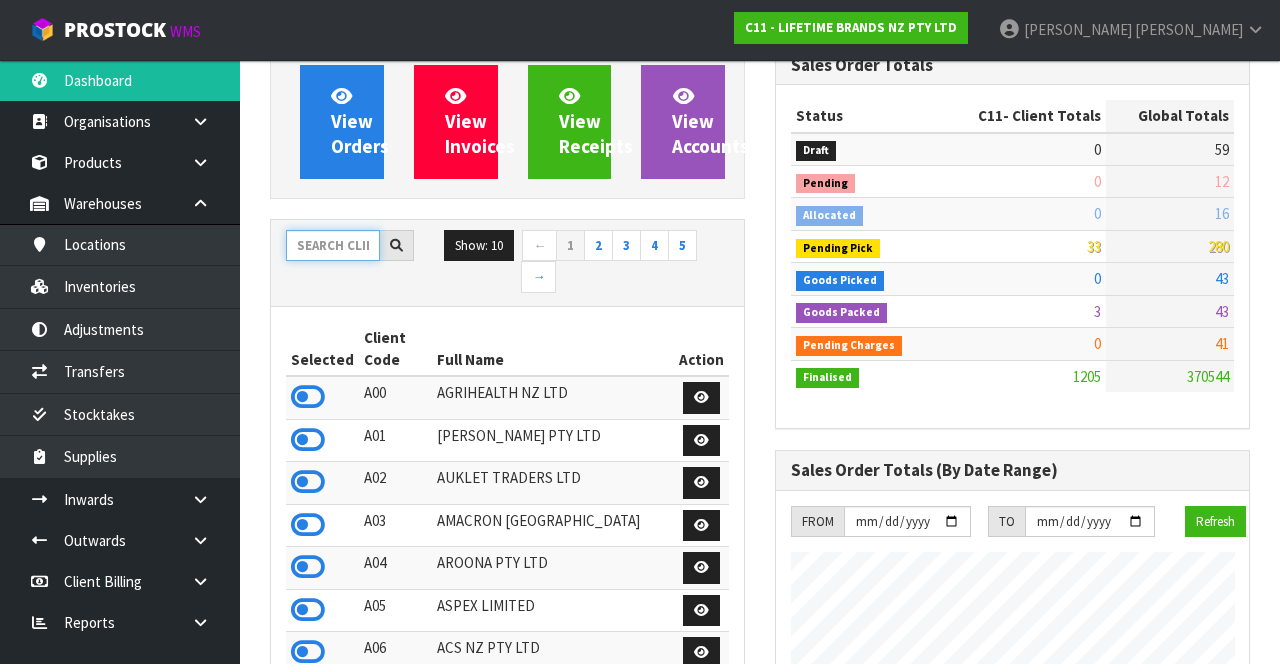 click at bounding box center [333, 245] 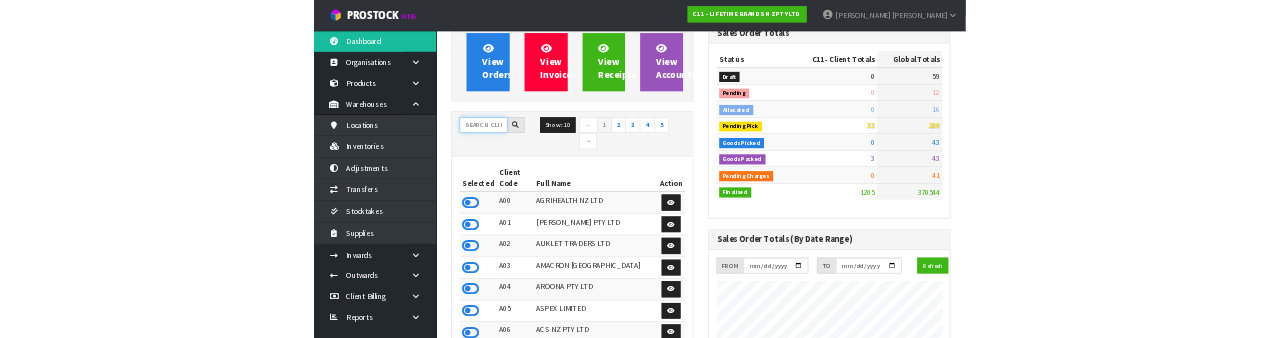 scroll, scrollTop: 161, scrollLeft: 0, axis: vertical 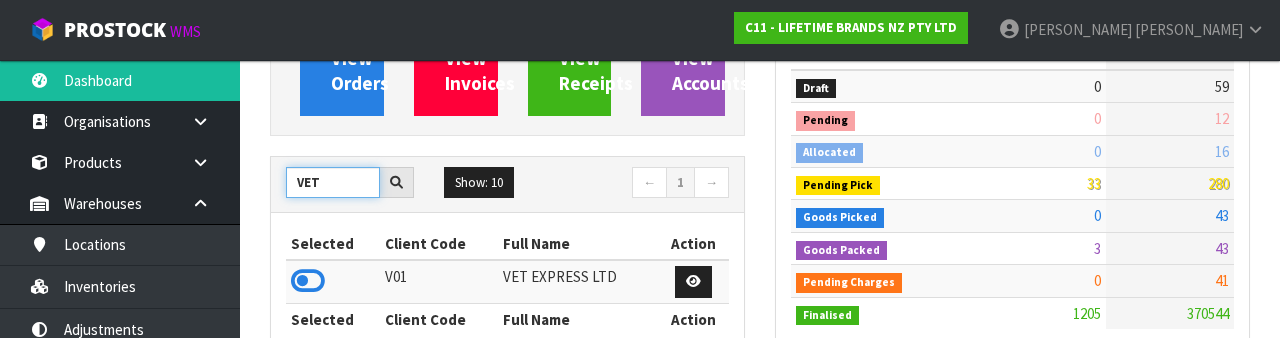 type on "VET" 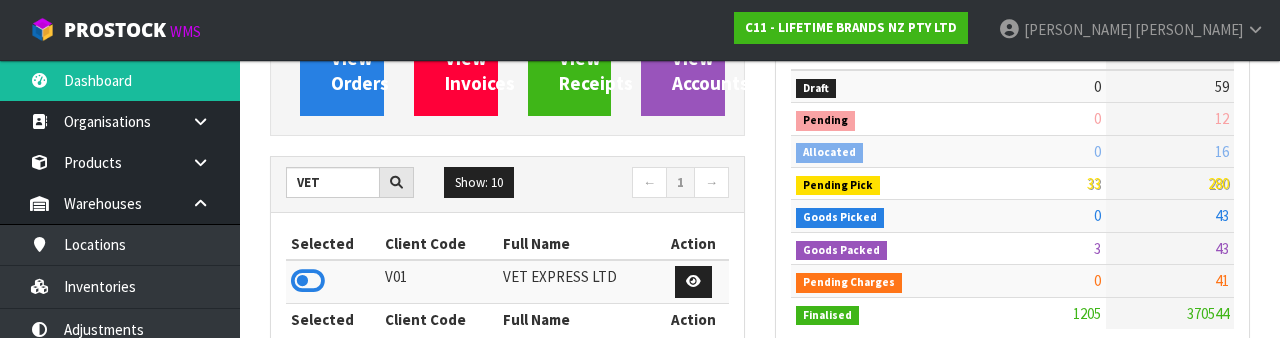 click at bounding box center (308, 281) 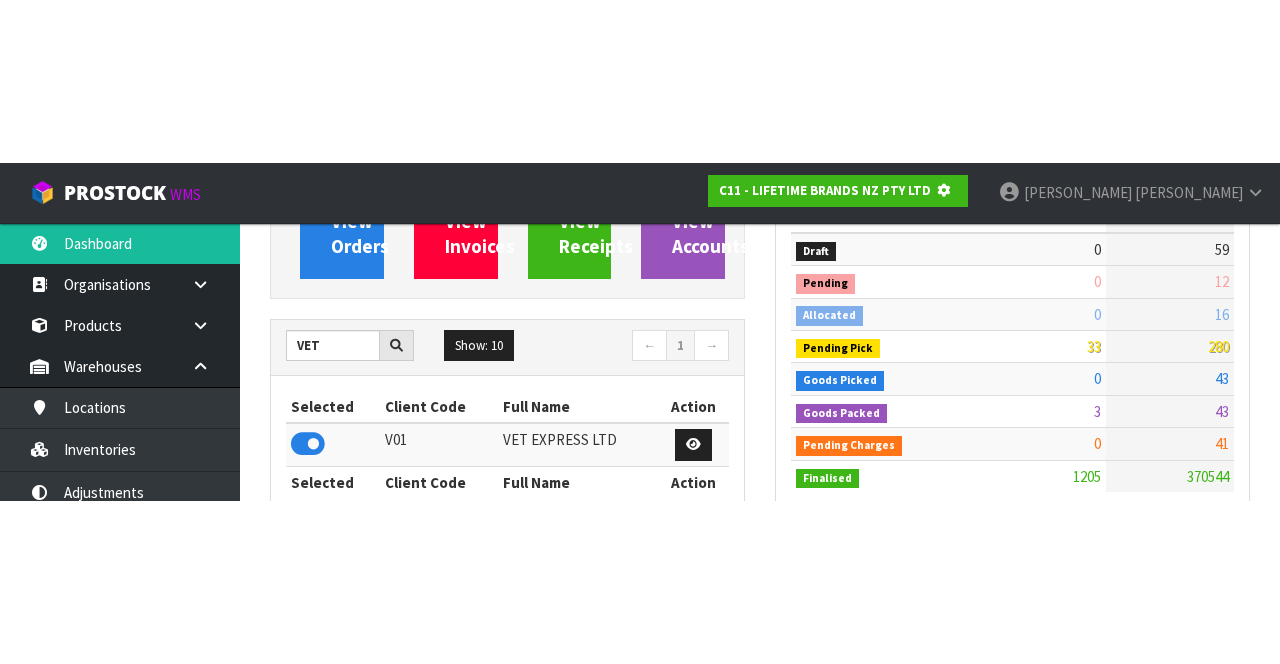 scroll, scrollTop: 236, scrollLeft: 0, axis: vertical 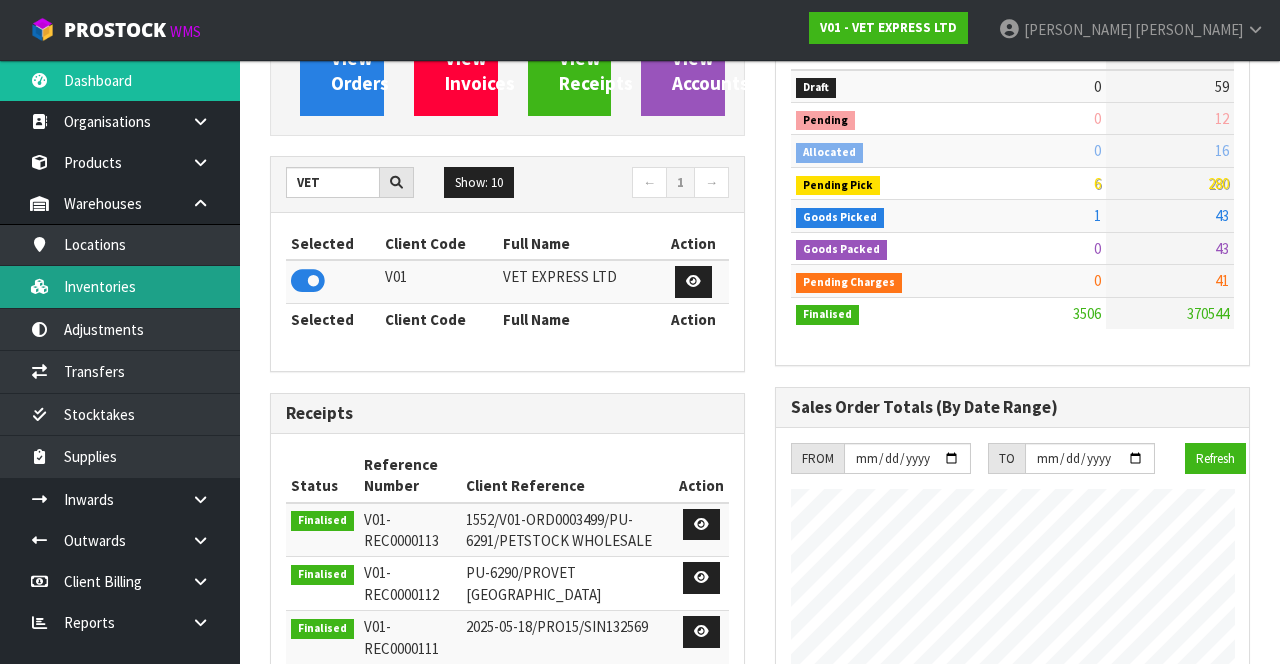 click on "Inventories" at bounding box center [120, 286] 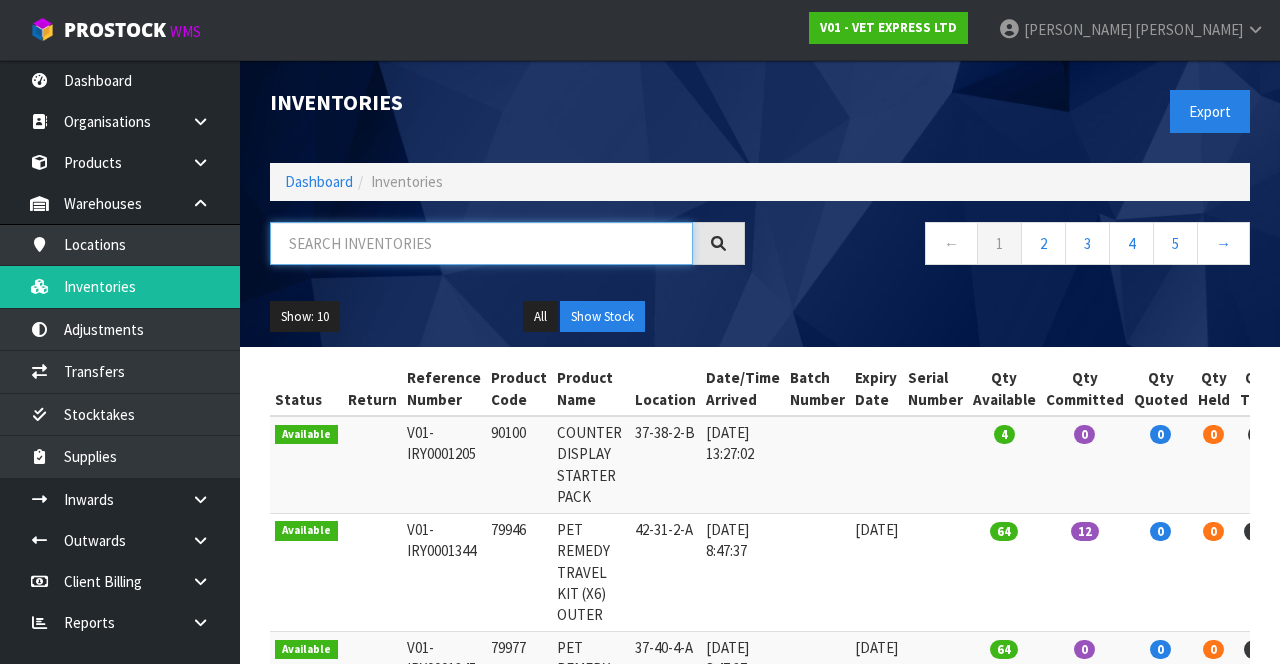 click at bounding box center (481, 243) 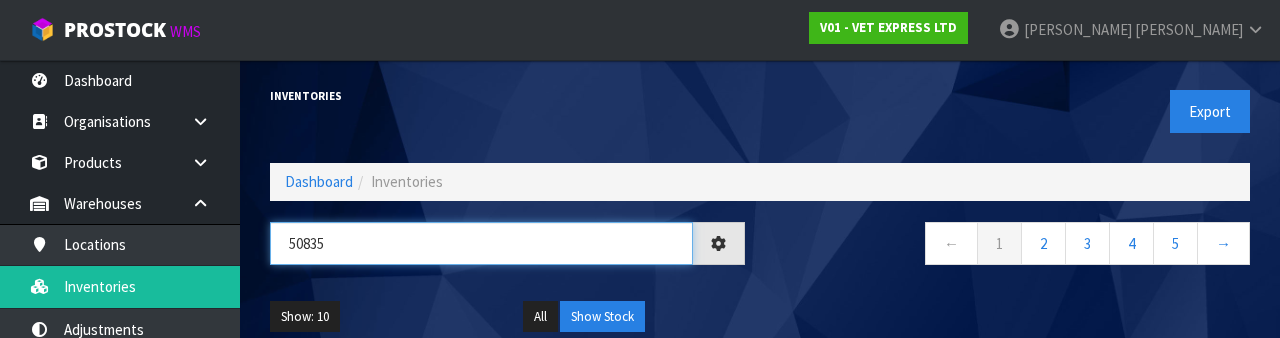 type on "50835" 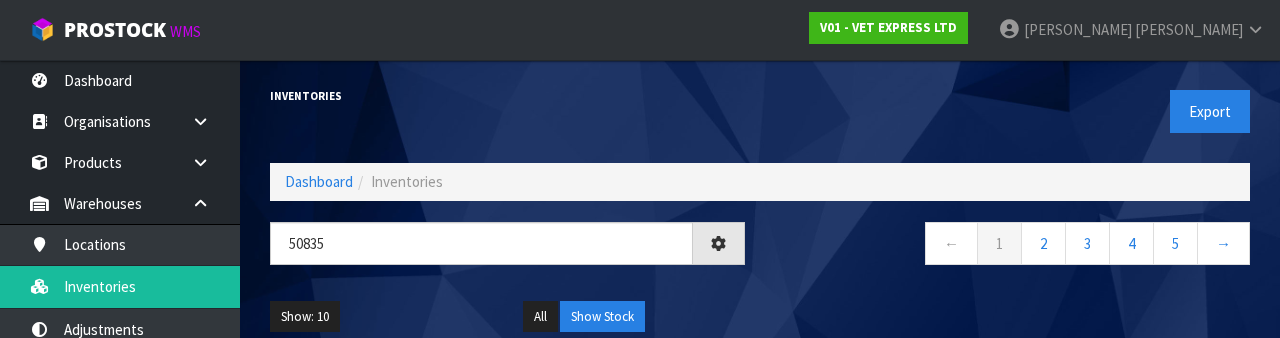 click on "←
1 2 3 4 5
→" at bounding box center [1012, 254] 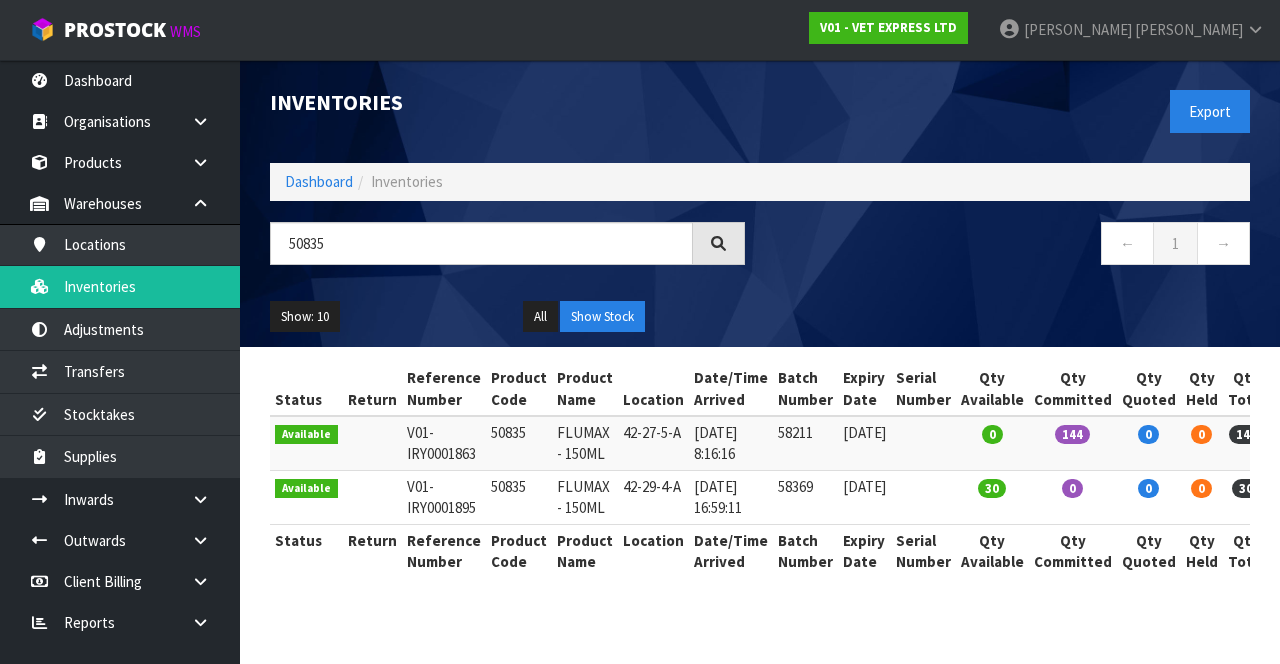 scroll, scrollTop: 0, scrollLeft: 60, axis: horizontal 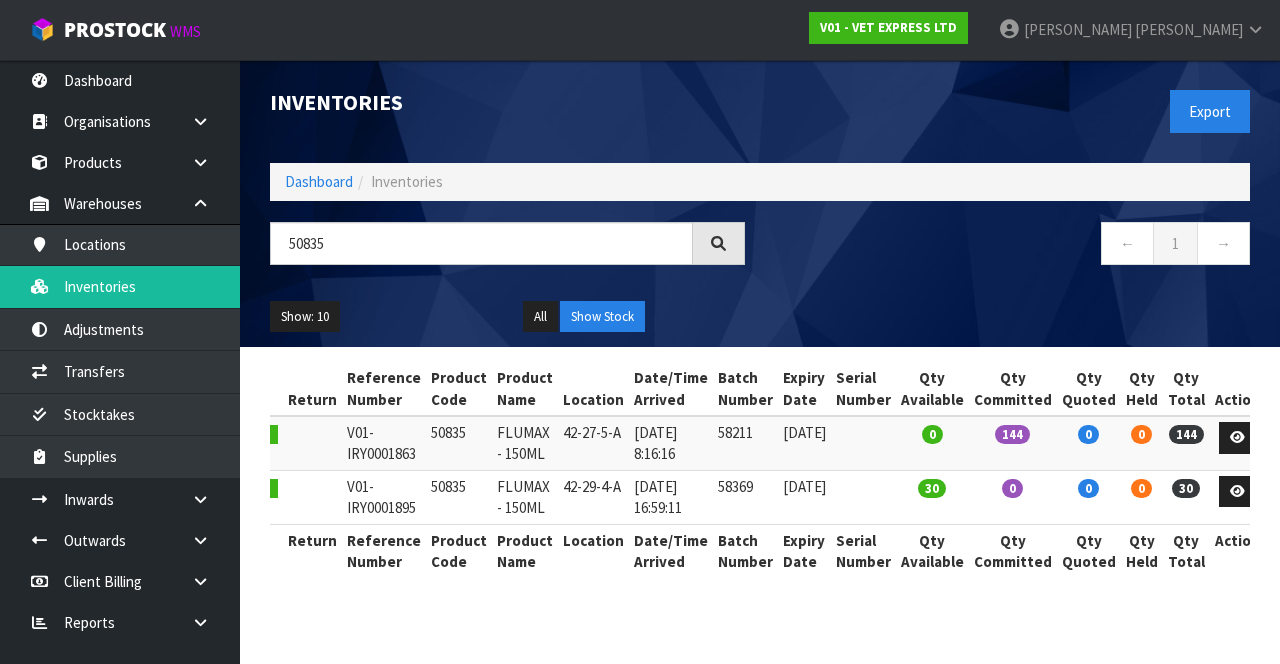 copy on "50835" 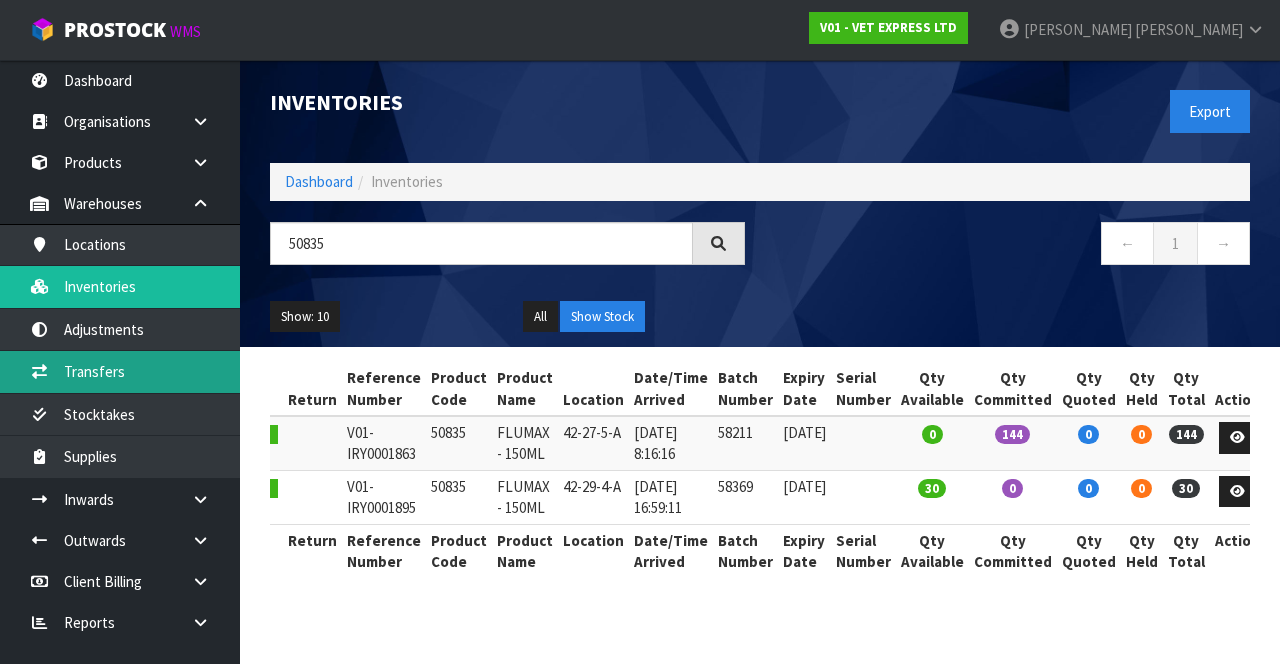 click on "Transfers" at bounding box center (120, 371) 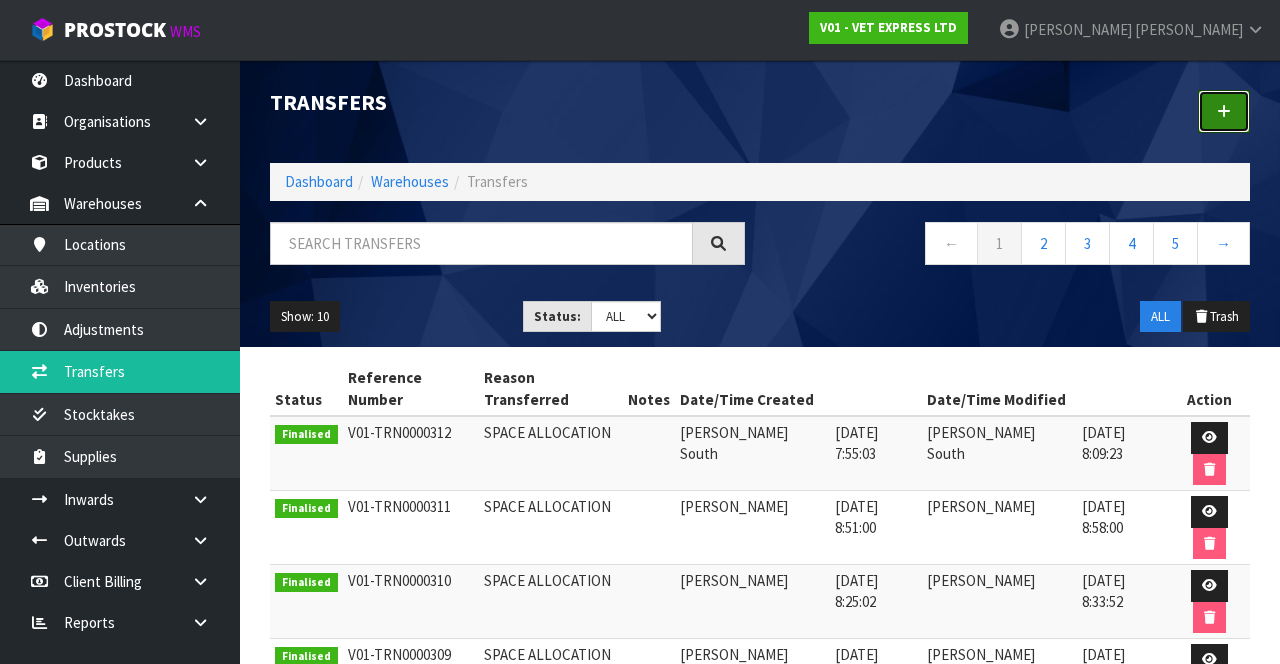 click at bounding box center (1224, 111) 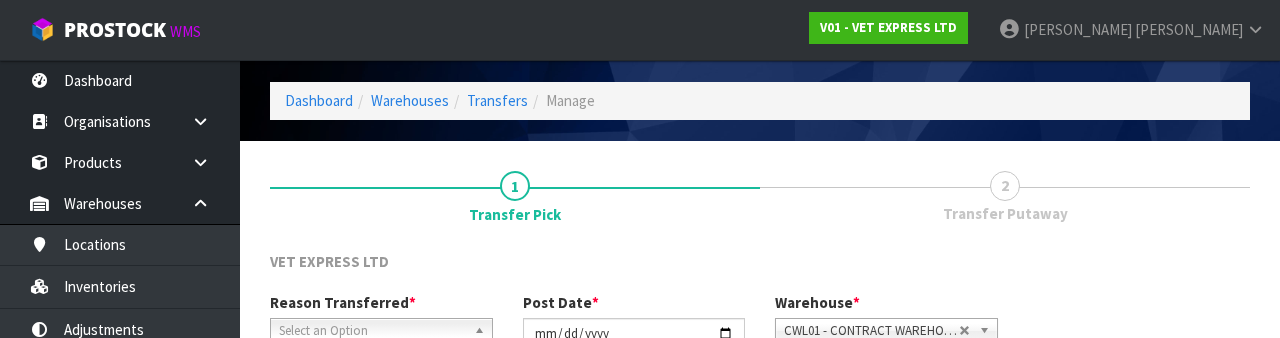 scroll, scrollTop: 239, scrollLeft: 0, axis: vertical 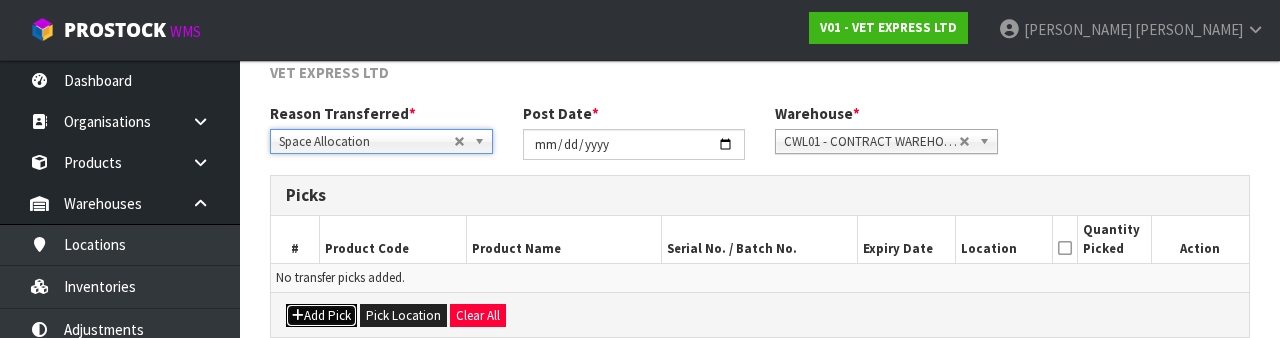 click on "Add Pick" at bounding box center (321, 316) 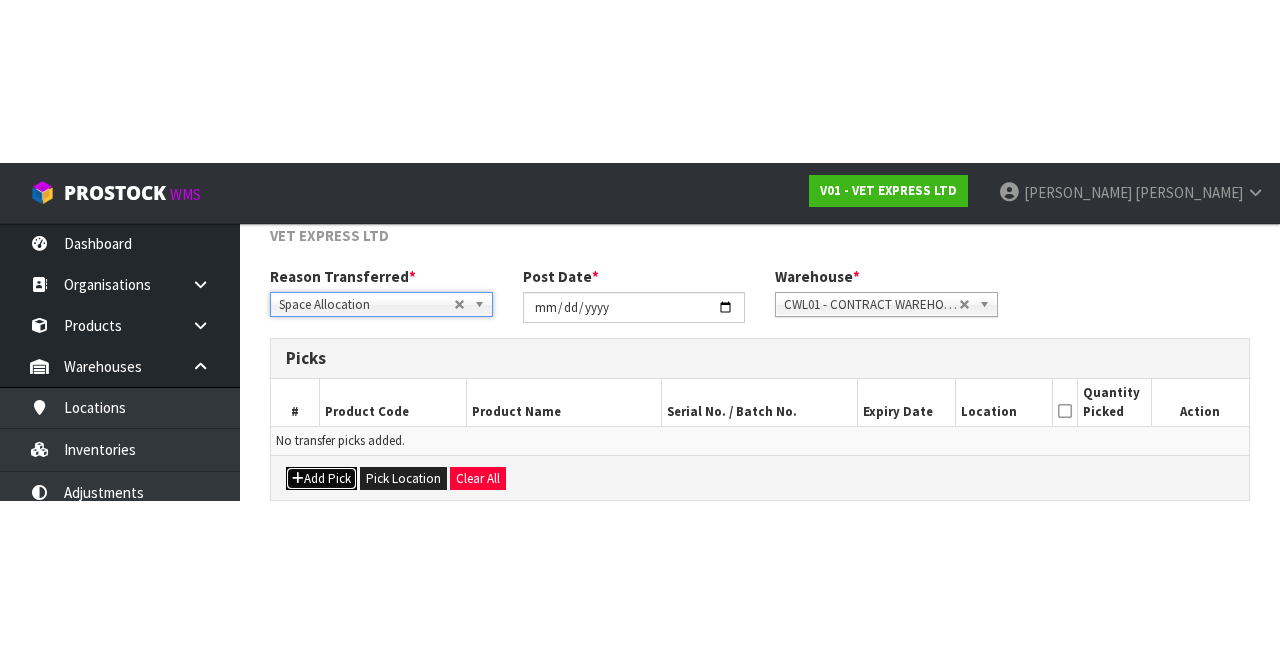 scroll, scrollTop: 114, scrollLeft: 0, axis: vertical 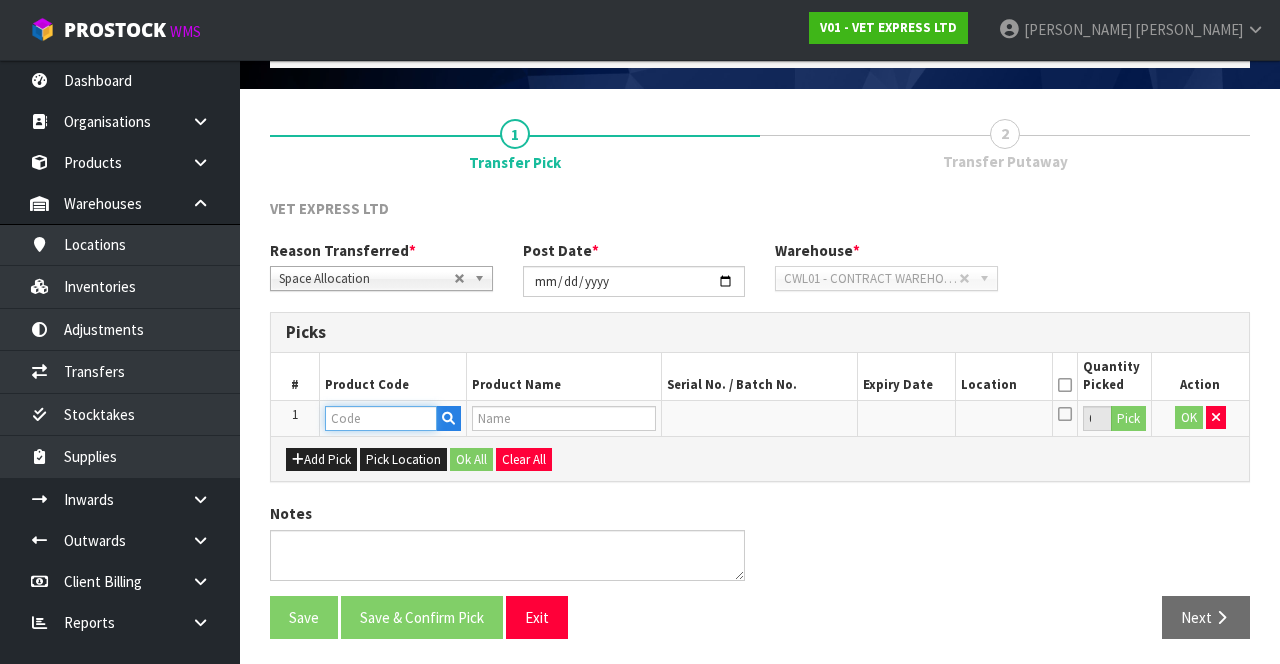 paste on "50835" 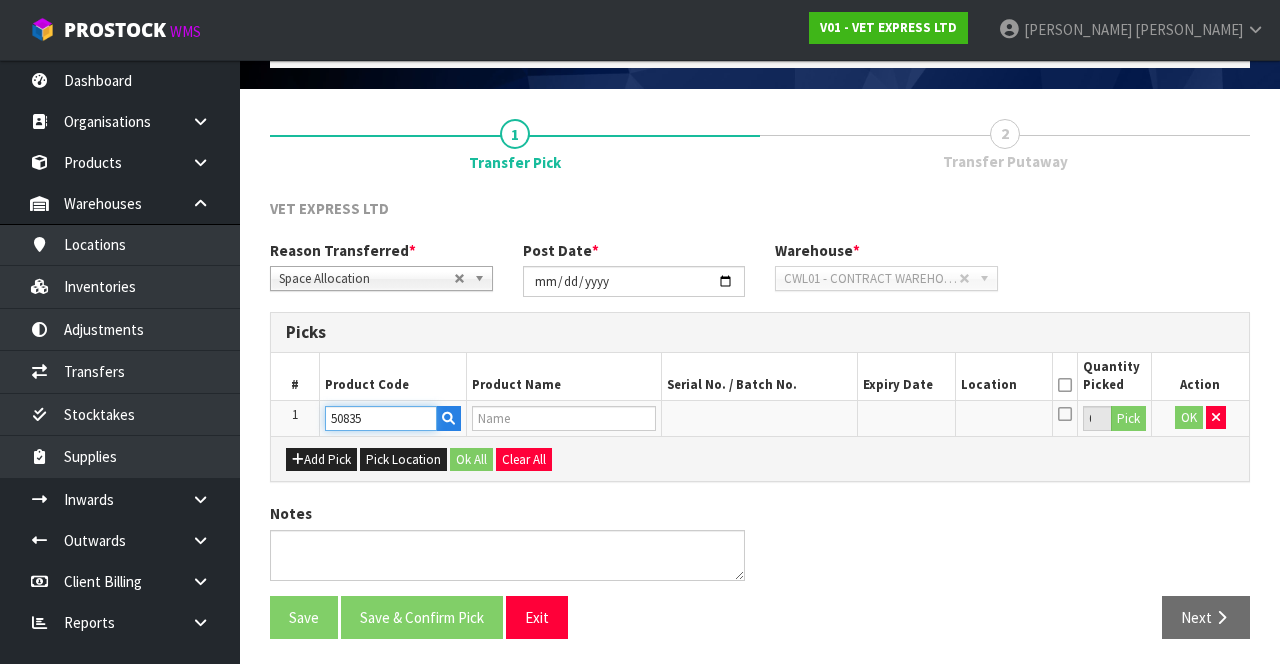 type on "FLUMAX - 150ML" 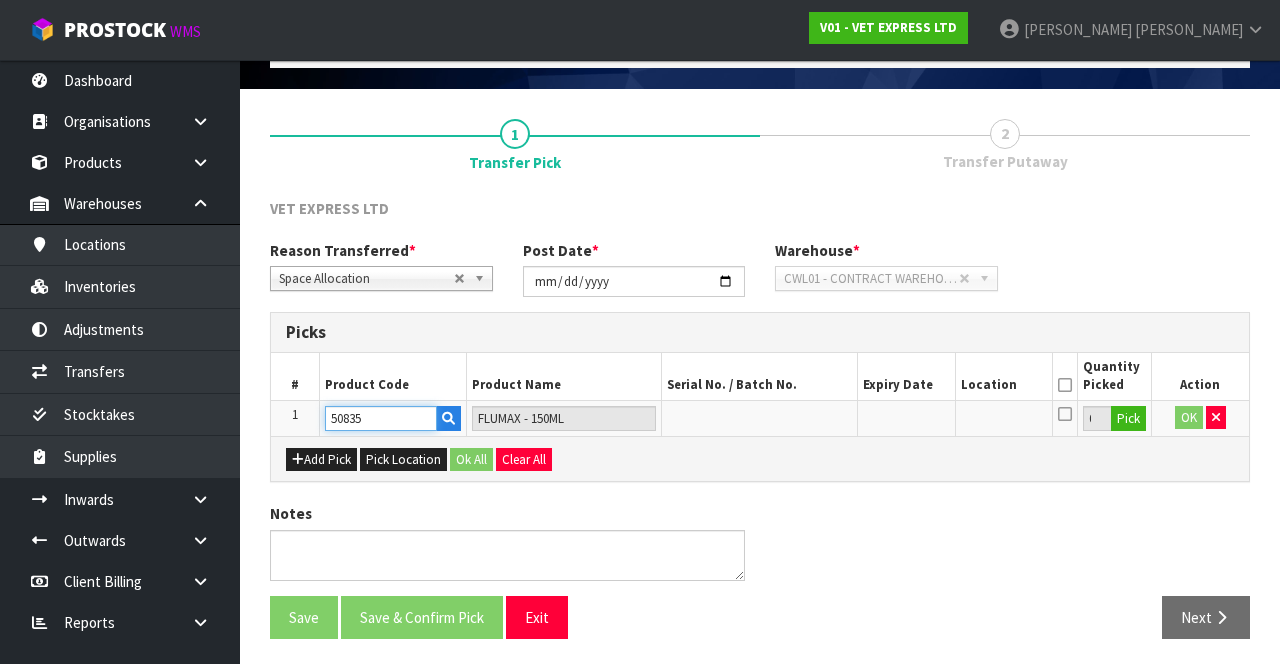 type on "50835" 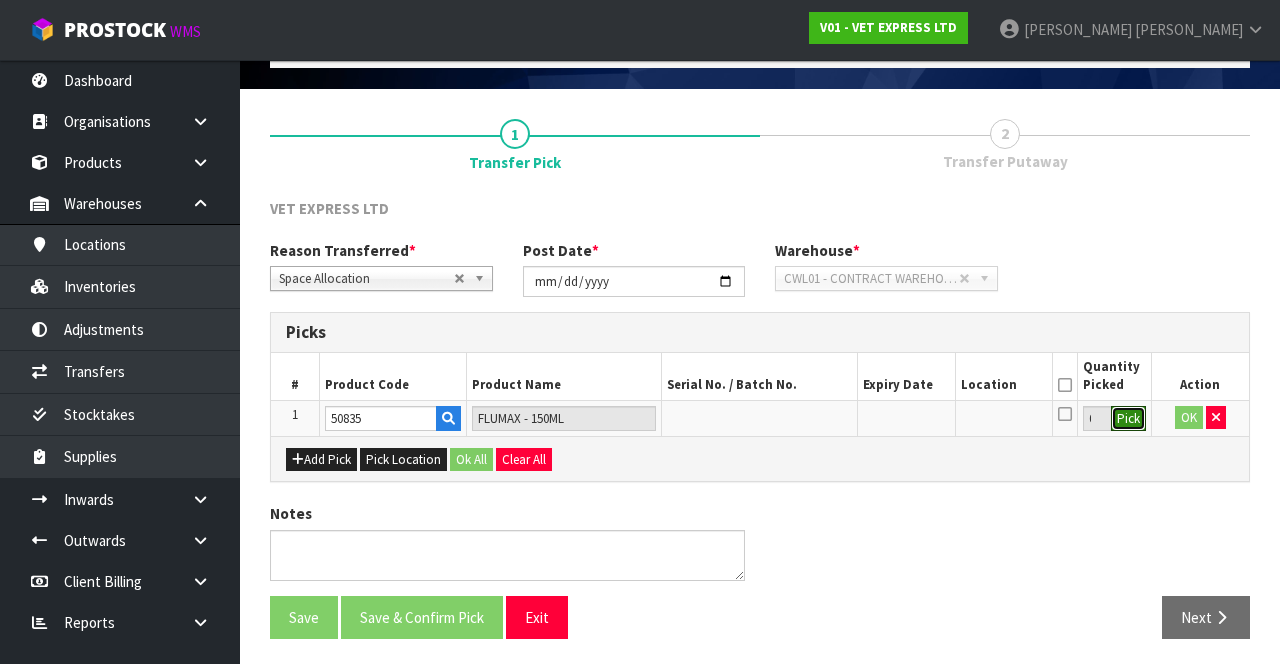 click on "Pick" at bounding box center (1128, 419) 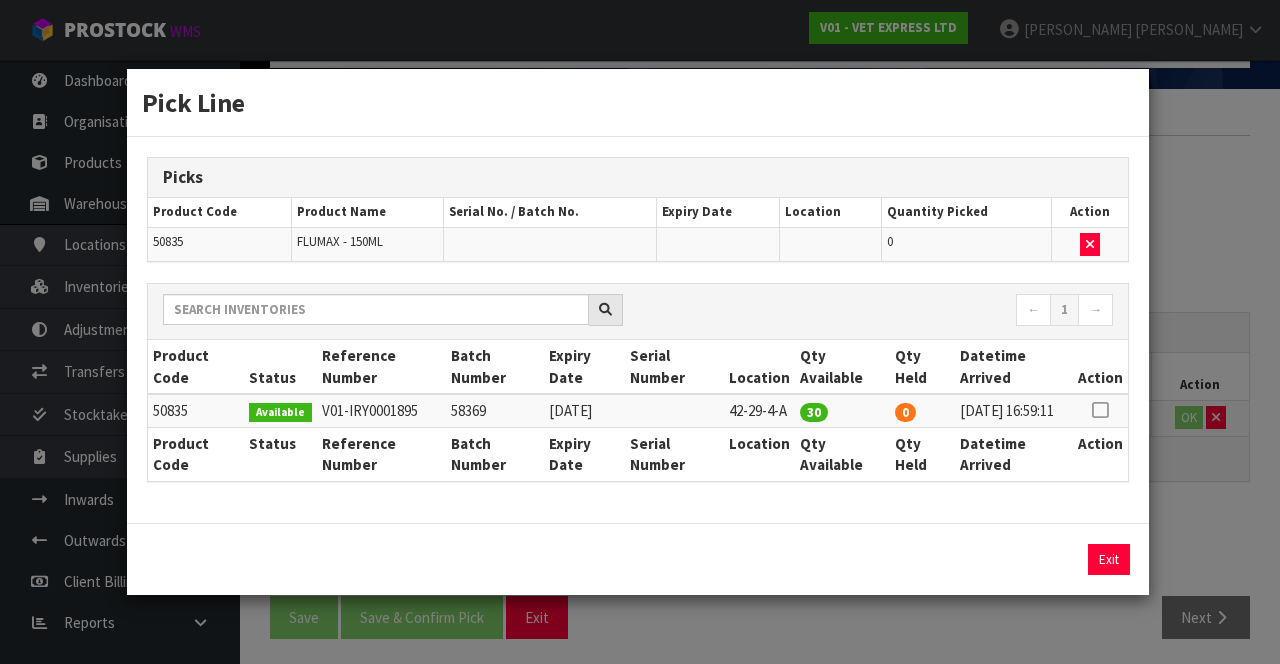 click on "Pick Line
Picks
Product Code
Product Name
Serial No. / Batch No.
Expiry Date
Location
Quantity Picked
Action
50835
FLUMAX - 150ML
0
←
1
→
Product Code
Status
Reference Number
Batch Number
Expiry Date
Serial Number
Location
Qty Available
Qty Held
Datetime Arrived
Action
50835
30" at bounding box center (640, 332) 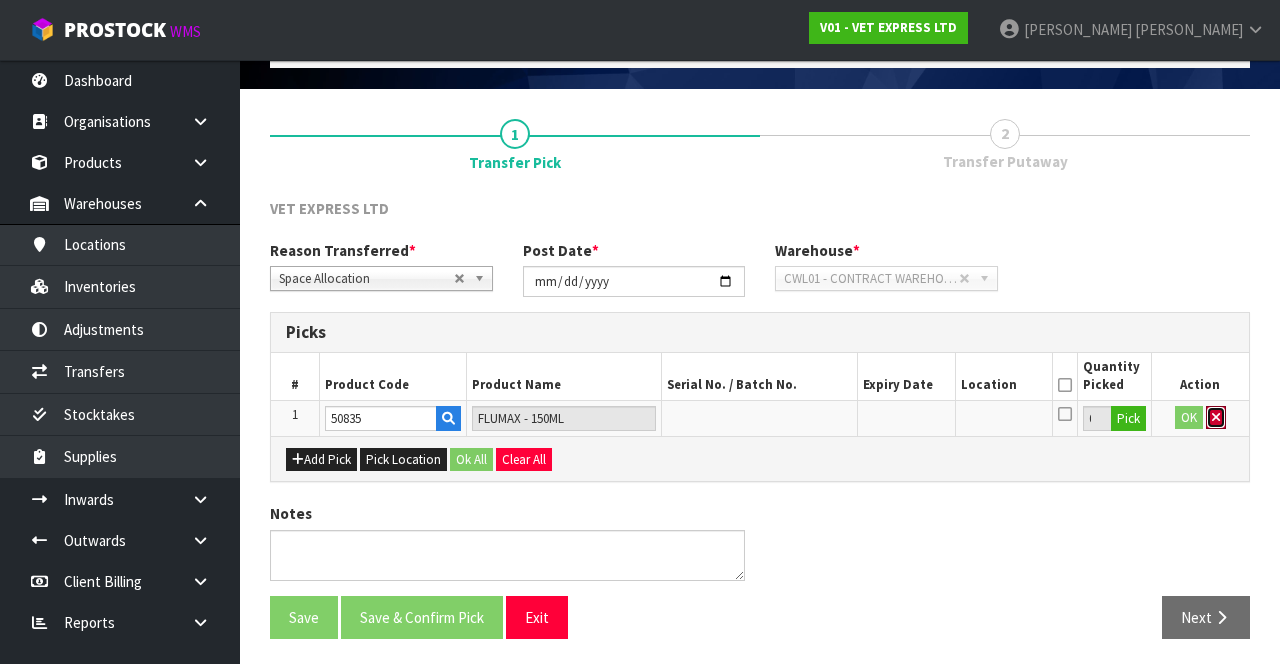 click at bounding box center (1216, 417) 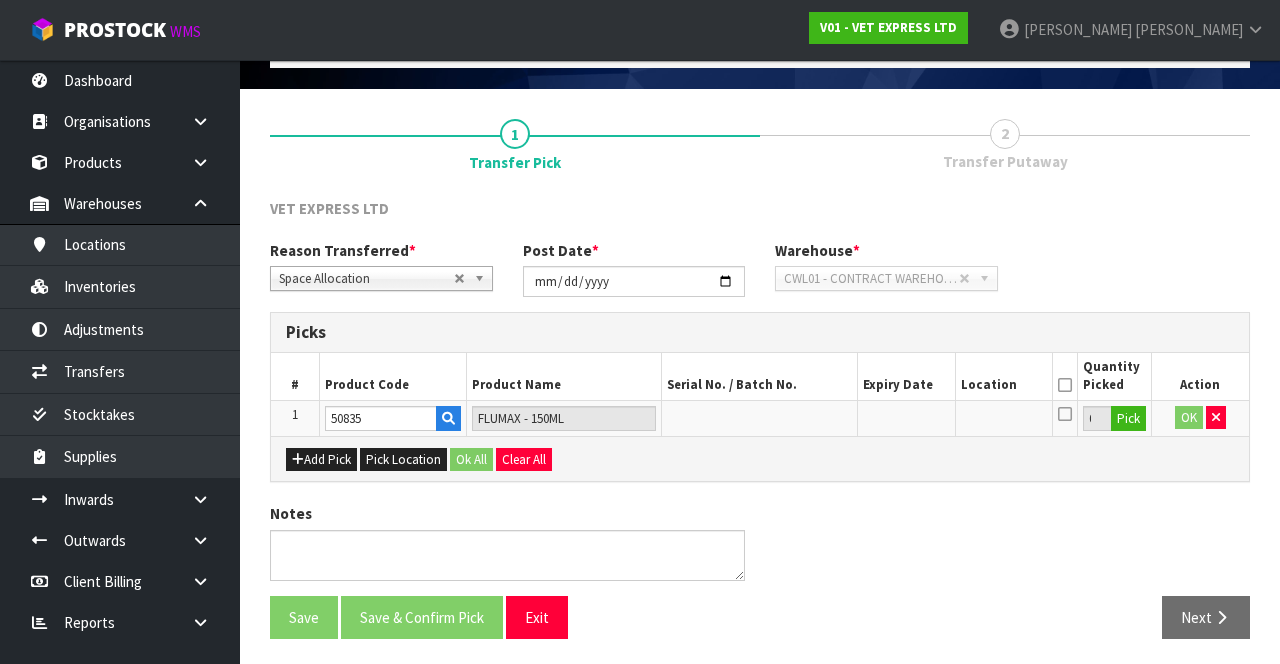 scroll, scrollTop: 108, scrollLeft: 0, axis: vertical 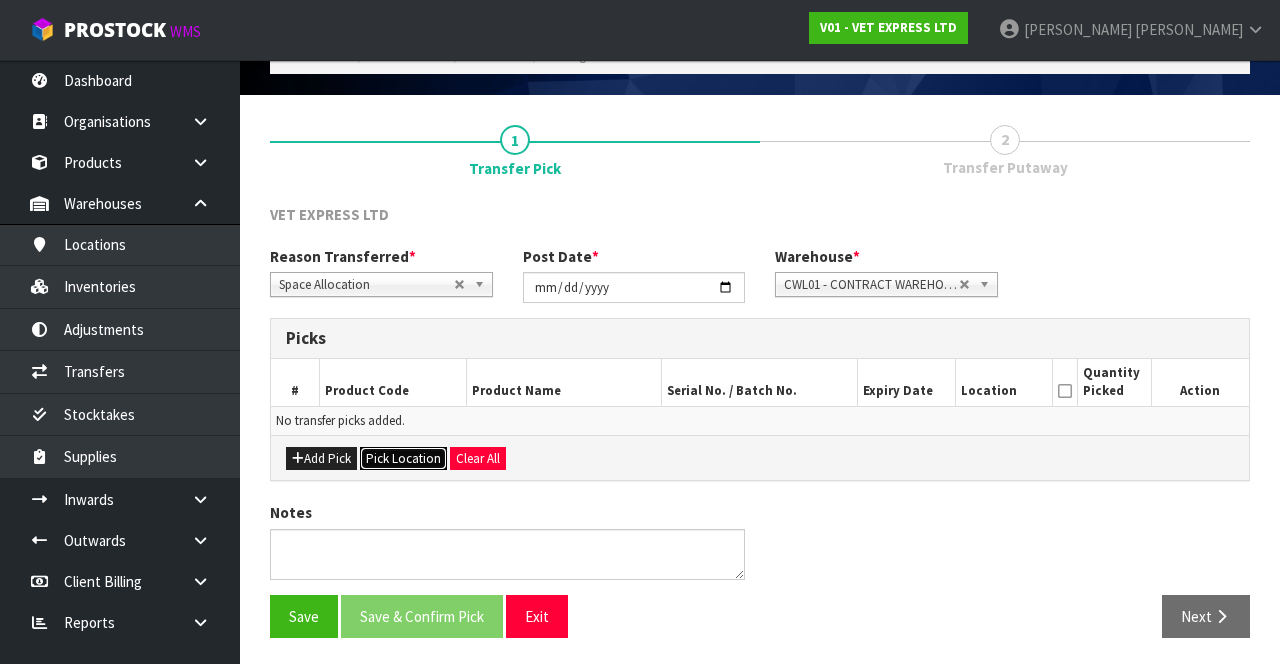 click on "Pick Location" at bounding box center [403, 459] 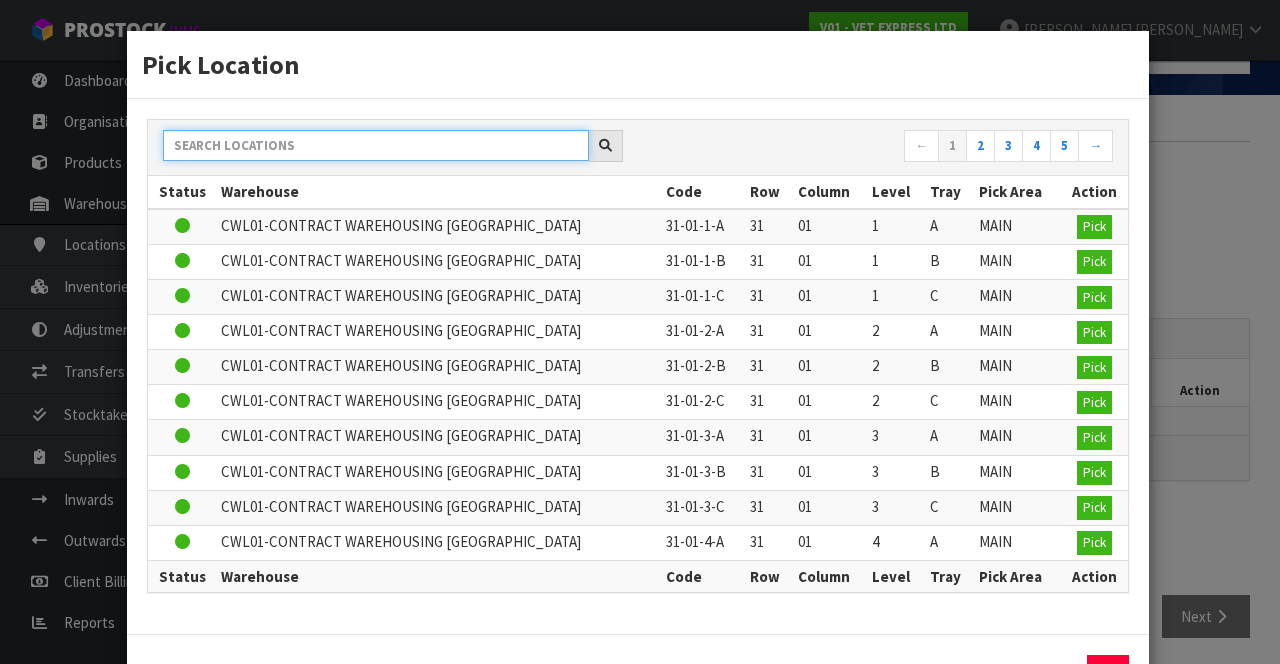 click at bounding box center [376, 145] 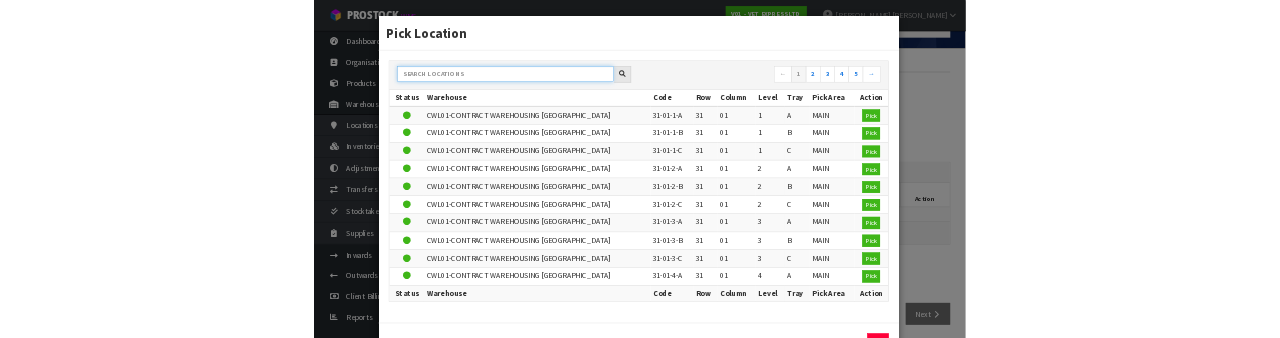 scroll, scrollTop: 108, scrollLeft: 0, axis: vertical 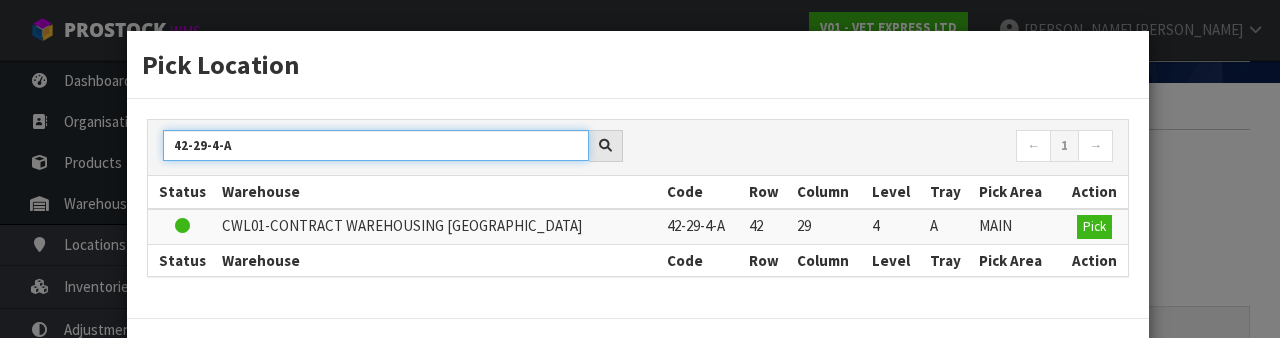 type on "42-29-4-A" 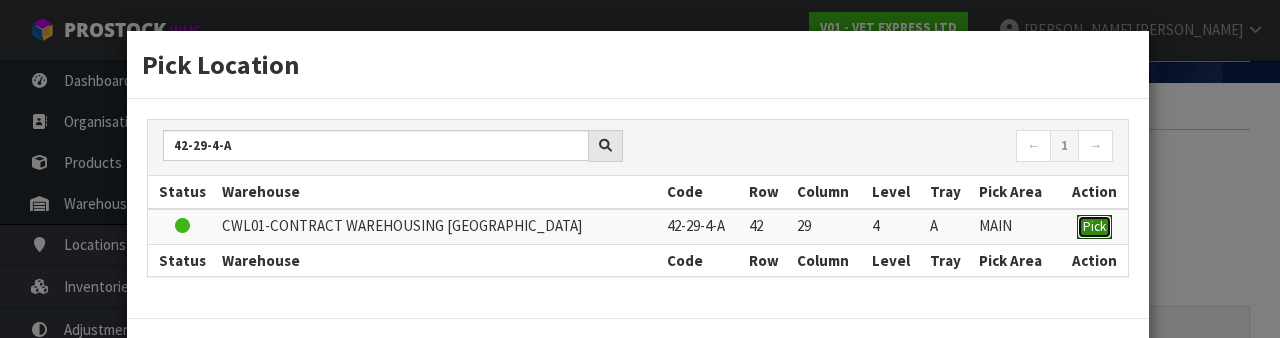 click on "Pick" at bounding box center (1094, 226) 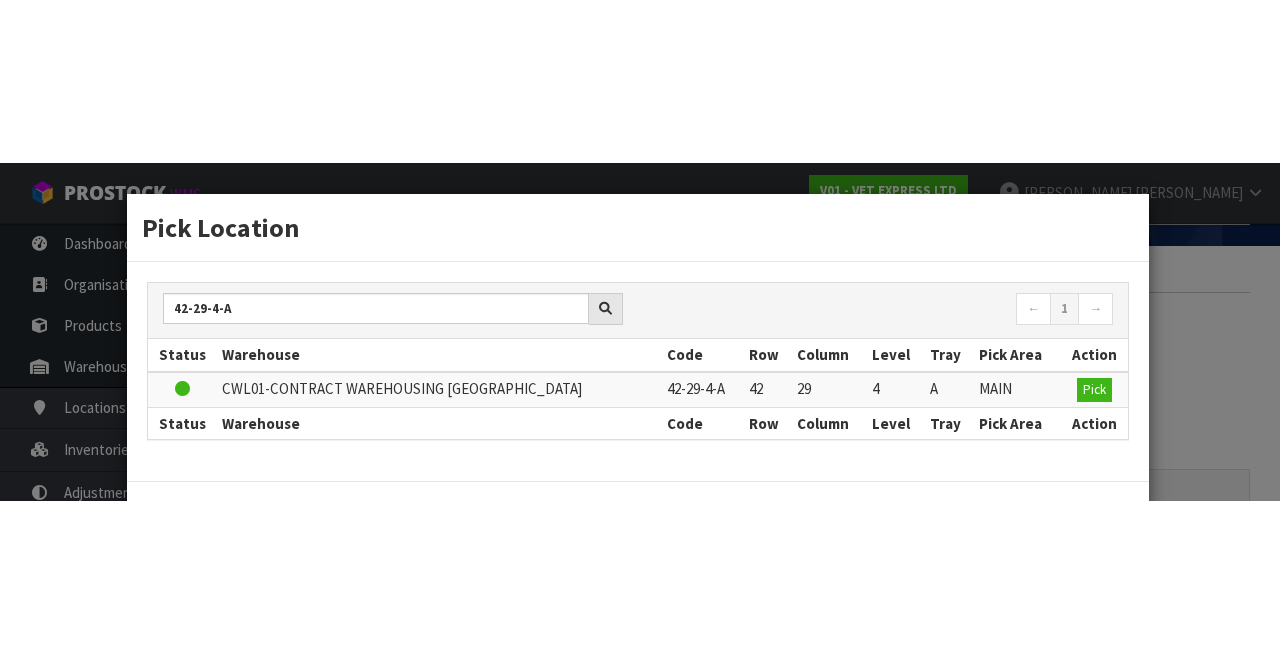 scroll, scrollTop: 108, scrollLeft: 0, axis: vertical 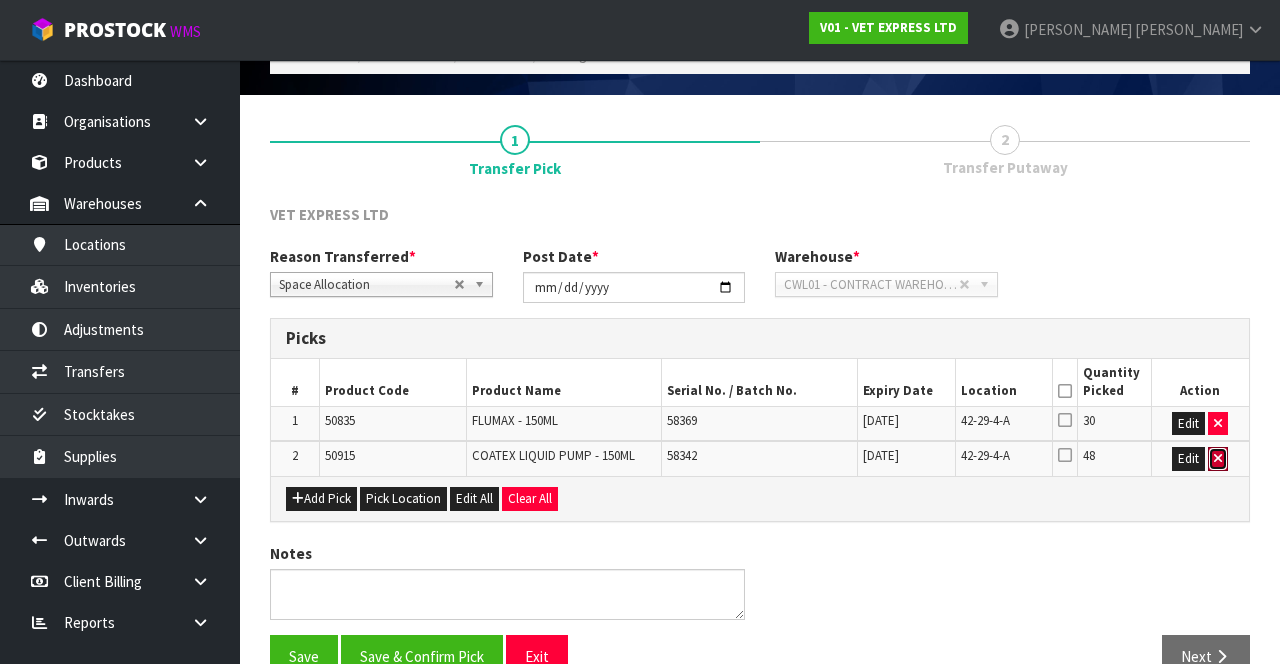 click at bounding box center (1218, 458) 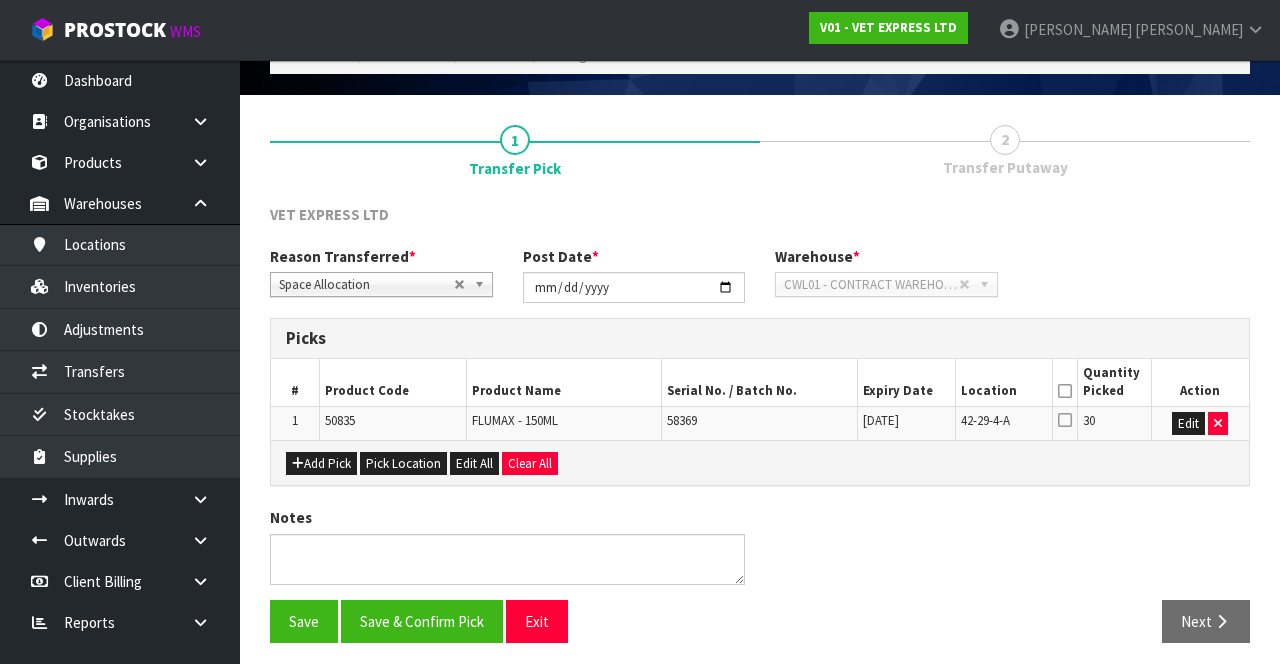click at bounding box center [1065, 420] 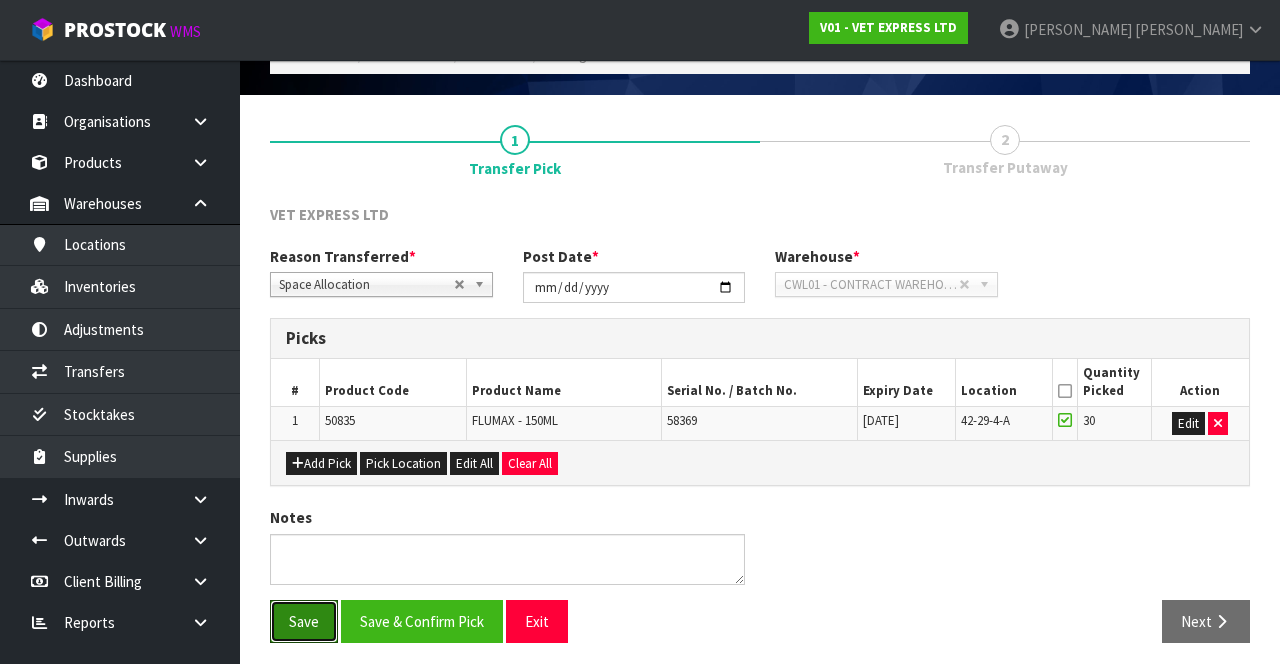 click on "Save" at bounding box center (304, 621) 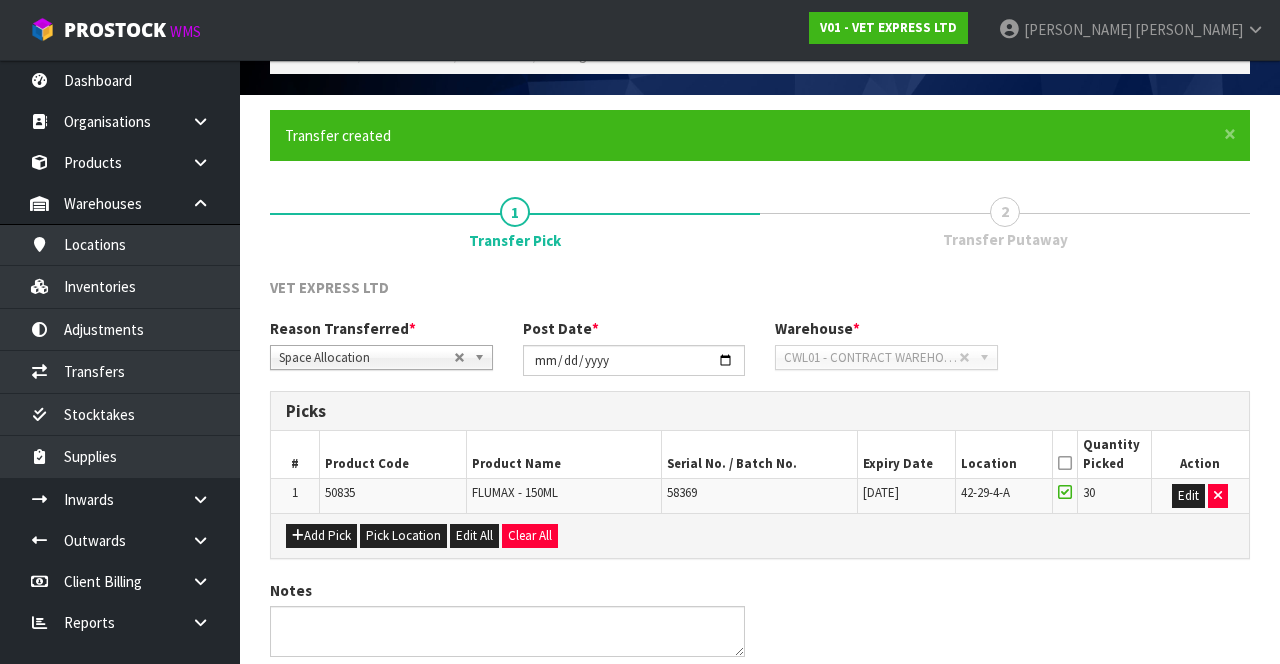 scroll, scrollTop: 0, scrollLeft: 0, axis: both 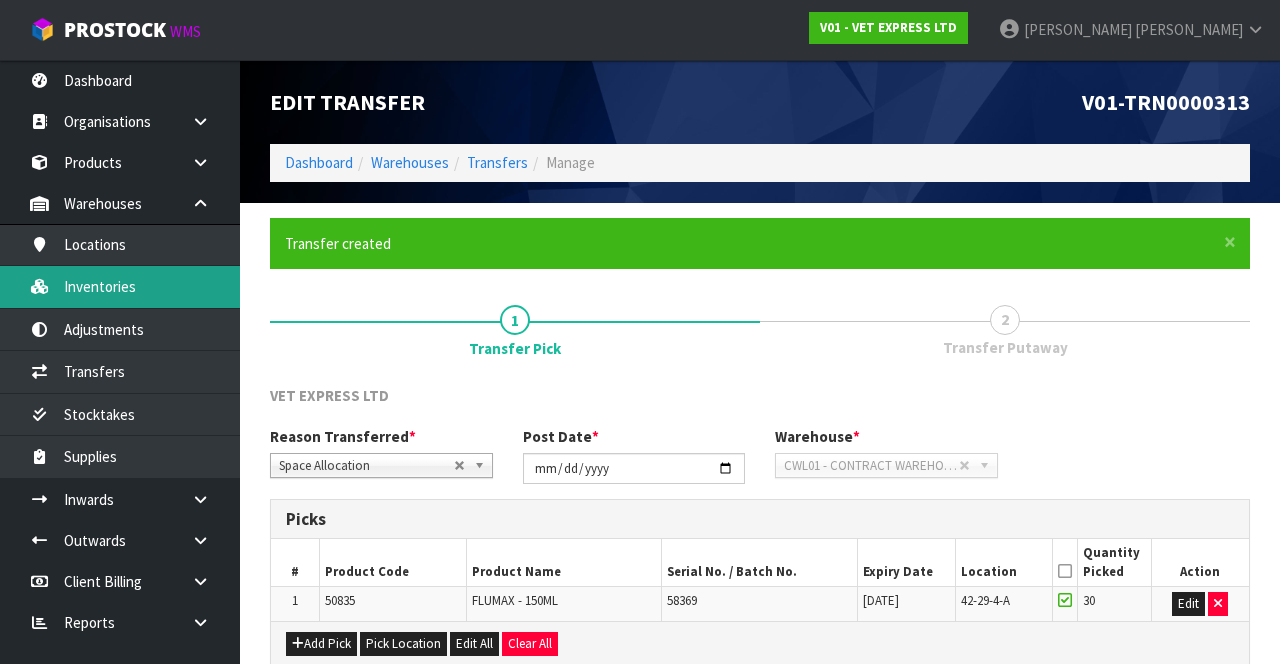 click on "Inventories" at bounding box center [120, 286] 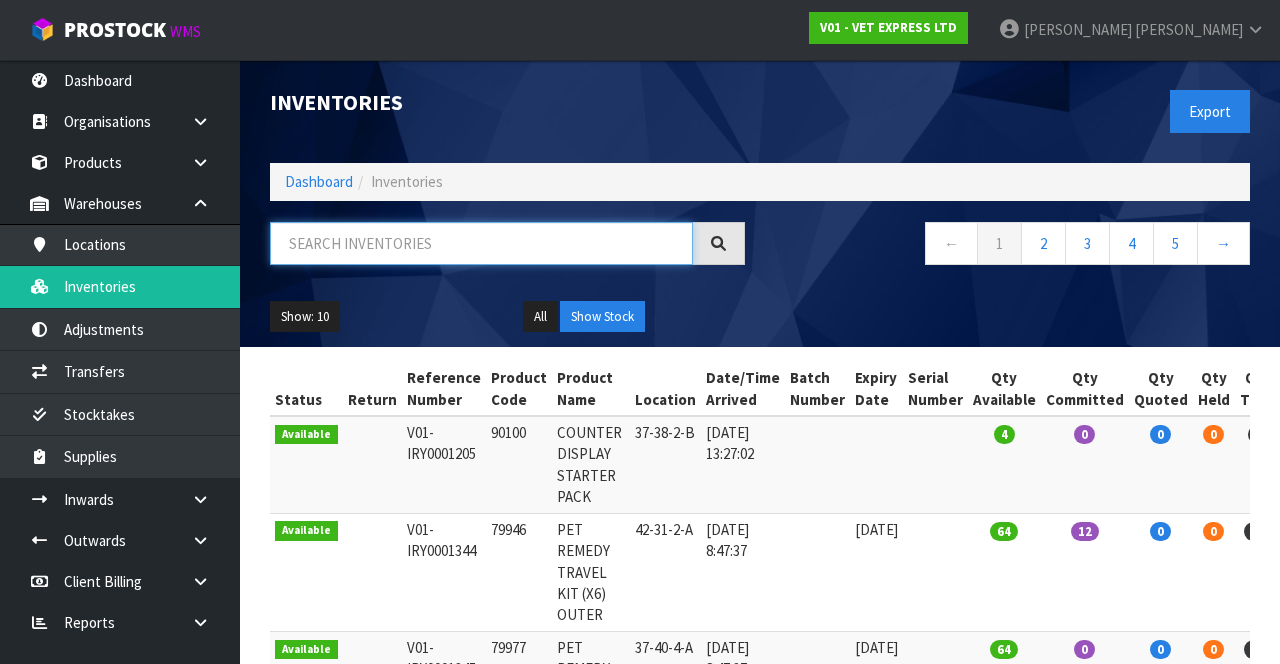 click at bounding box center (481, 243) 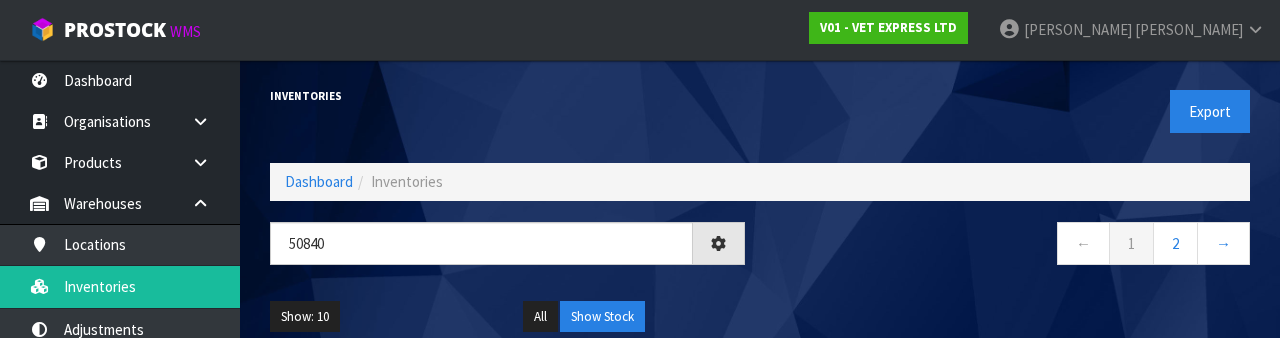 click on "Show: 10
5
10
25
50
All
Show Stock" at bounding box center [760, 317] 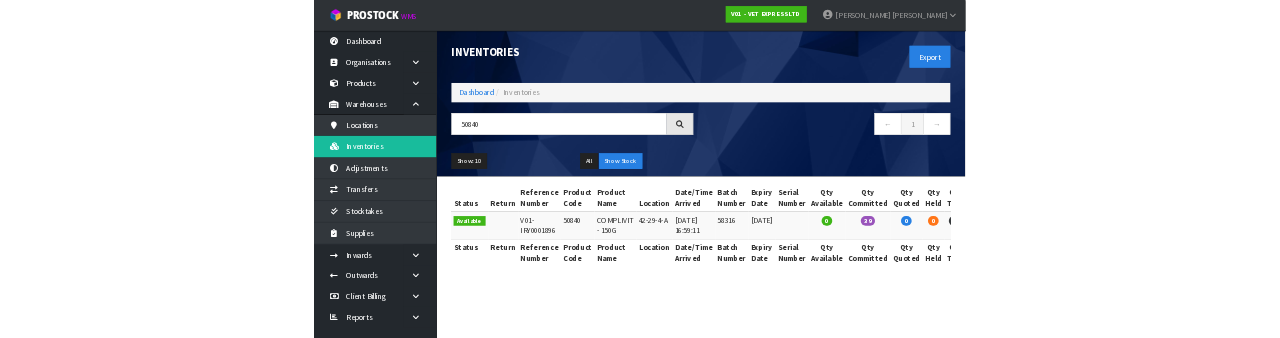scroll, scrollTop: 0, scrollLeft: 74, axis: horizontal 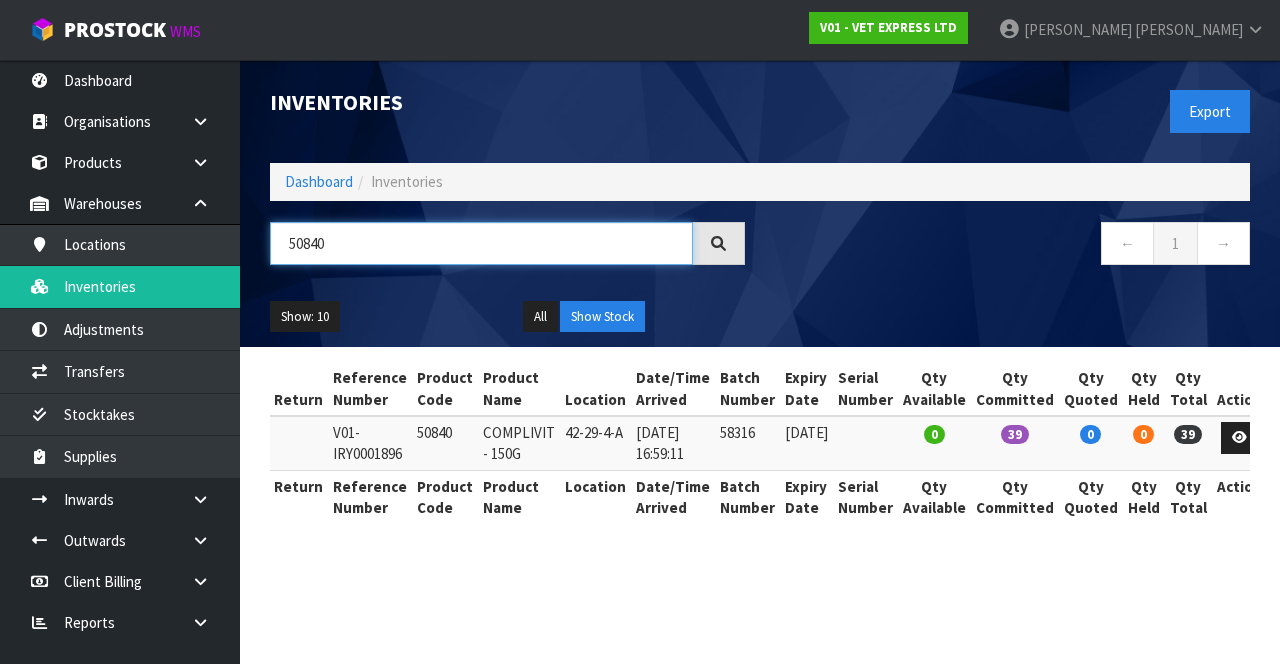 click on "50840" at bounding box center [481, 243] 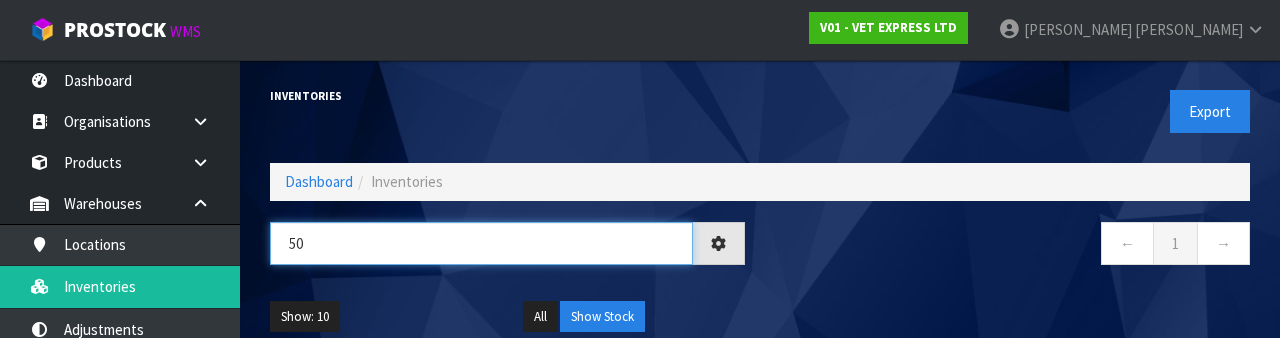 type on "5" 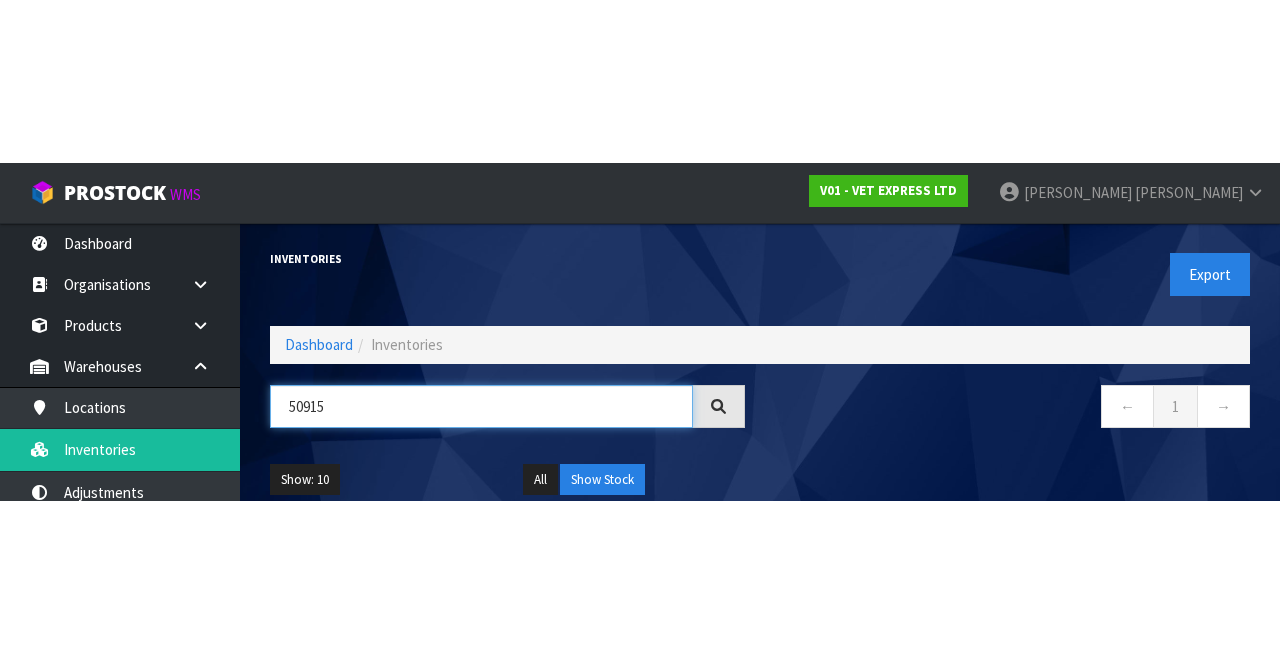 scroll, scrollTop: 0, scrollLeft: 58, axis: horizontal 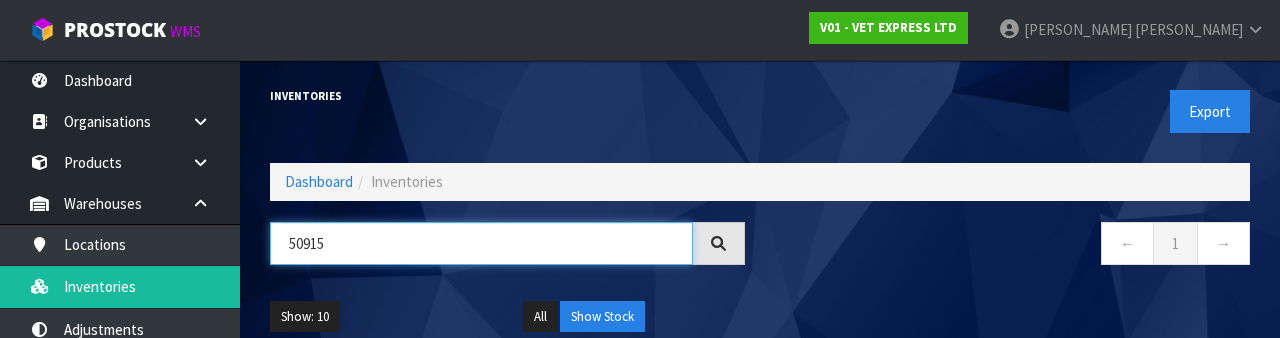 type on "50915" 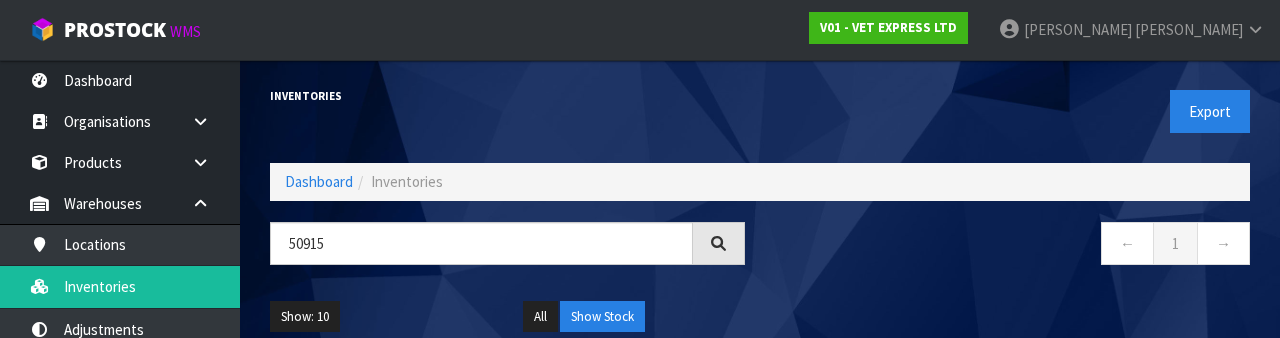 click on "←
1
→" at bounding box center [1012, 254] 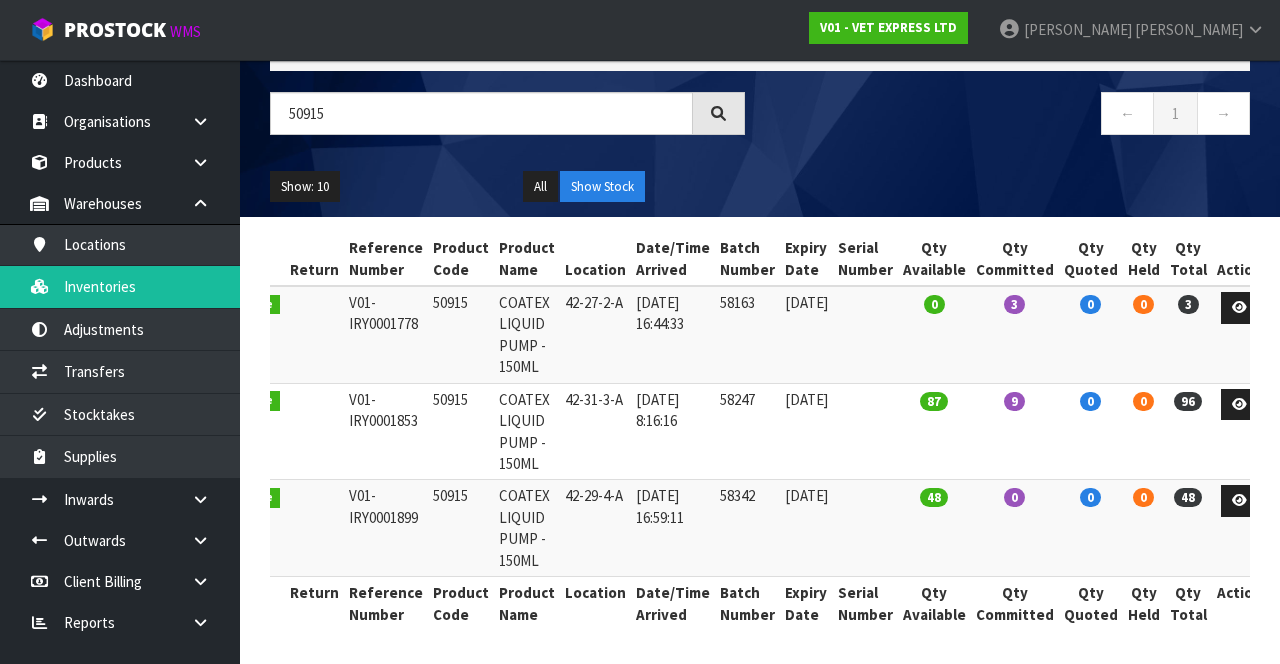 scroll, scrollTop: 129, scrollLeft: 0, axis: vertical 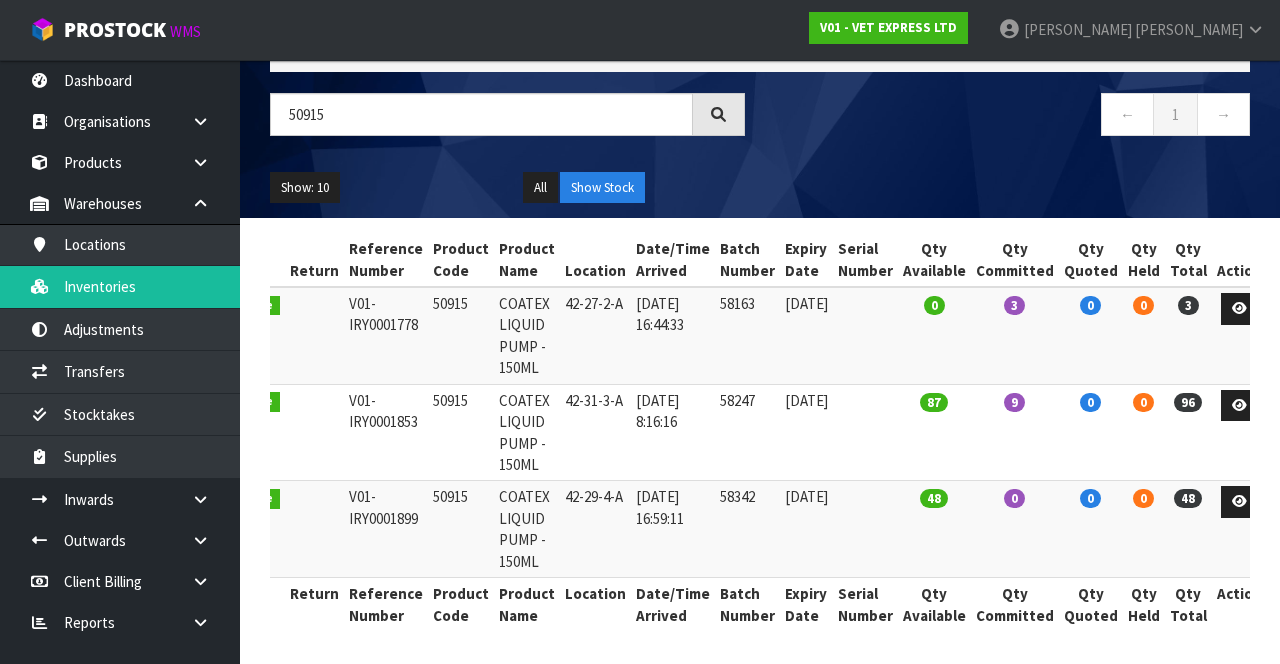 copy on "50915" 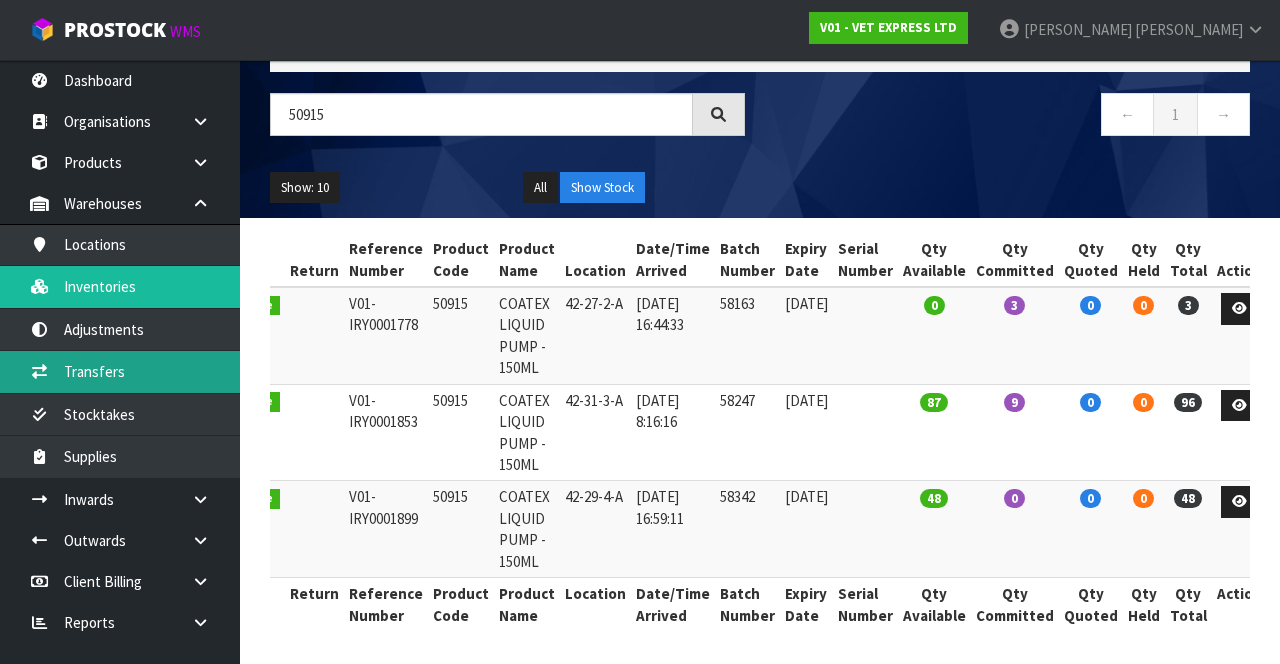 click on "Transfers" at bounding box center [120, 371] 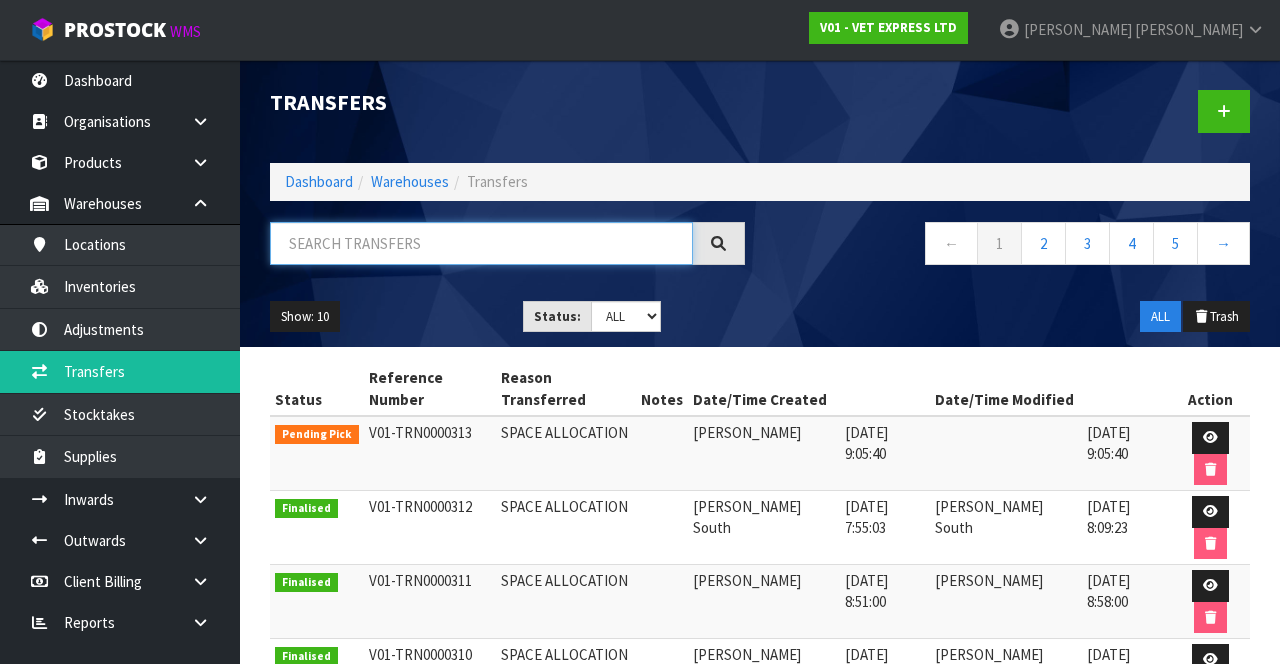 click at bounding box center (481, 243) 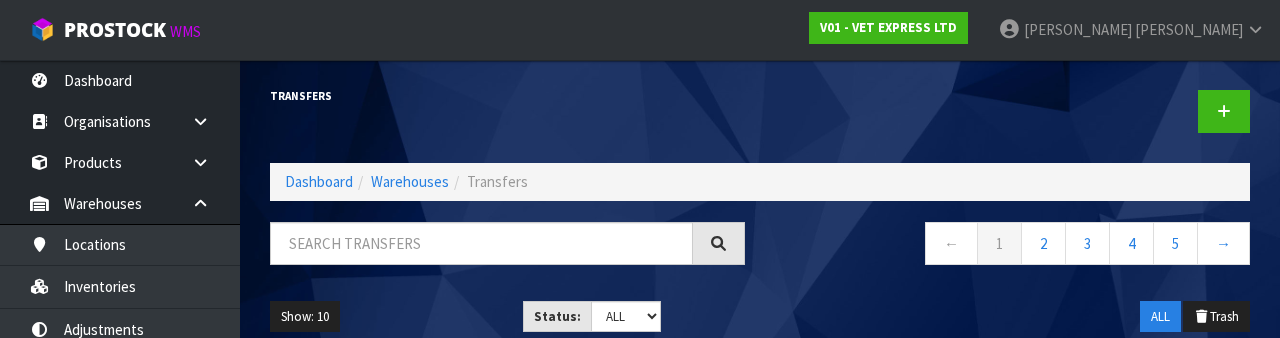 click on "←
1 2 3 4 5
→" at bounding box center [1012, 254] 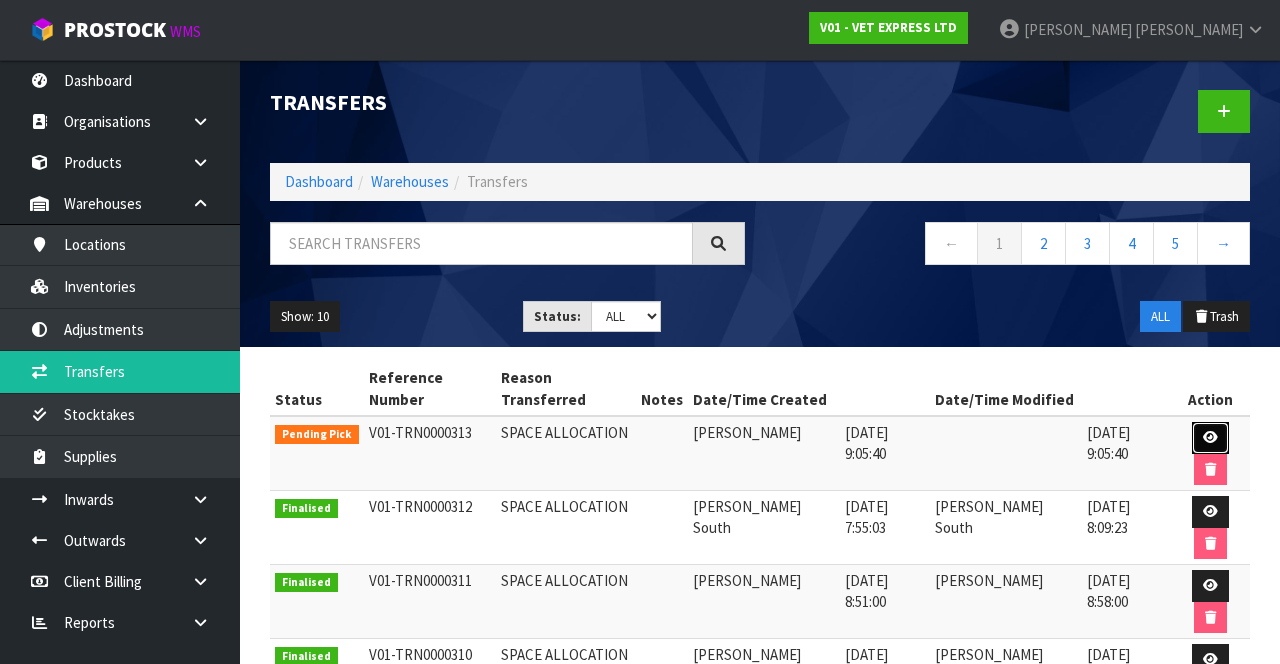 click at bounding box center (1210, 437) 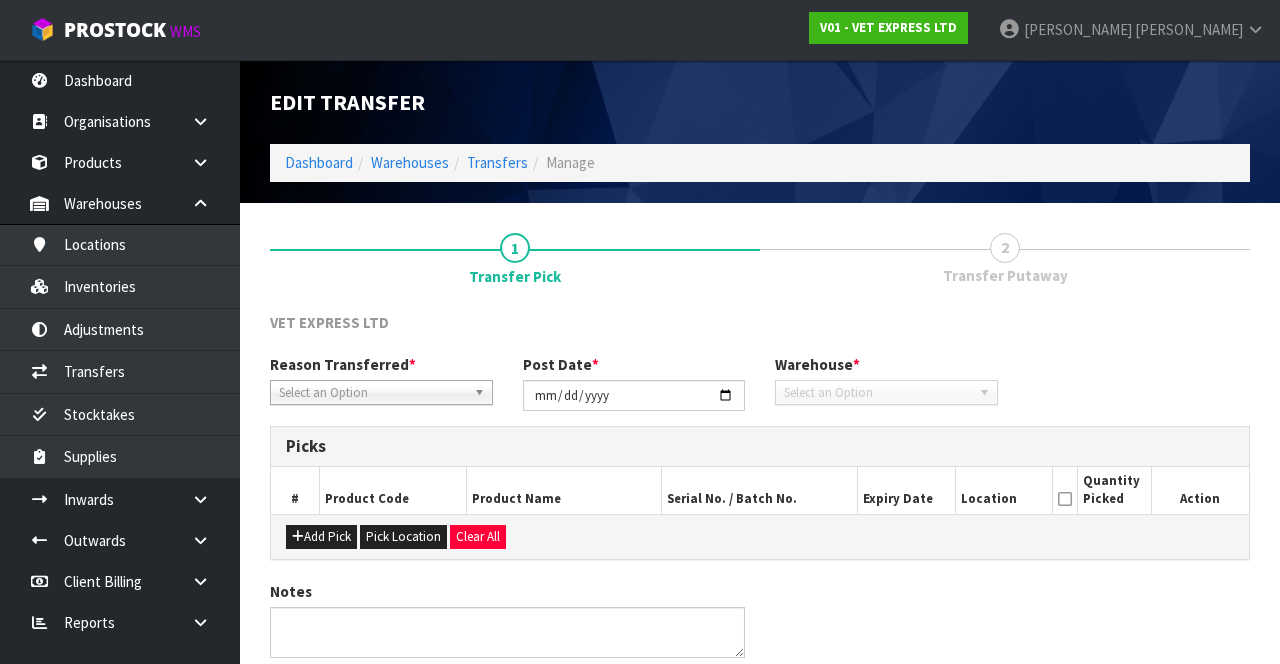 type on "[DATE]" 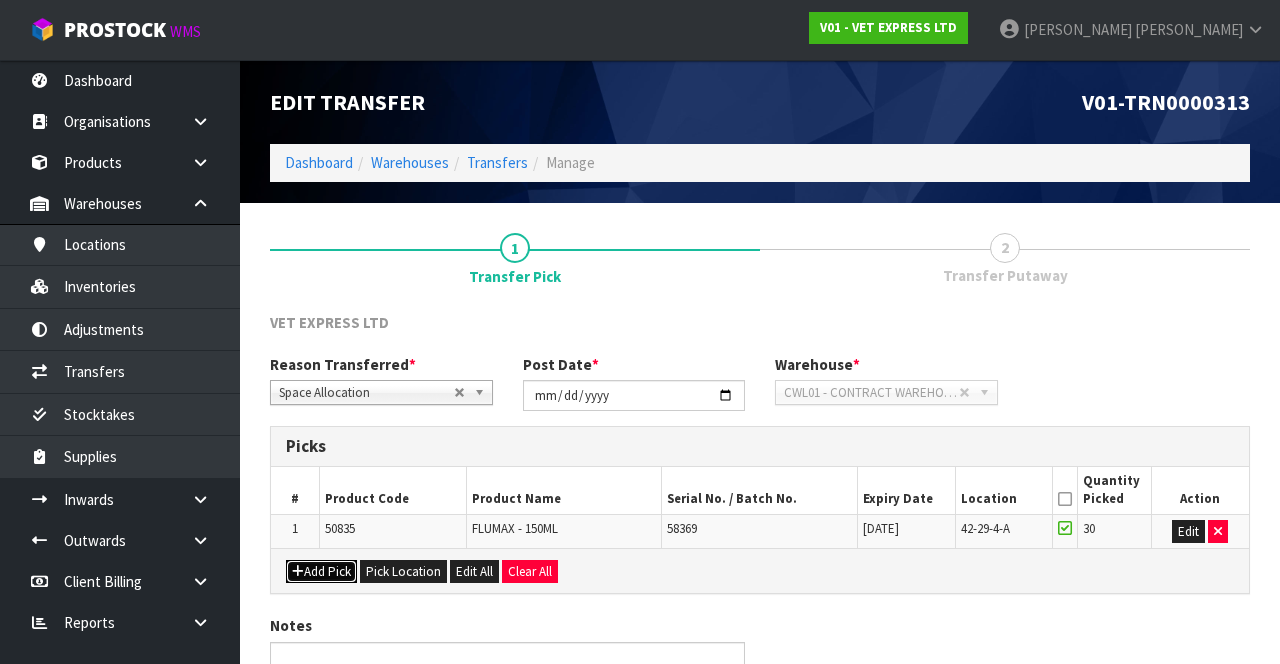 click on "Add Pick" at bounding box center (321, 572) 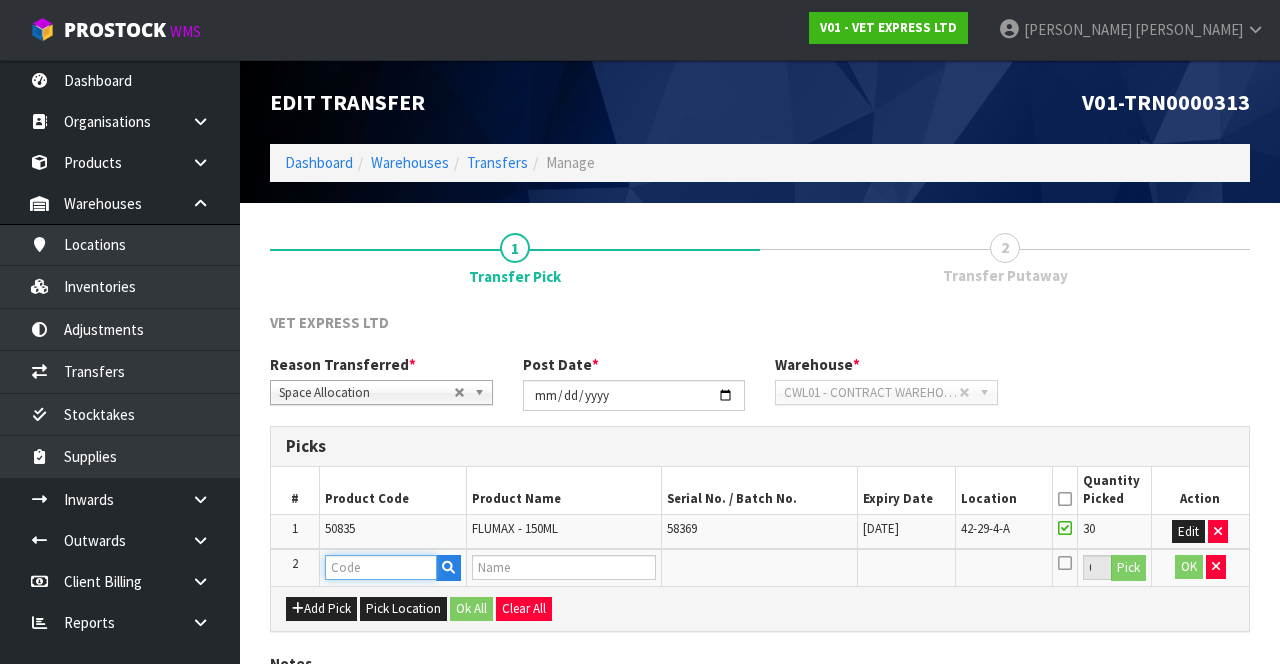 click at bounding box center [381, 567] 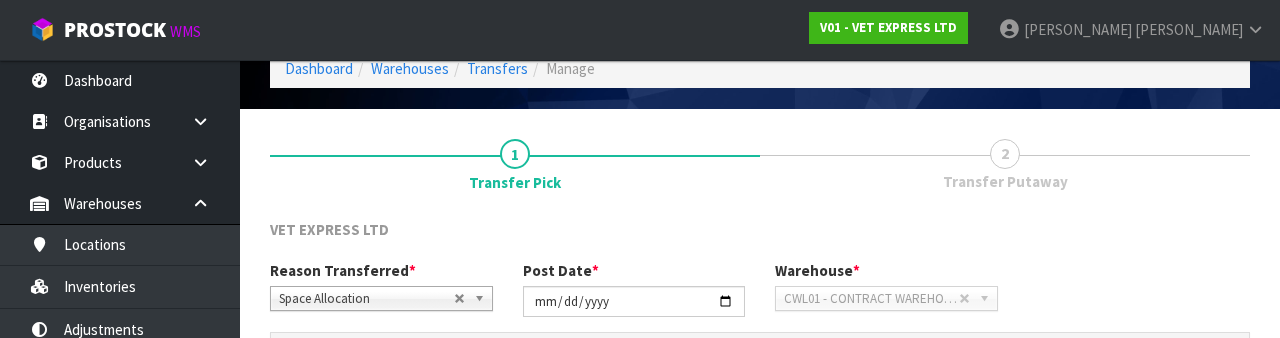 scroll, scrollTop: 385, scrollLeft: 0, axis: vertical 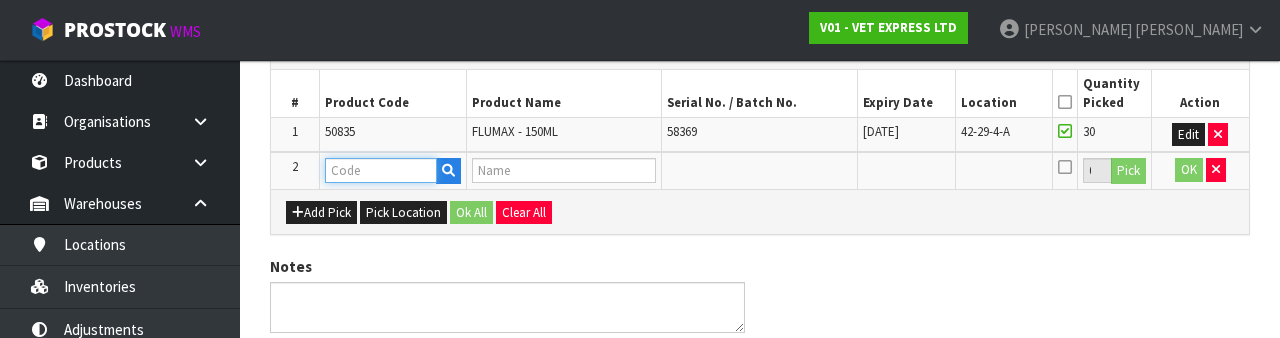paste on "50915" 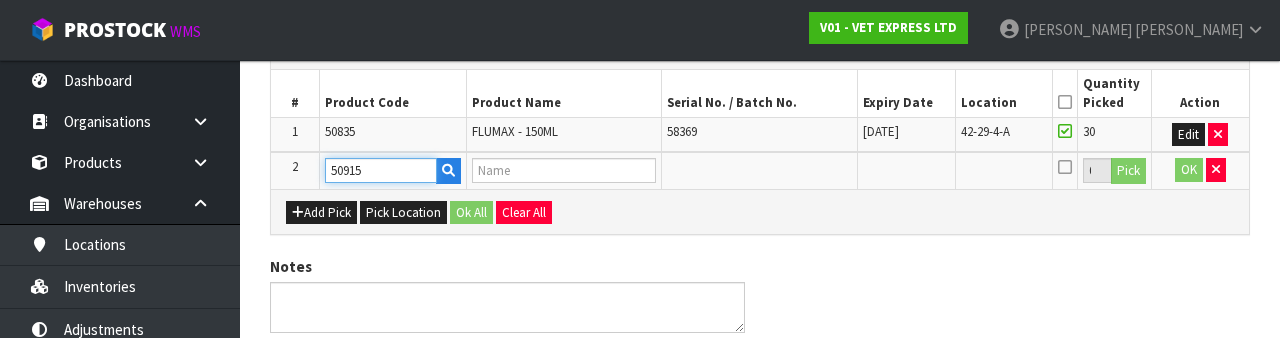 type on "COATEX LIQUID PUMP - 150ML" 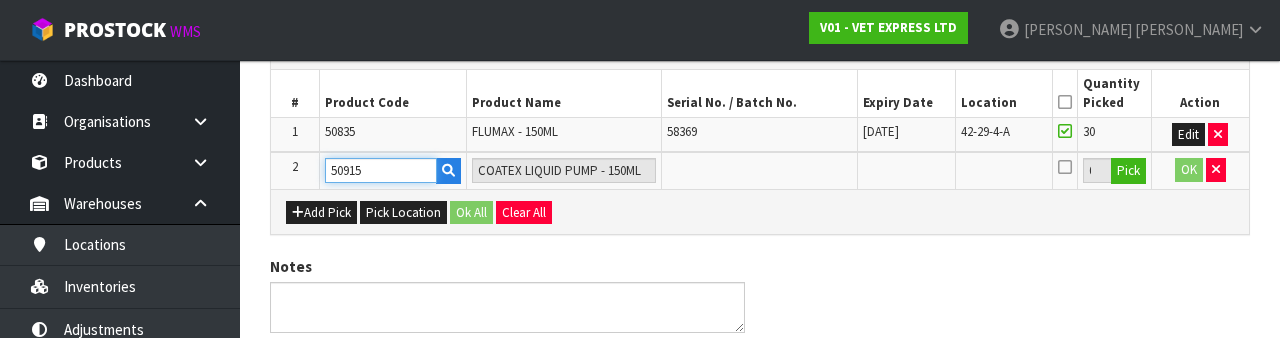 type on "50915" 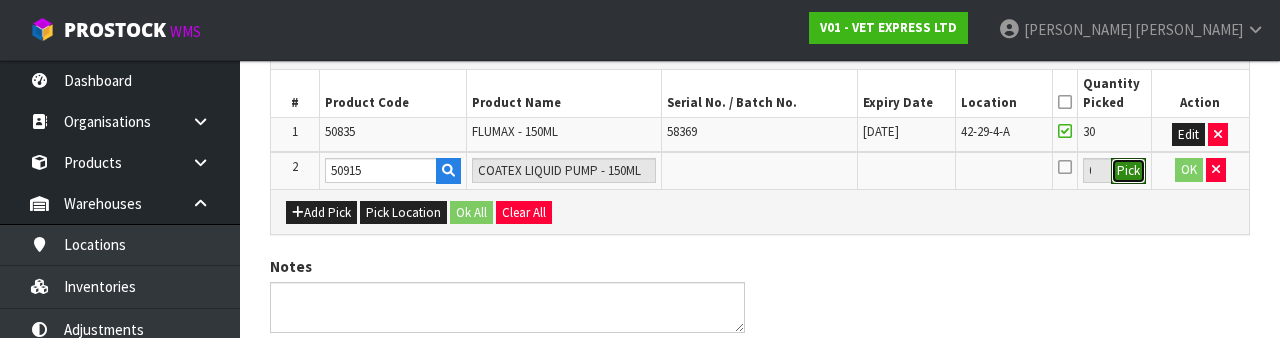 click on "Pick" at bounding box center (1128, 171) 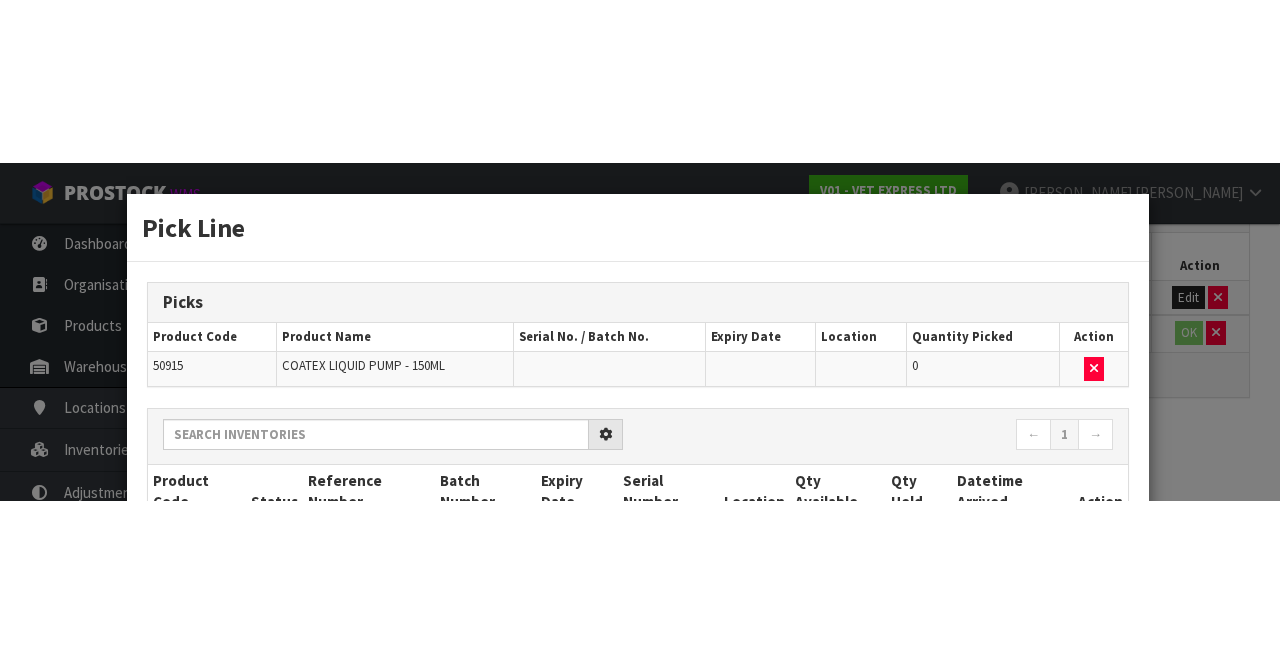 scroll, scrollTop: 149, scrollLeft: 0, axis: vertical 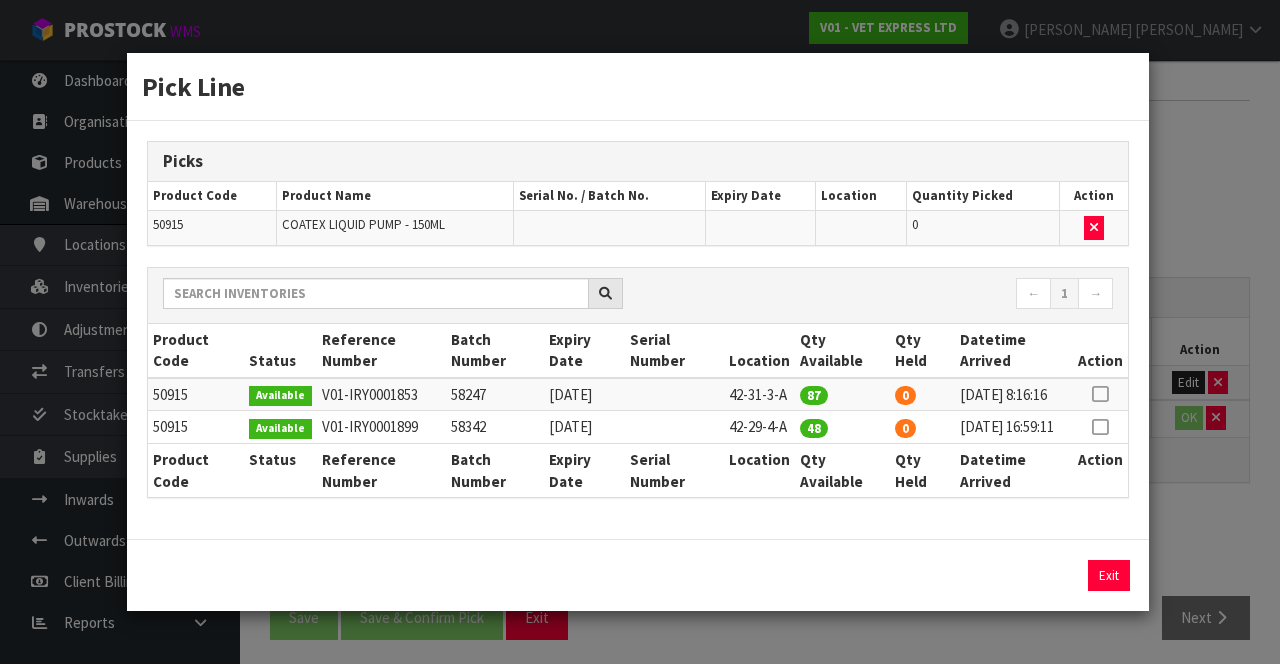 click at bounding box center [1100, 427] 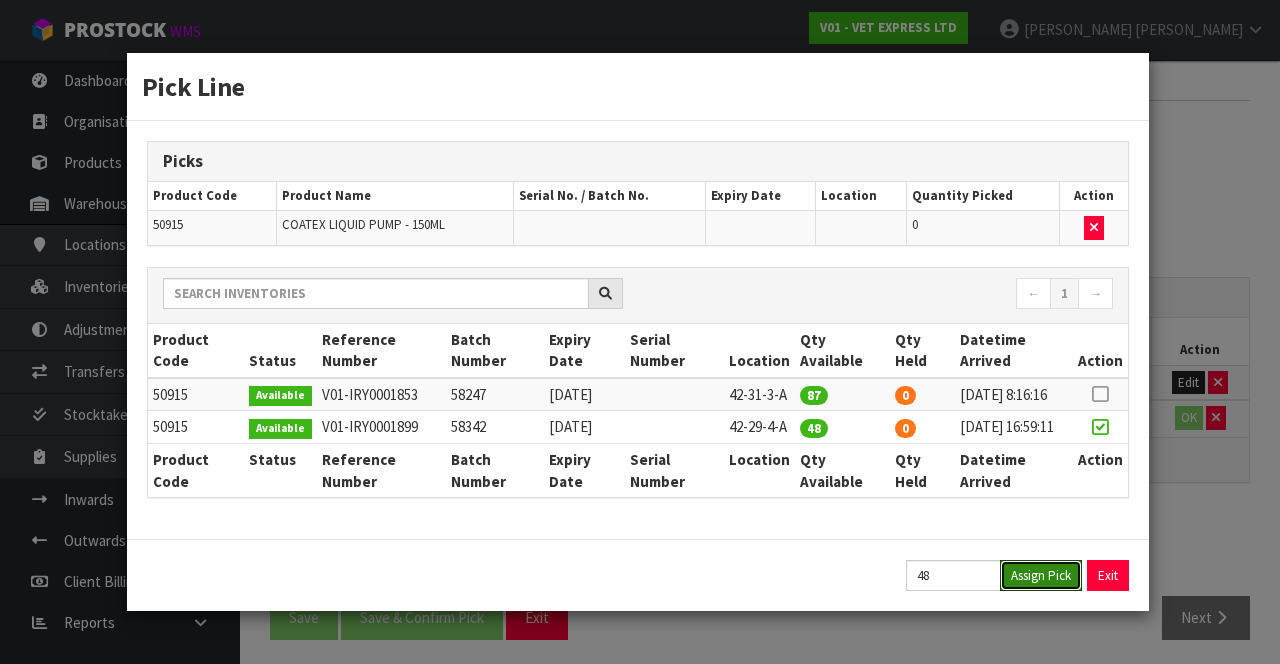 click on "Assign Pick" at bounding box center (1041, 575) 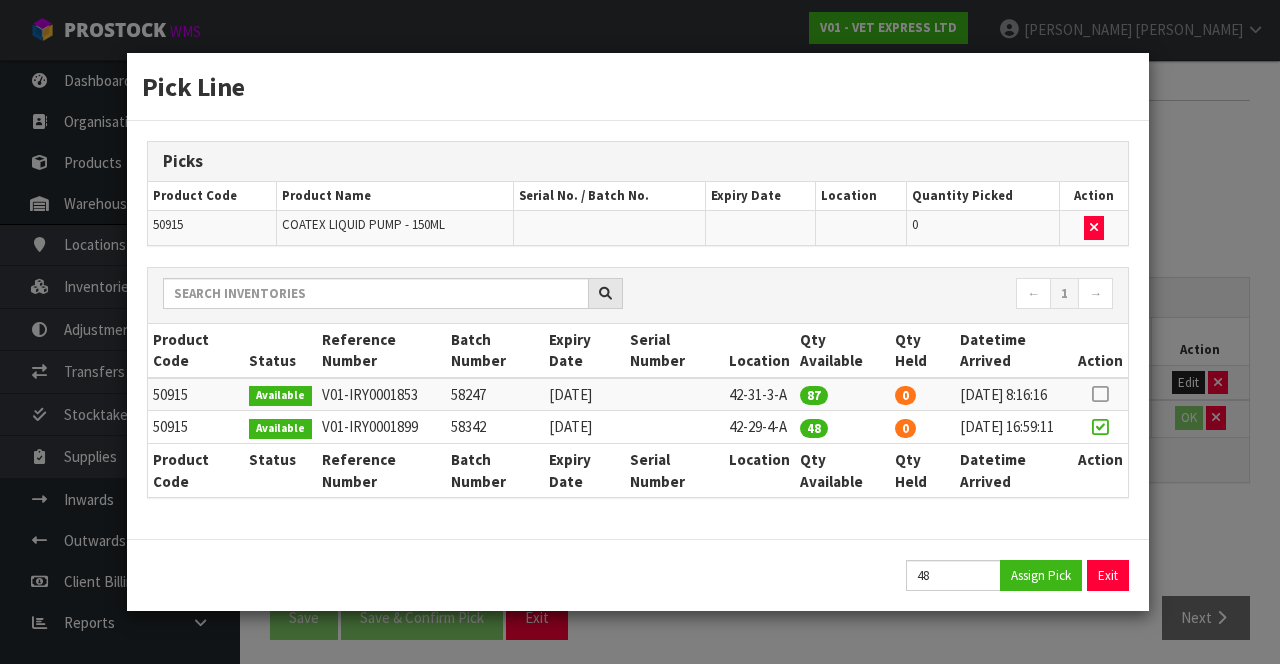 type on "48" 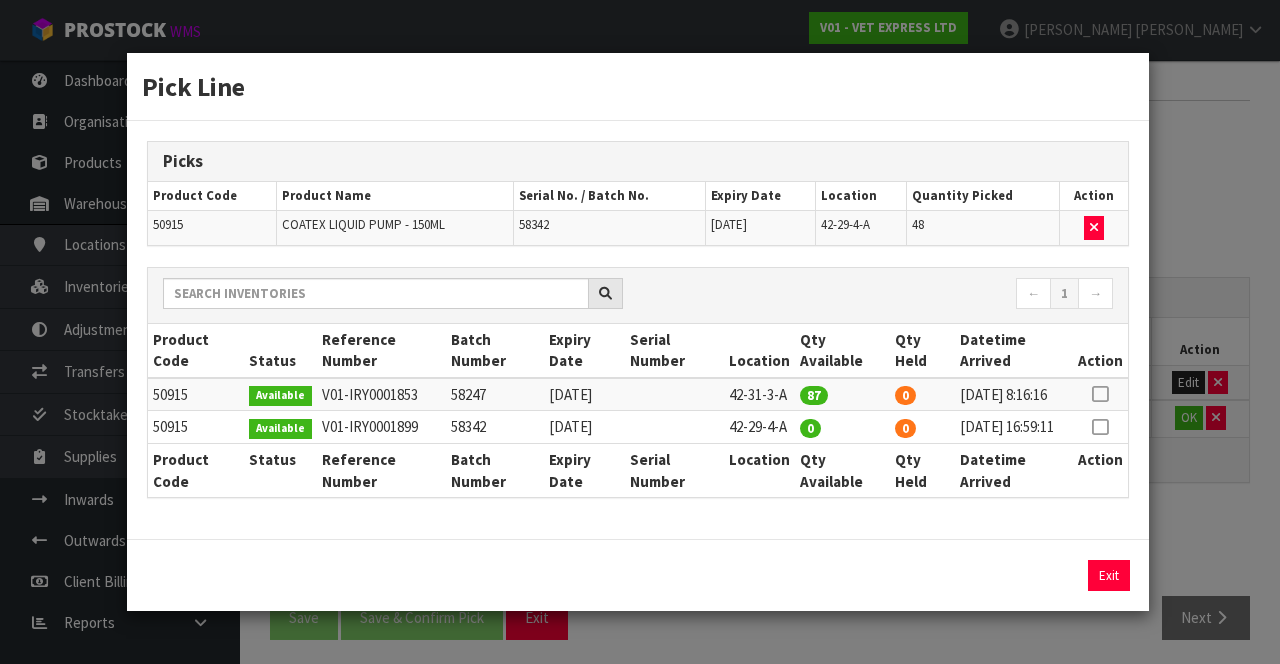 click on "Pick Line
Picks
Product Code
Product Name
Serial No. / Batch No.
Expiry Date
Location
Quantity Picked
Action
50915
COATEX LIQUID PUMP - 150ML
58342
[DATE]
42-29-4-A
48
←
1
→
Product Code
Status
Reference Number
Batch Number
Expiry Date
Serial Number
Location
Qty Available
Qty Held
Datetime Arrived
Action
87 0" at bounding box center (640, 332) 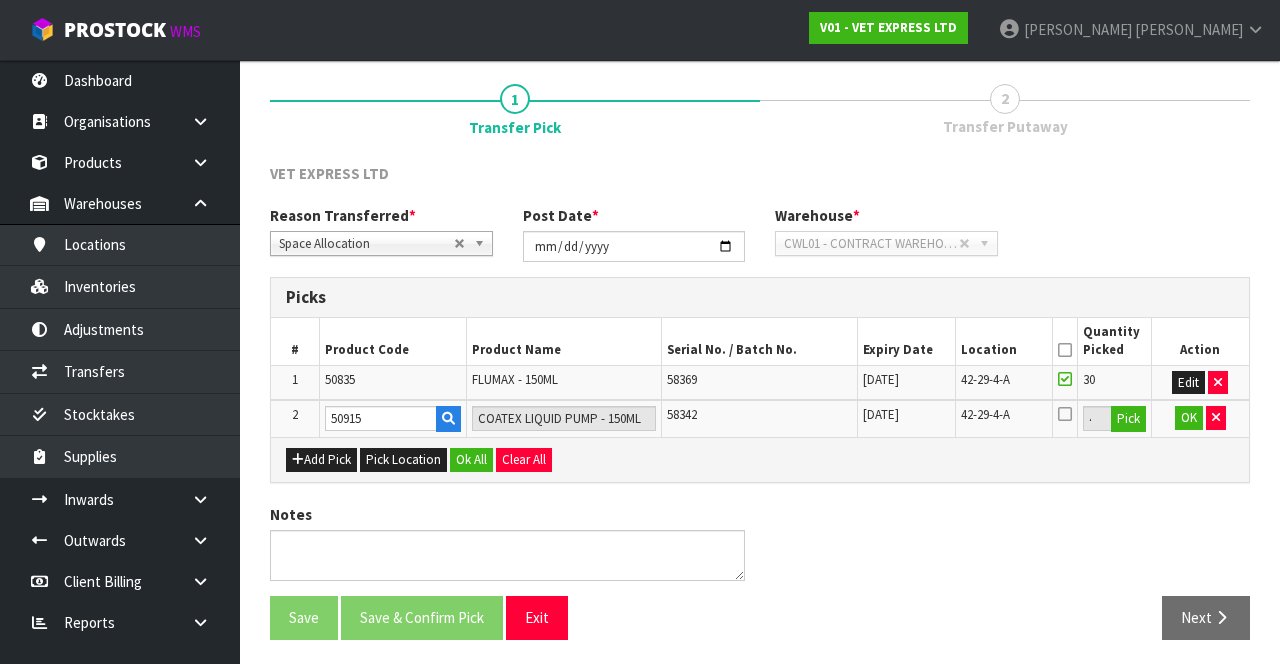 click at bounding box center [1065, 414] 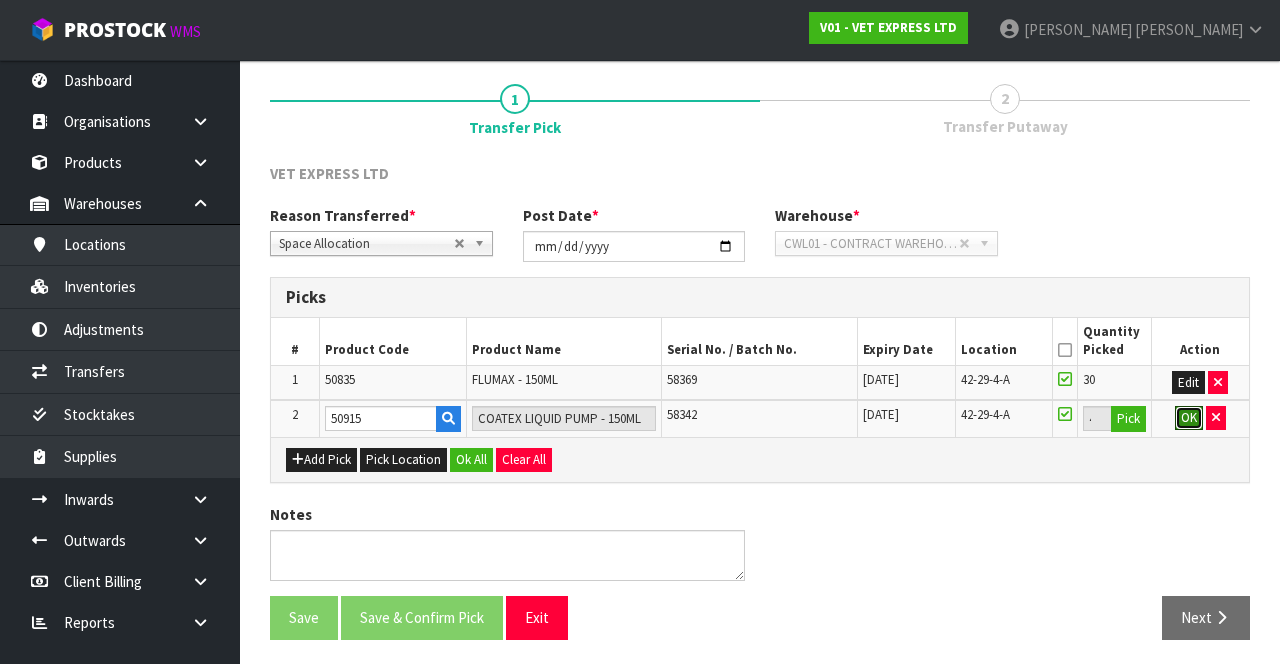 click on "OK" at bounding box center [1189, 418] 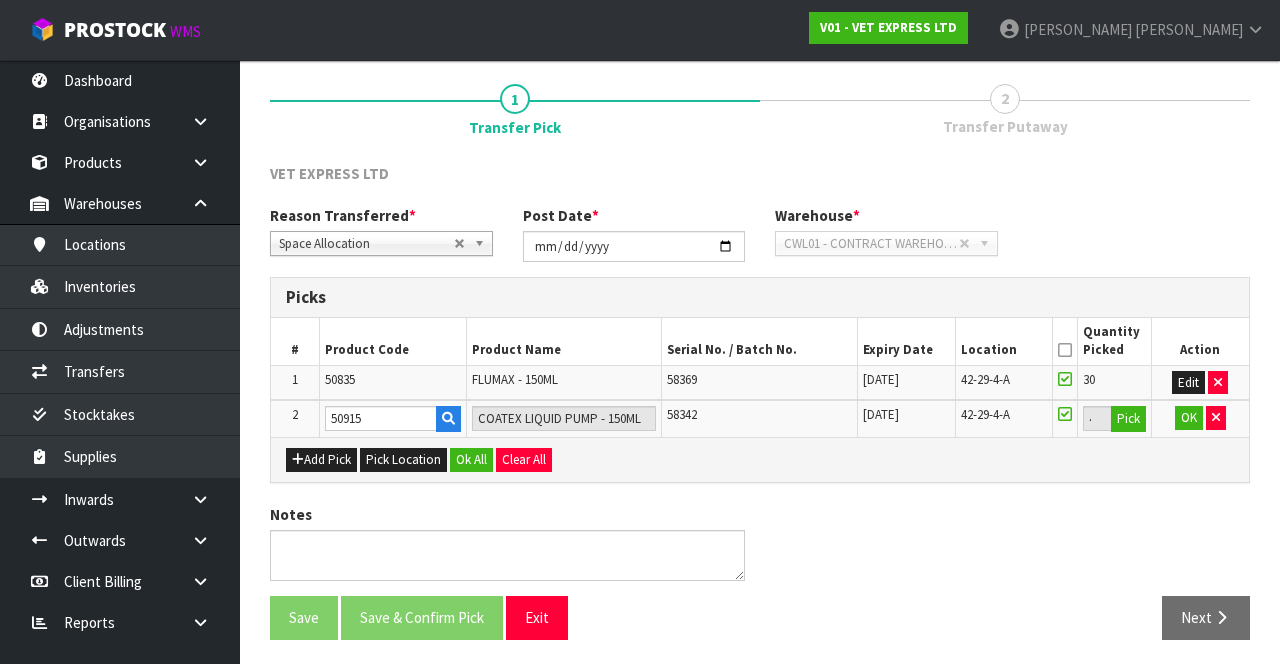 scroll, scrollTop: 147, scrollLeft: 0, axis: vertical 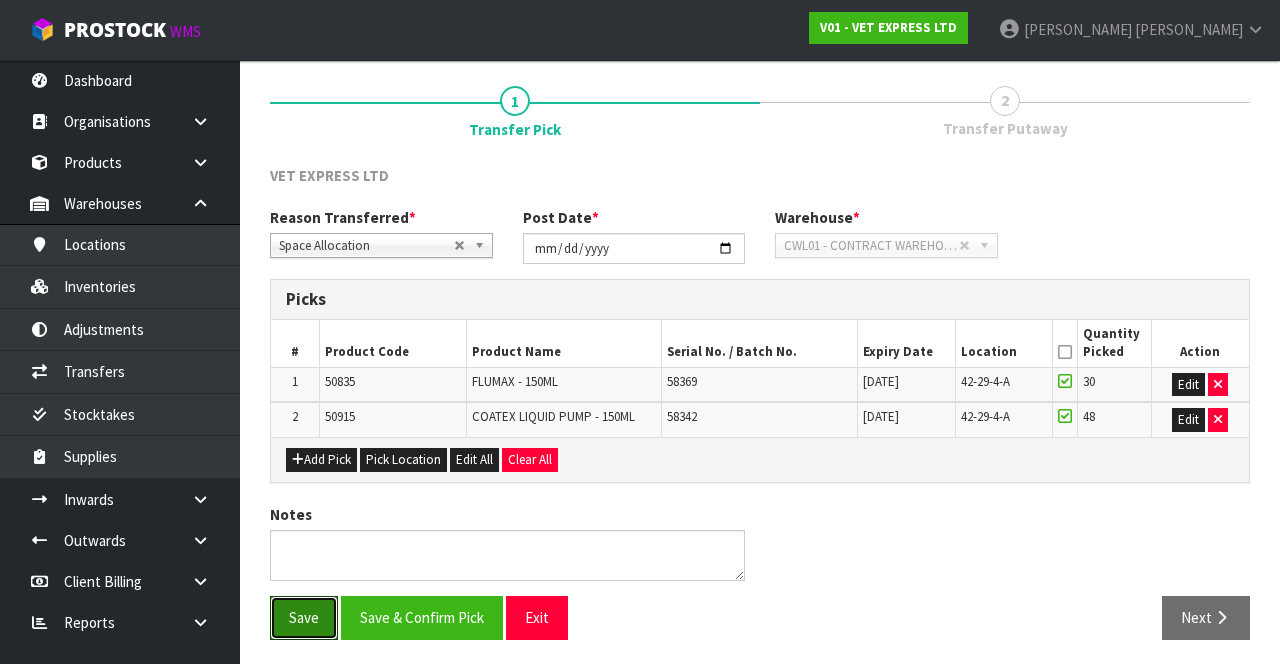 click on "Save" at bounding box center (304, 617) 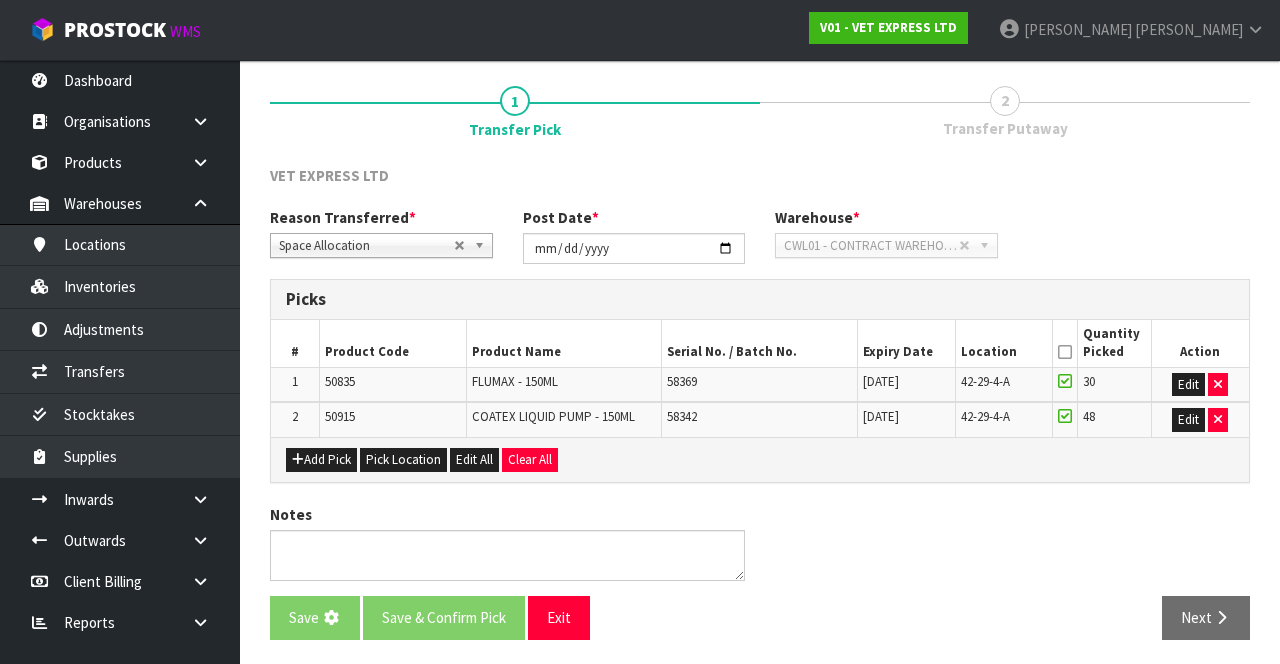 scroll, scrollTop: 0, scrollLeft: 0, axis: both 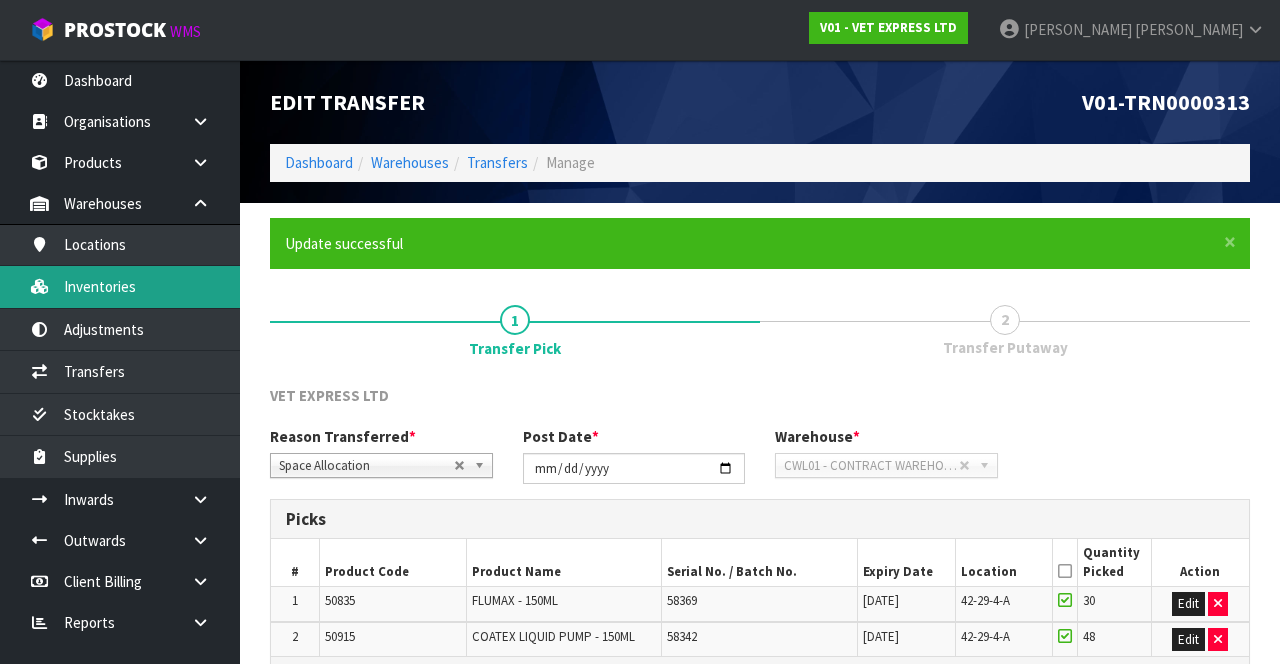 click on "Inventories" at bounding box center (120, 286) 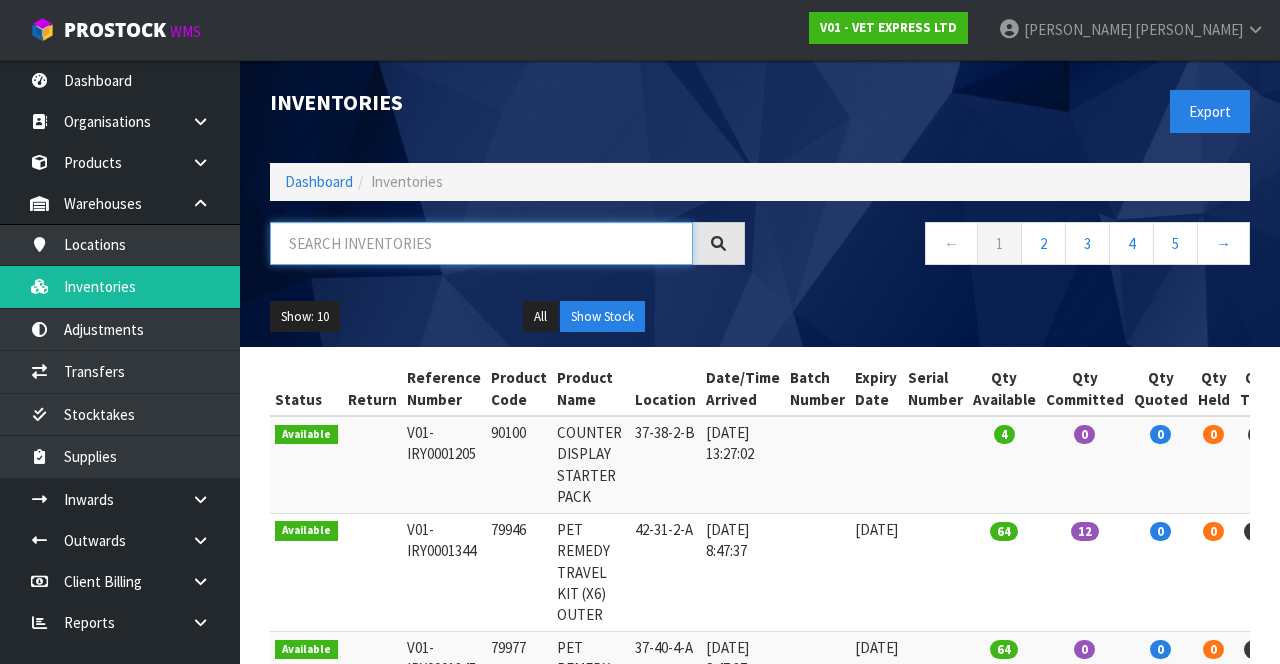 paste on "50915" 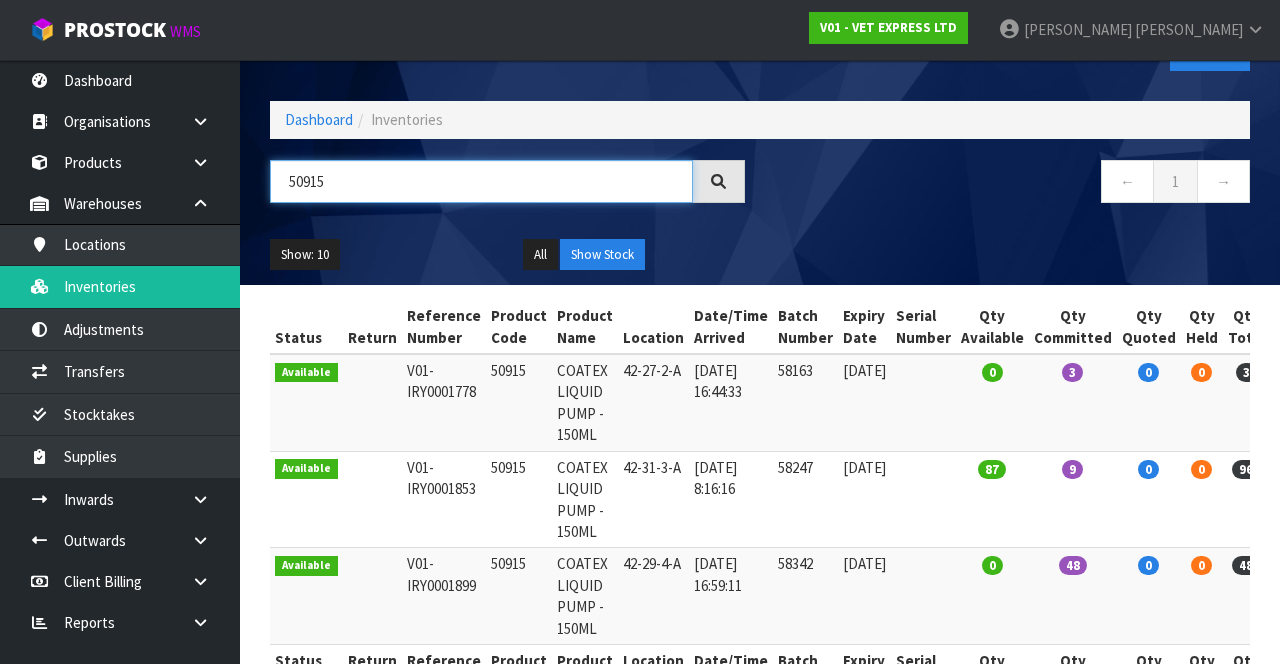 scroll, scrollTop: 62, scrollLeft: 0, axis: vertical 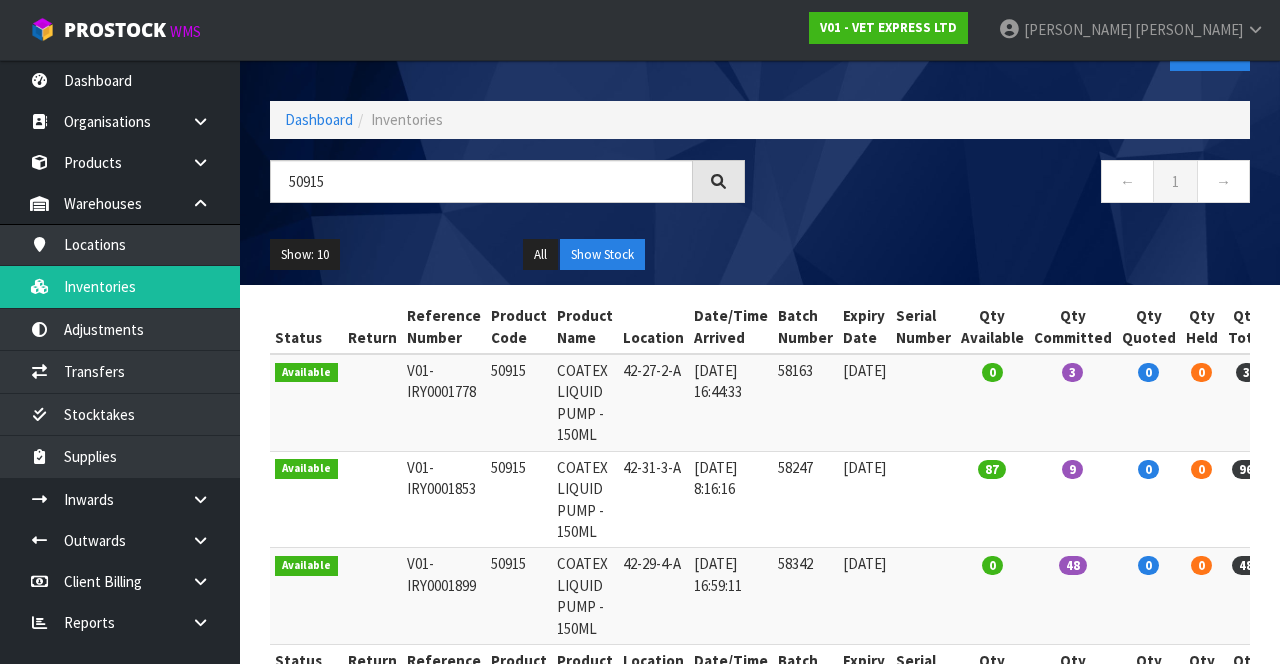 copy on "50915" 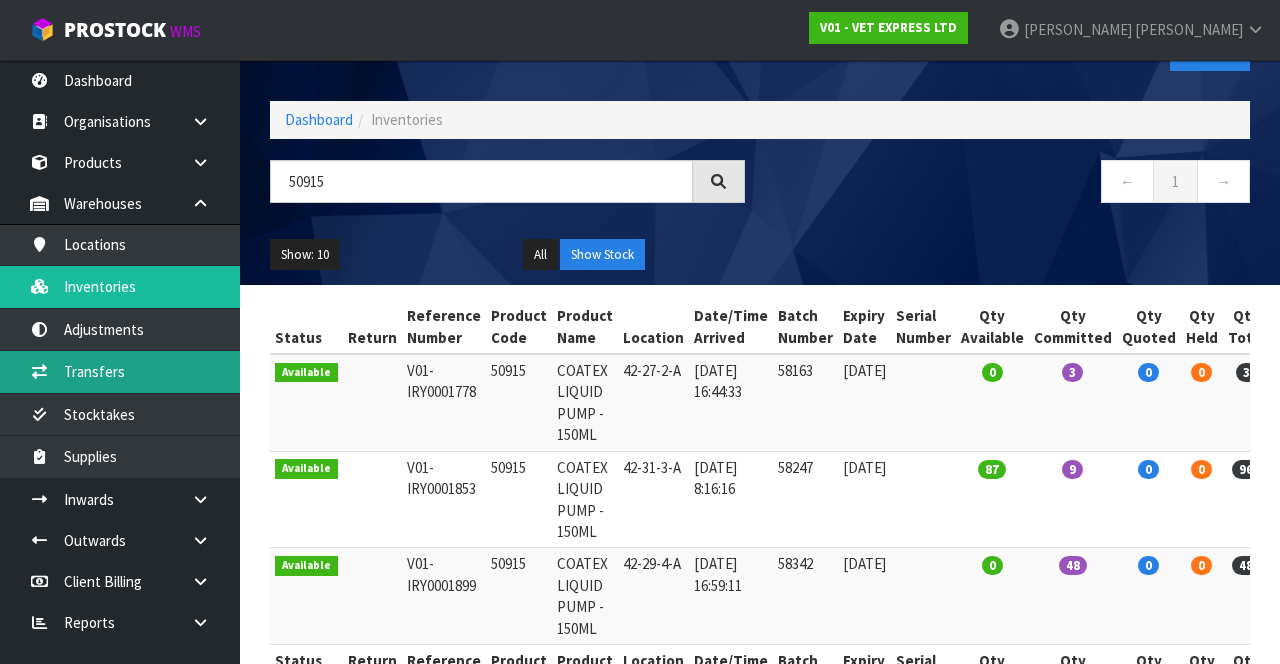 click on "Transfers" at bounding box center (120, 371) 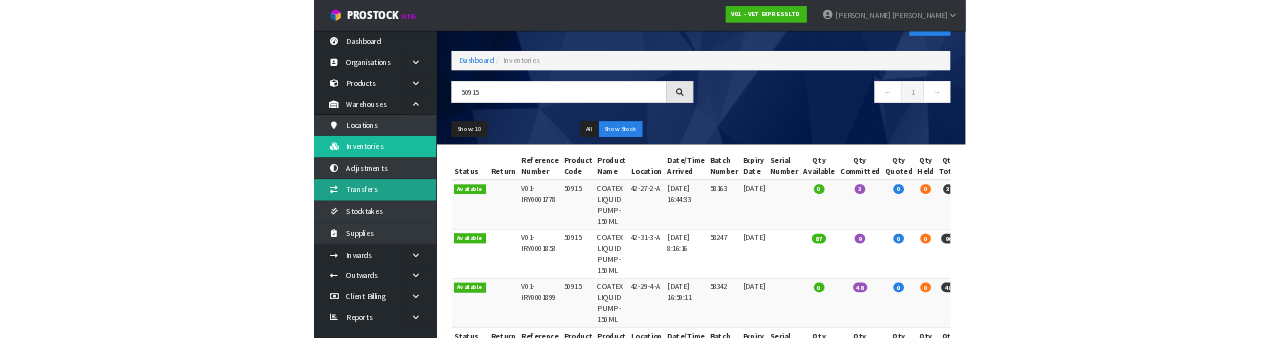 scroll, scrollTop: 0, scrollLeft: 0, axis: both 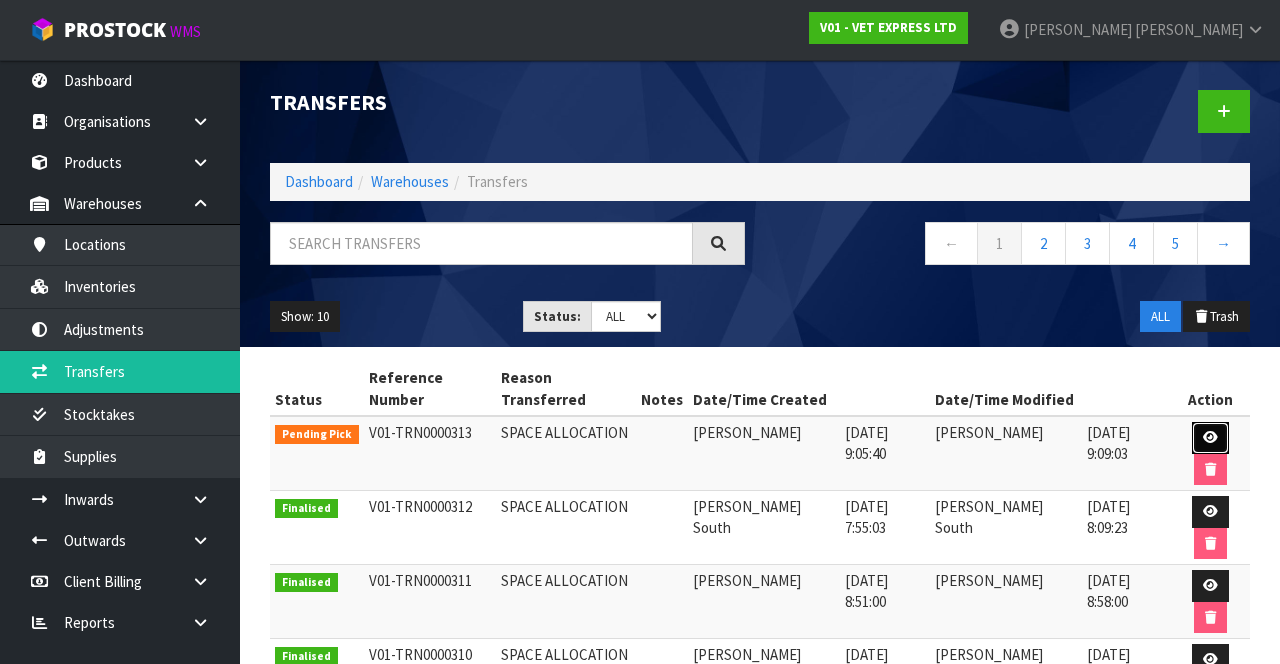 click at bounding box center [1210, 437] 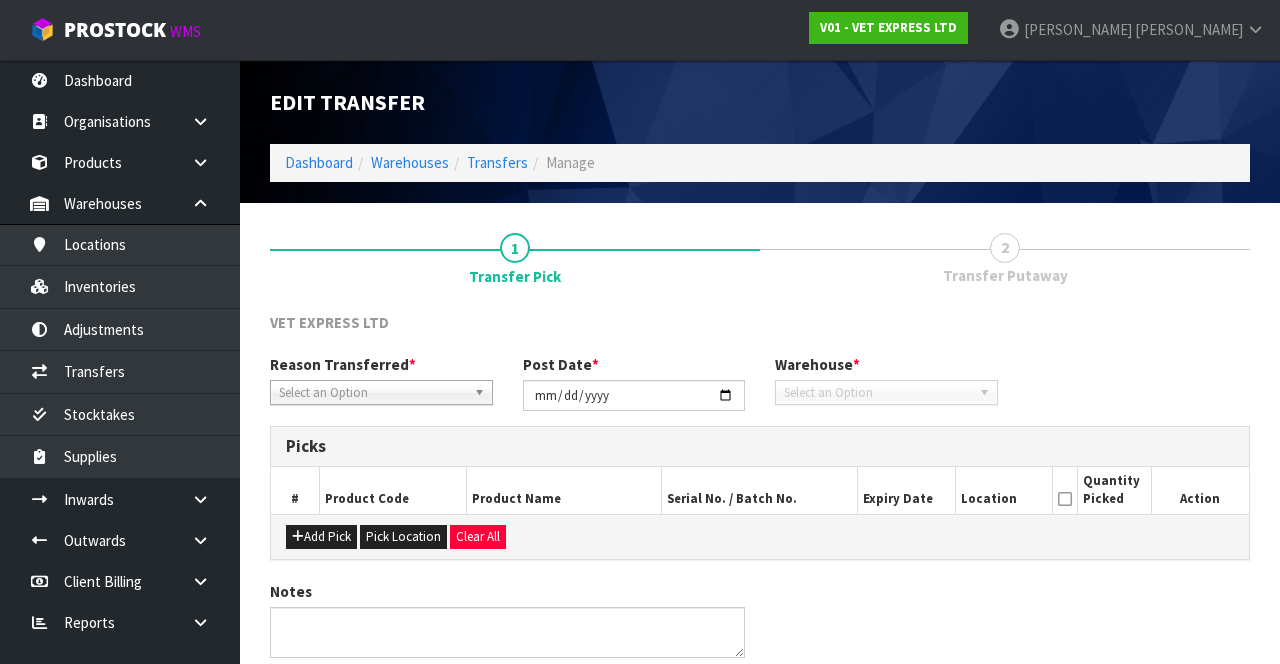 type on "[DATE]" 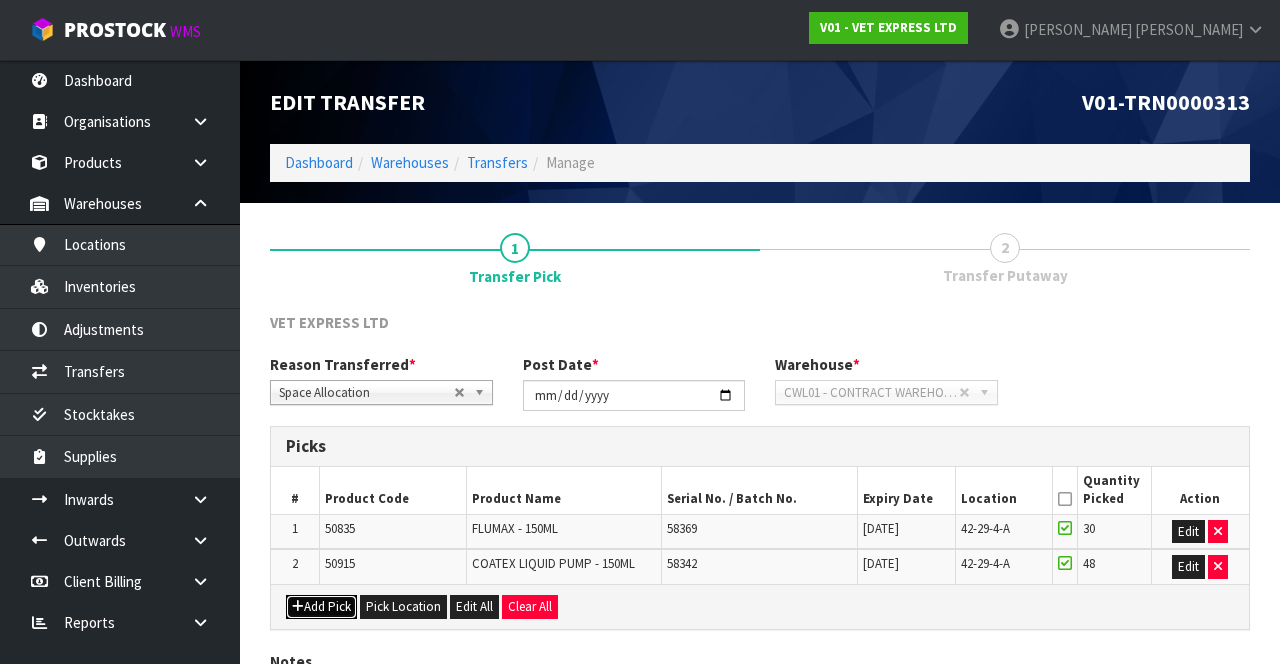 click on "Add Pick" at bounding box center (321, 607) 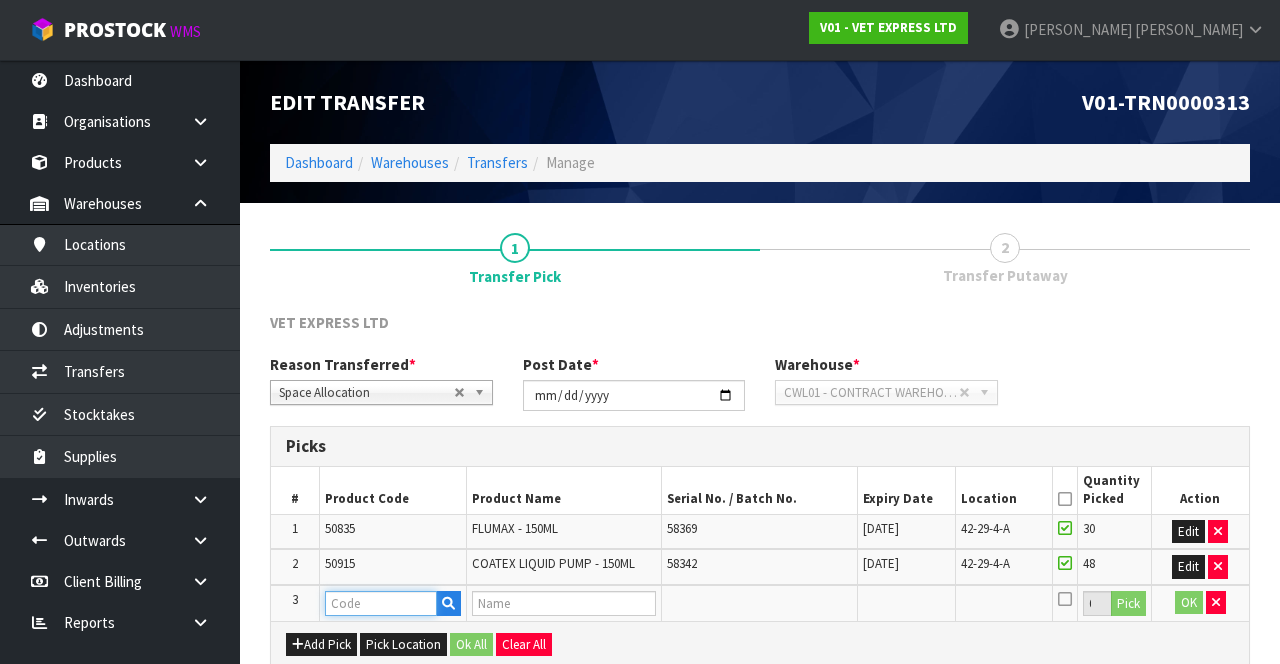 click at bounding box center (381, 603) 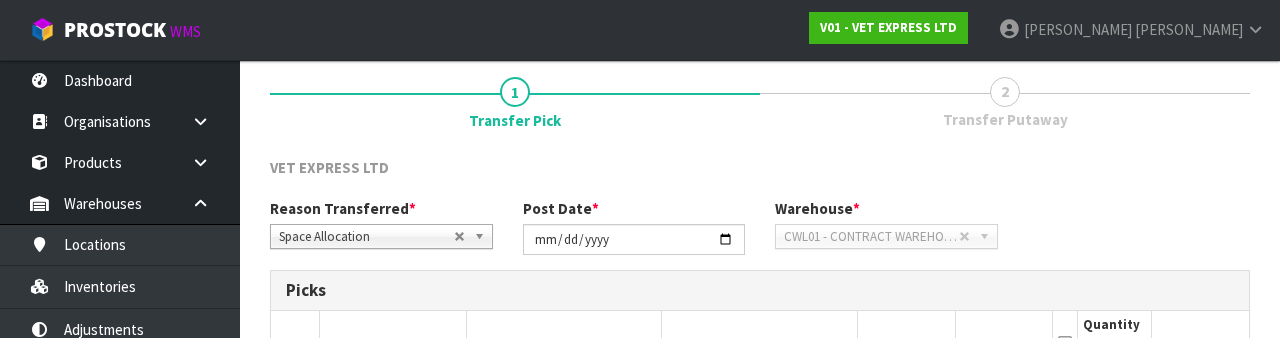 scroll, scrollTop: 420, scrollLeft: 0, axis: vertical 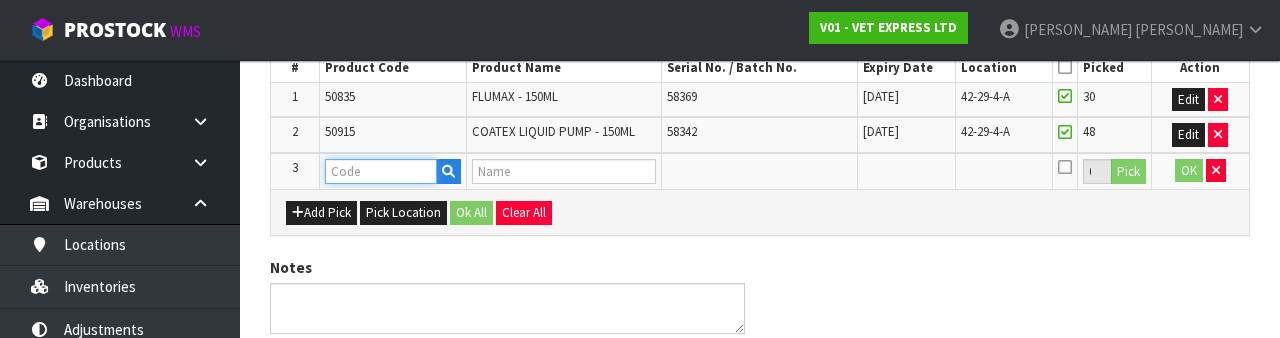 click at bounding box center (381, 171) 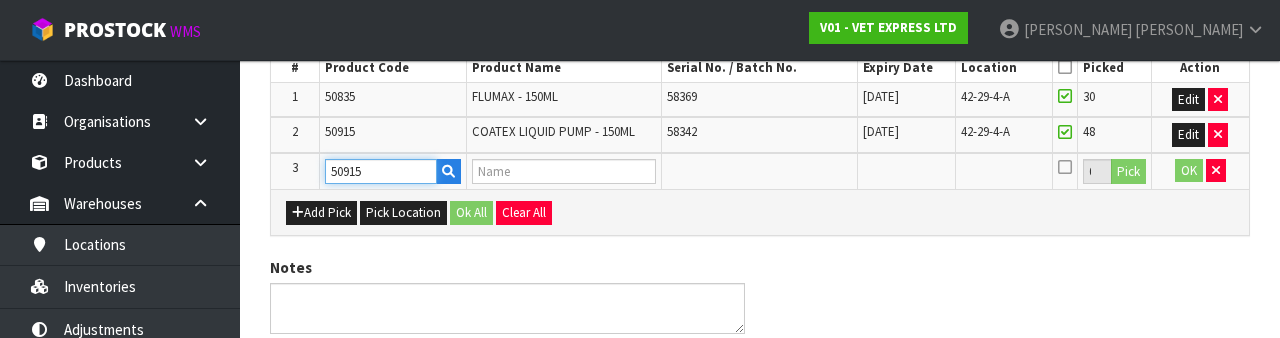 type on "COATEX LIQUID PUMP - 150ML" 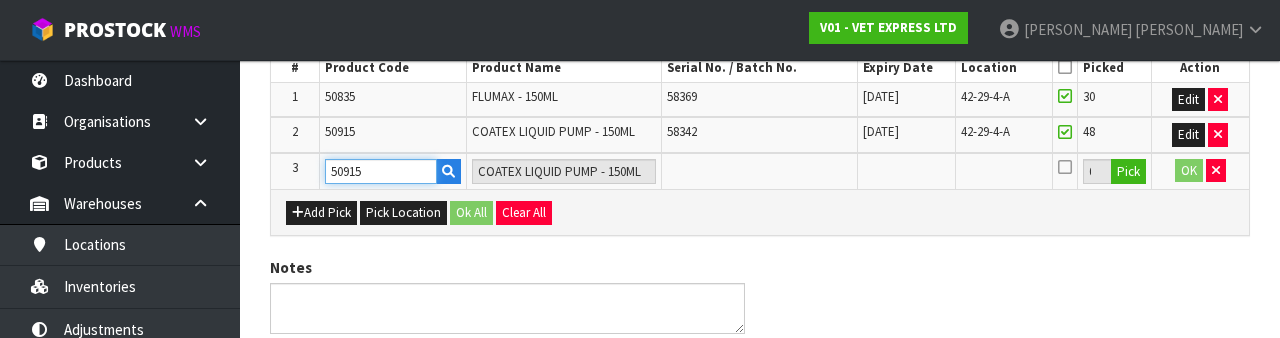 type on "50915" 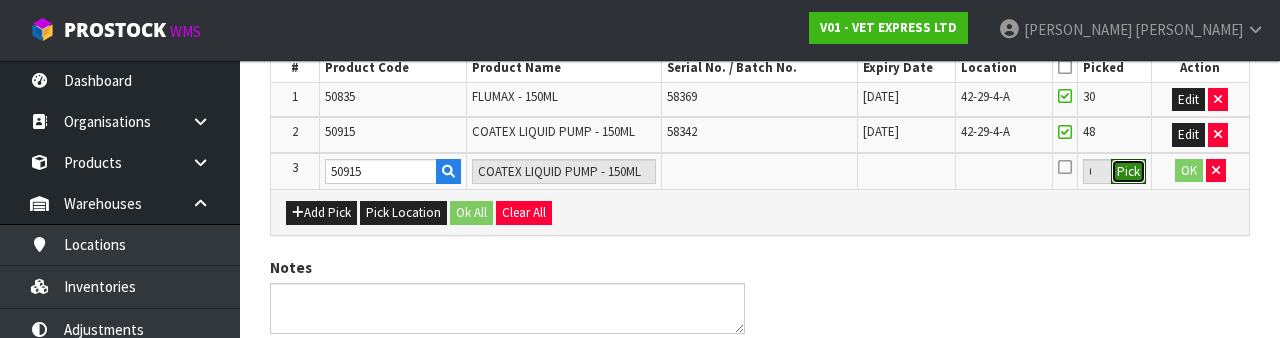 click on "Pick" at bounding box center [1128, 172] 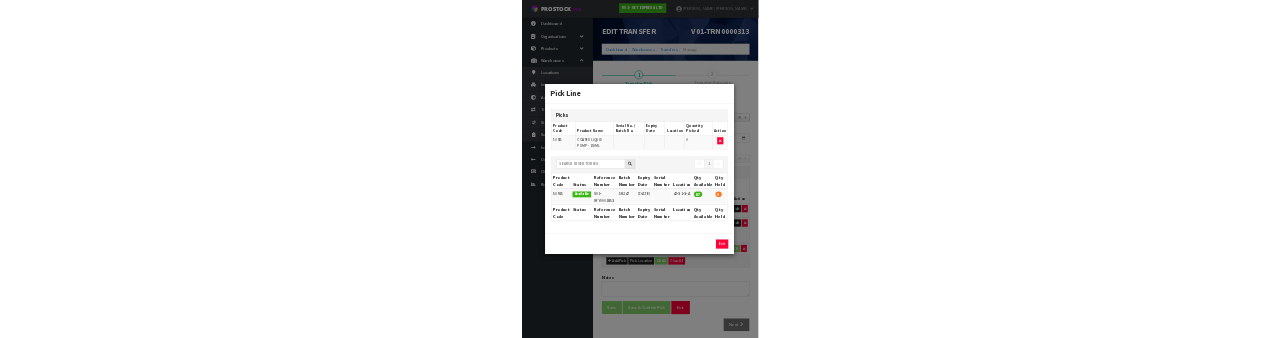 scroll, scrollTop: 184, scrollLeft: 0, axis: vertical 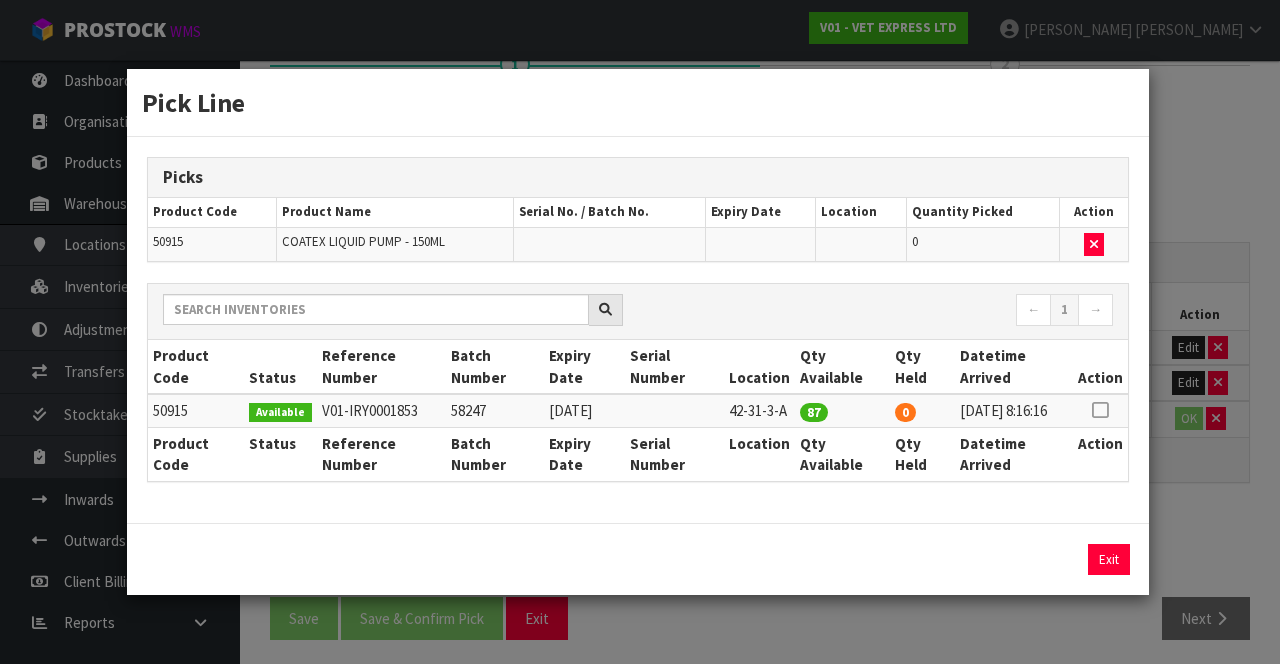 click at bounding box center [1100, 410] 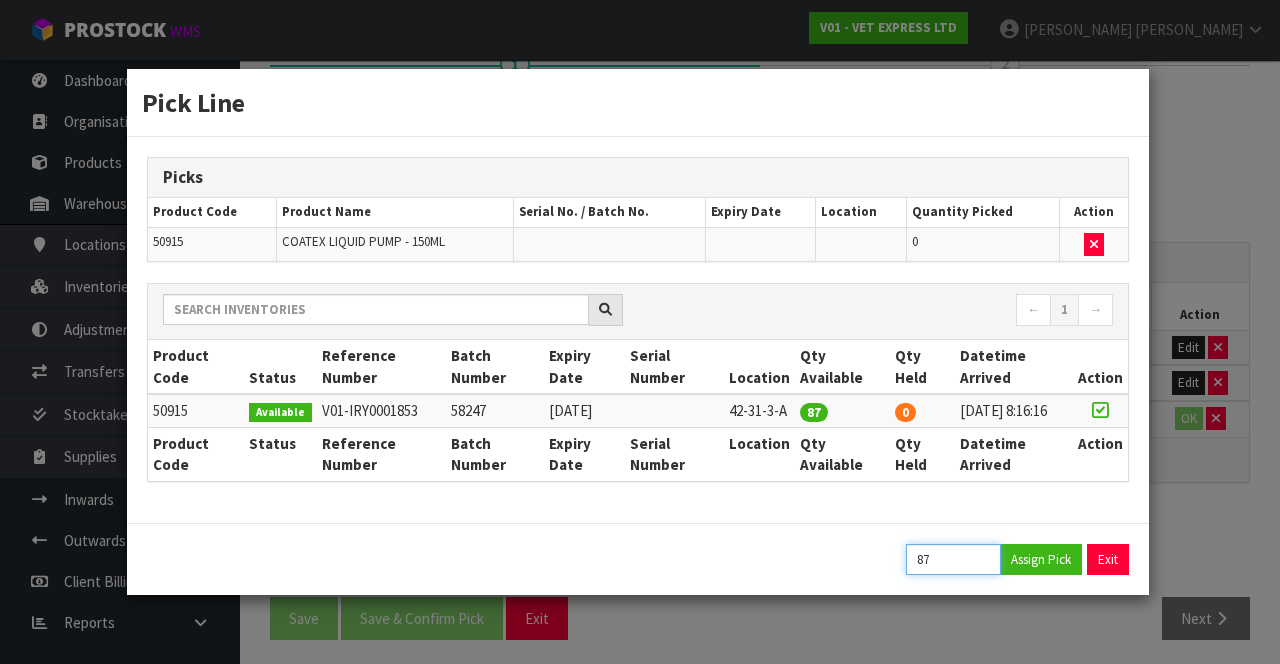 click on "87" at bounding box center [953, 559] 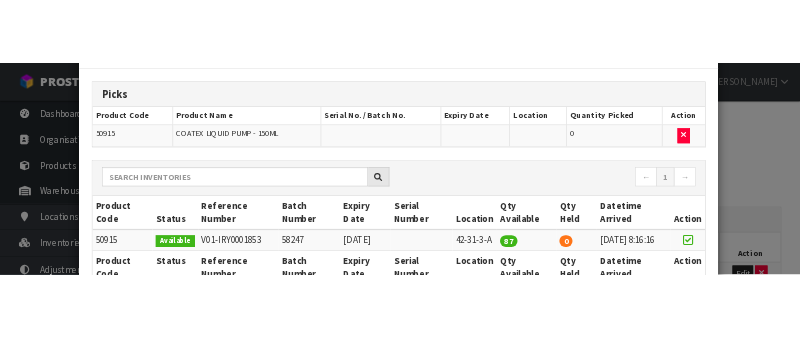 scroll, scrollTop: 264, scrollLeft: 0, axis: vertical 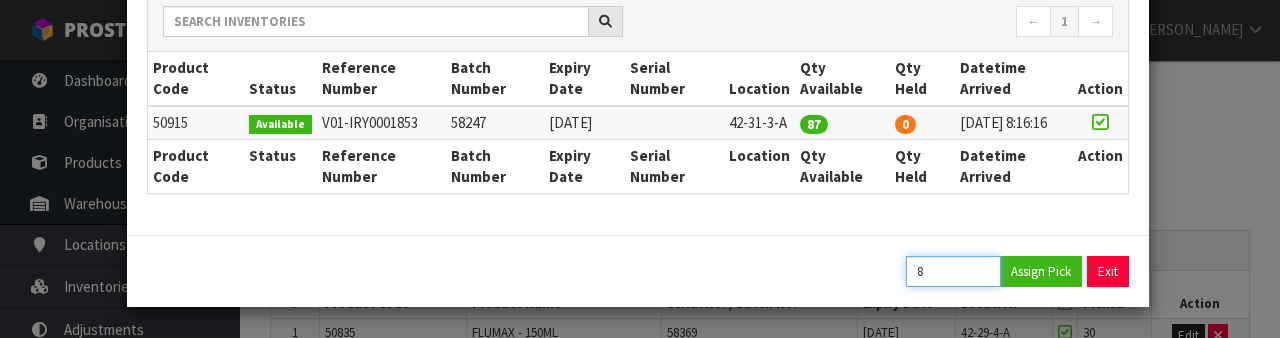 type on "81" 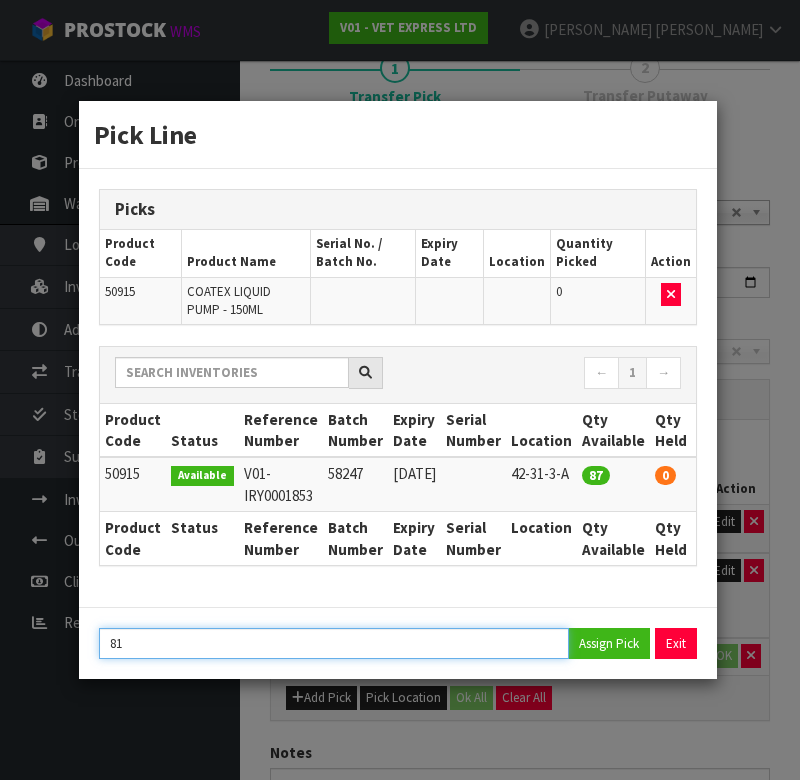 scroll, scrollTop: 0, scrollLeft: 0, axis: both 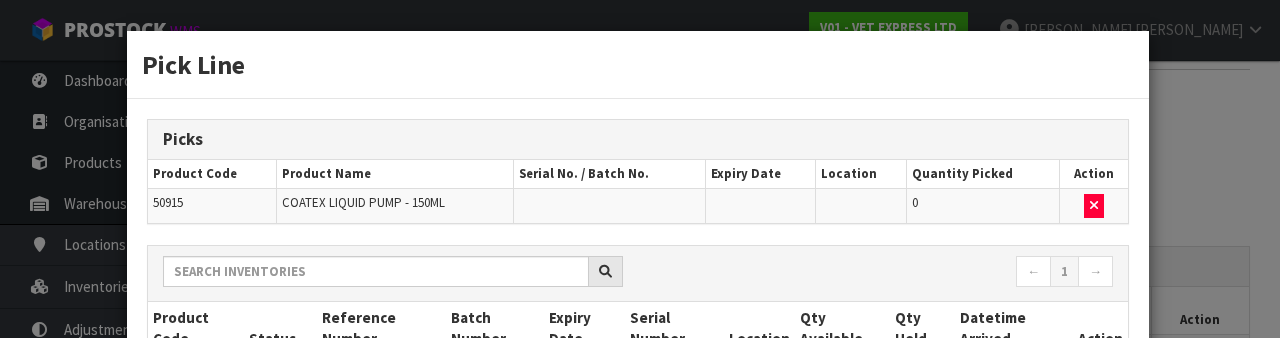 click on "Pick Line
Picks
Product Code
Product Name
Serial No. / Batch No.
Expiry Date
Location
Quantity Picked
Action
50915
COATEX LIQUID PUMP - 150ML
0
←
1
→
Product Code
Status
Reference Number
Batch Number
Expiry Date
Serial Number
Location
Qty Available
Qty Held
Datetime Arrived
Action
87" at bounding box center (640, 169) 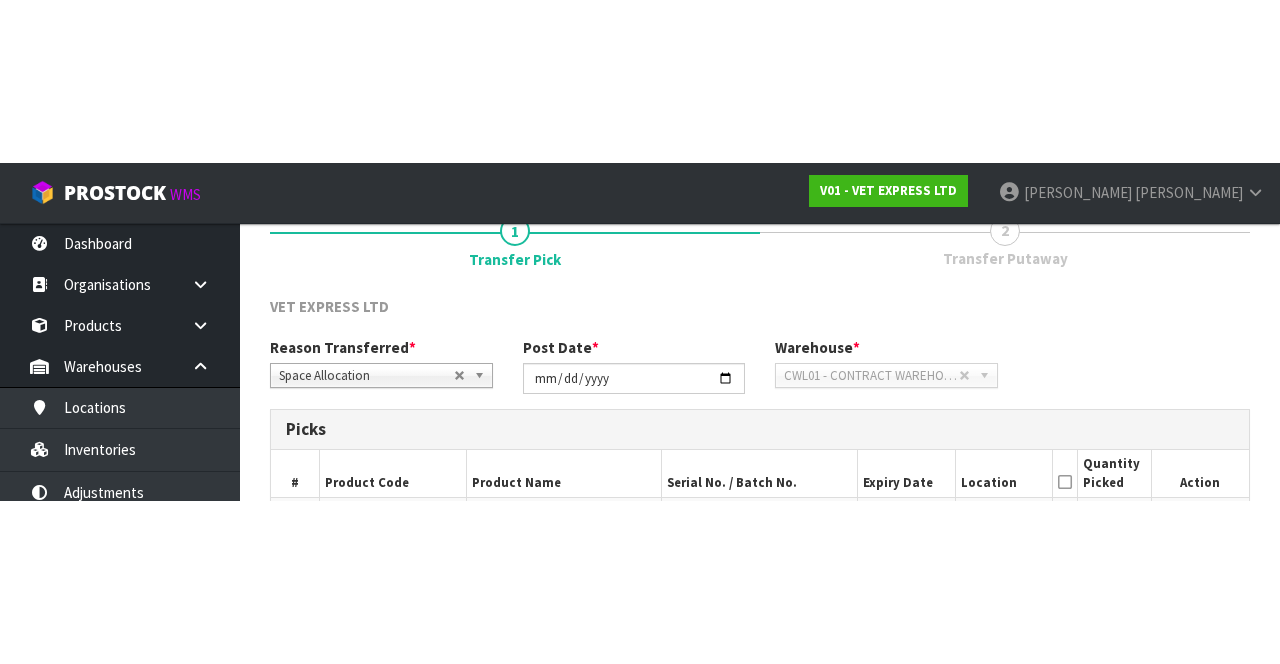 scroll, scrollTop: 180, scrollLeft: 0, axis: vertical 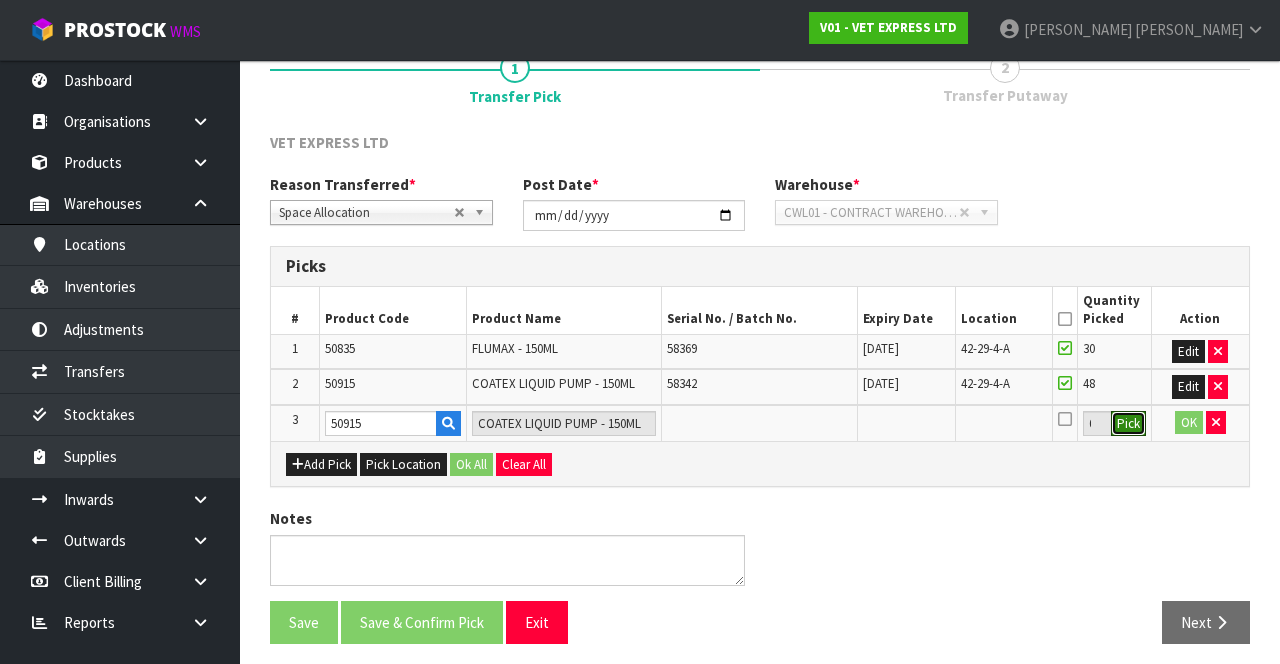 click on "Pick" at bounding box center [1128, 424] 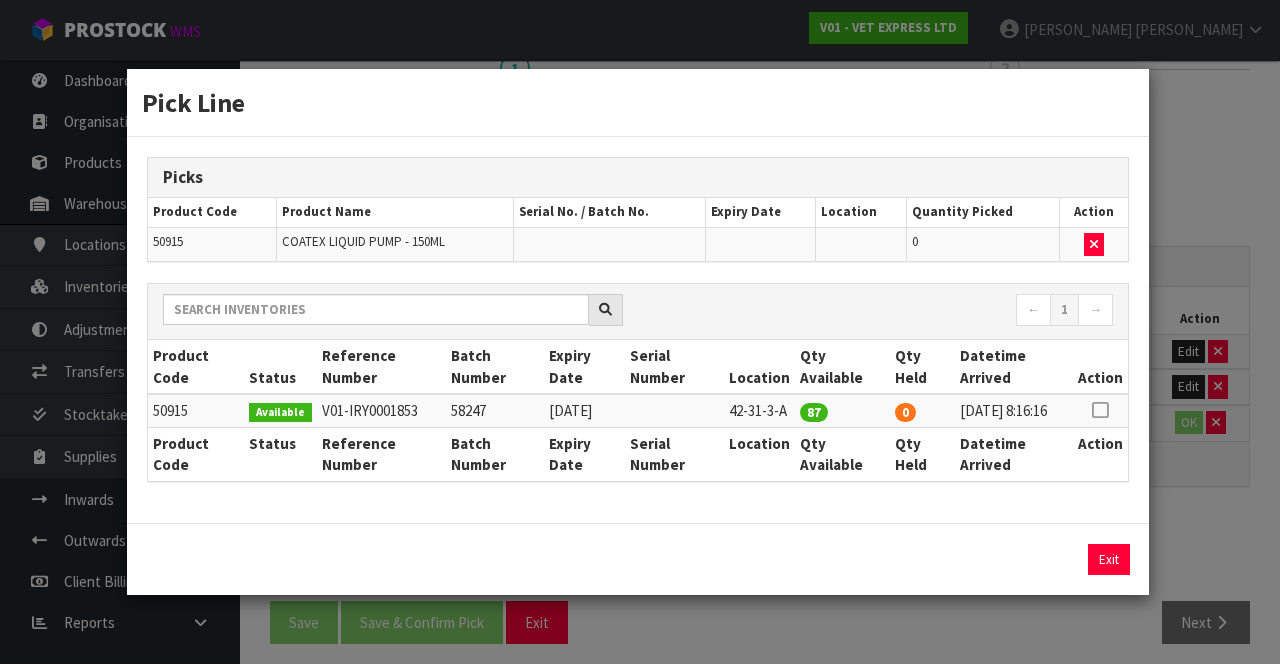 click at bounding box center (1100, 410) 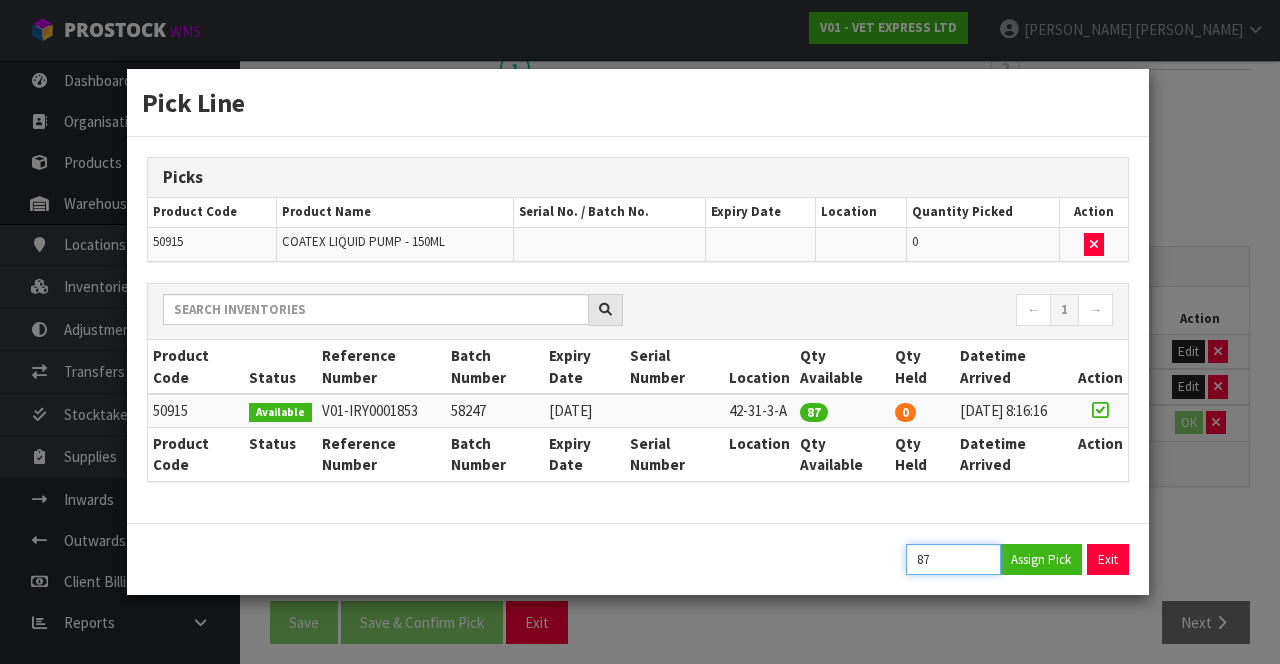click on "87" at bounding box center (953, 559) 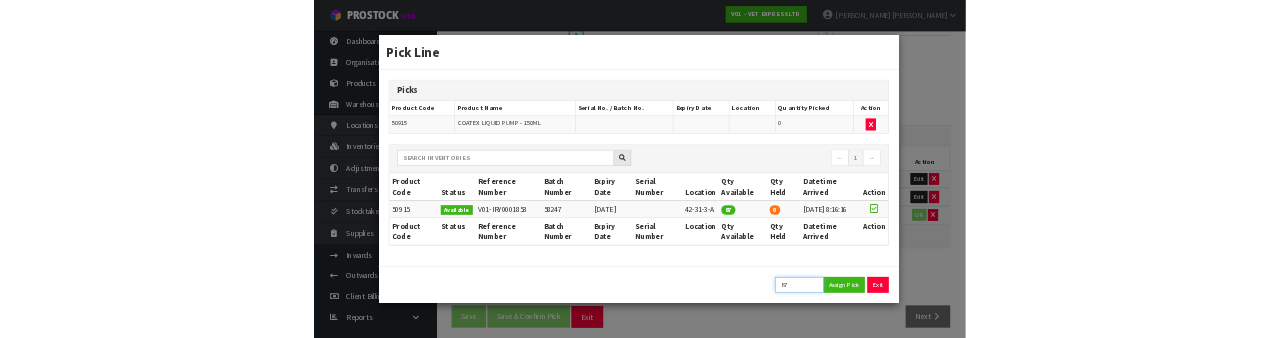 scroll, scrollTop: 168, scrollLeft: 0, axis: vertical 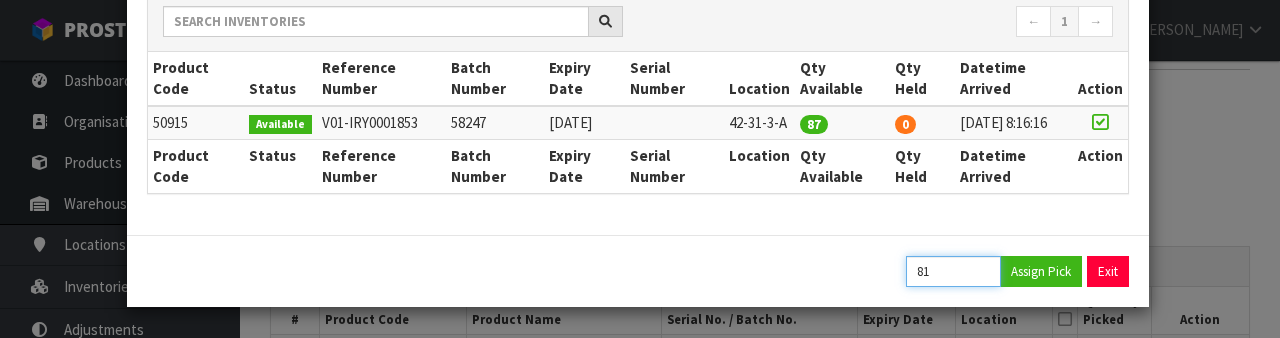 type on "81" 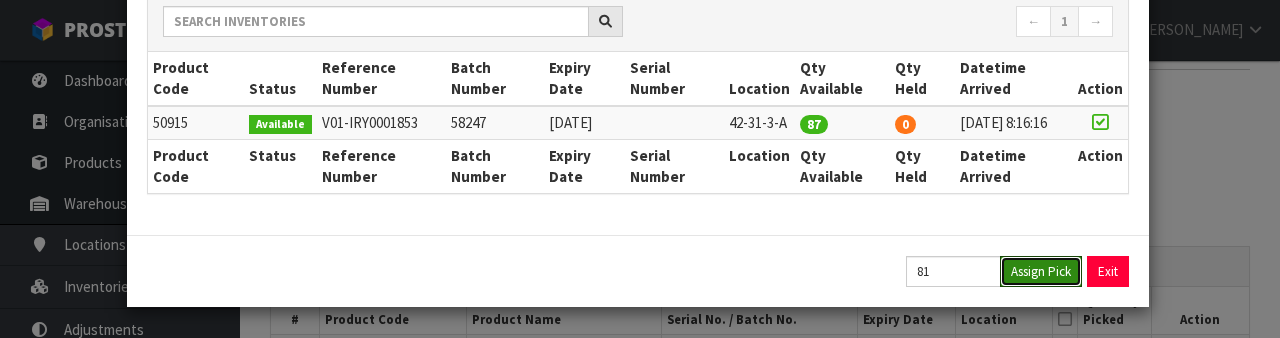 click on "Assign Pick" at bounding box center [1041, 271] 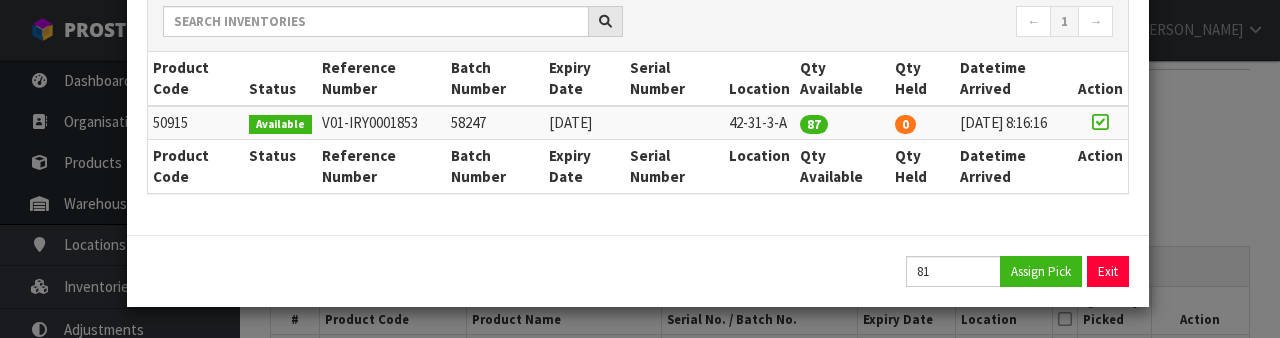 type on "81" 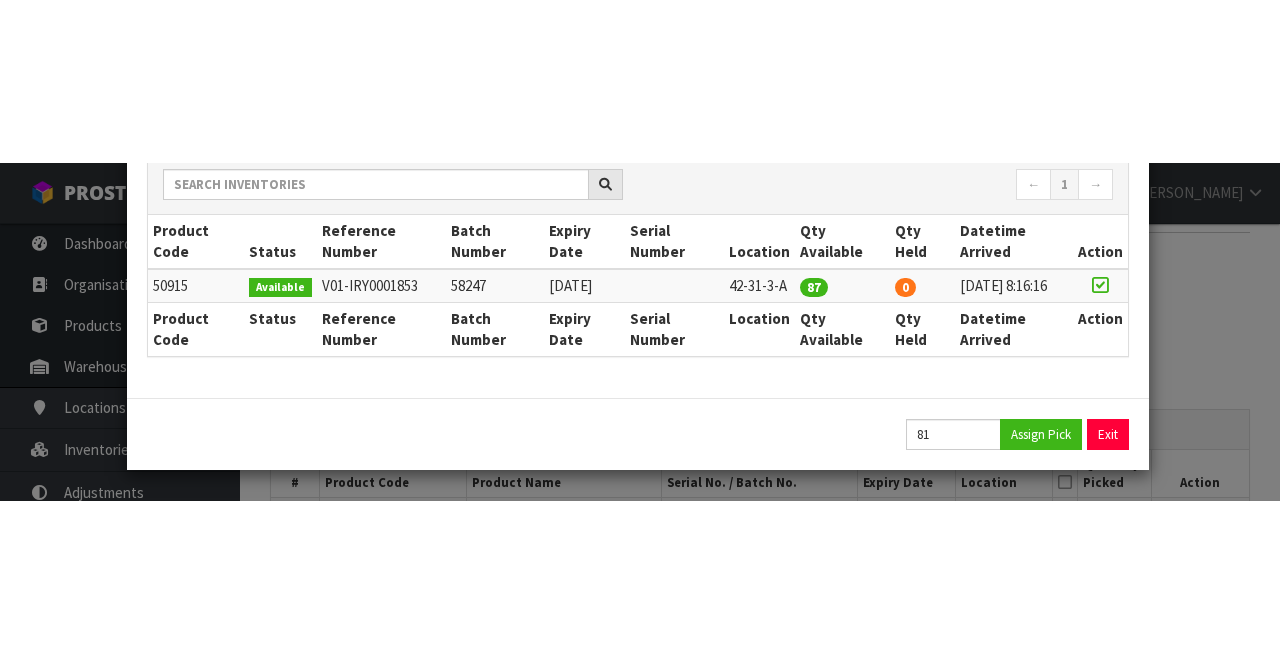 scroll, scrollTop: 0, scrollLeft: 0, axis: both 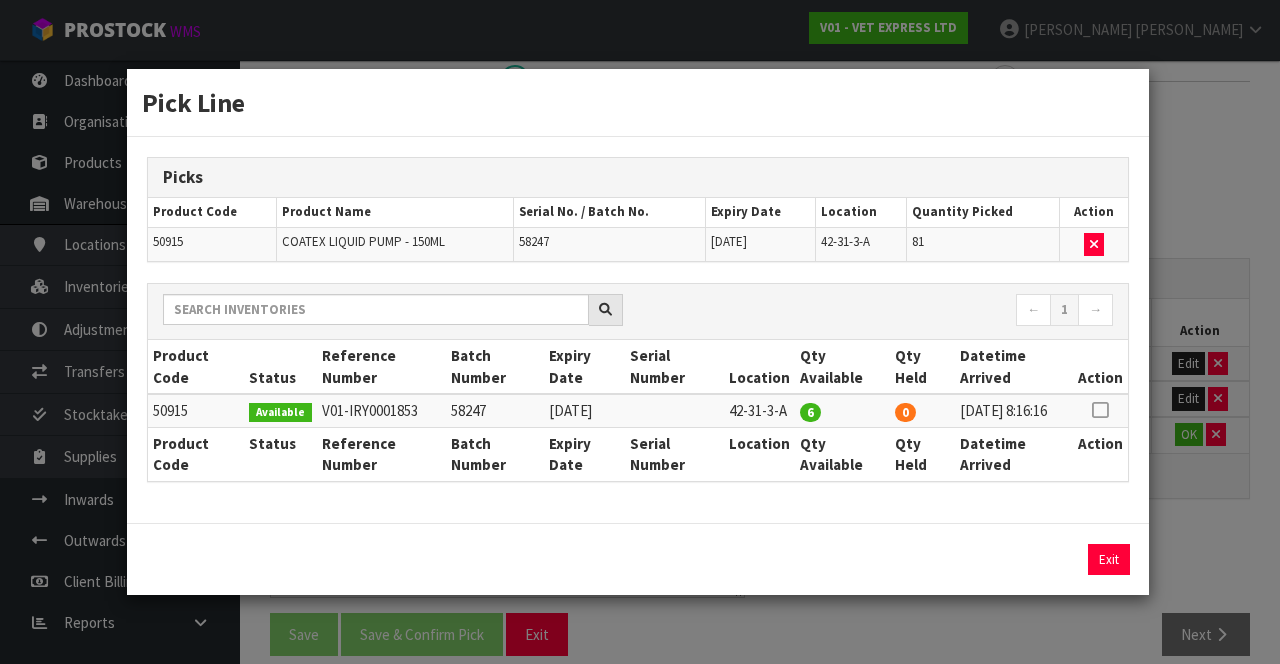 click on "Pick Line
Picks
Product Code
Product Name
Serial No. / Batch No.
Expiry Date
Location
Quantity Picked
Action
50915
COATEX LIQUID PUMP - 150ML
58247
[DATE]
42-31-3-A
81
←
1
→
Product Code
Status
Reference Number
Batch Number
Expiry Date
Serial Number
Location
Qty Available
Qty Held
Datetime Arrived
Action
6 0" at bounding box center [640, 332] 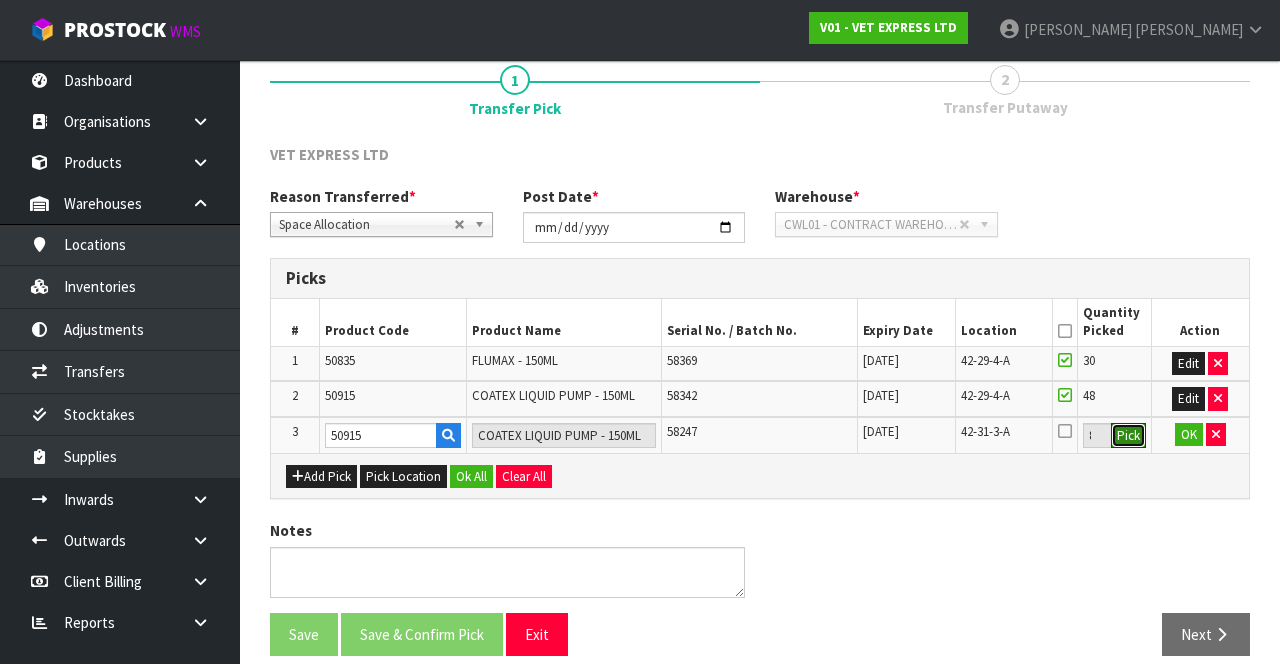 click on "Pick" at bounding box center [1128, 436] 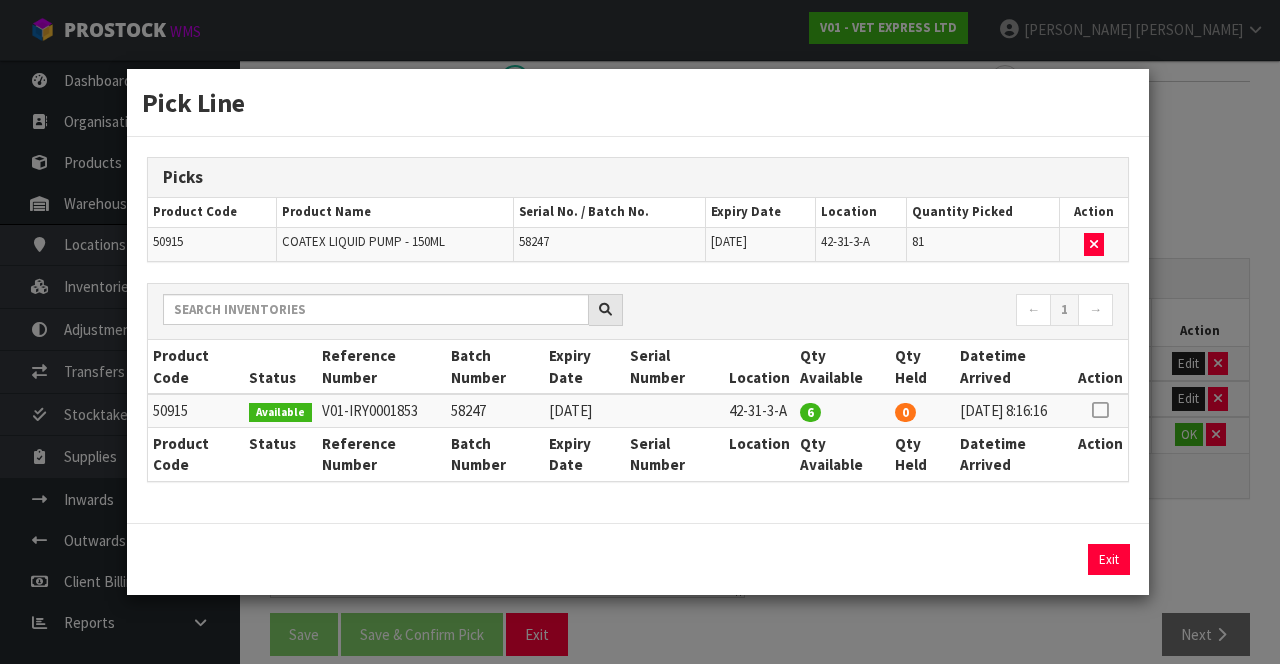 click on "Pick Line
Picks
Product Code
Product Name
Serial No. / Batch No.
Expiry Date
Location
Quantity Picked
Action
50915
COATEX LIQUID PUMP - 150ML
58247
[DATE]
42-31-3-A
81
←
1
→
Product Code
Status
Reference Number
Batch Number
Expiry Date
Serial Number
Location
Qty Available
Qty Held
Datetime Arrived
Action
6 0" at bounding box center [640, 332] 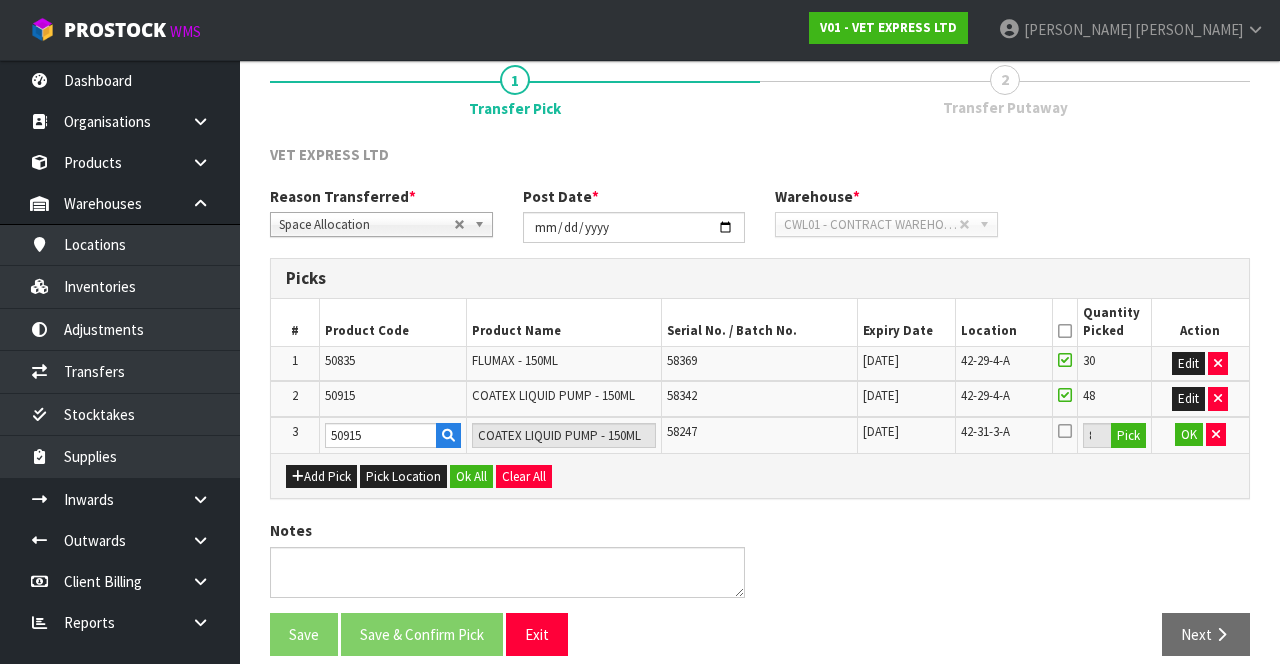click at bounding box center (1065, 431) 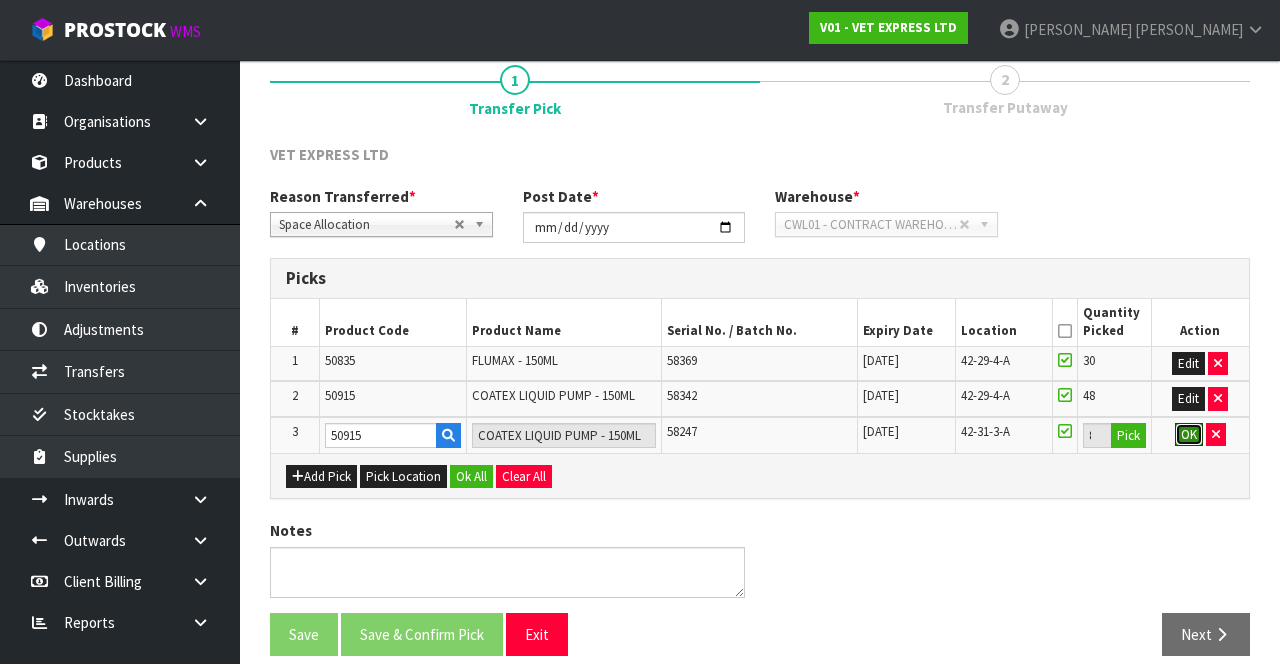 click on "OK" at bounding box center [1189, 435] 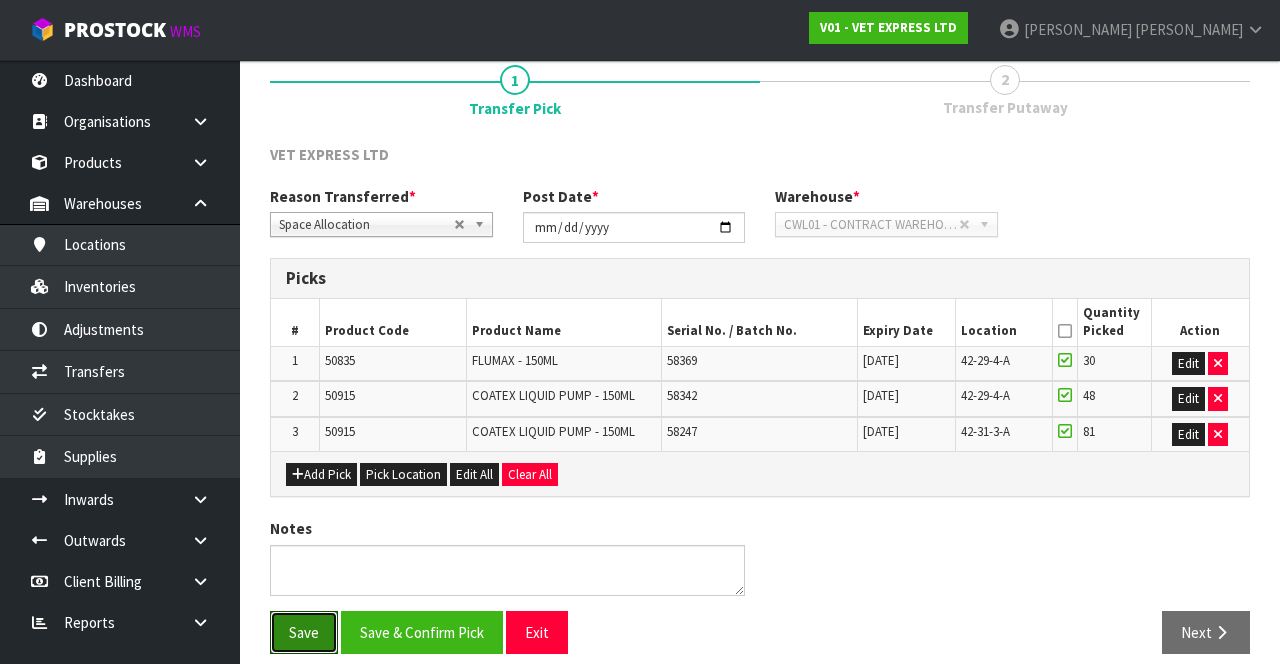 click on "Save" at bounding box center [304, 632] 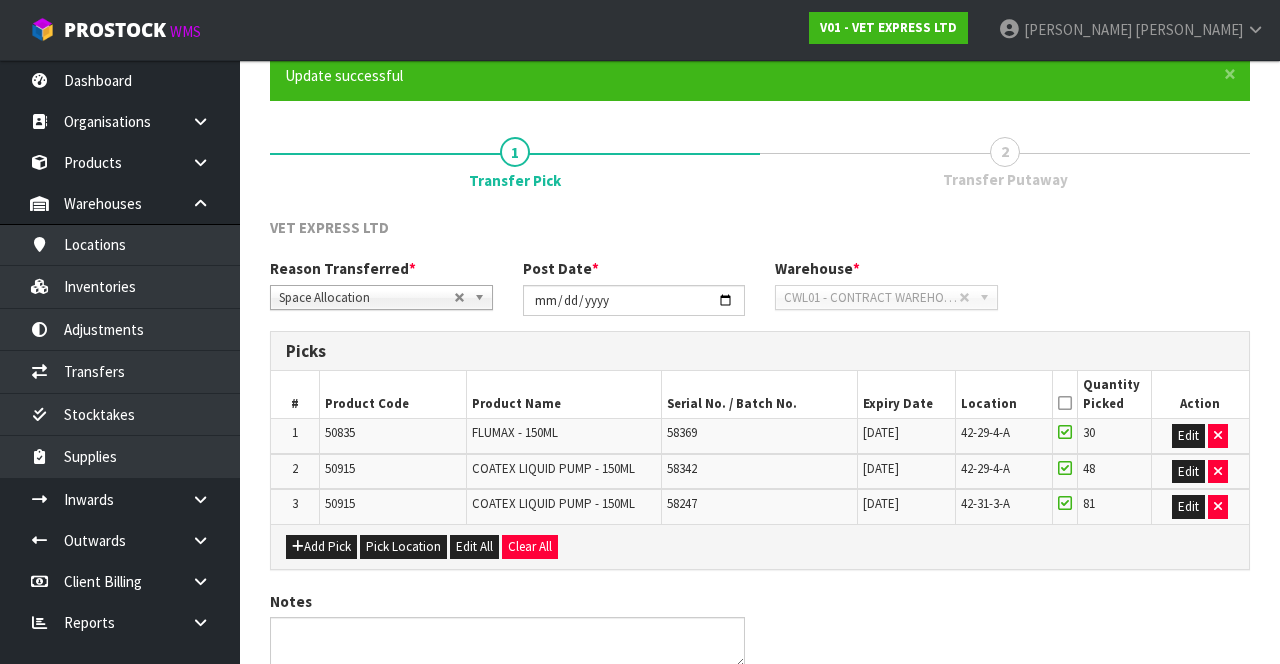 scroll, scrollTop: 0, scrollLeft: 0, axis: both 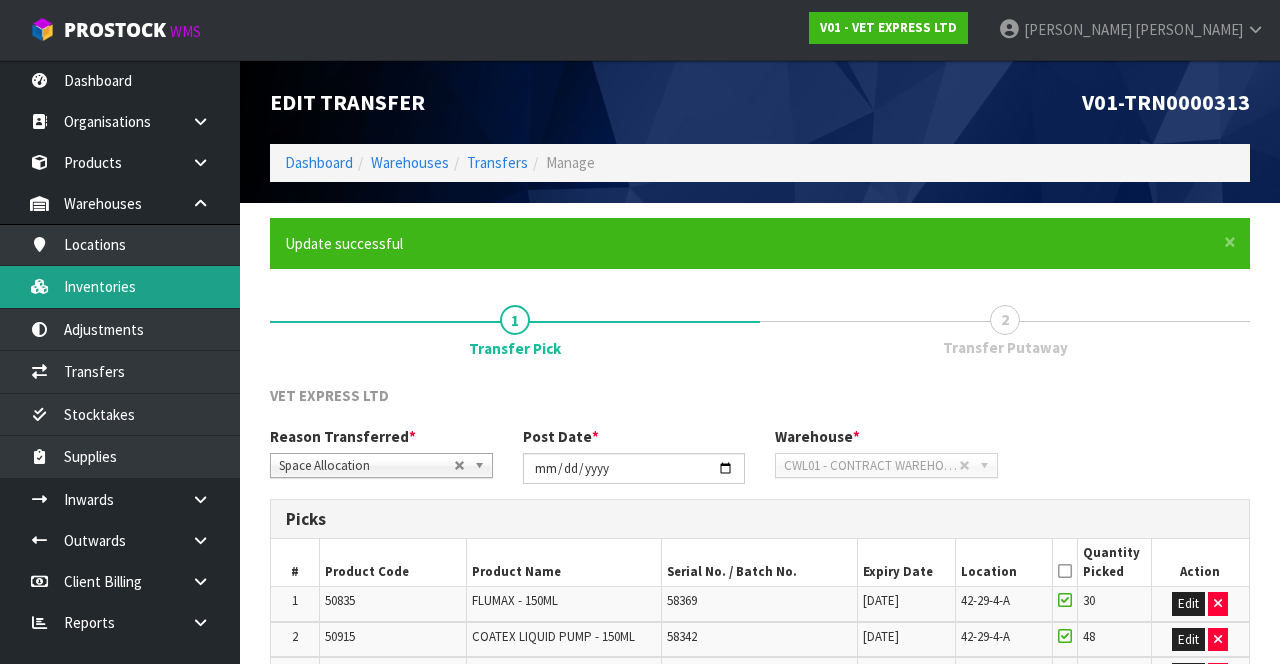 click on "Inventories" at bounding box center (120, 286) 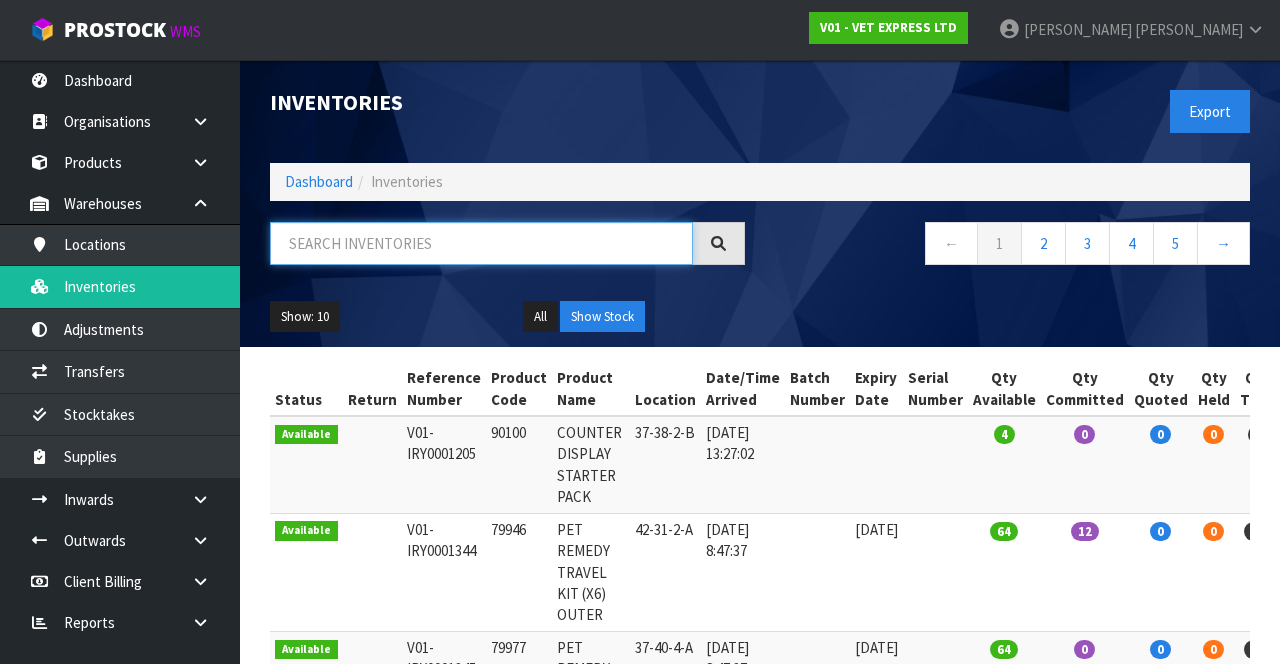 paste on "50915" 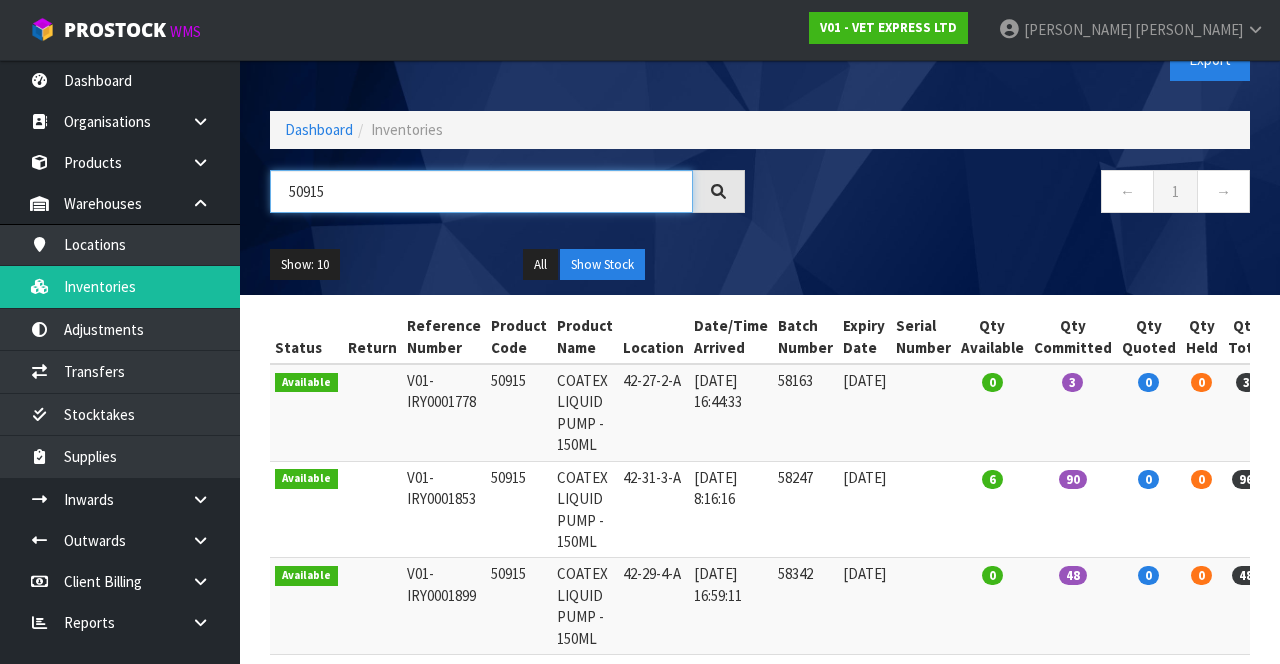 scroll, scrollTop: 53, scrollLeft: 0, axis: vertical 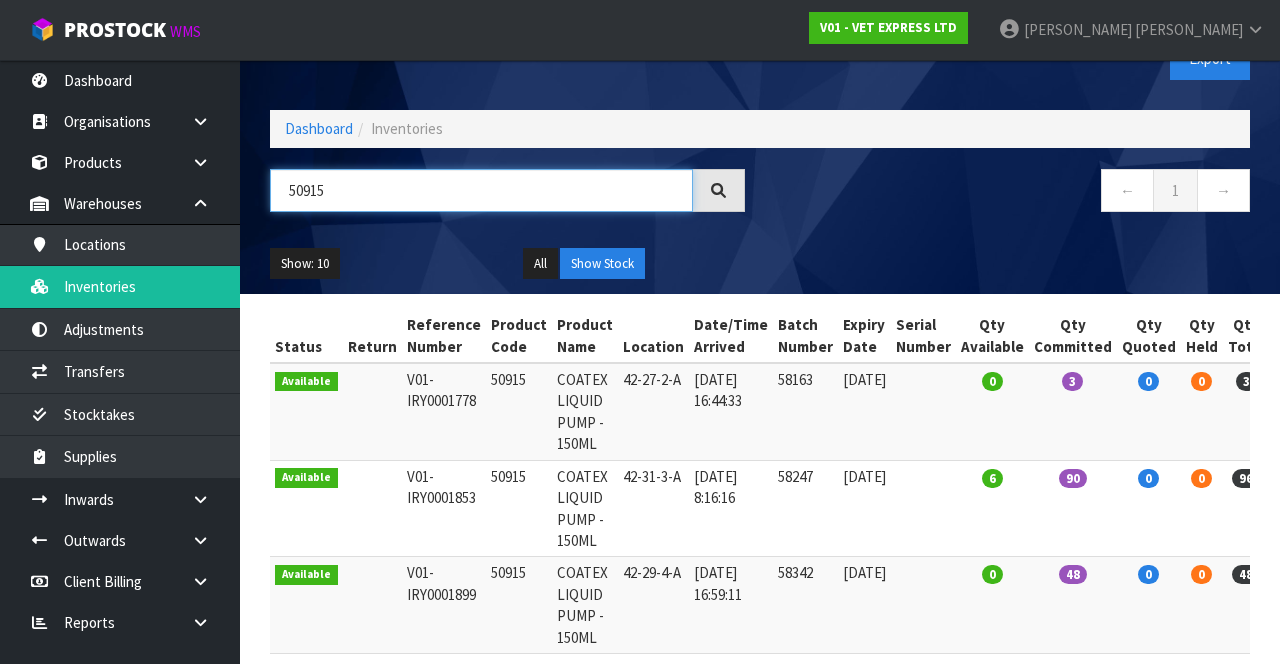 click on "50915" at bounding box center [481, 190] 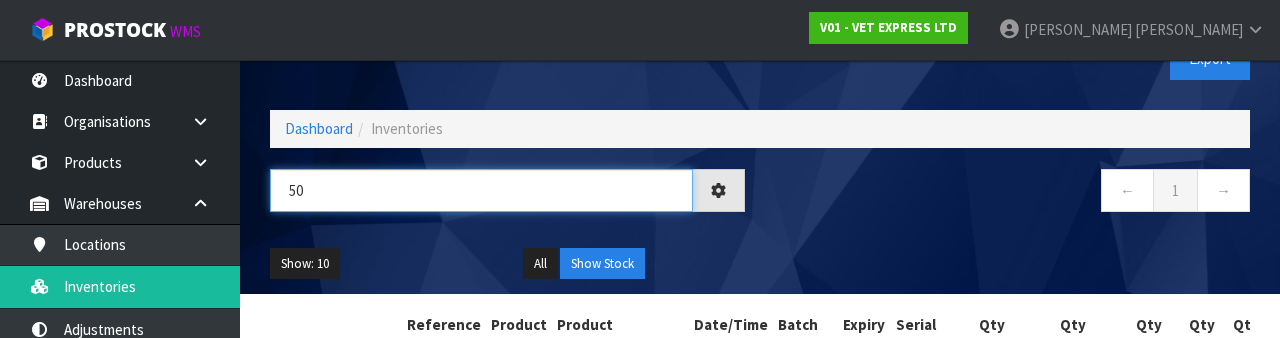 type on "5" 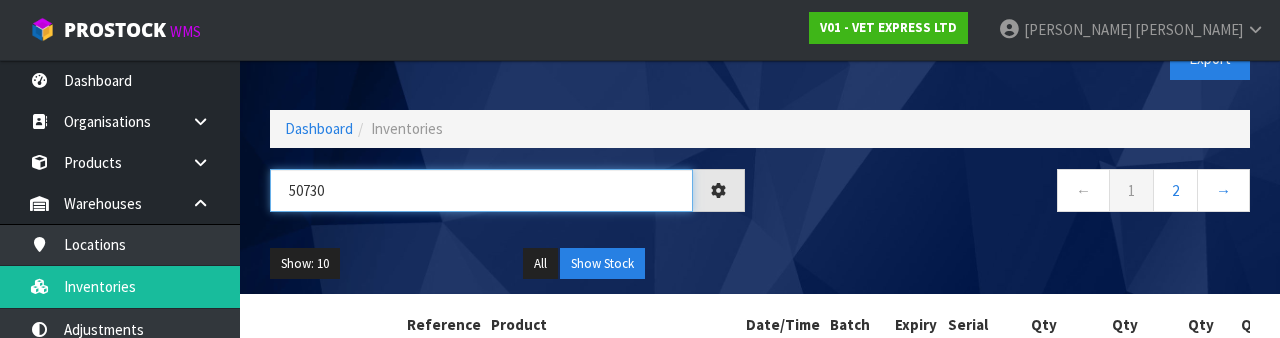 type on "50730" 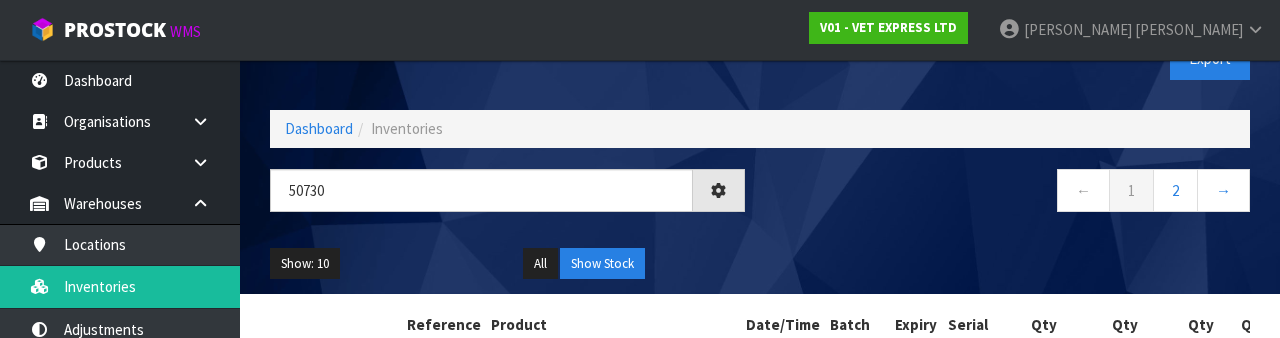 click on "←
1 2
→" at bounding box center (1012, 201) 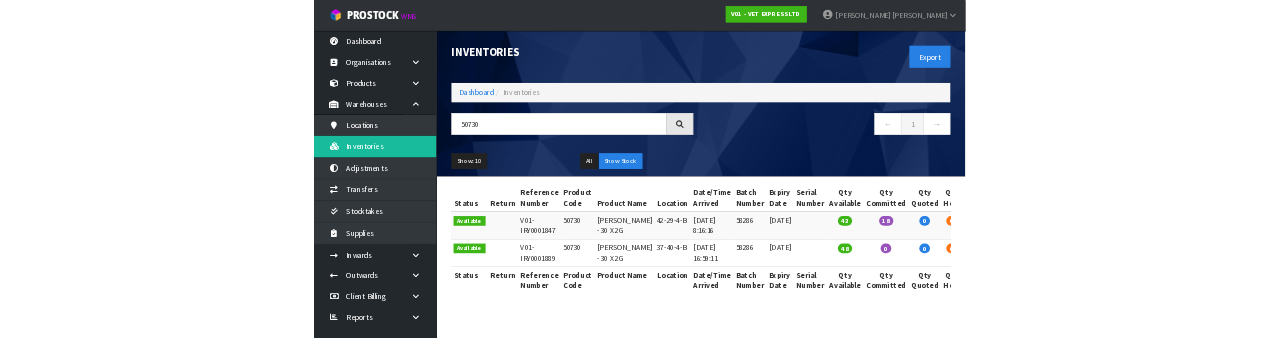 scroll, scrollTop: 0, scrollLeft: 0, axis: both 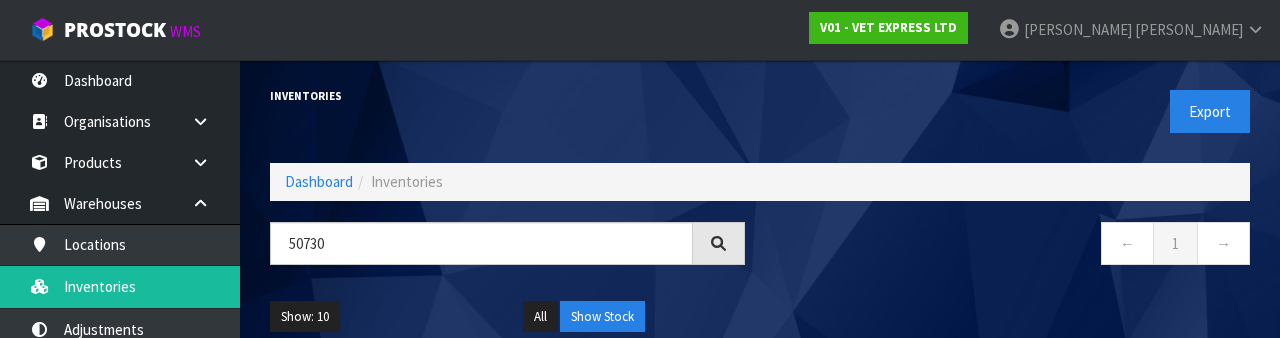 click on "Inventories" at bounding box center (507, 96) 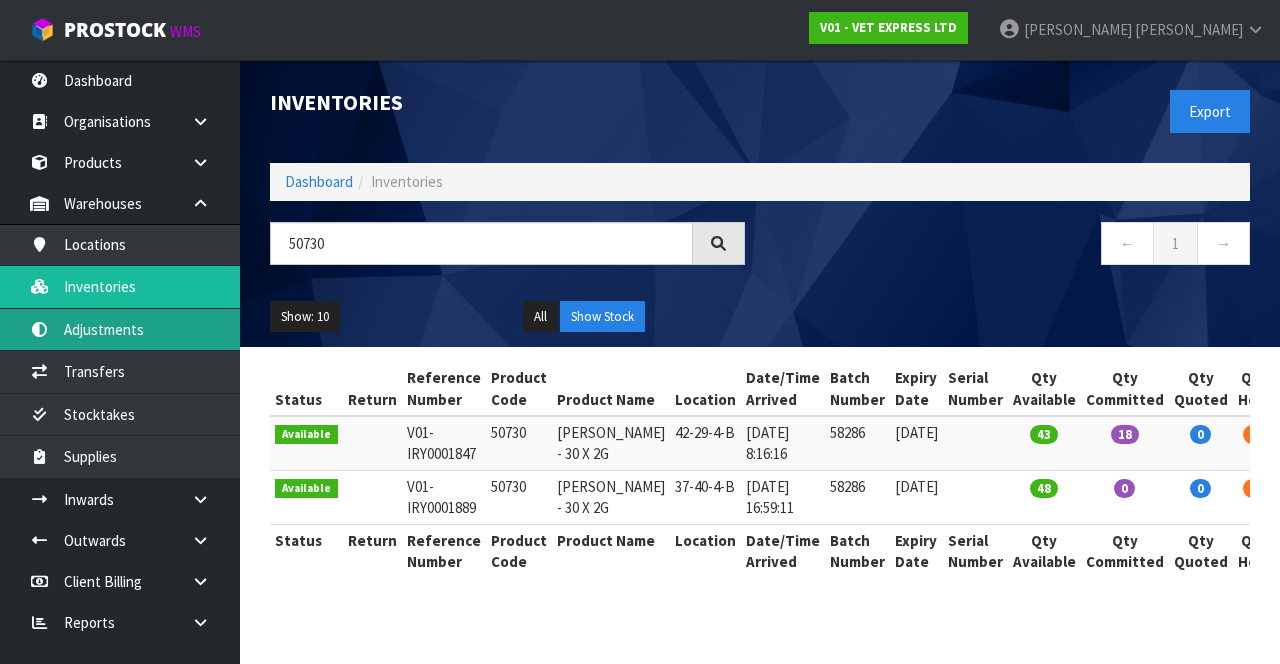 click on "Adjustments" at bounding box center (120, 329) 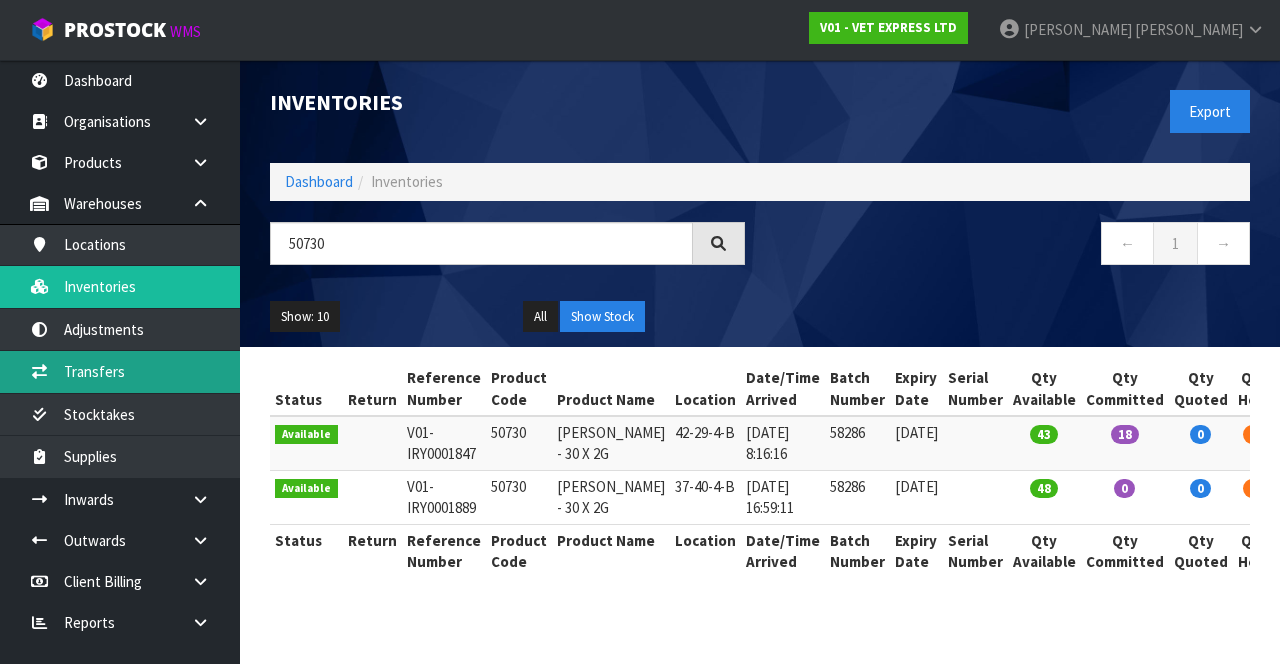 click on "Transfers" at bounding box center (120, 371) 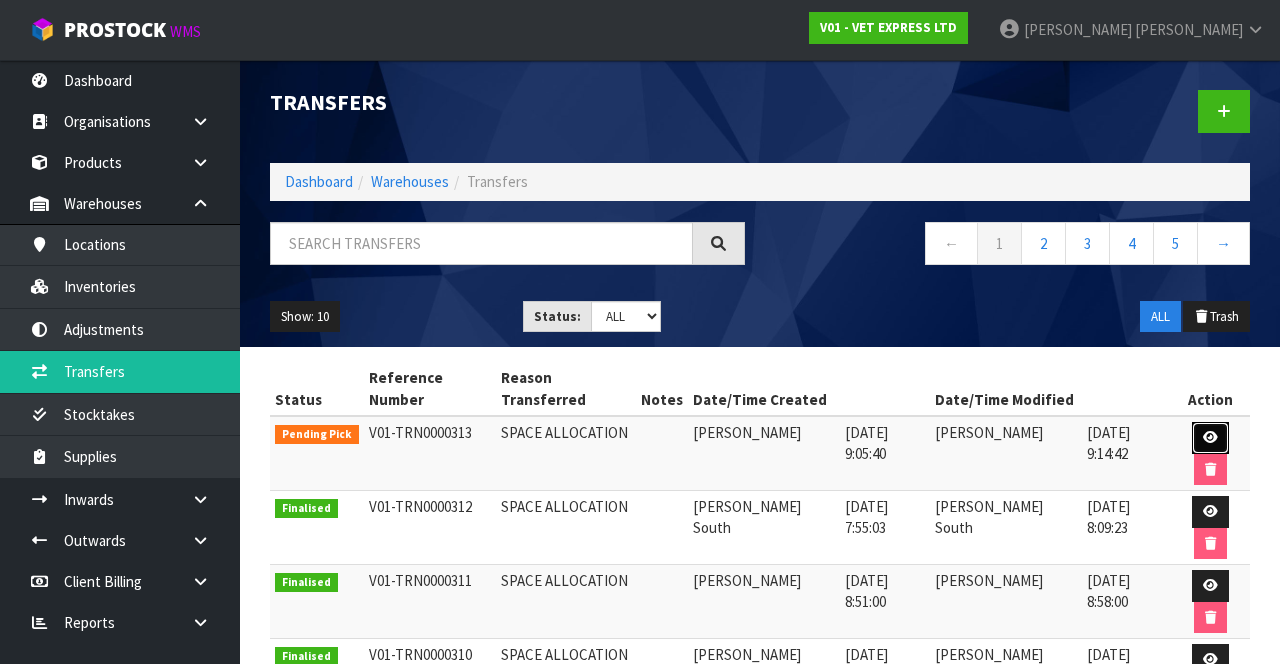 click at bounding box center (1210, 438) 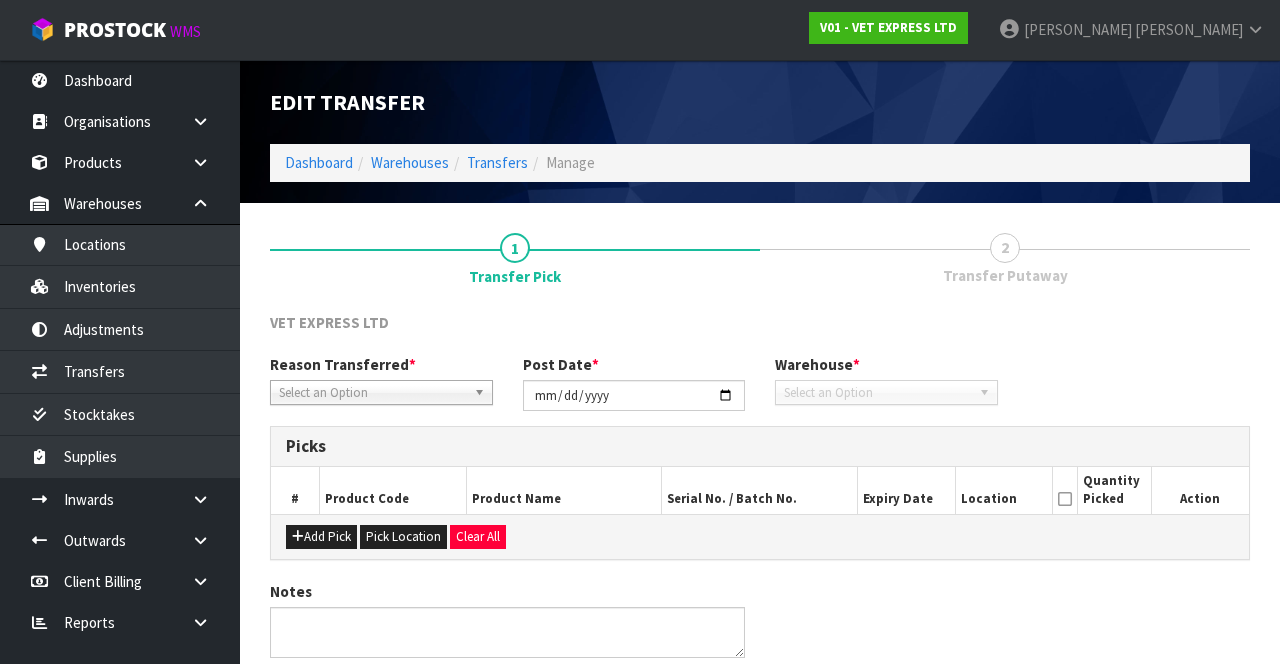 type on "[DATE]" 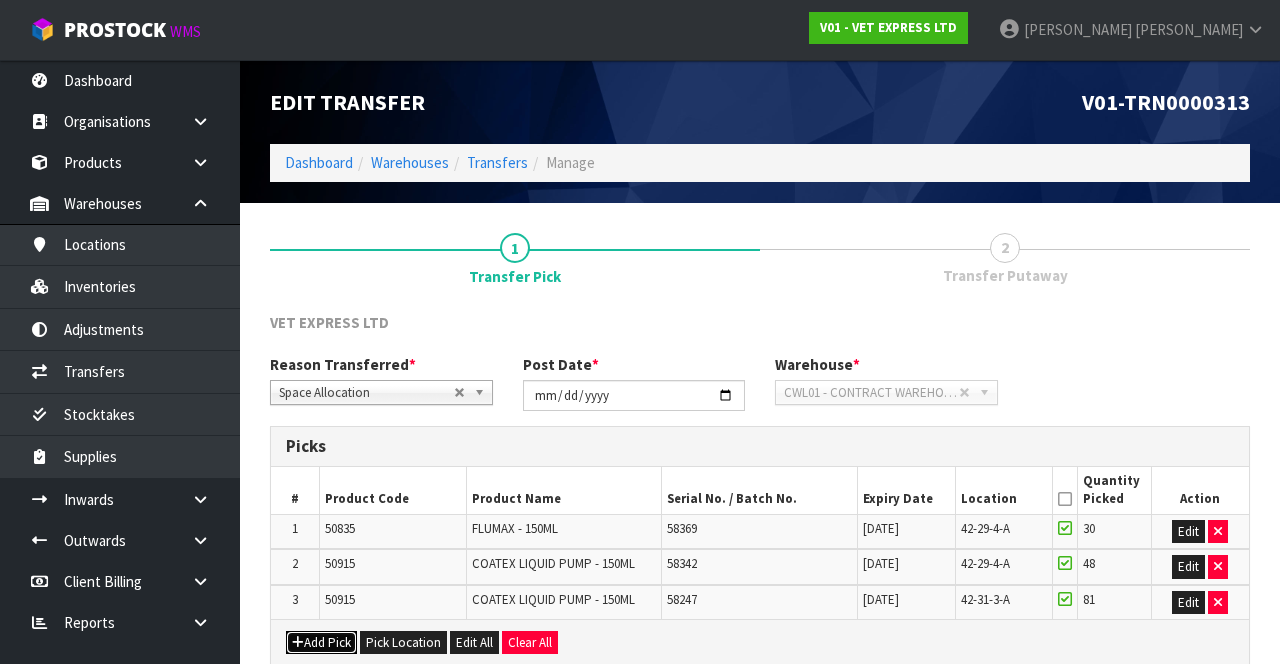 click on "Add Pick" at bounding box center (321, 643) 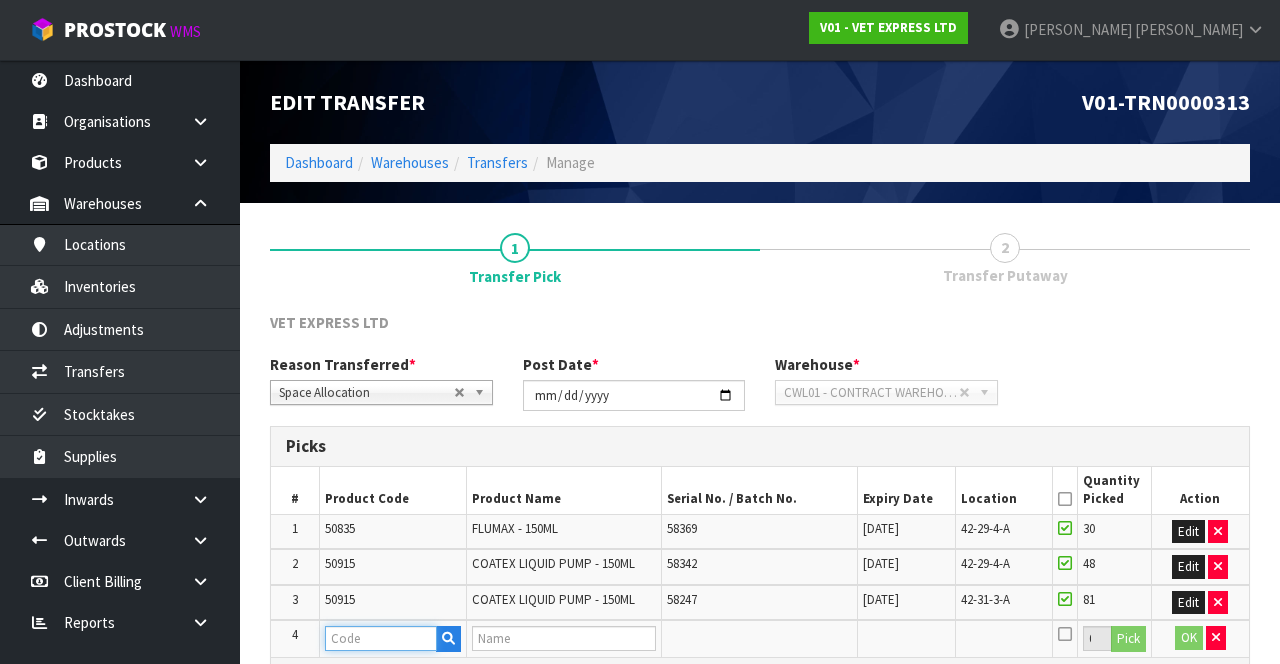 paste on "50730" 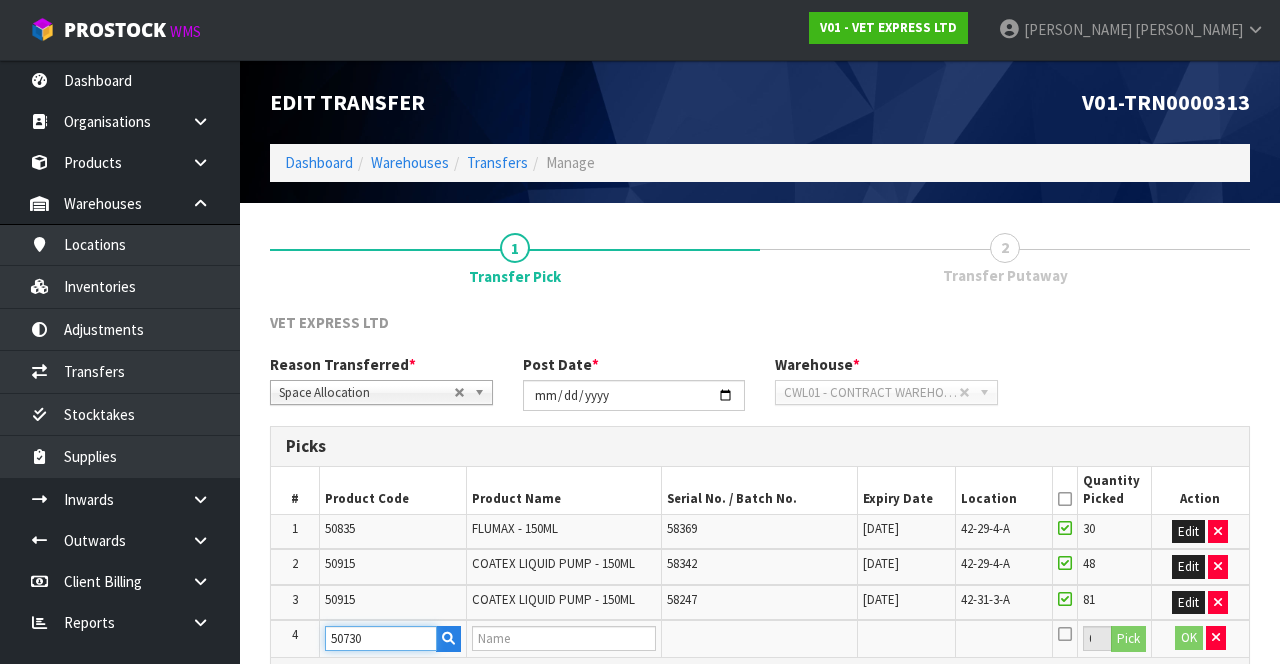 type on "[PERSON_NAME] - 30 X 2G" 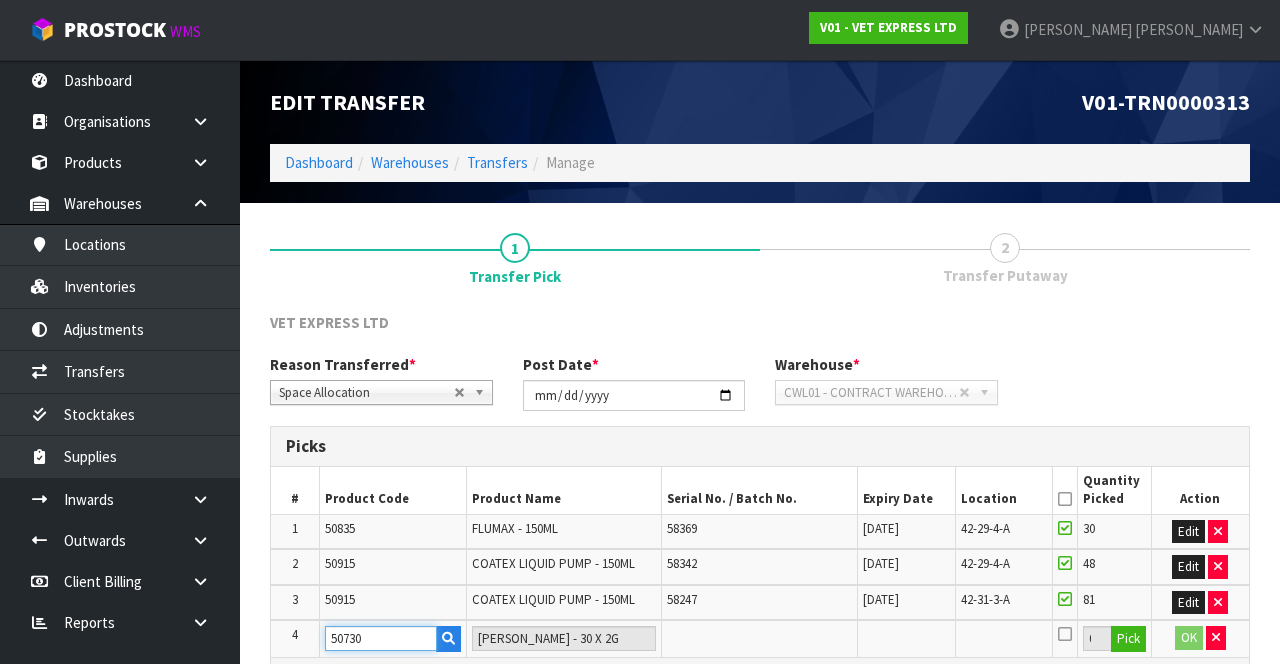 type on "50730" 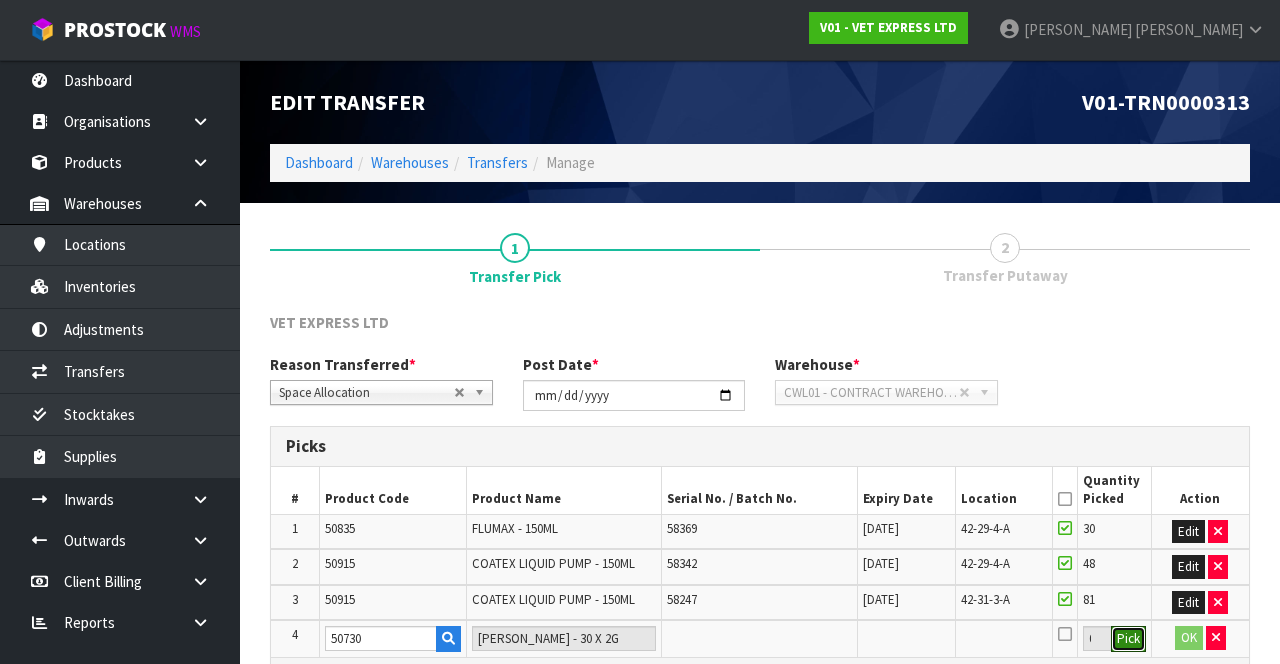 click on "Pick" at bounding box center (1128, 639) 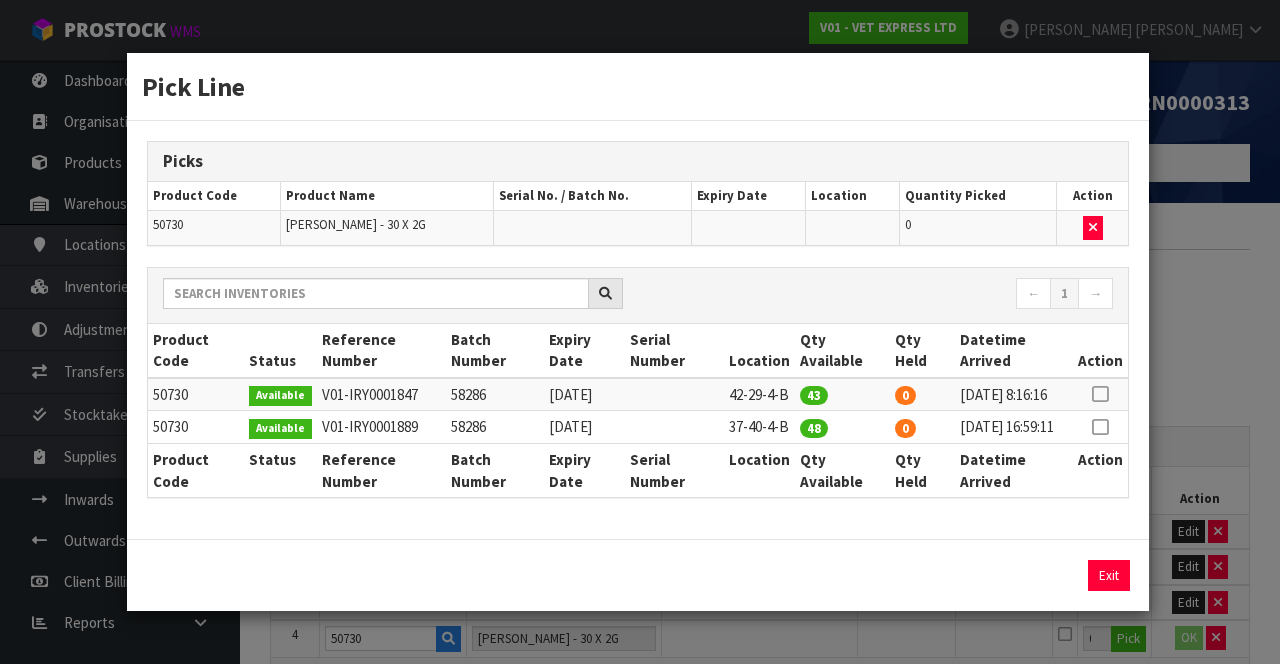 click at bounding box center (1100, 394) 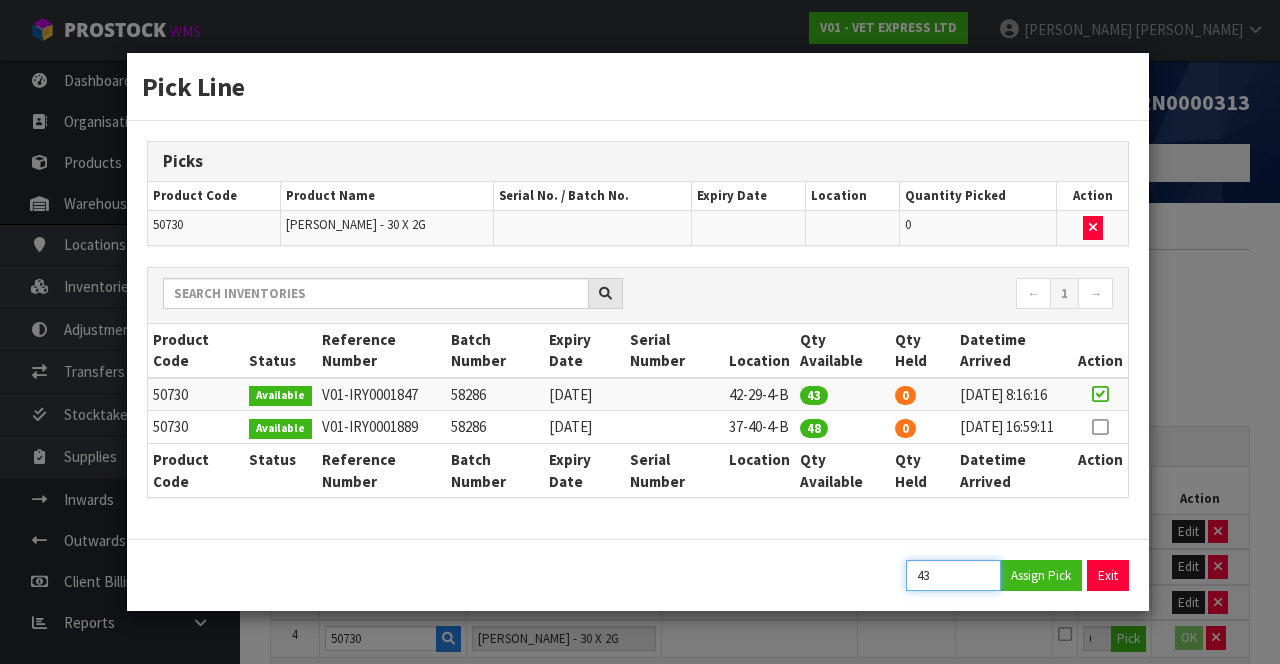 click on "43" at bounding box center [953, 575] 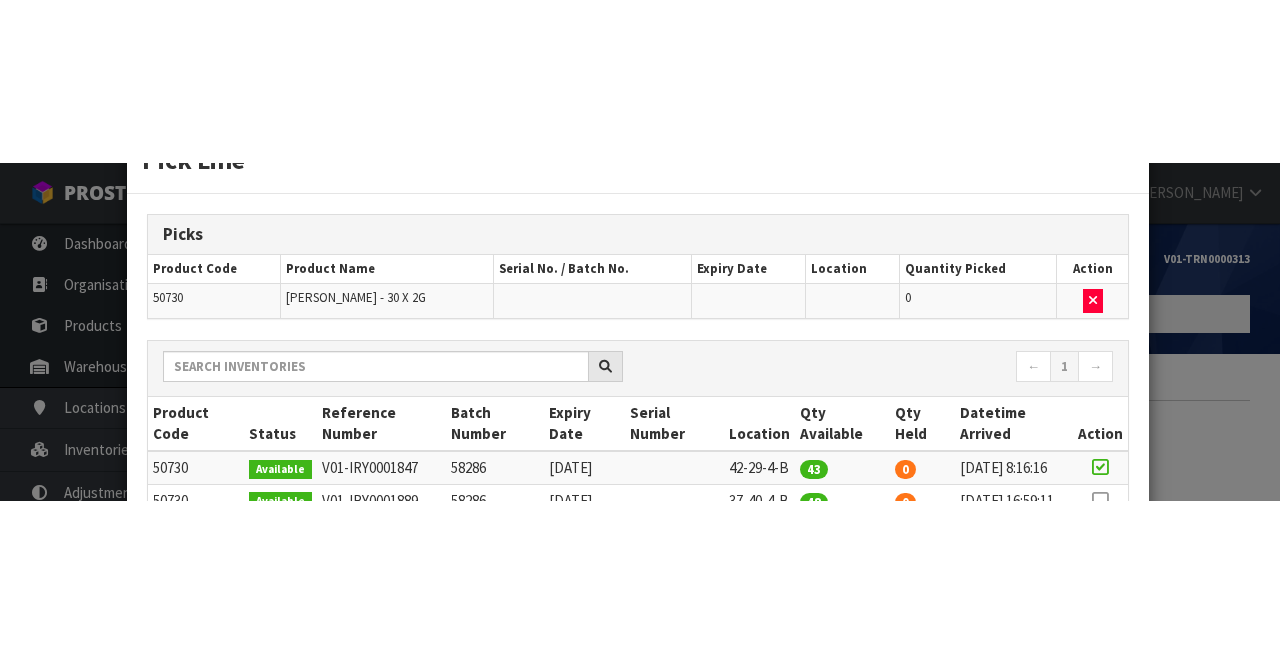 scroll, scrollTop: 318, scrollLeft: 0, axis: vertical 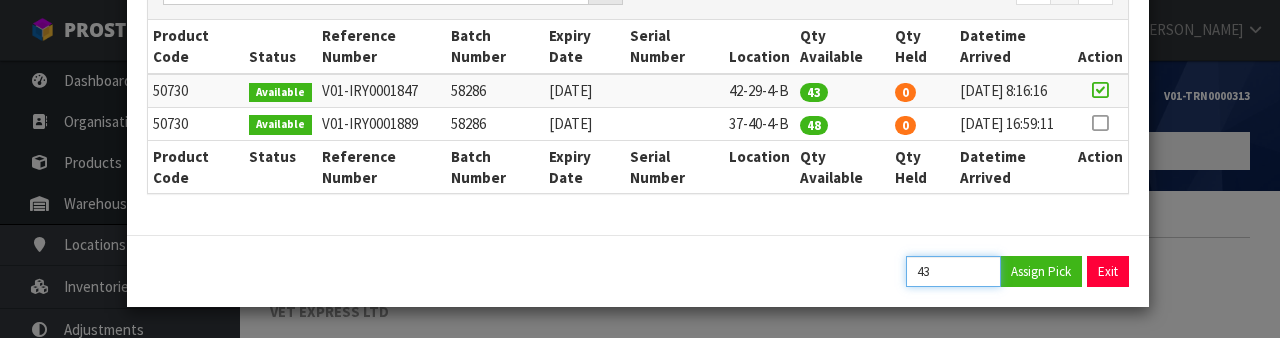 type on "4" 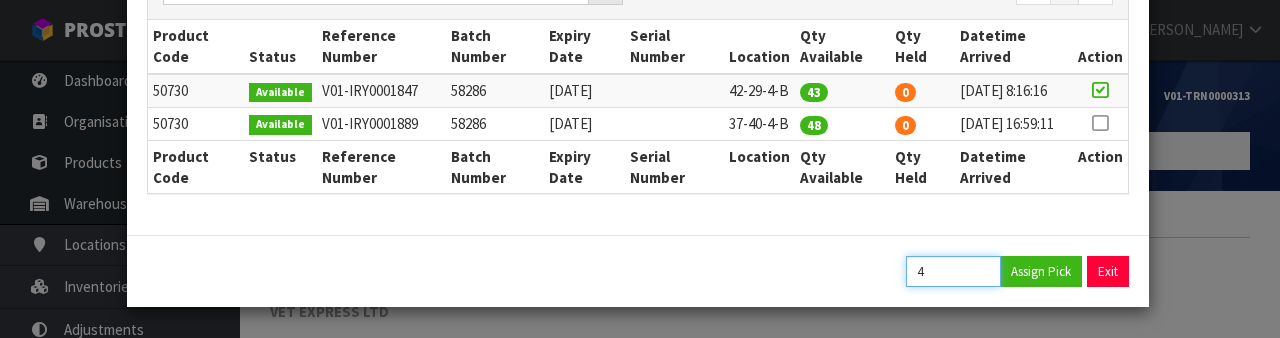 type on "43" 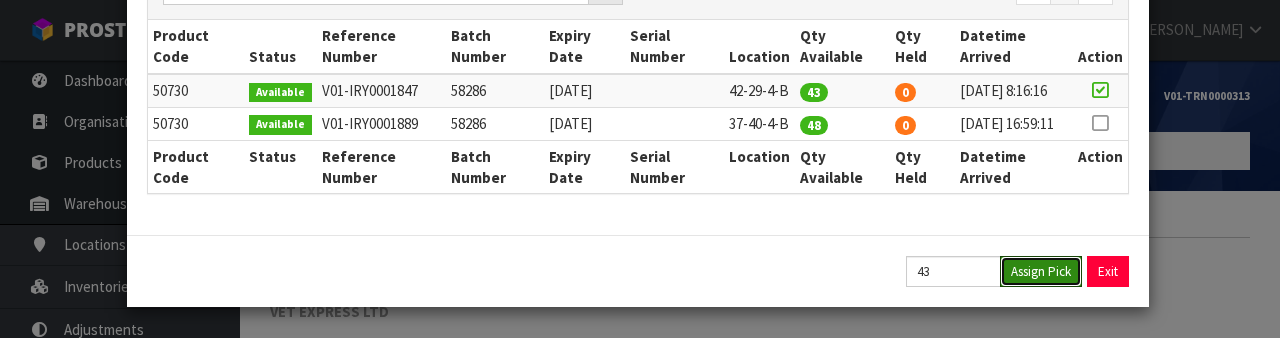 click on "Assign Pick" at bounding box center [1041, 271] 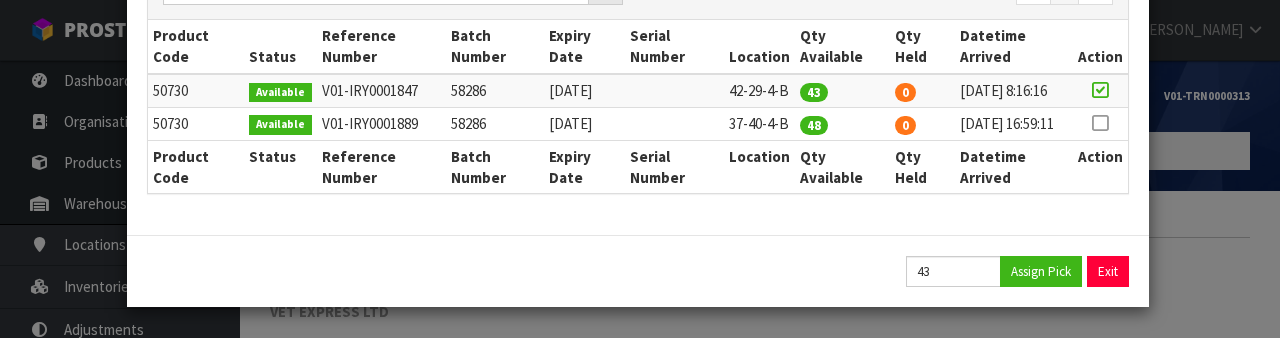 type on "43" 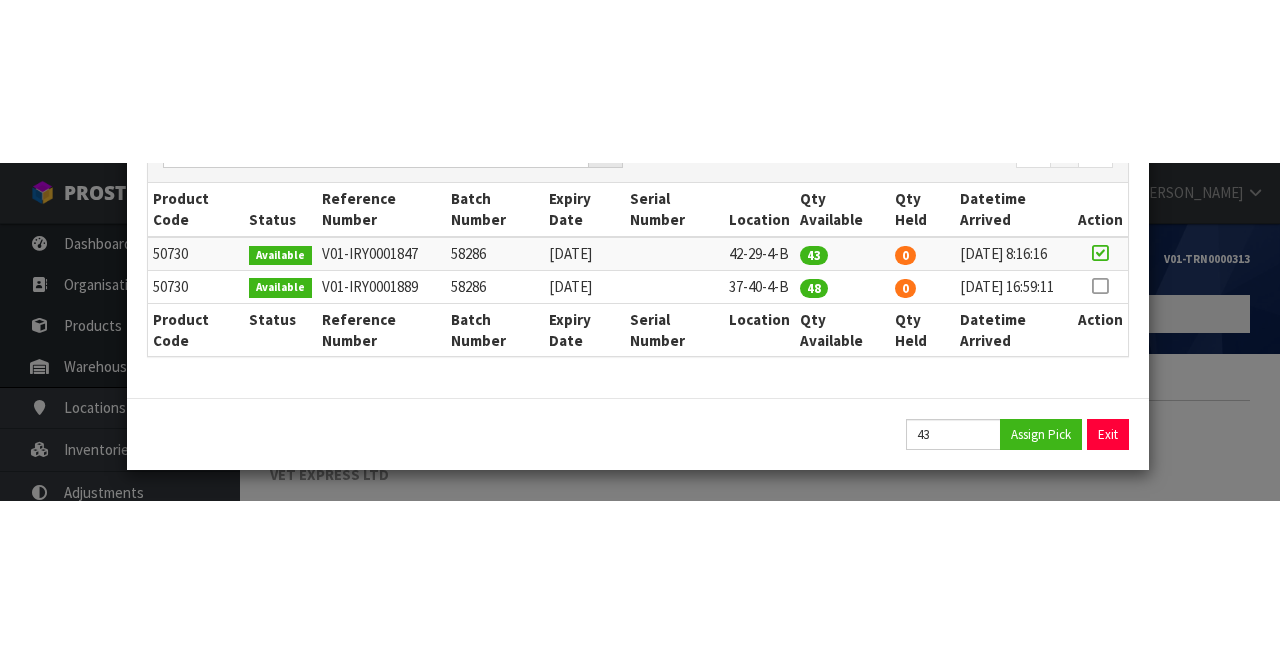 scroll, scrollTop: 0, scrollLeft: 0, axis: both 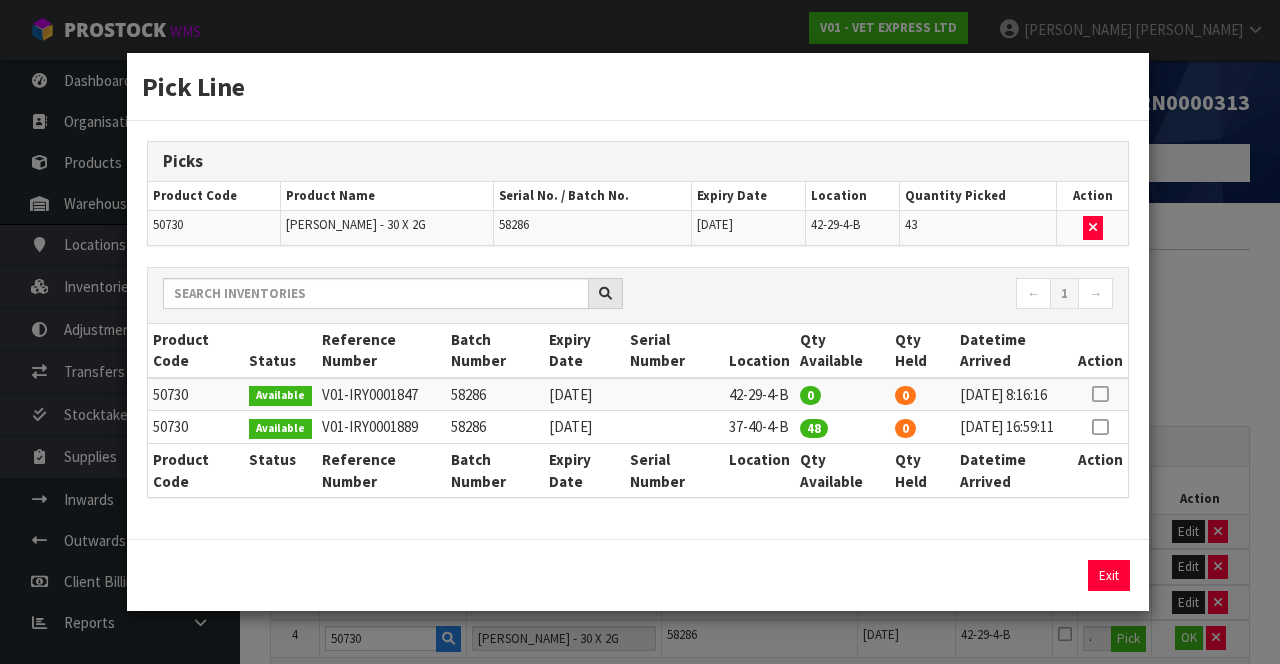 click on "Pick Line
Picks
Product Code
Product Name
Serial No. / Batch No.
Expiry Date
Location
Quantity Picked
Action
50730
[PERSON_NAME] - 30 X 2G
58286
[DATE]
42-29-4-B
43
←
1
→
Product Code
Status
Reference Number
Batch Number
Expiry Date
Serial Number
Location
Qty Available
Qty Held
Datetime Arrived
Action
0" at bounding box center (640, 332) 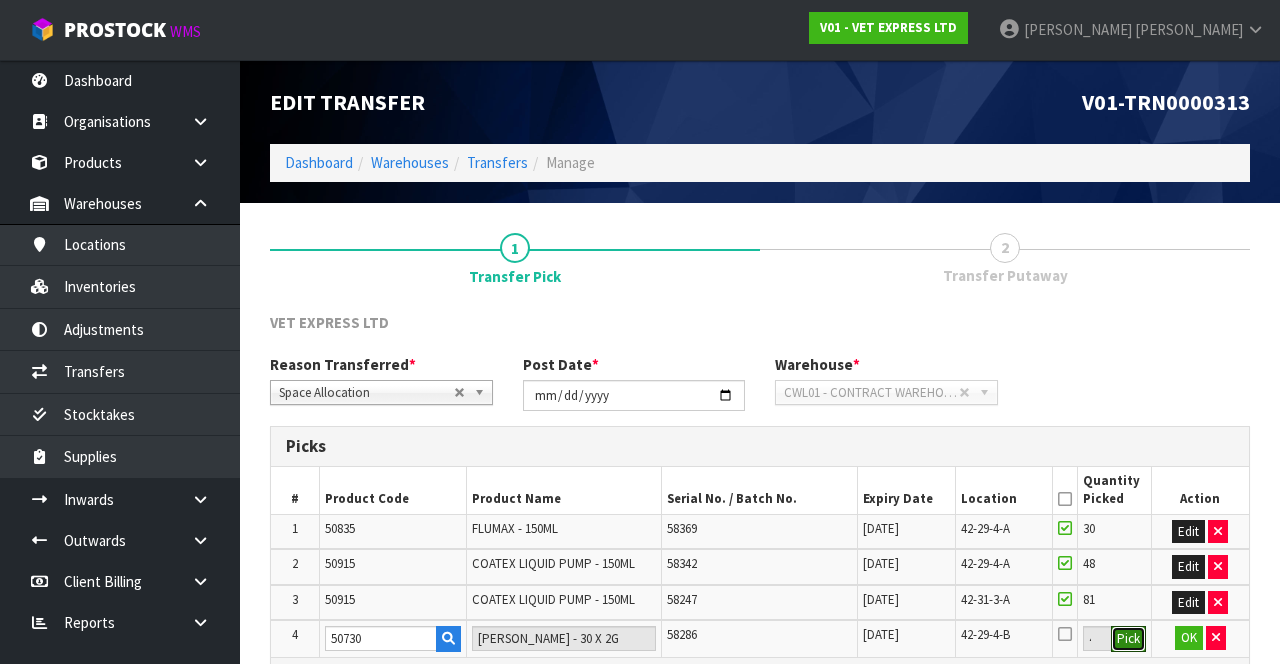 click on "Pick" at bounding box center [1128, 639] 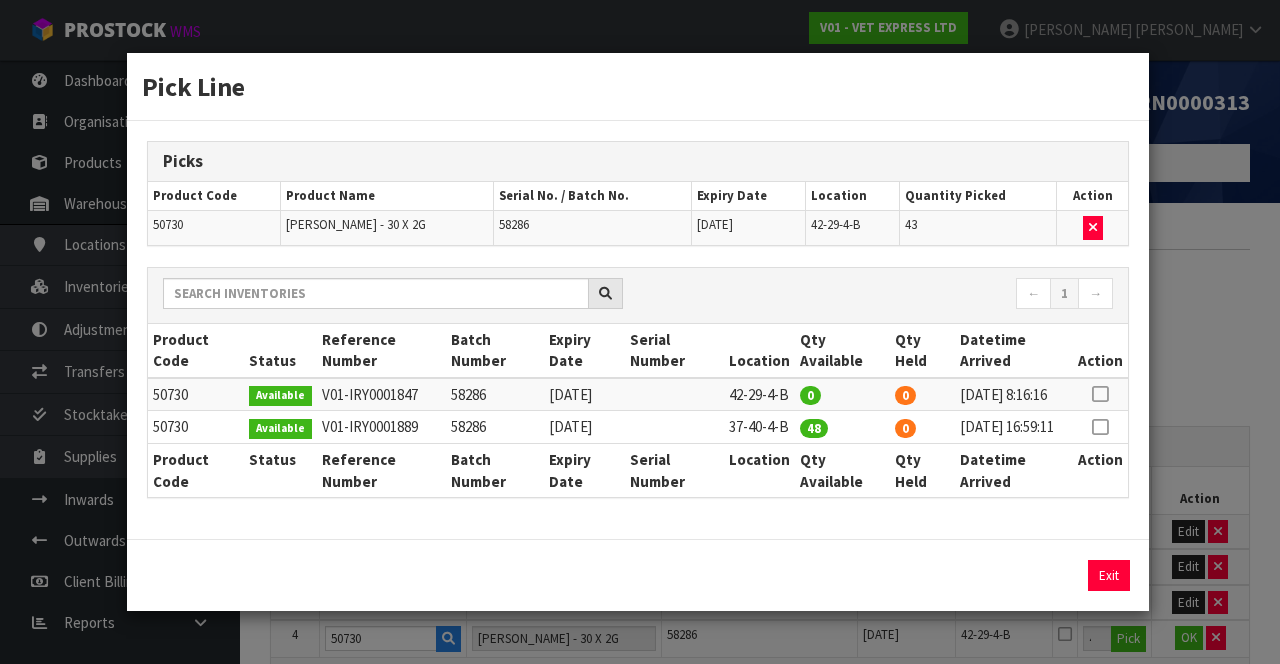 click on "Pick Line
Picks
Product Code
Product Name
Serial No. / Batch No.
Expiry Date
Location
Quantity Picked
Action
50730
[PERSON_NAME] - 30 X 2G
58286
[DATE]
42-29-4-B
43
←
1
→
Product Code
Status
Reference Number
Batch Number
Expiry Date
Serial Number
Location
Qty Available
Qty Held
Datetime Arrived
Action
0" at bounding box center (640, 332) 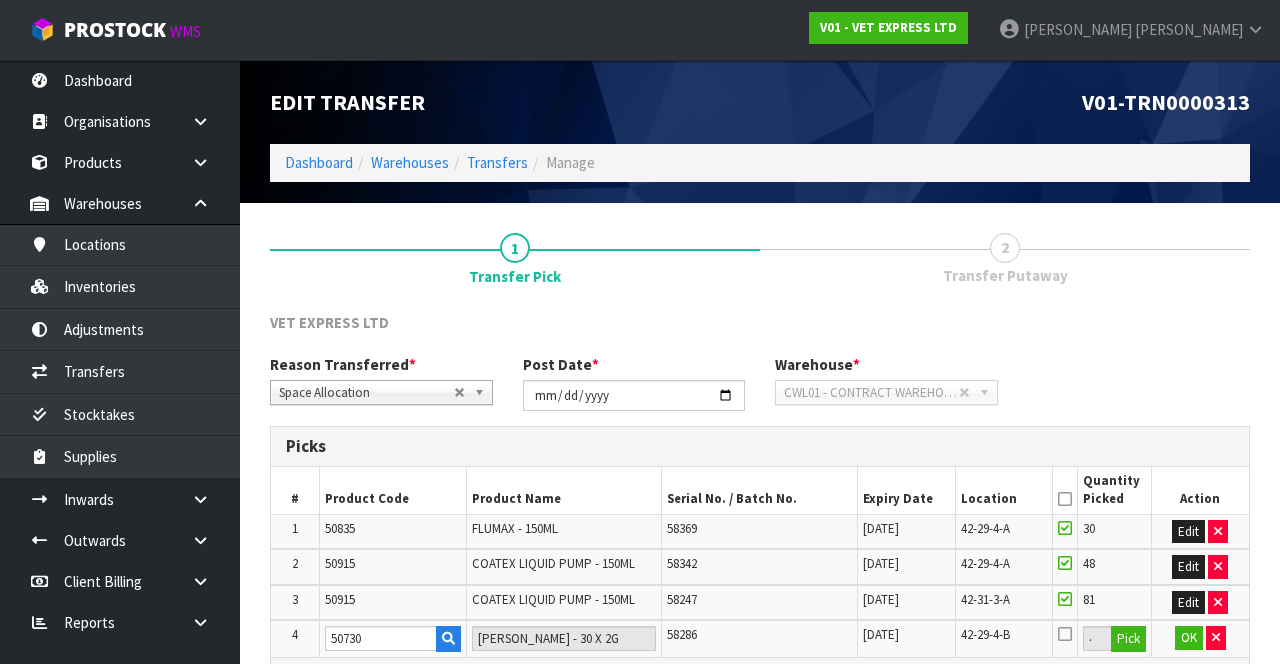 click at bounding box center [1065, 634] 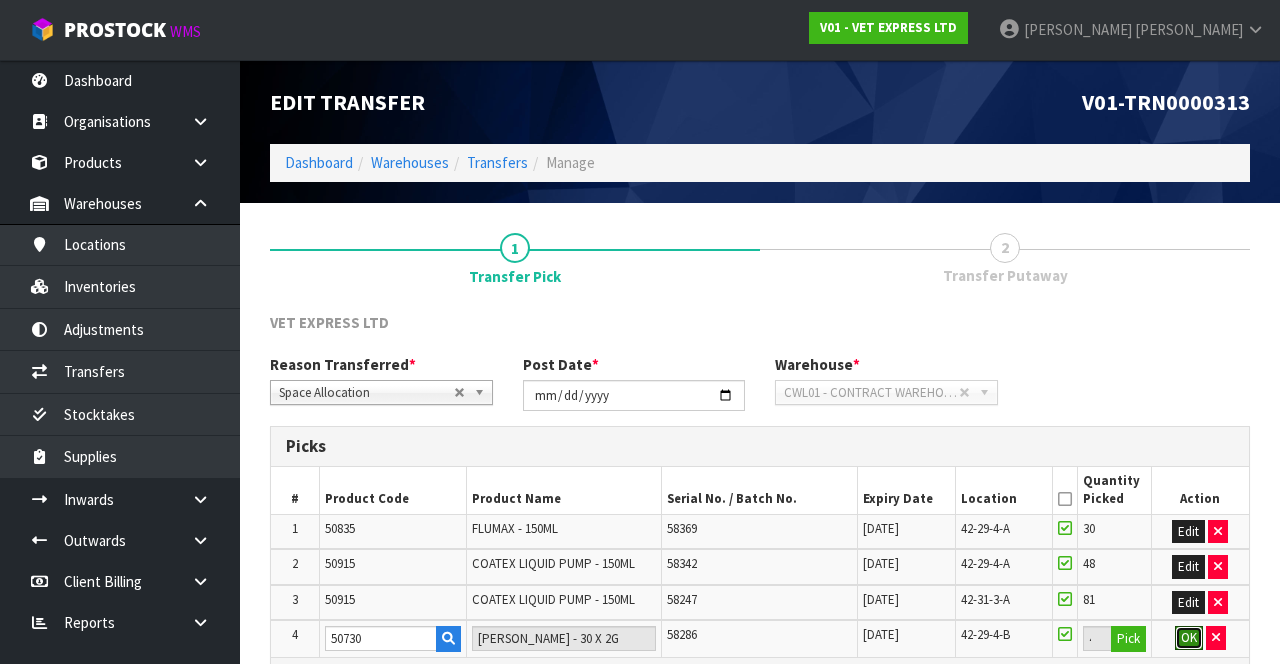 click on "OK" at bounding box center (1189, 638) 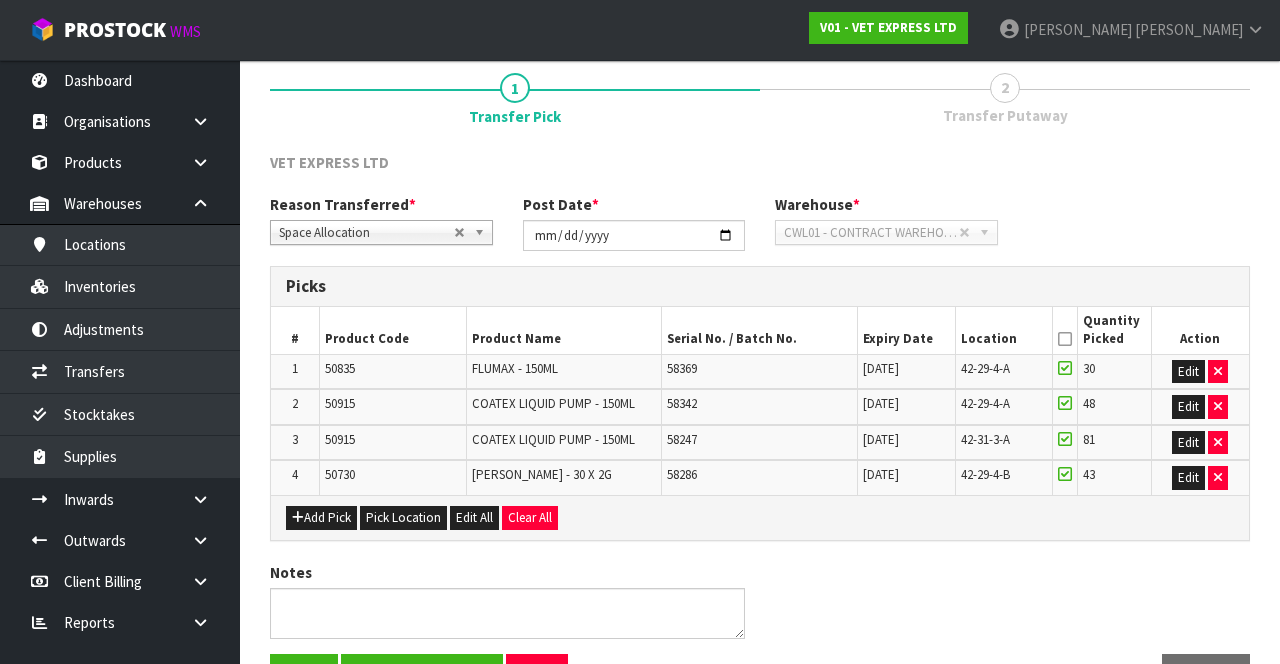scroll, scrollTop: 165, scrollLeft: 0, axis: vertical 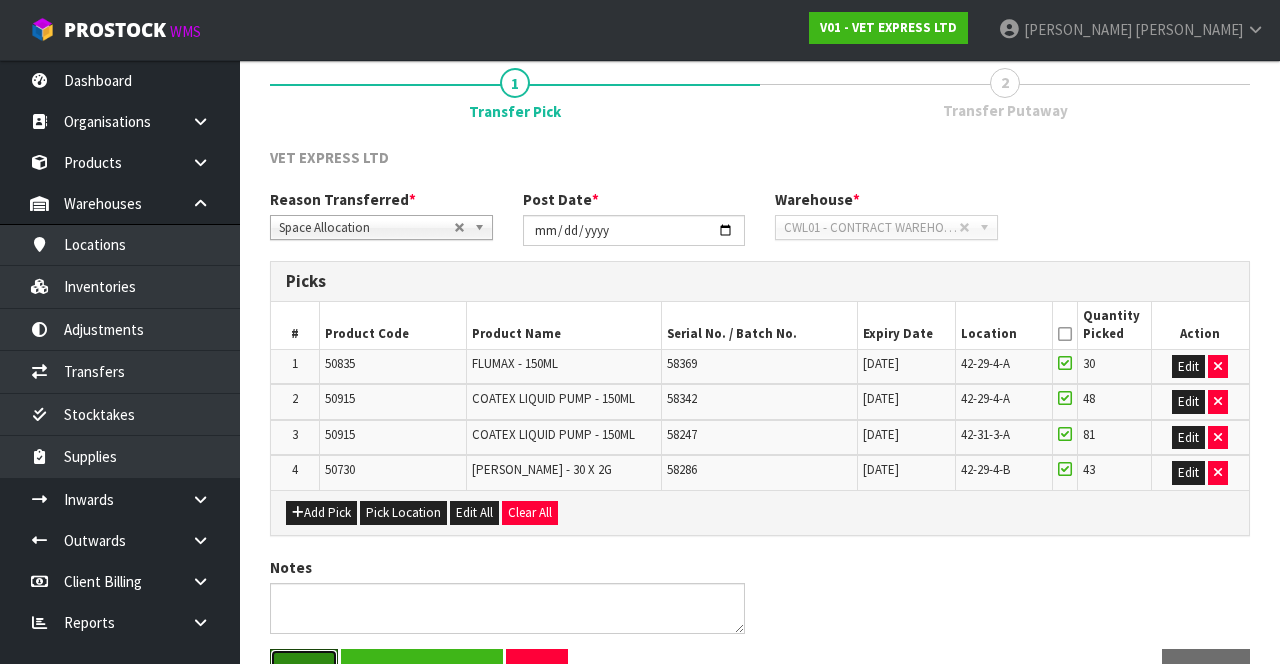 click on "Save" at bounding box center (304, 670) 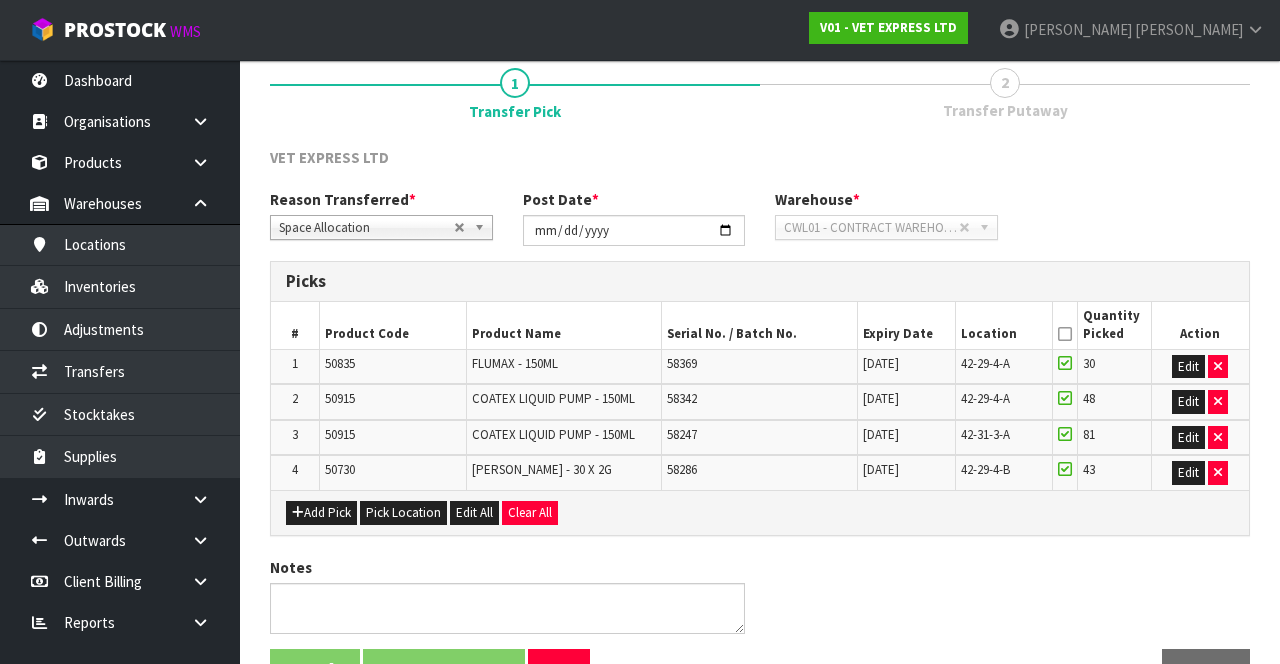 scroll, scrollTop: 0, scrollLeft: 0, axis: both 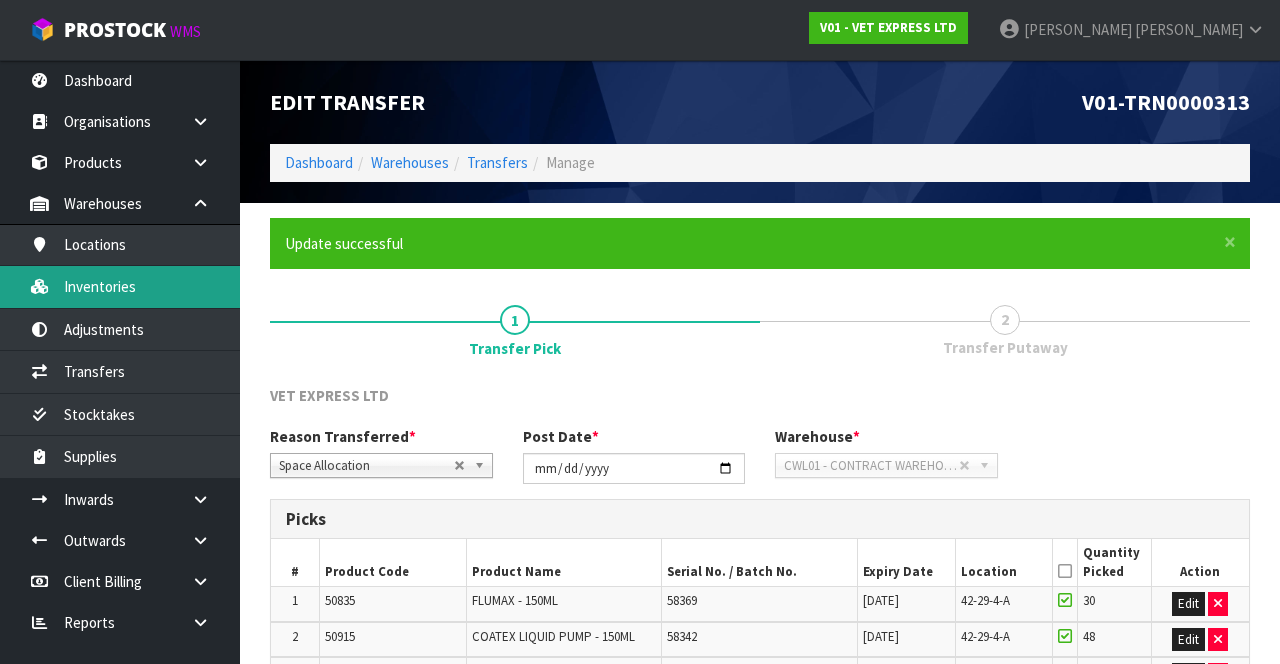 click on "Inventories" at bounding box center (120, 286) 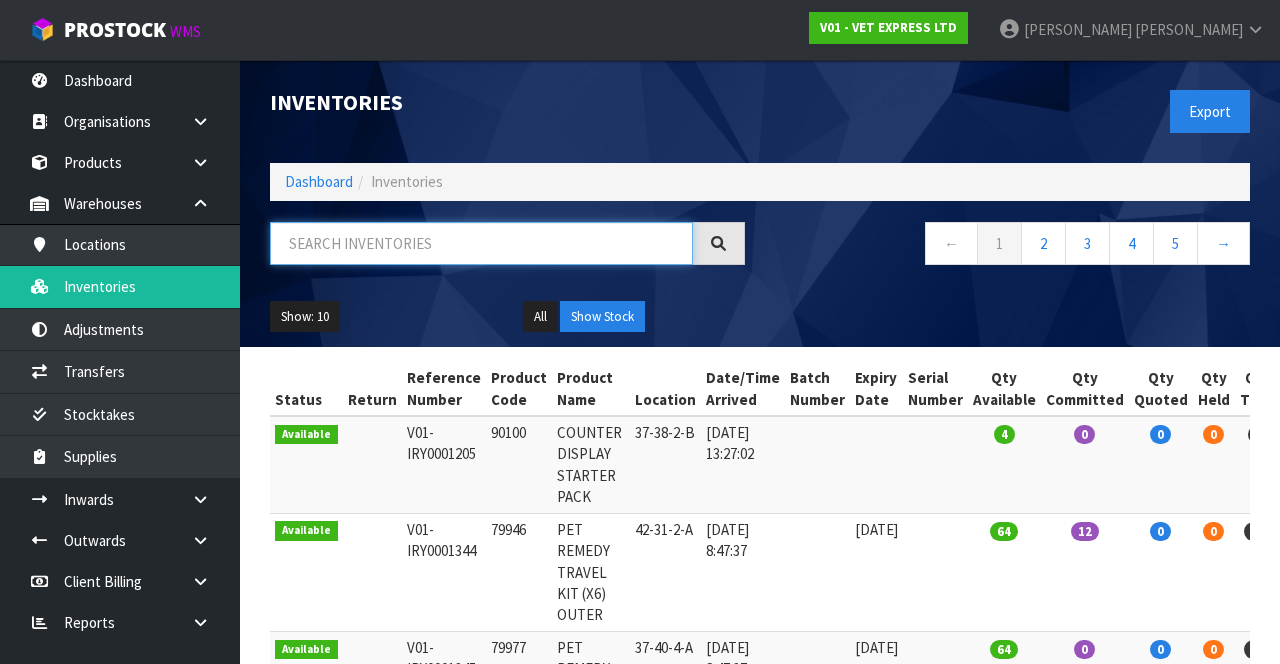 paste on "50730" 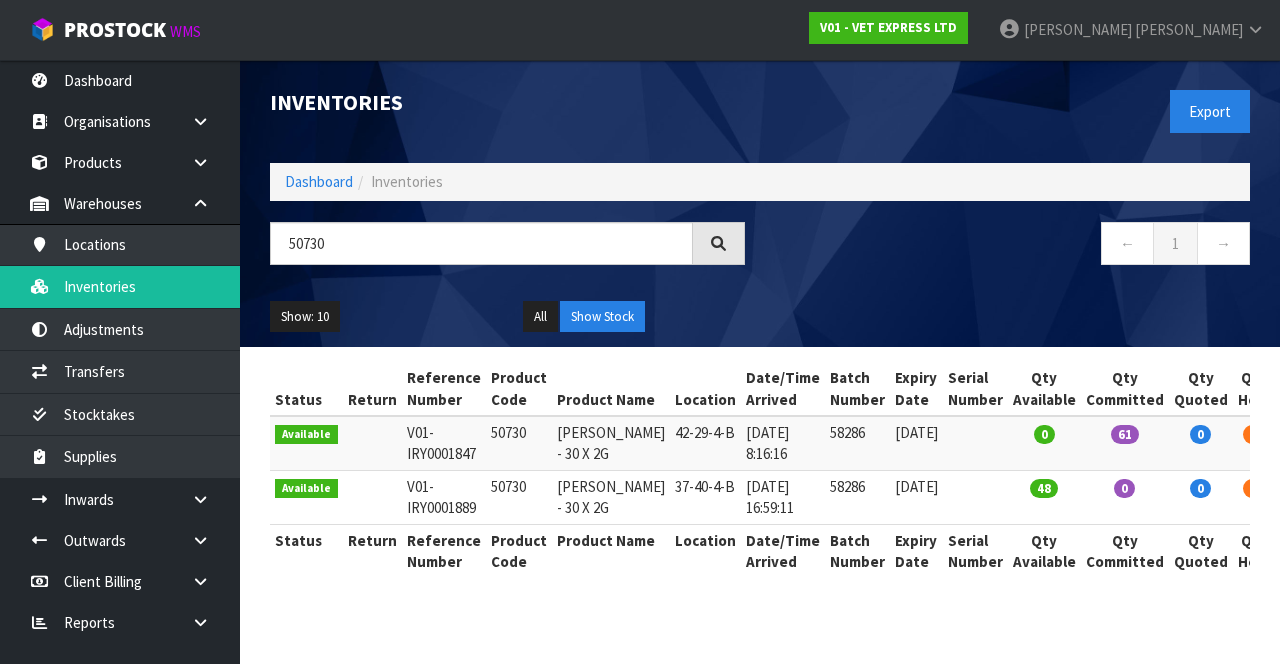 click on "←
1
→" at bounding box center [1012, 254] 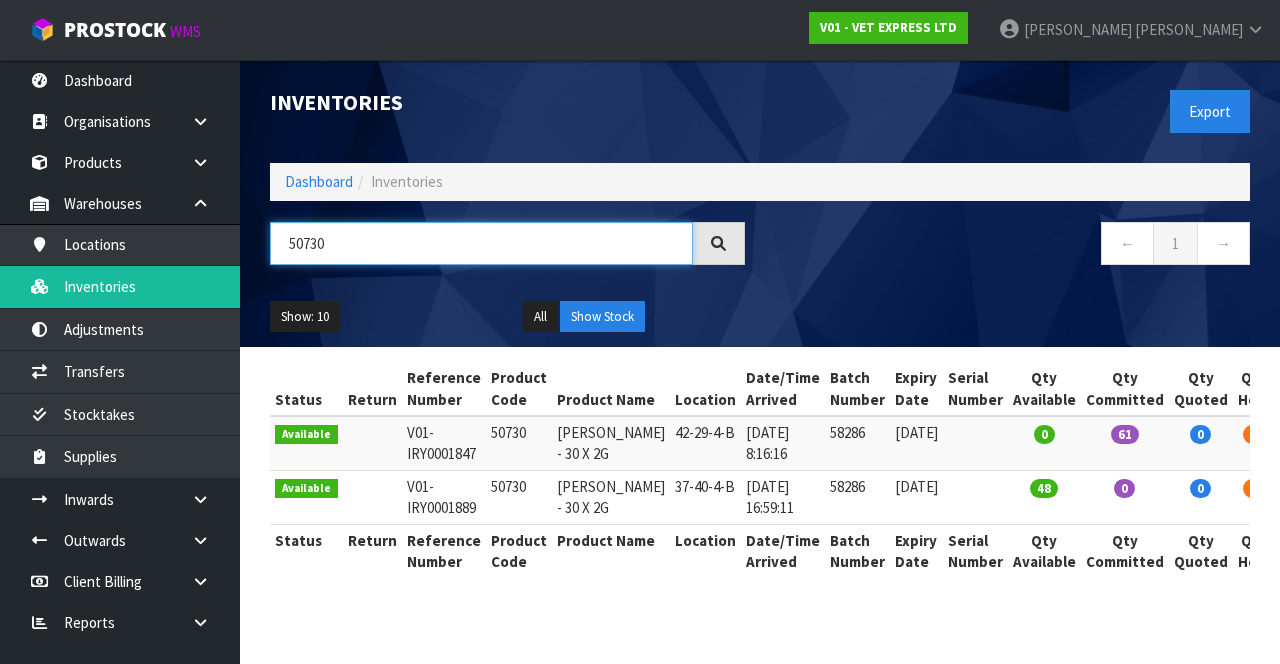 click on "50730" at bounding box center [481, 243] 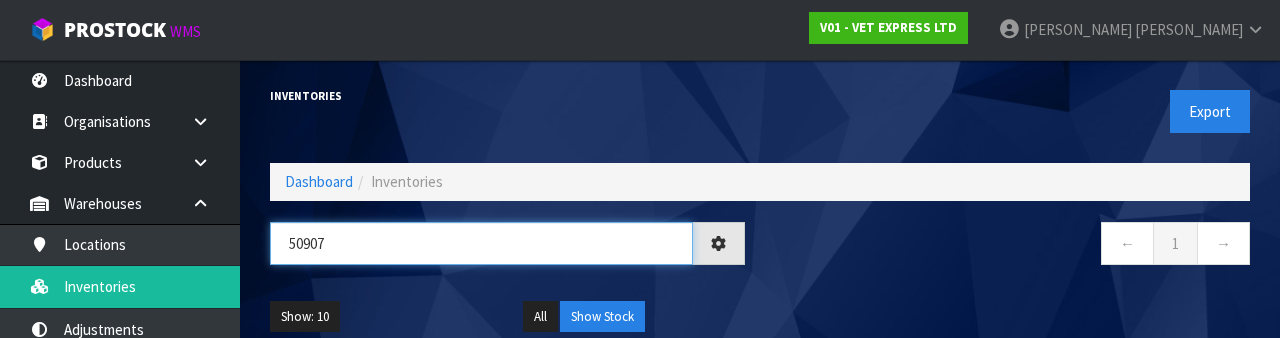 type on "50907" 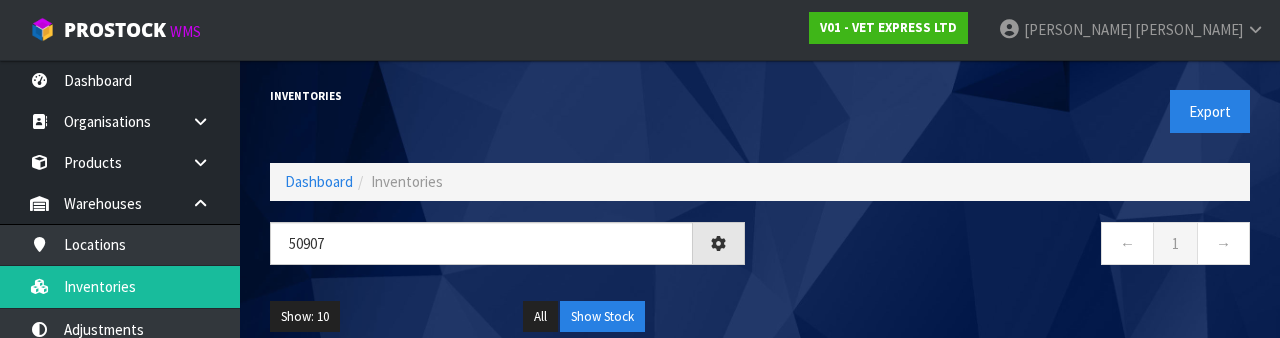 click on "Show: 10
5
10
25
50
All
Show Stock" at bounding box center (760, 317) 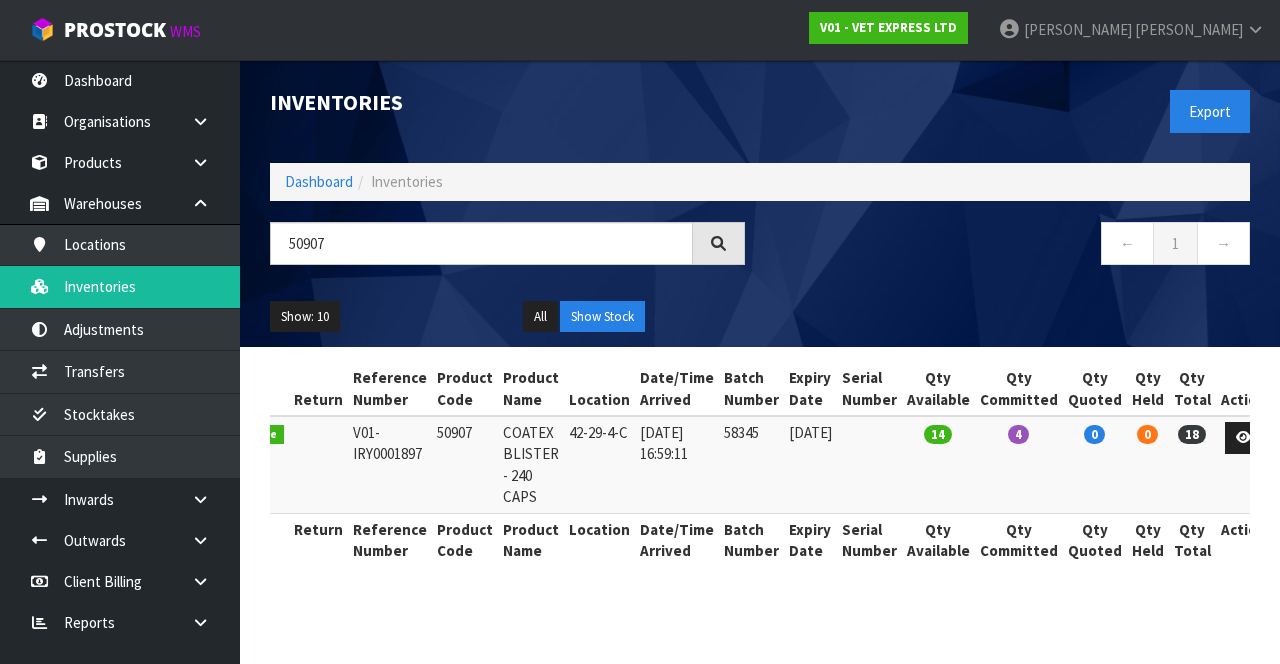 scroll, scrollTop: 0, scrollLeft: 58, axis: horizontal 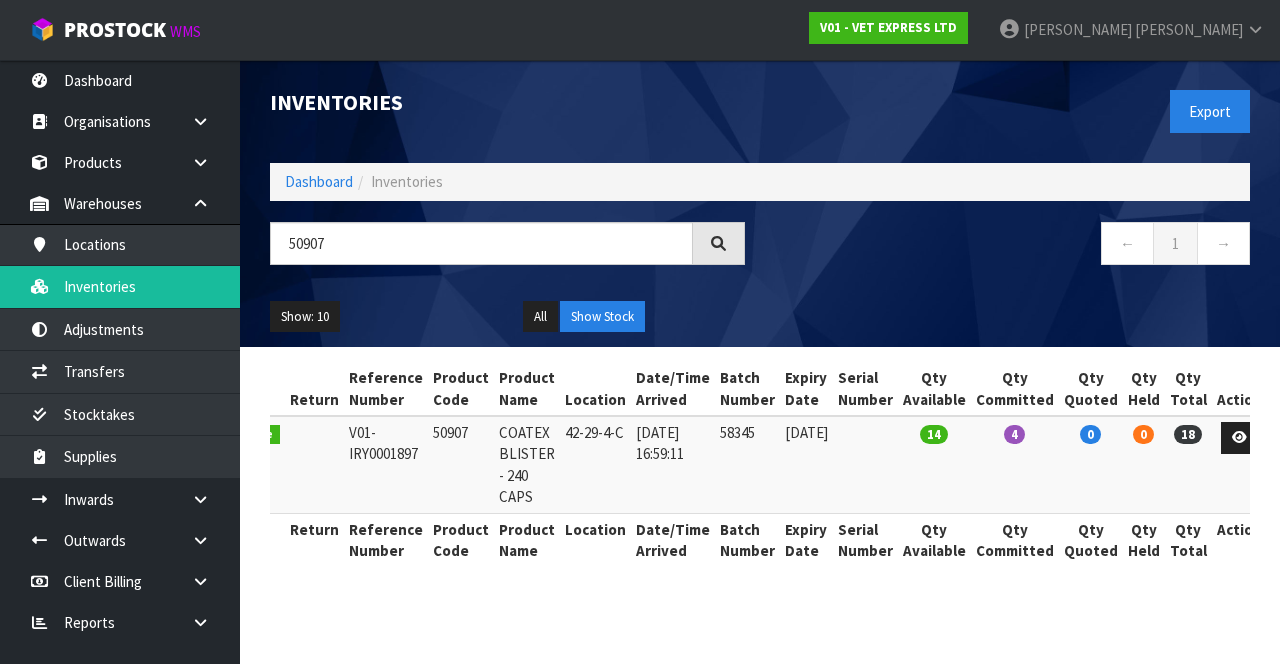 click on "50907" at bounding box center (461, 464) 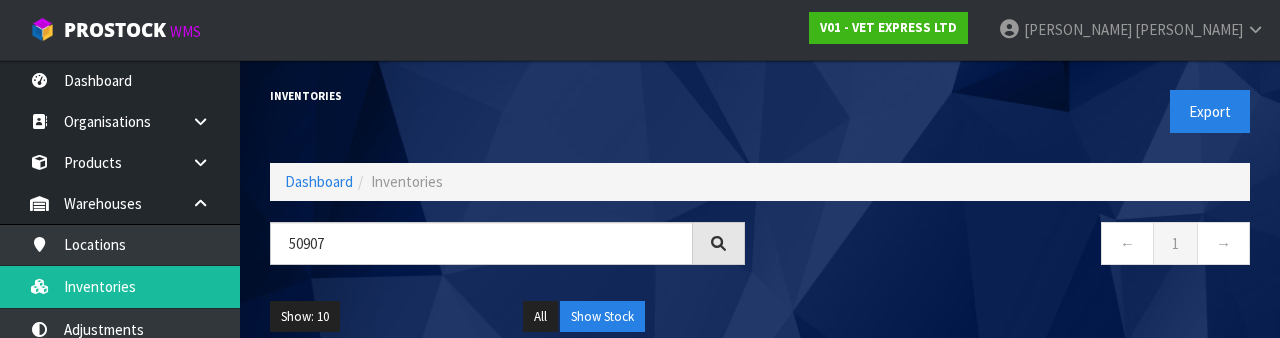 click on "Inventories" at bounding box center [507, 96] 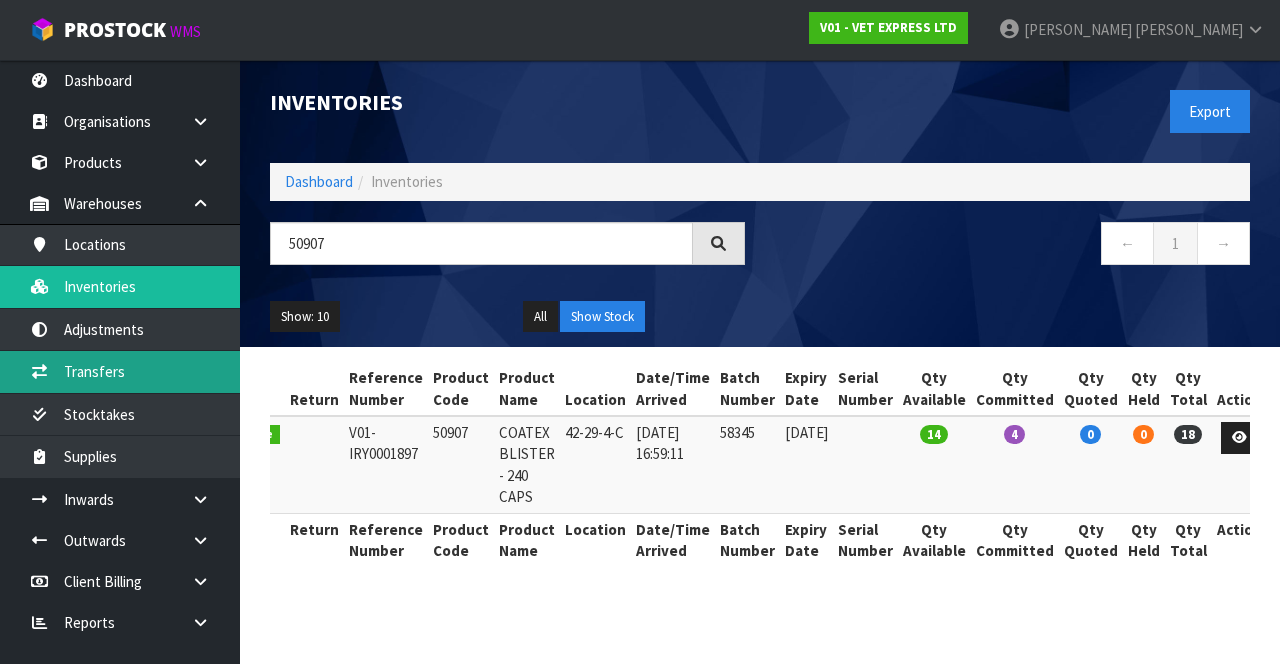 click on "Transfers" at bounding box center [120, 371] 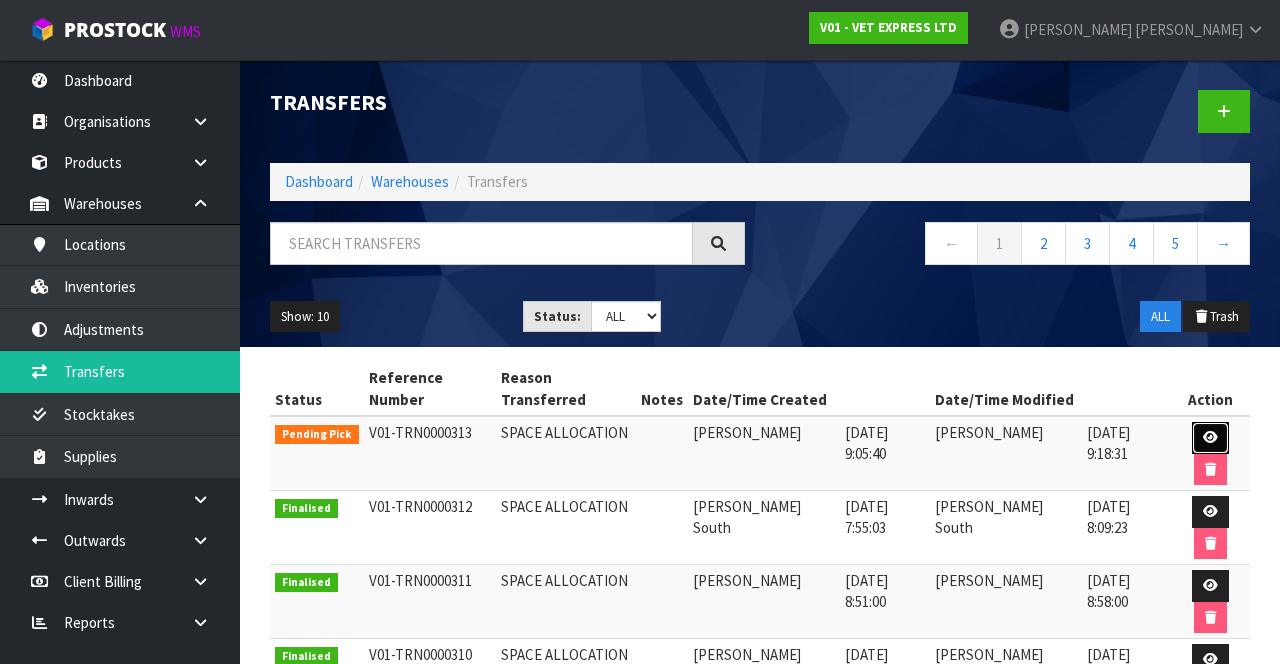 click at bounding box center [1210, 437] 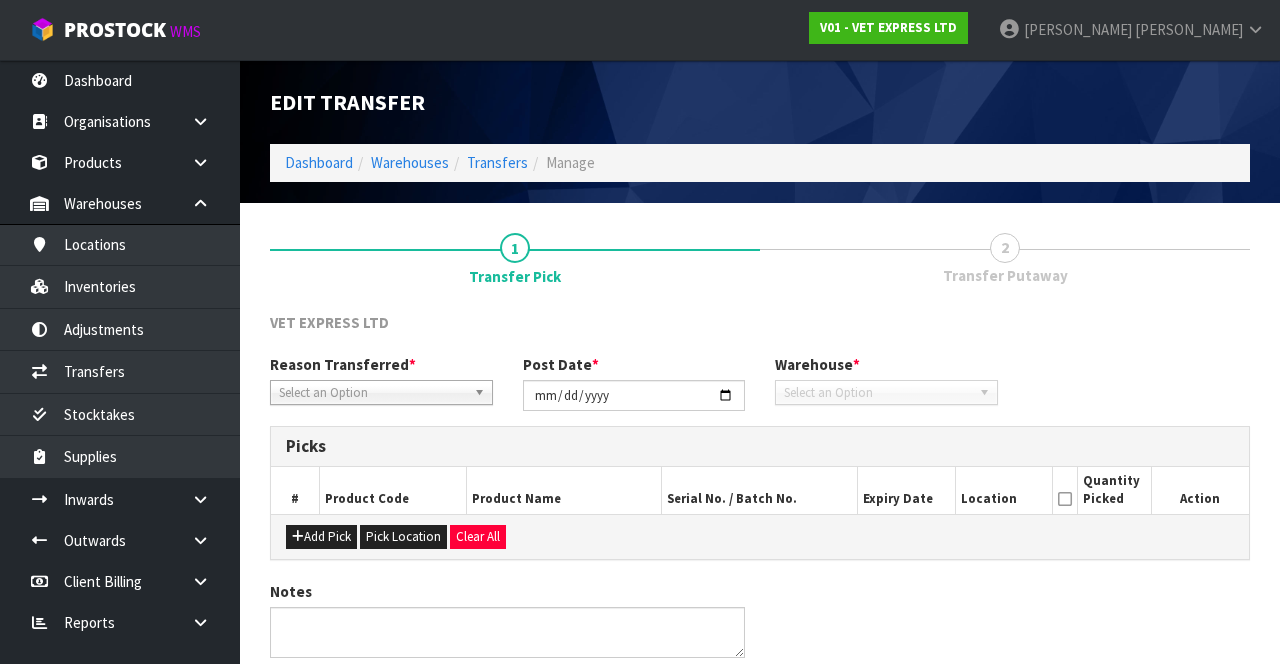 type on "[DATE]" 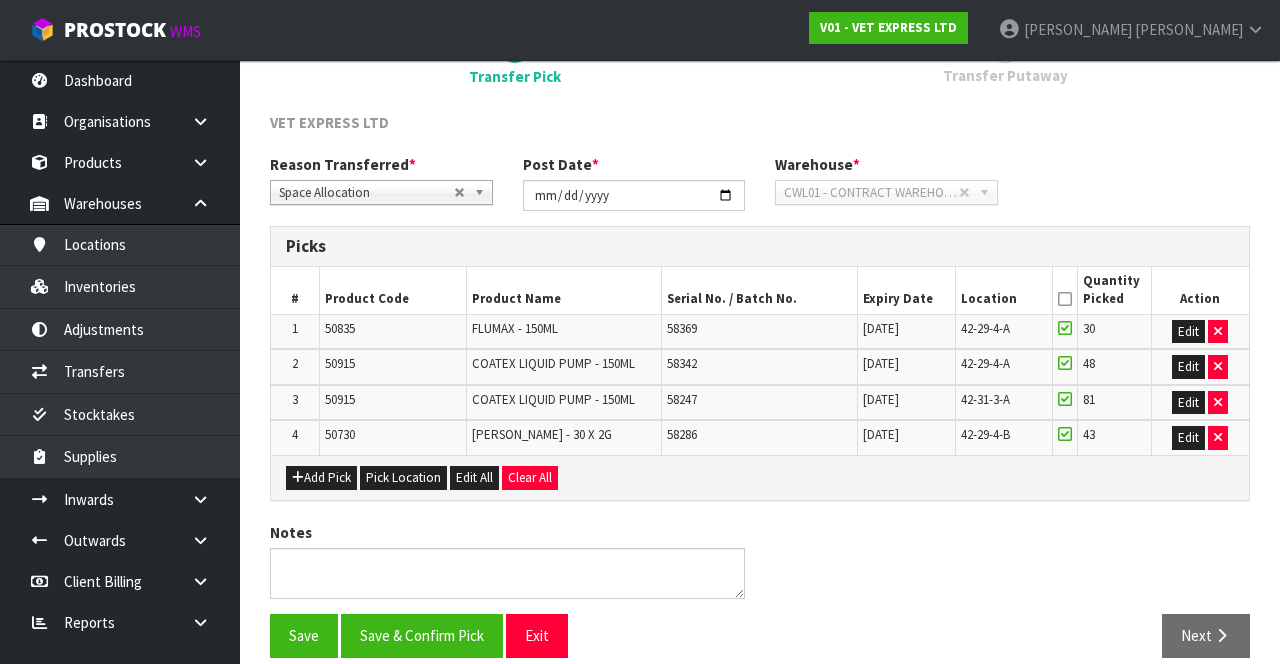 scroll, scrollTop: 217, scrollLeft: 0, axis: vertical 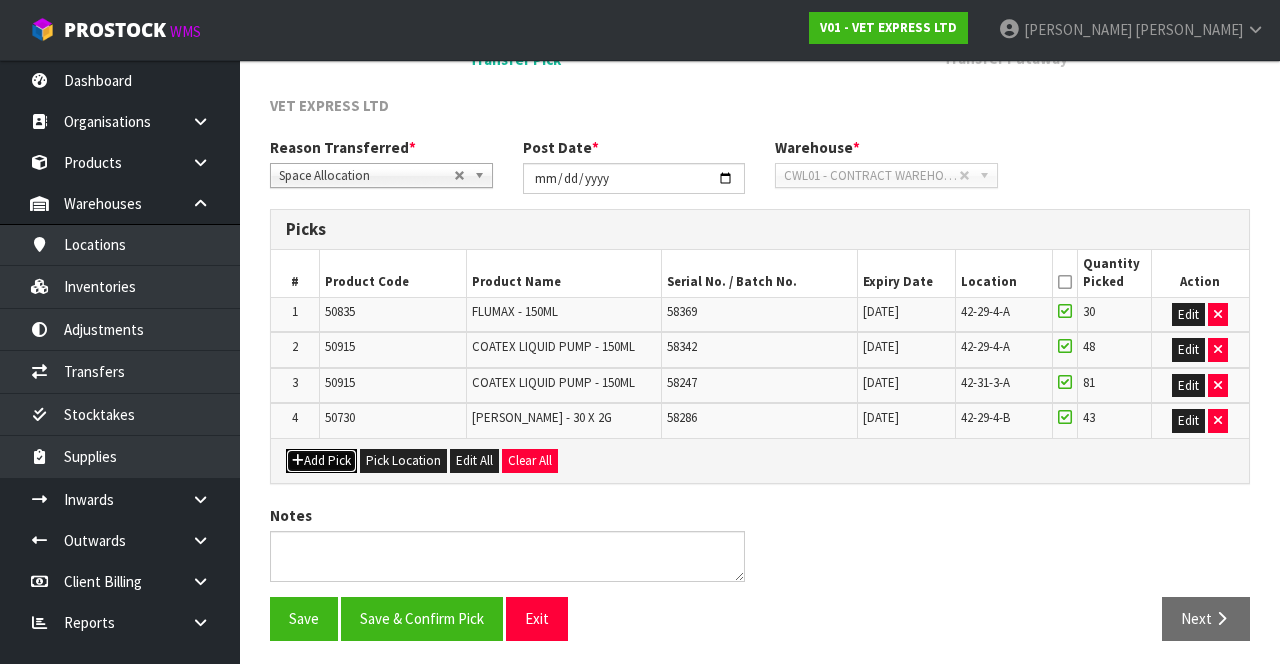 click on "Add Pick" at bounding box center (321, 461) 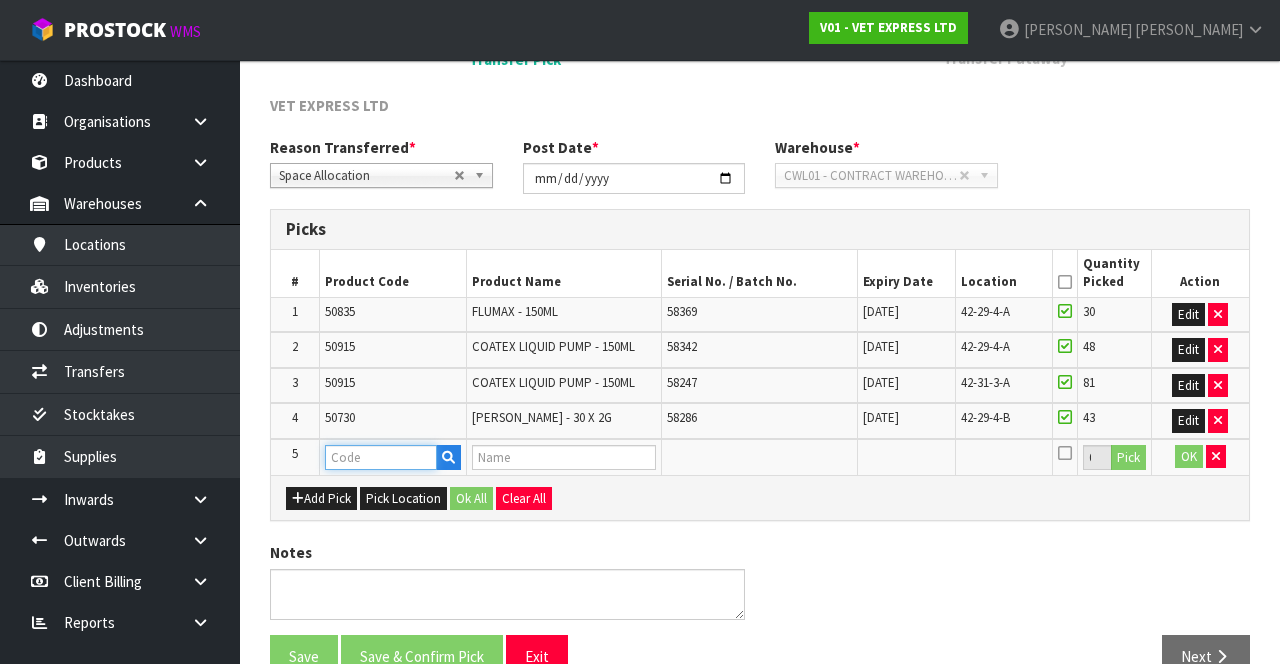 paste on "50907" 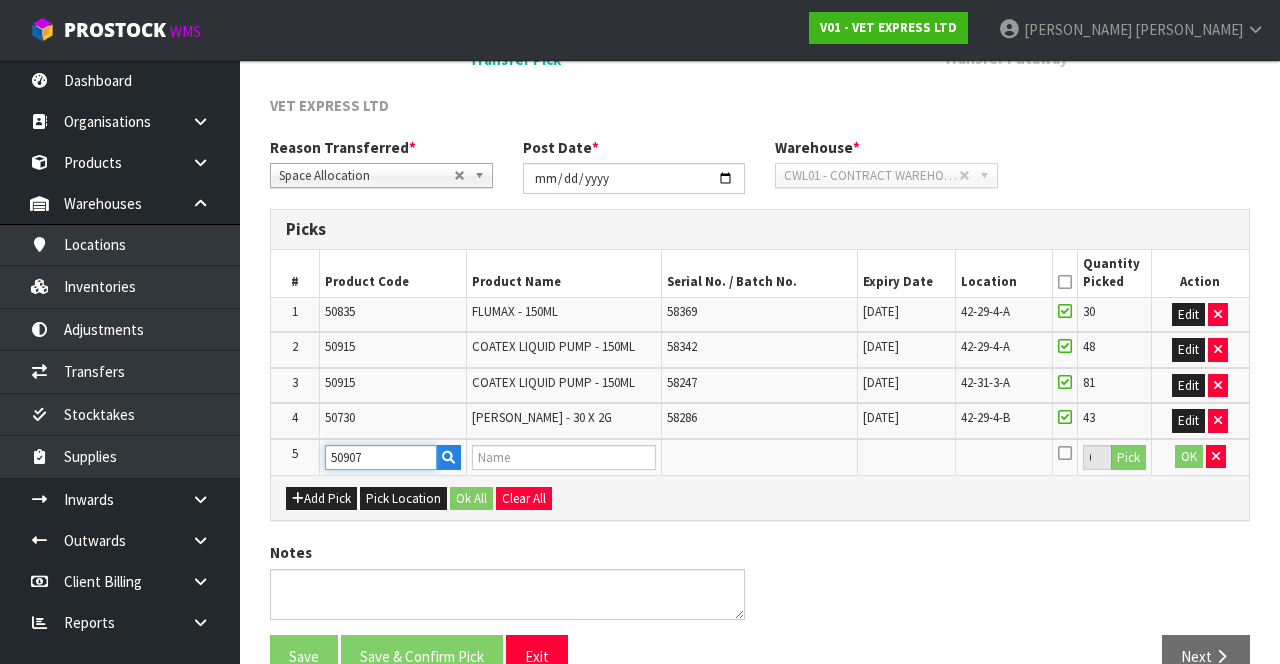 type on "COATEX BLISTER - 240 CAPS" 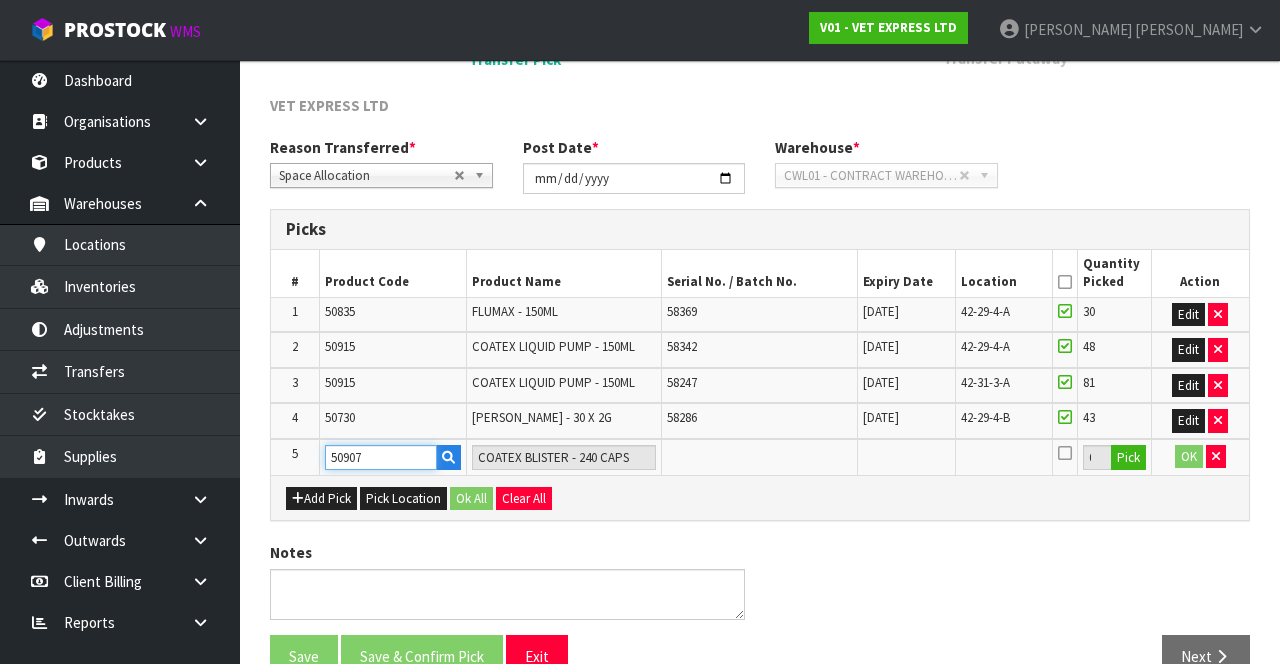 type on "50907" 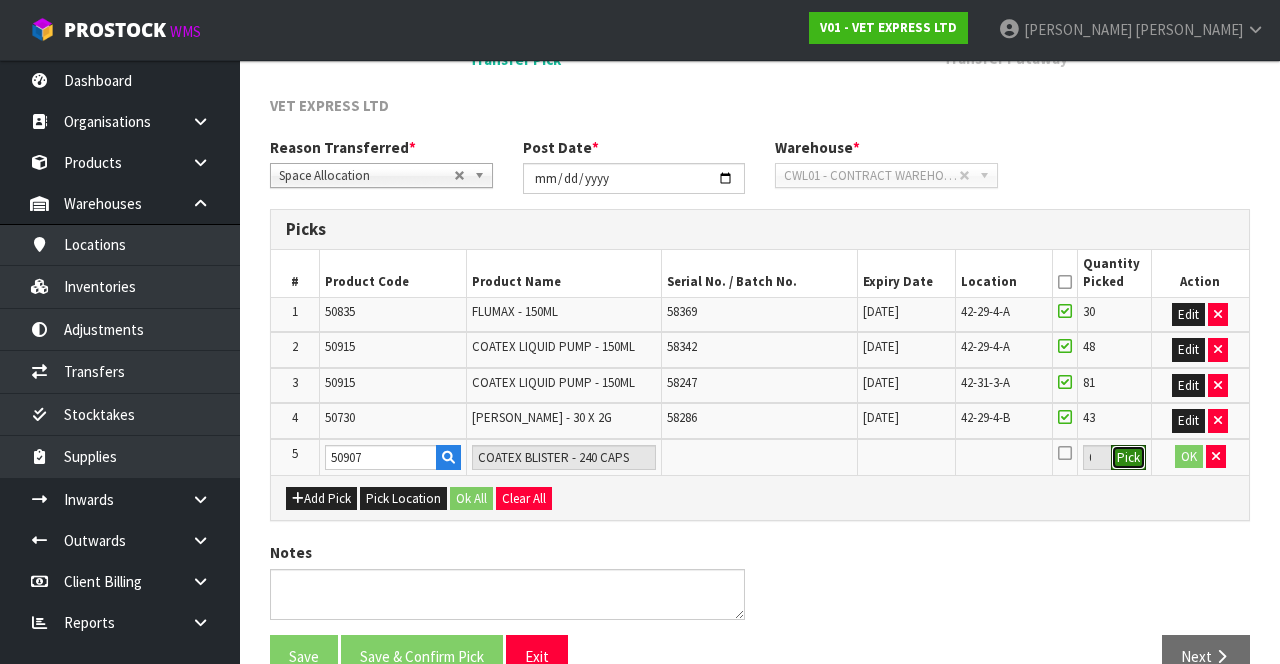 click on "Pick" at bounding box center (1128, 458) 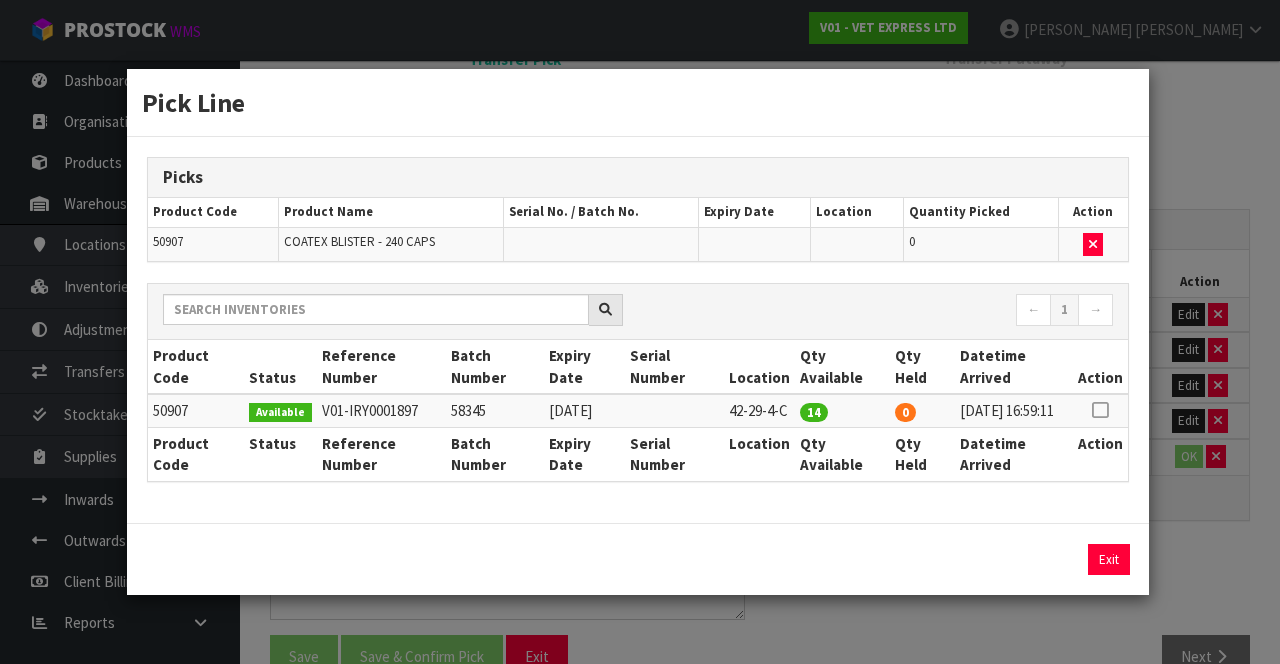 click at bounding box center (1100, 410) 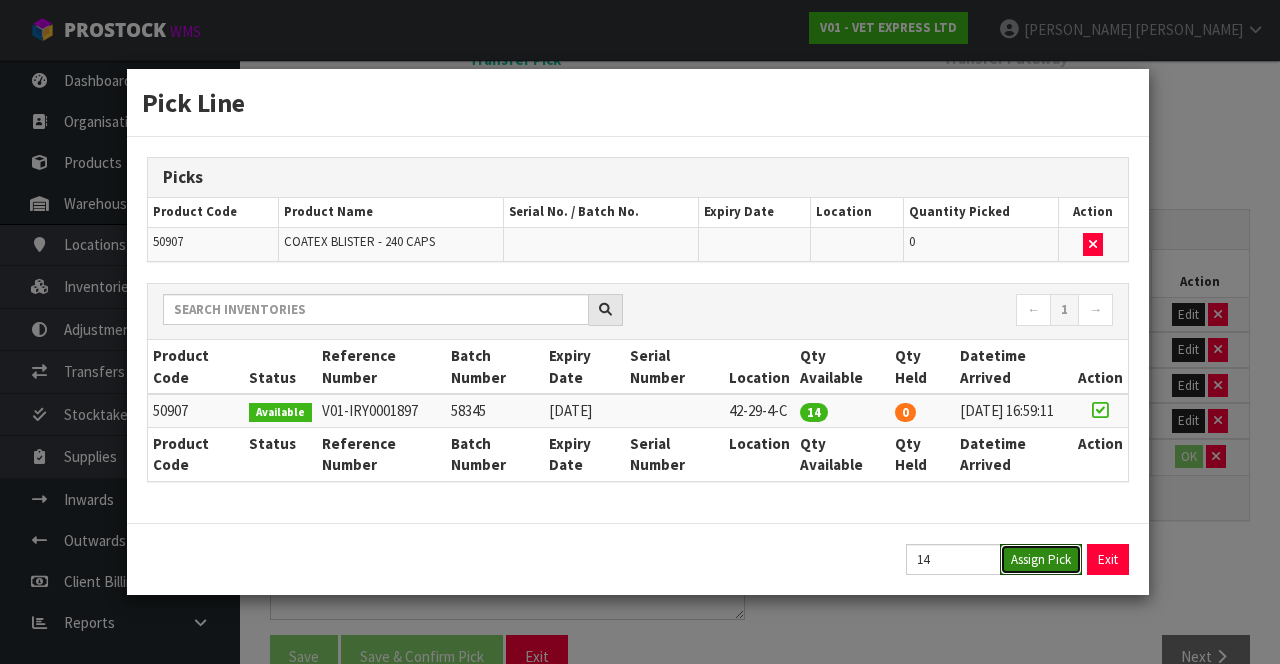click on "Assign Pick" at bounding box center (1041, 559) 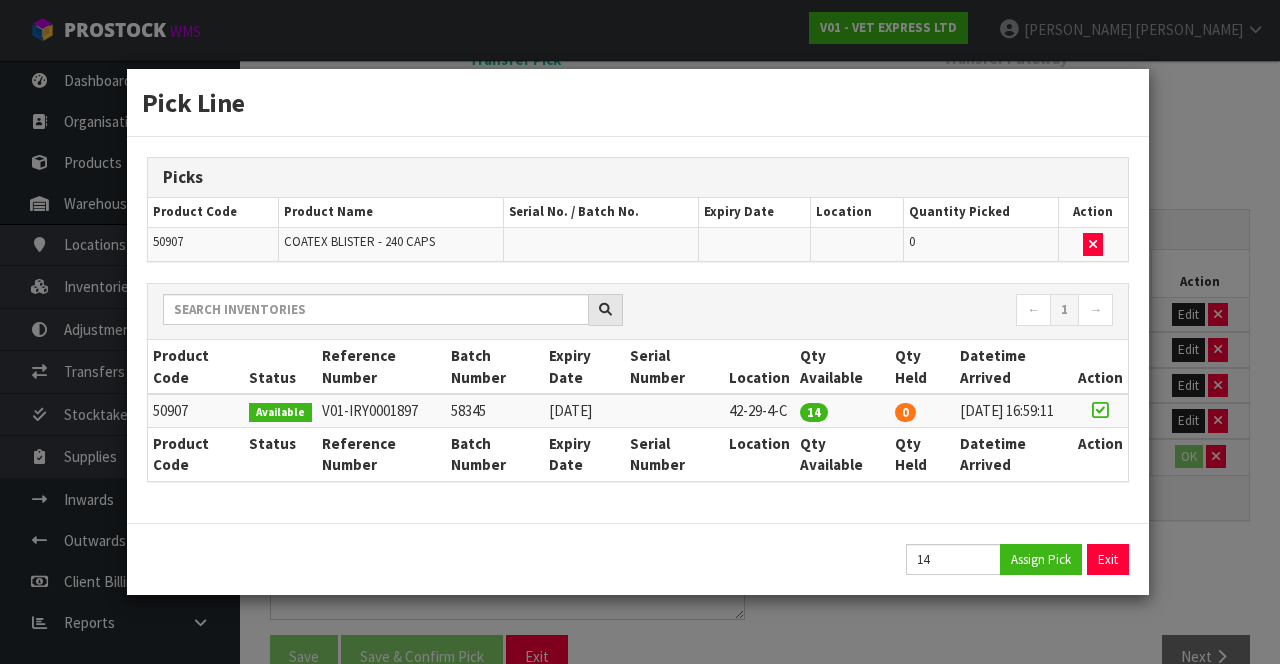 type on "14" 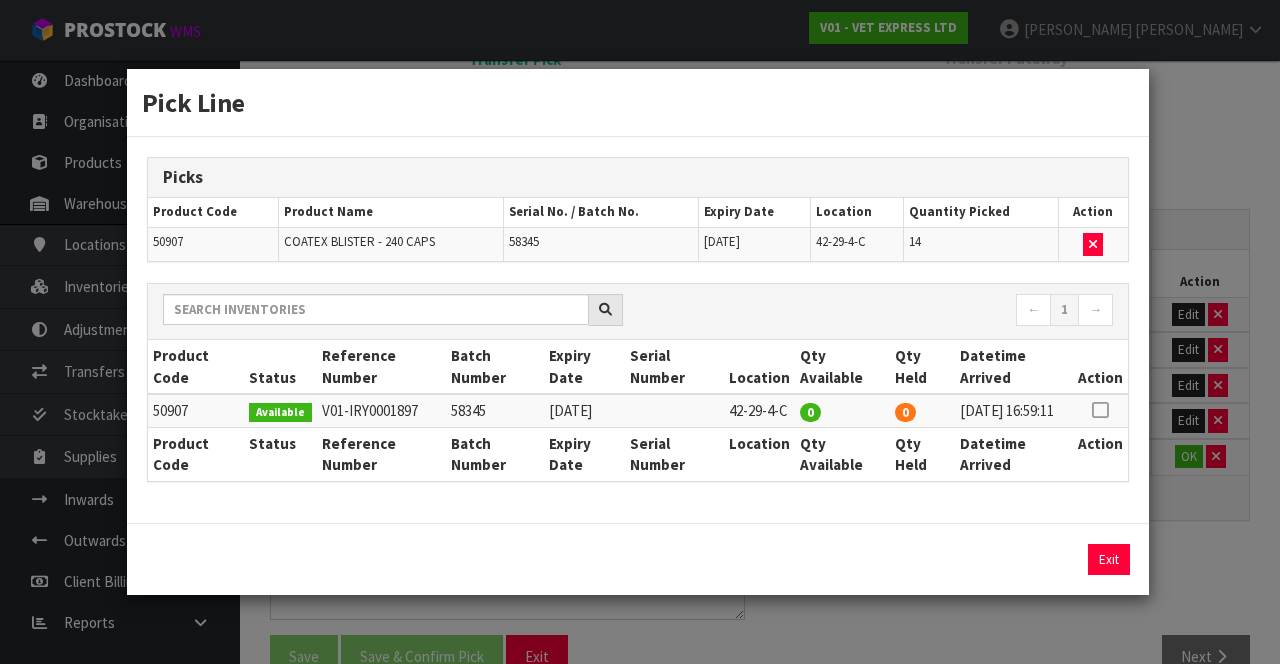 click on "Pick Line
Picks
Product Code
Product Name
Serial No. / Batch No.
Expiry Date
Location
Quantity Picked
Action
50907
COATEX BLISTER - 240 CAPS
58345
[DATE]
42-29-4-C
14
←
1
→
Product Code
Status
Reference Number
Batch Number
Expiry Date
Serial Number
Location
Qty Available
Qty Held
Datetime Arrived
Action
0 0" at bounding box center [640, 332] 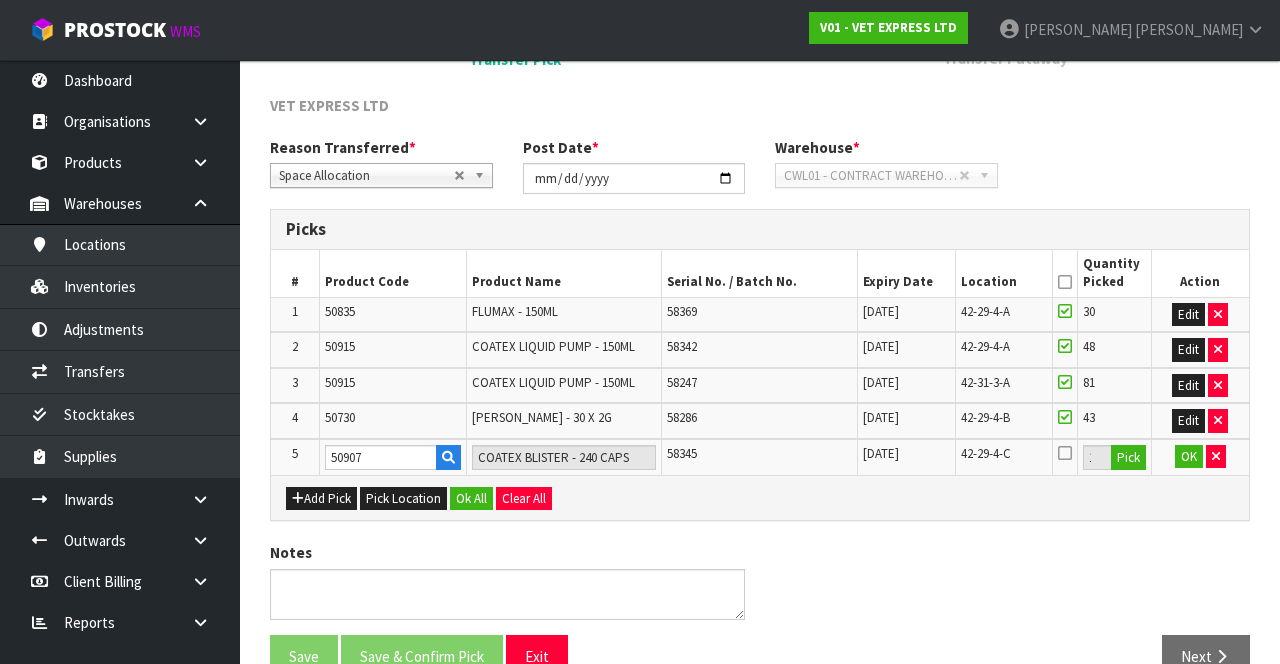 click at bounding box center (1065, 453) 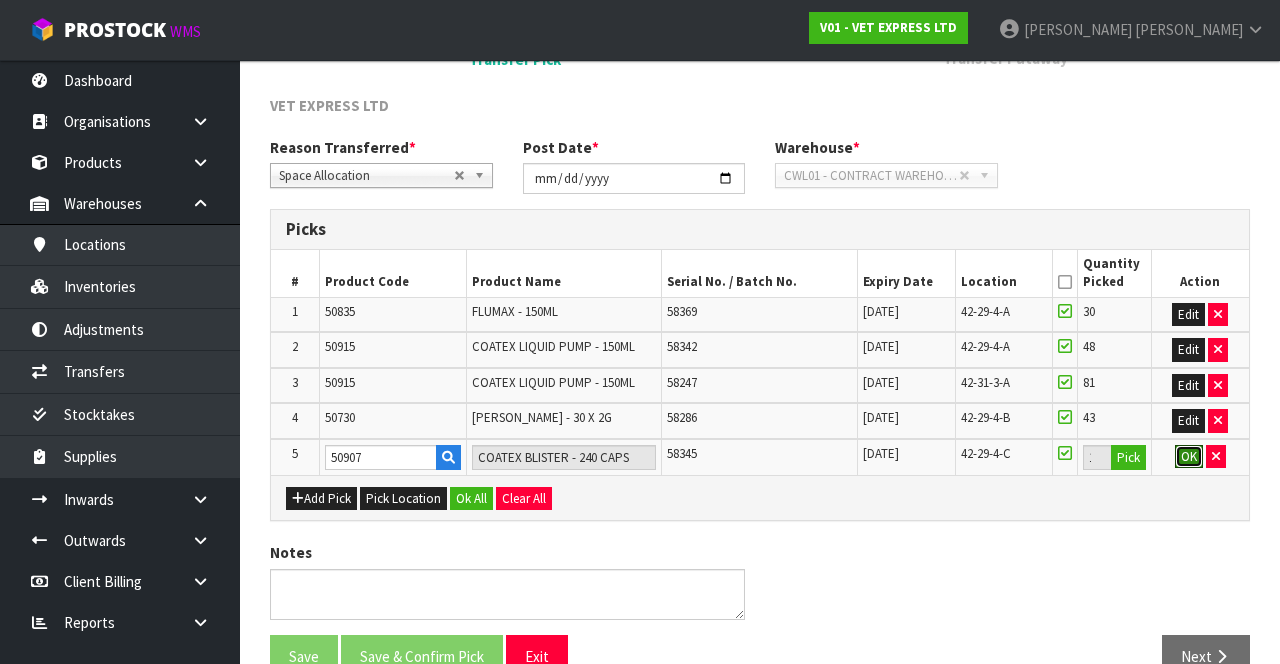 click on "OK" at bounding box center [1189, 457] 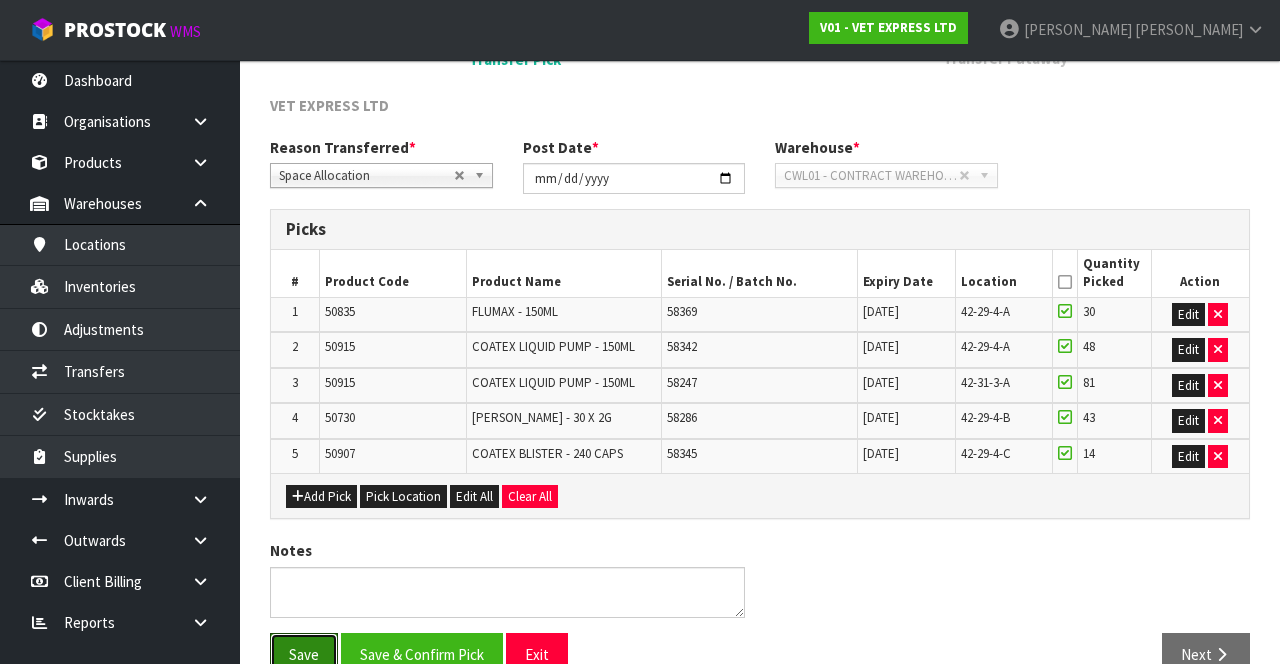 click on "Save" at bounding box center [304, 654] 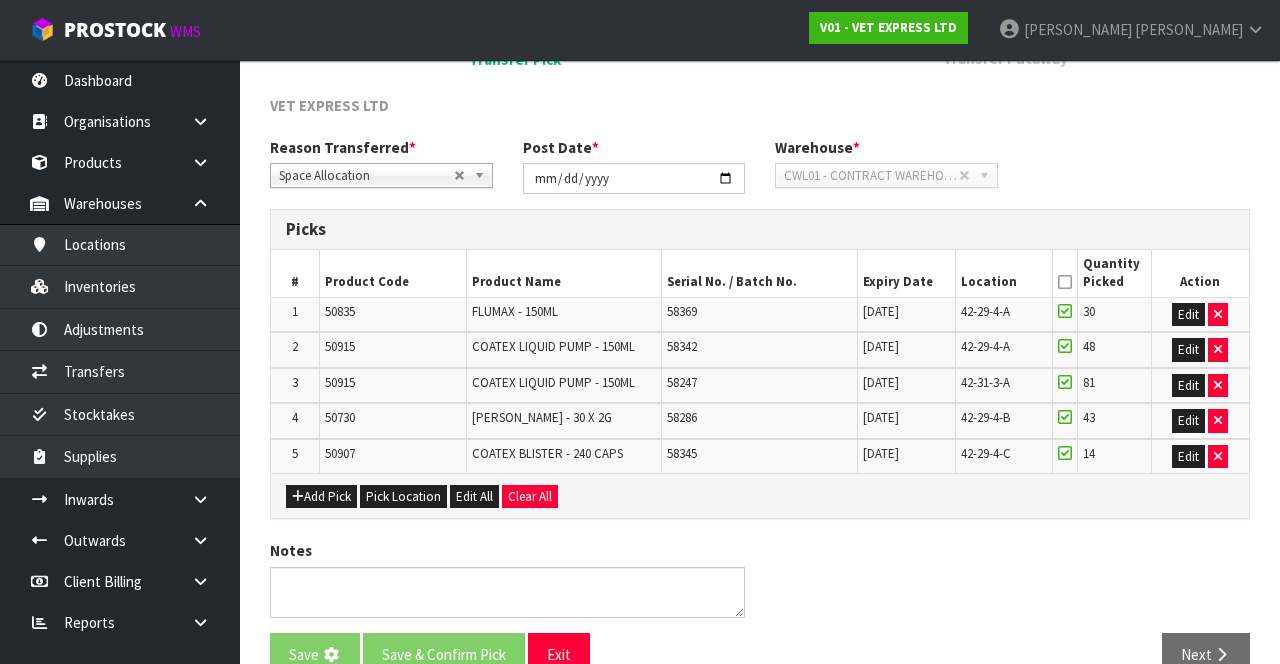 scroll, scrollTop: 0, scrollLeft: 0, axis: both 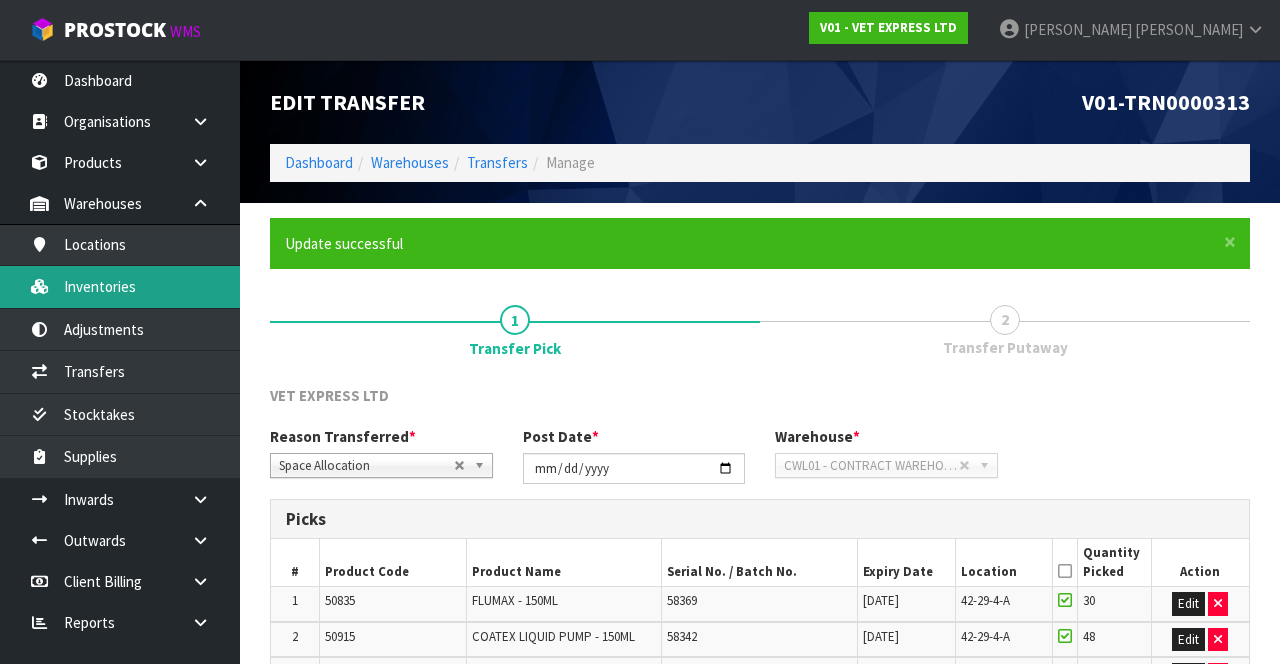 click on "Inventories" at bounding box center [120, 286] 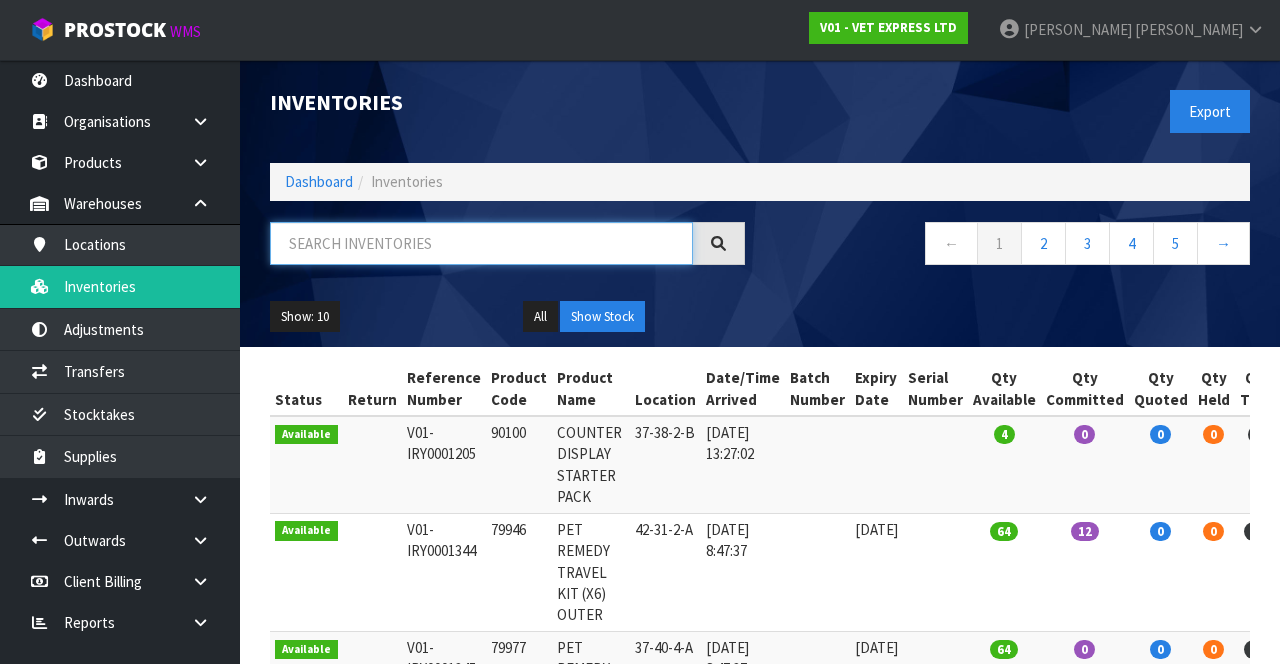 click at bounding box center [481, 243] 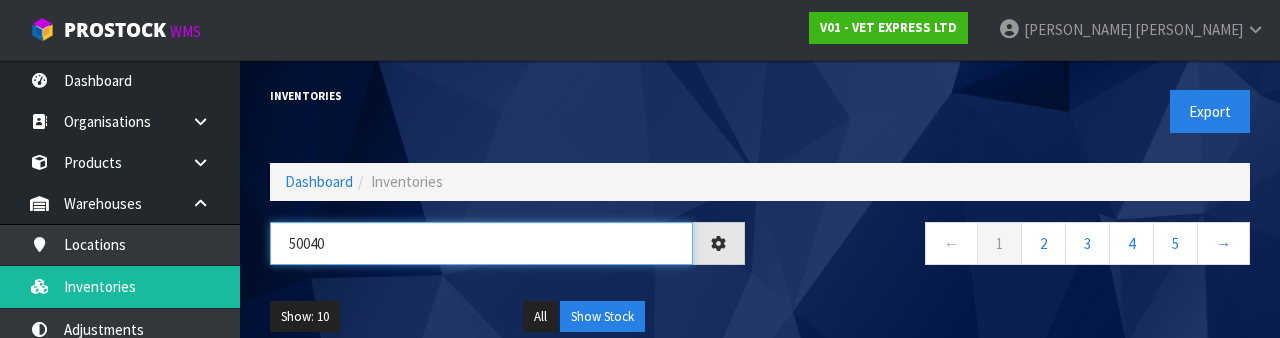 type on "50040" 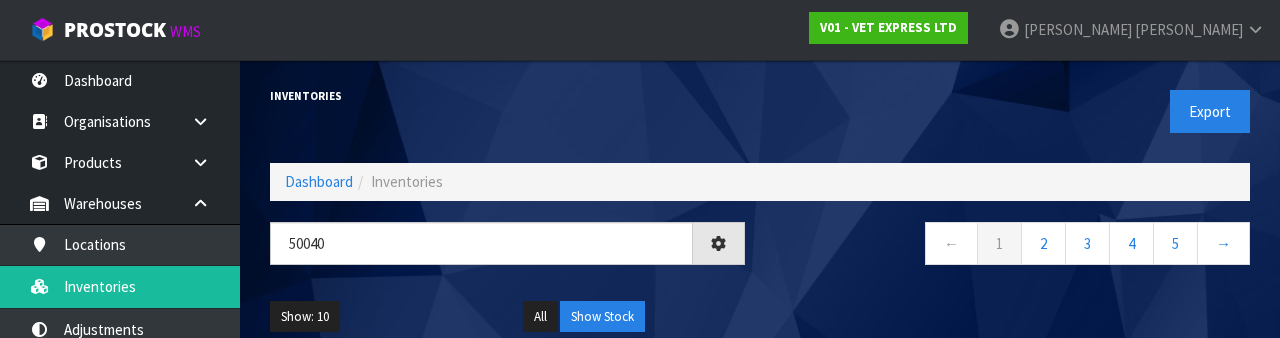 click on "Show: 10
5
10
25
50
All
Show Stock" at bounding box center [760, 317] 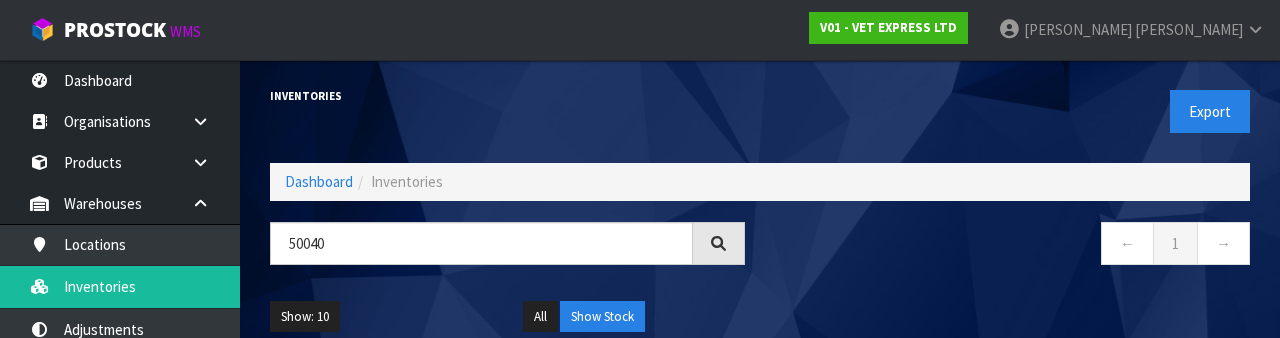 click on "Inventories" at bounding box center (507, 96) 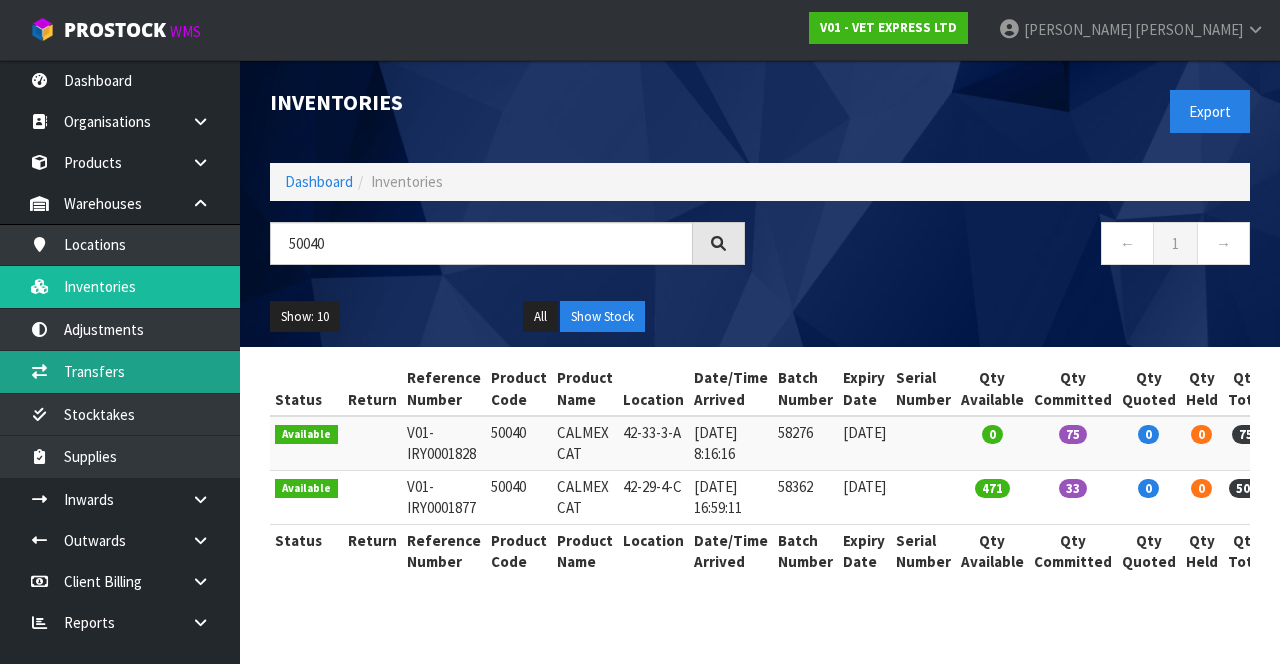 click on "Transfers" at bounding box center [120, 371] 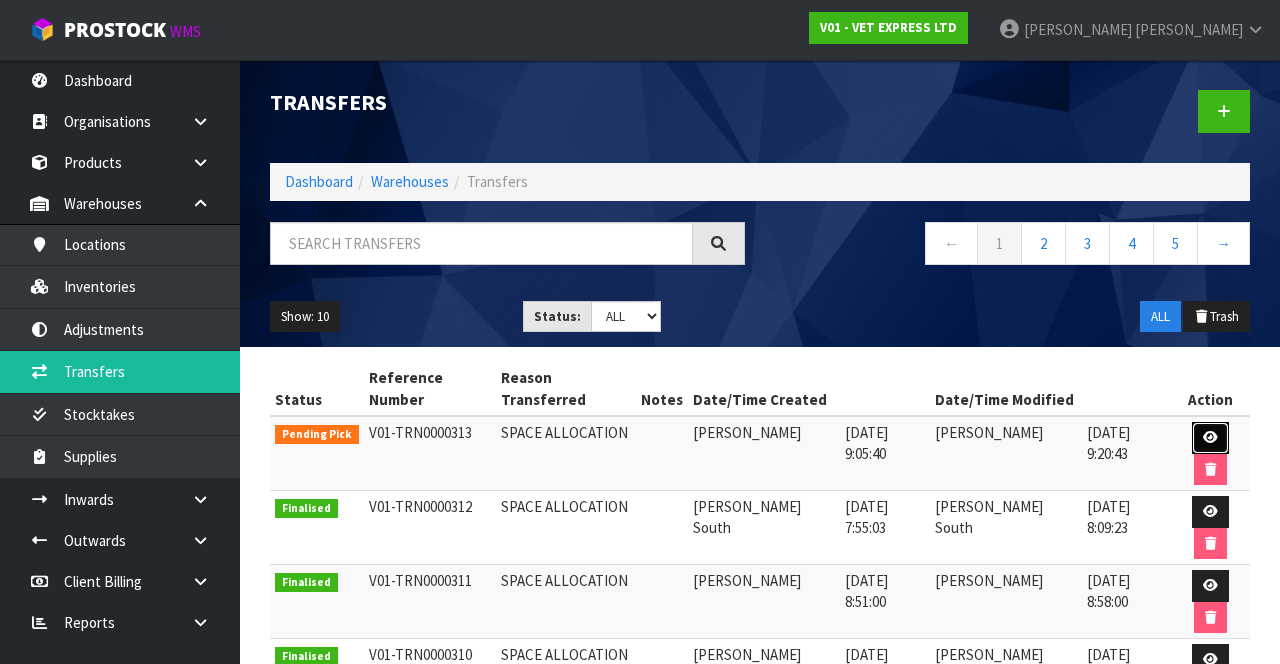 click at bounding box center (1210, 438) 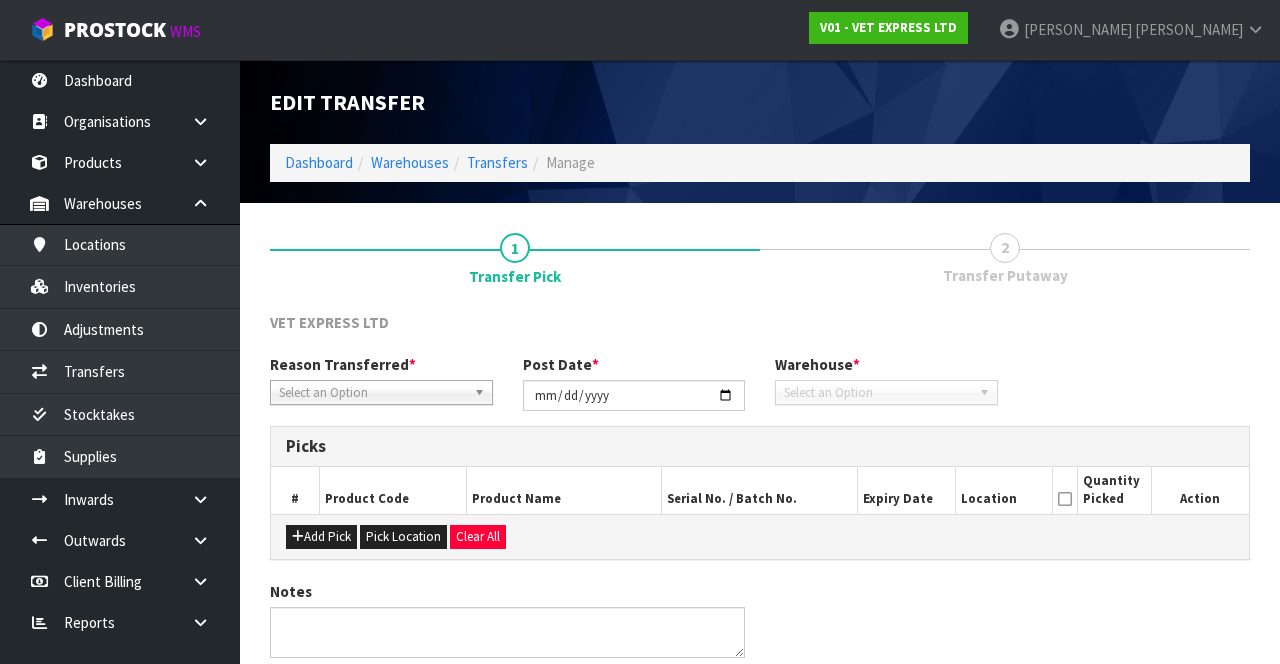 type on "[DATE]" 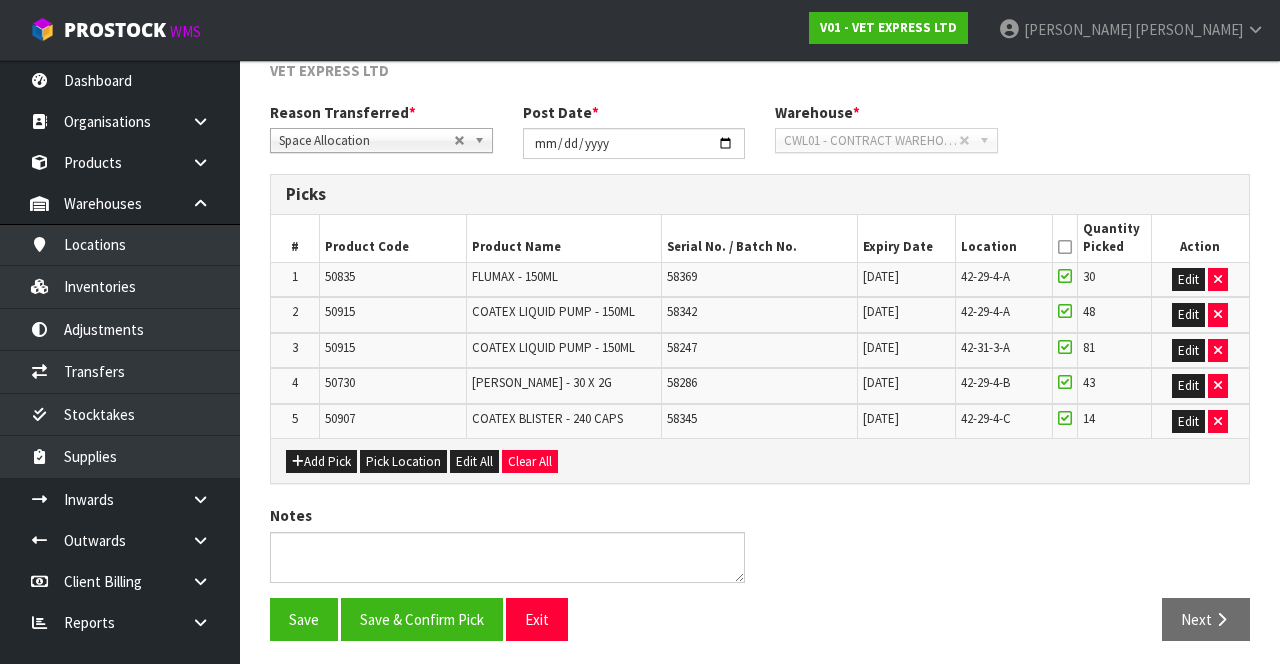 scroll, scrollTop: 247, scrollLeft: 0, axis: vertical 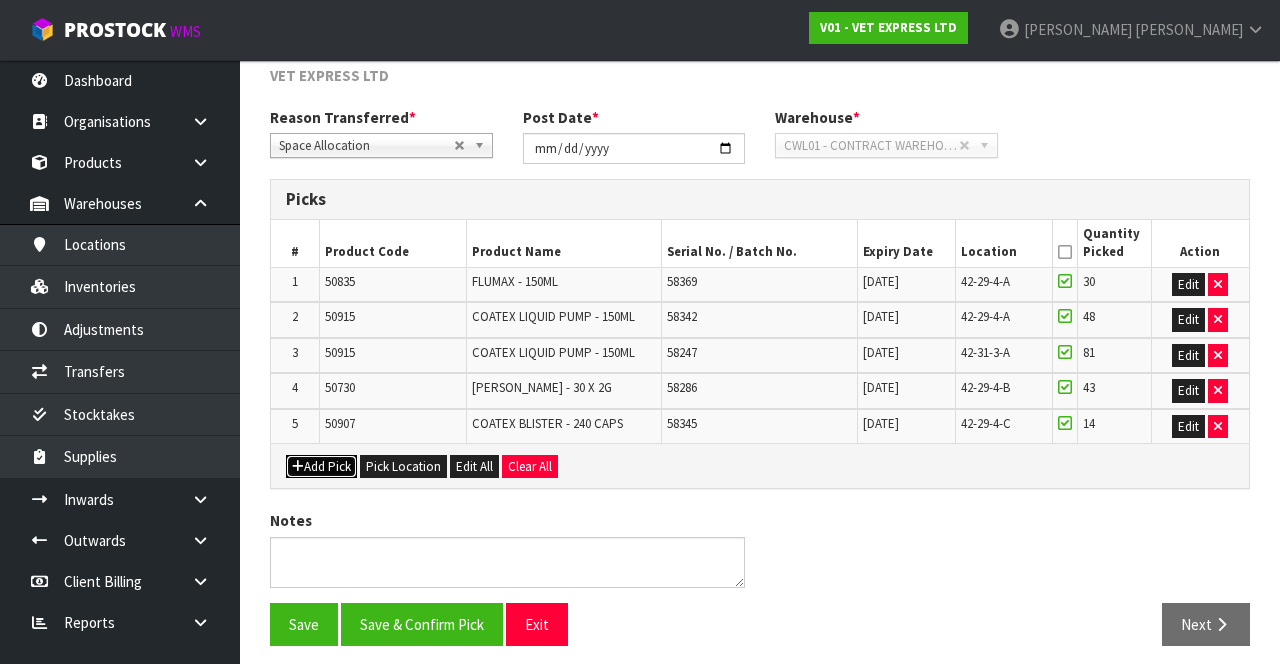 click on "Add Pick" at bounding box center (321, 467) 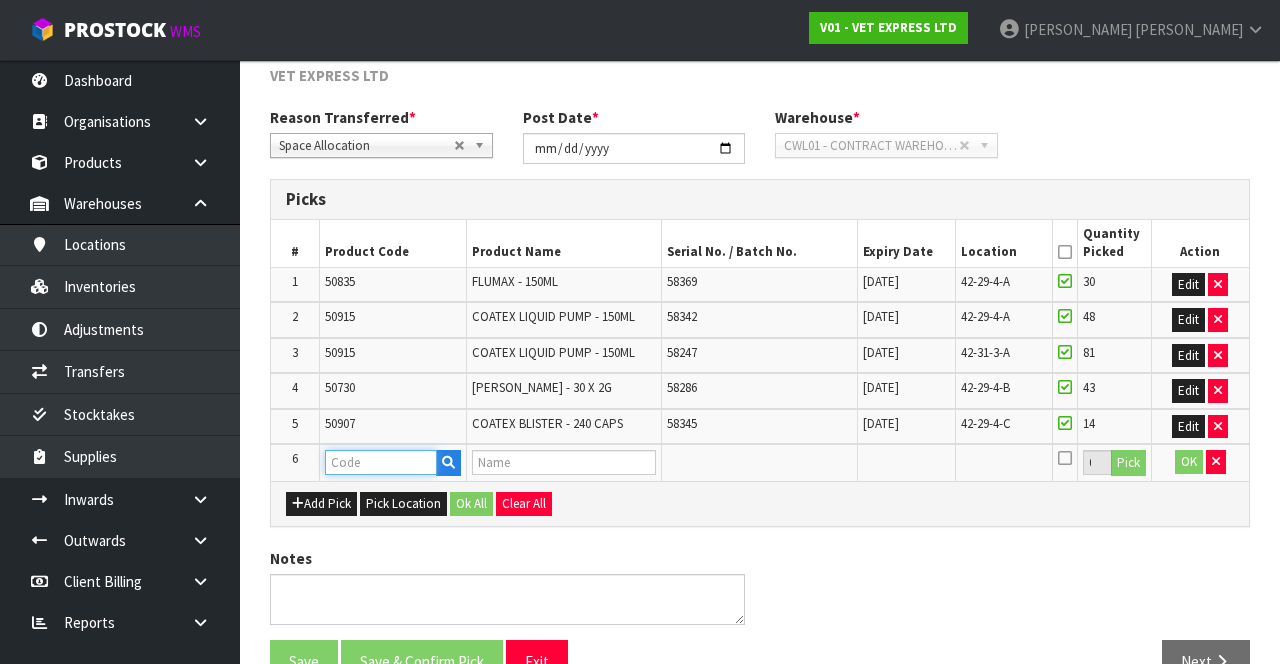 paste on "50040" 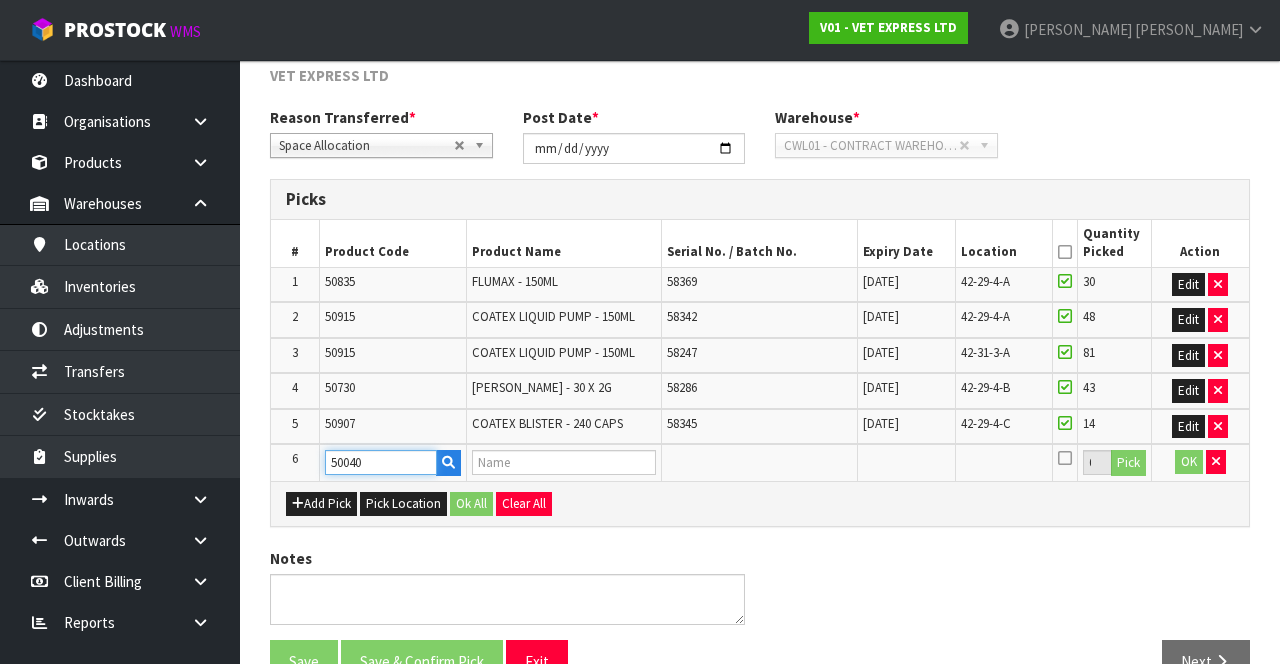 type on "CALMEX CAT" 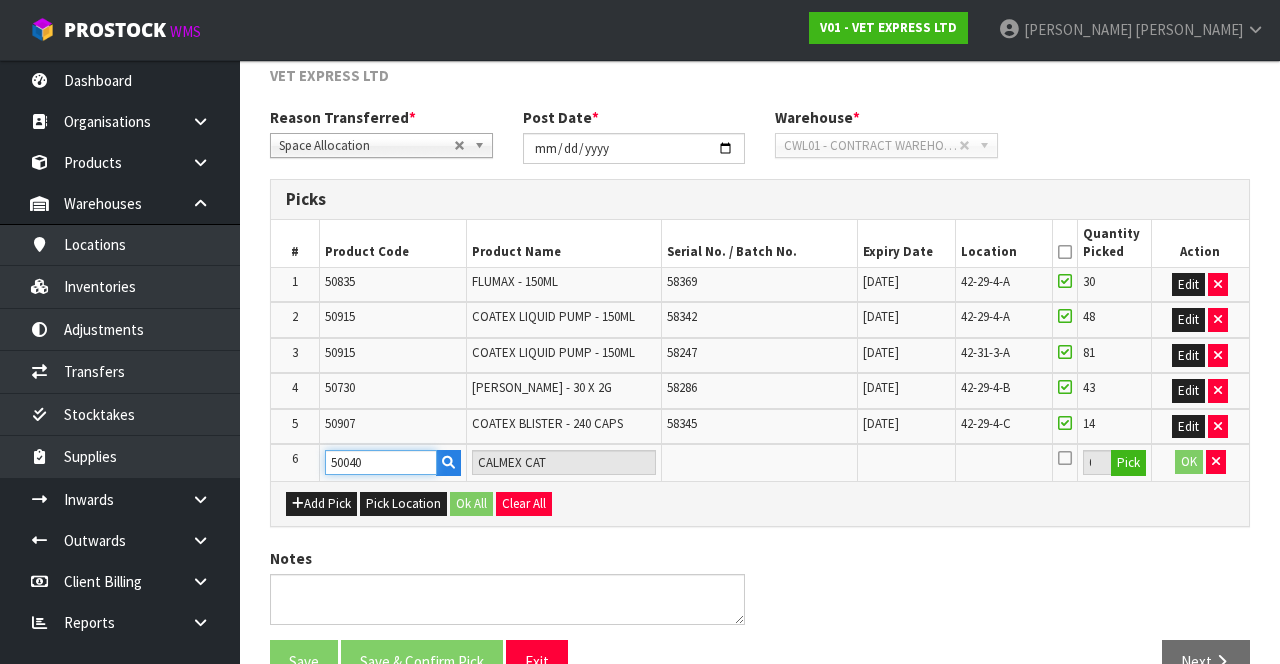 type on "50040" 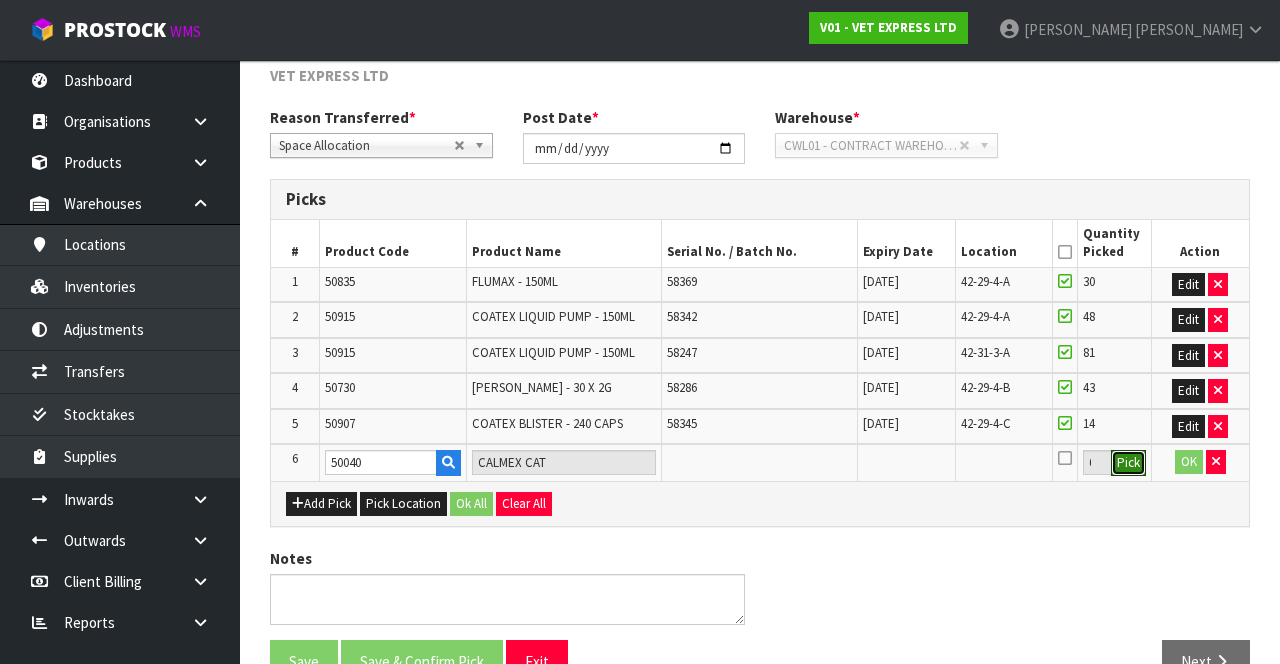 click on "Pick" at bounding box center (1128, 463) 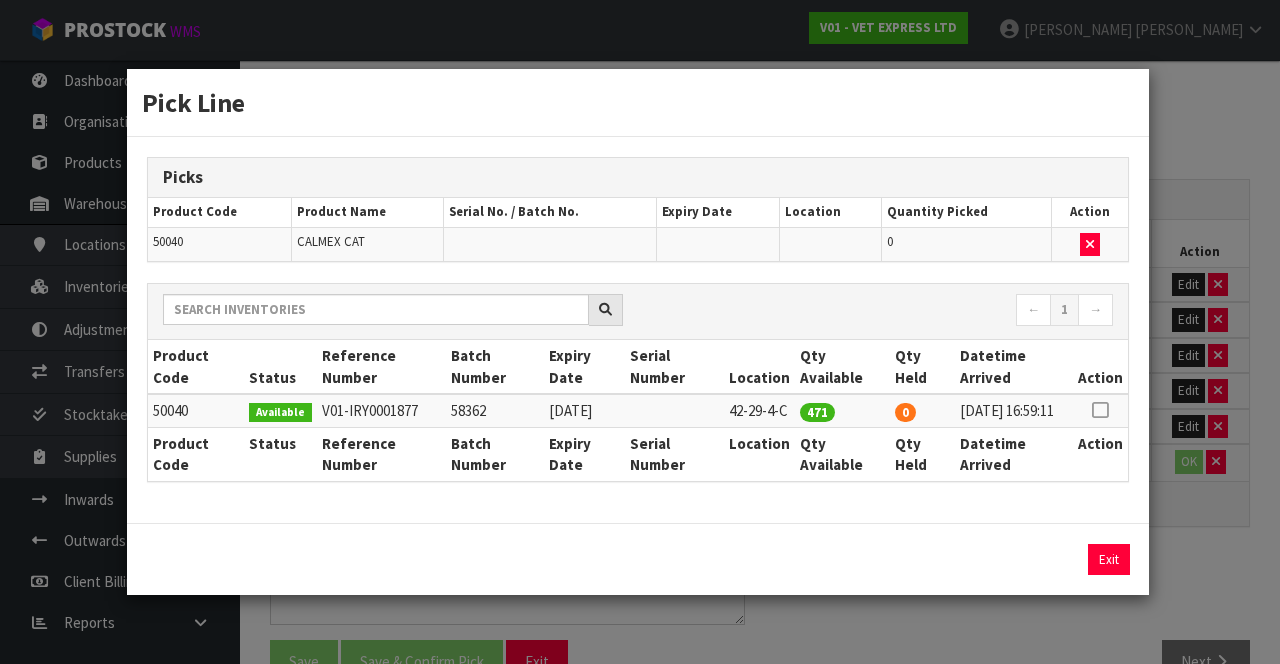 click at bounding box center (1100, 410) 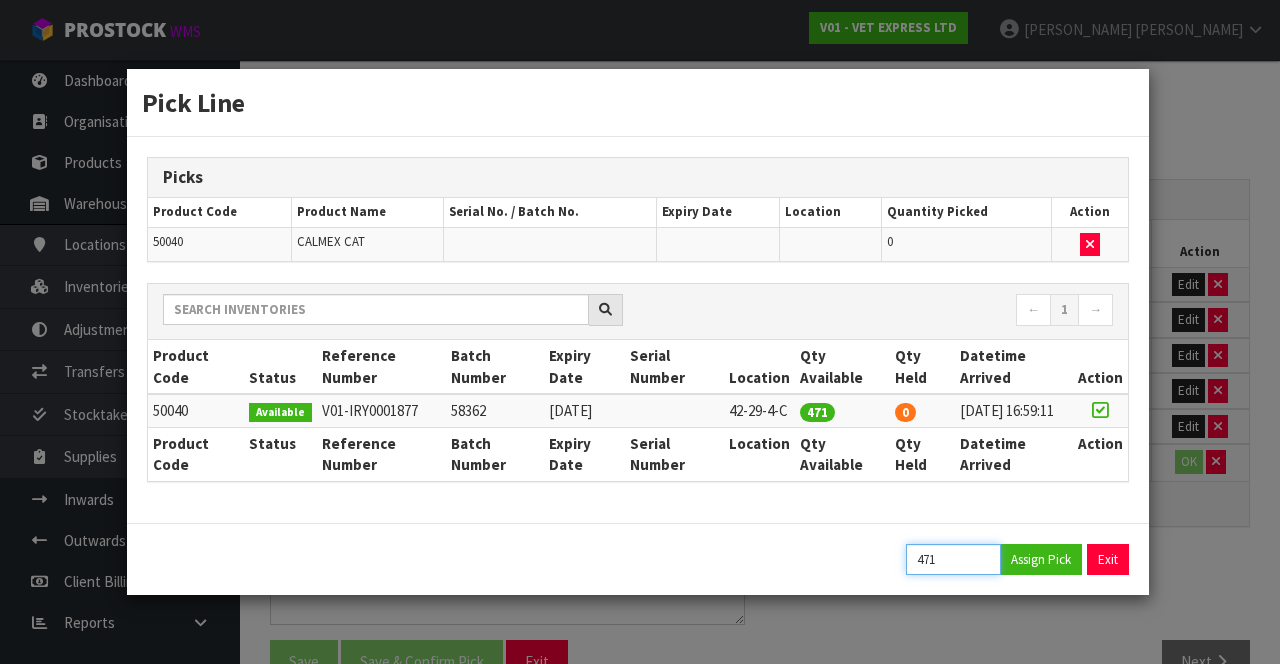 click on "471" at bounding box center [953, 559] 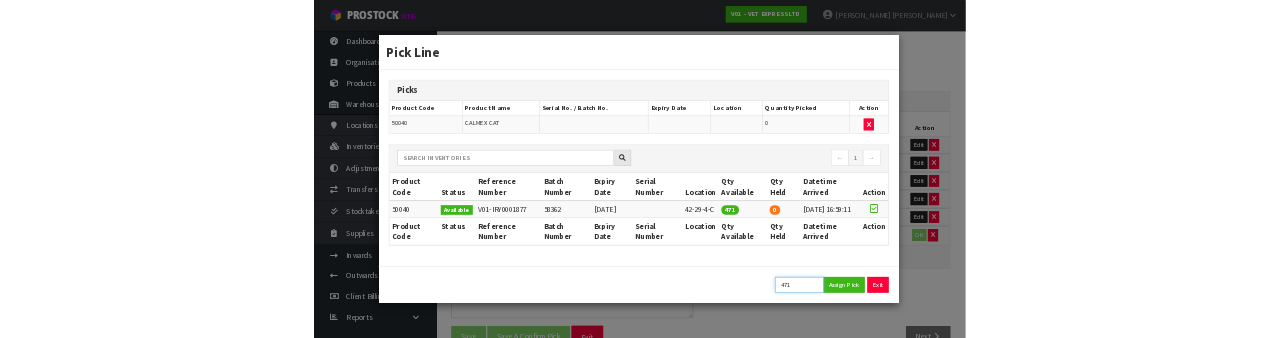 scroll, scrollTop: 235, scrollLeft: 0, axis: vertical 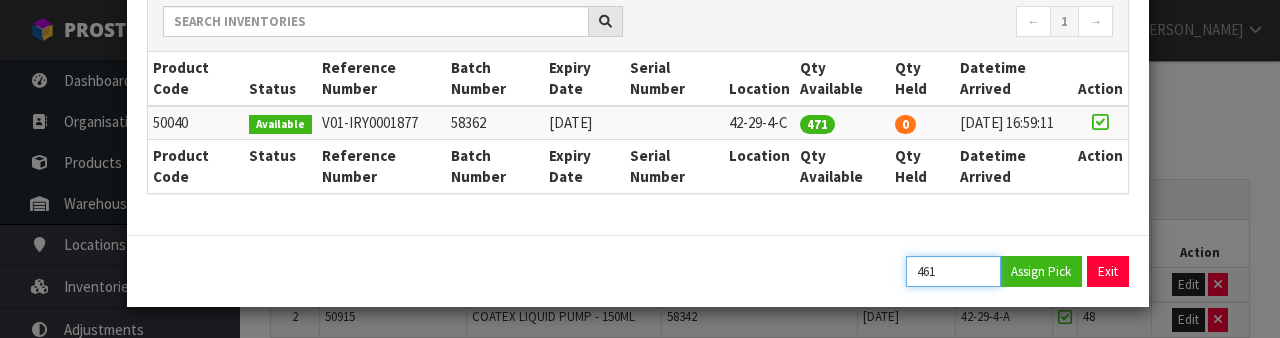 type on "461" 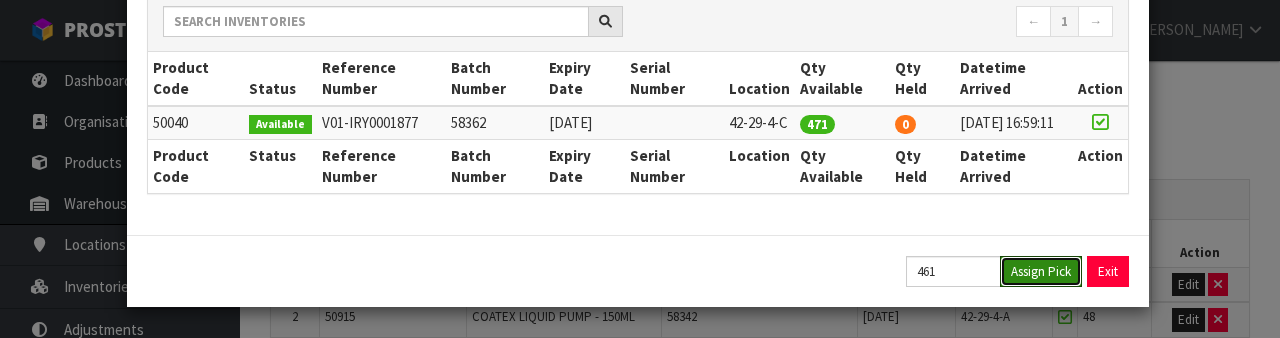 click on "Assign Pick" at bounding box center (1041, 271) 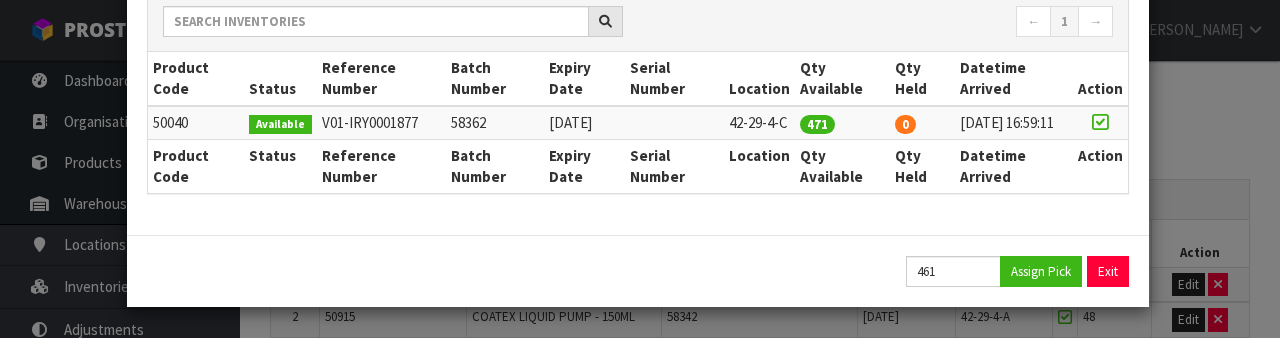 type on "461" 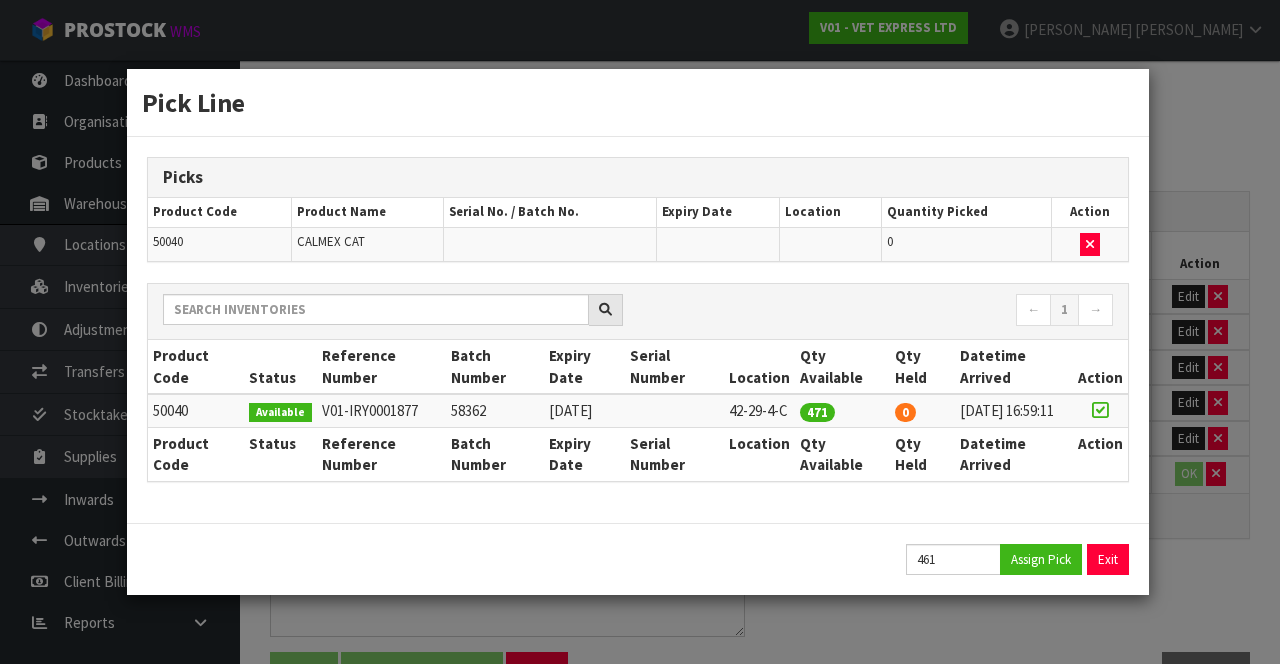 scroll, scrollTop: 0, scrollLeft: 0, axis: both 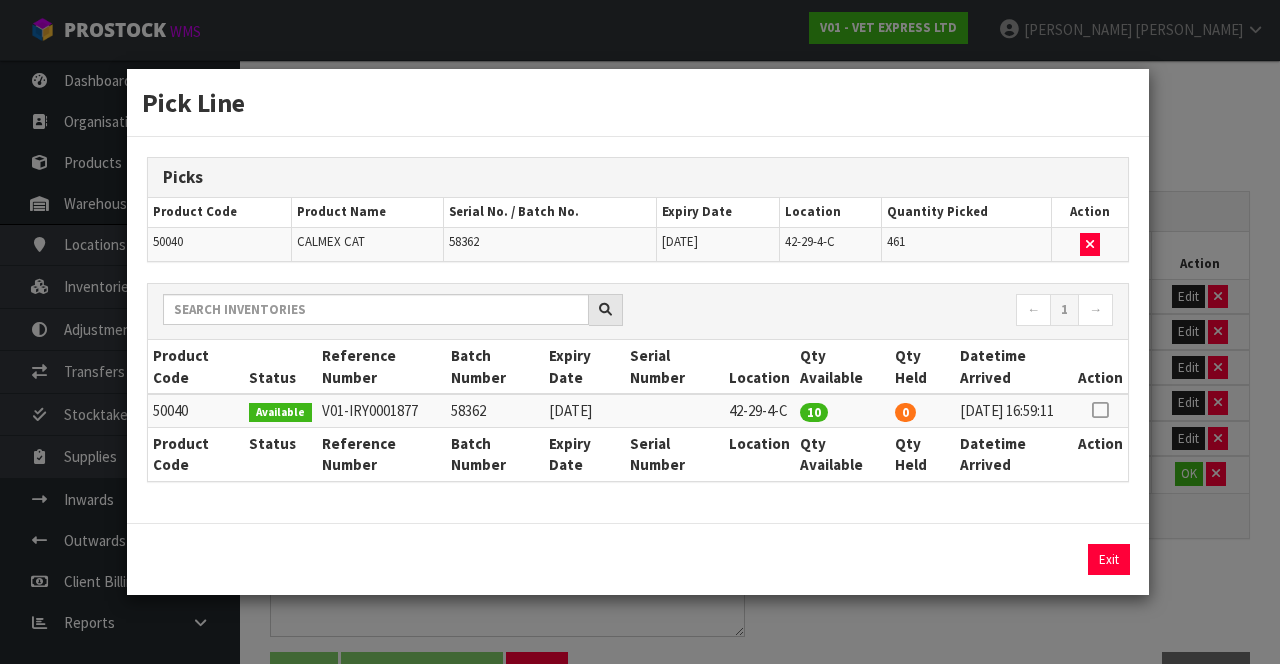 click on "Pick Line
Picks
Product Code
Product Name
Serial No. / Batch No.
Expiry Date
Location
Quantity Picked
Action
50040
CALMEX CAT
58362
[DATE]
42-29-4-C
461
←
1
→
Product Code
Status
Reference Number
Batch Number
Expiry Date
Serial Number
Location
Qty Available
Qty Held
Datetime Arrived
Action
10 0" at bounding box center (640, 332) 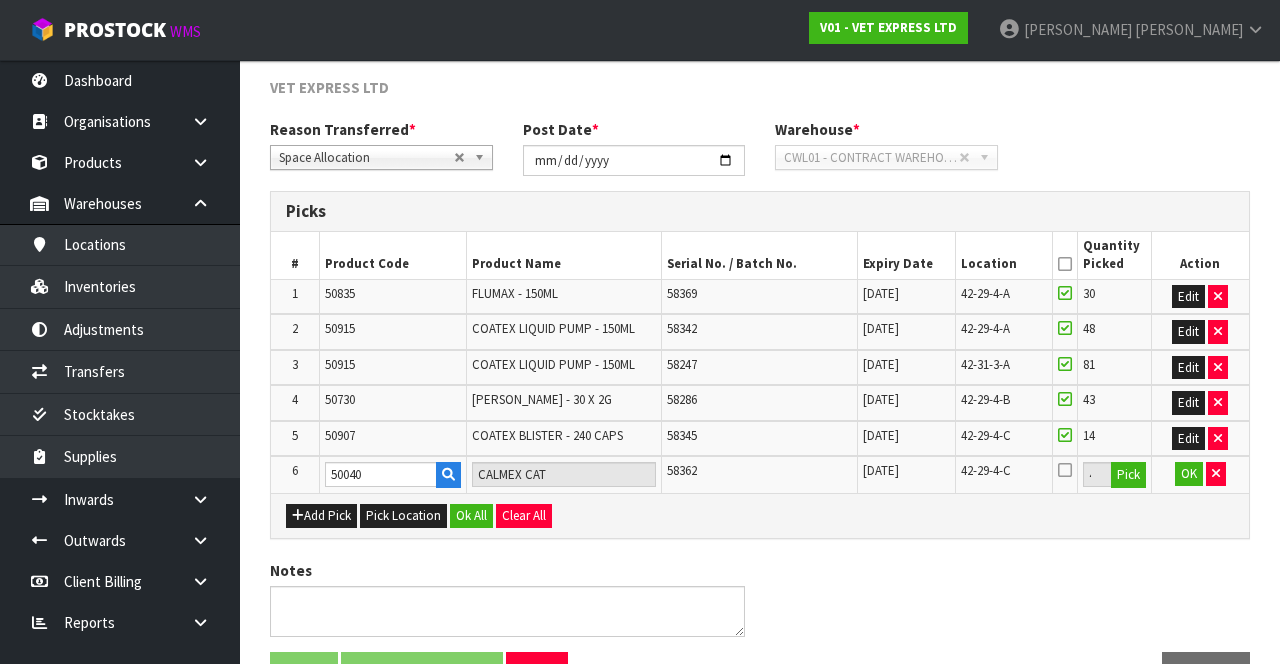 click at bounding box center (1065, 470) 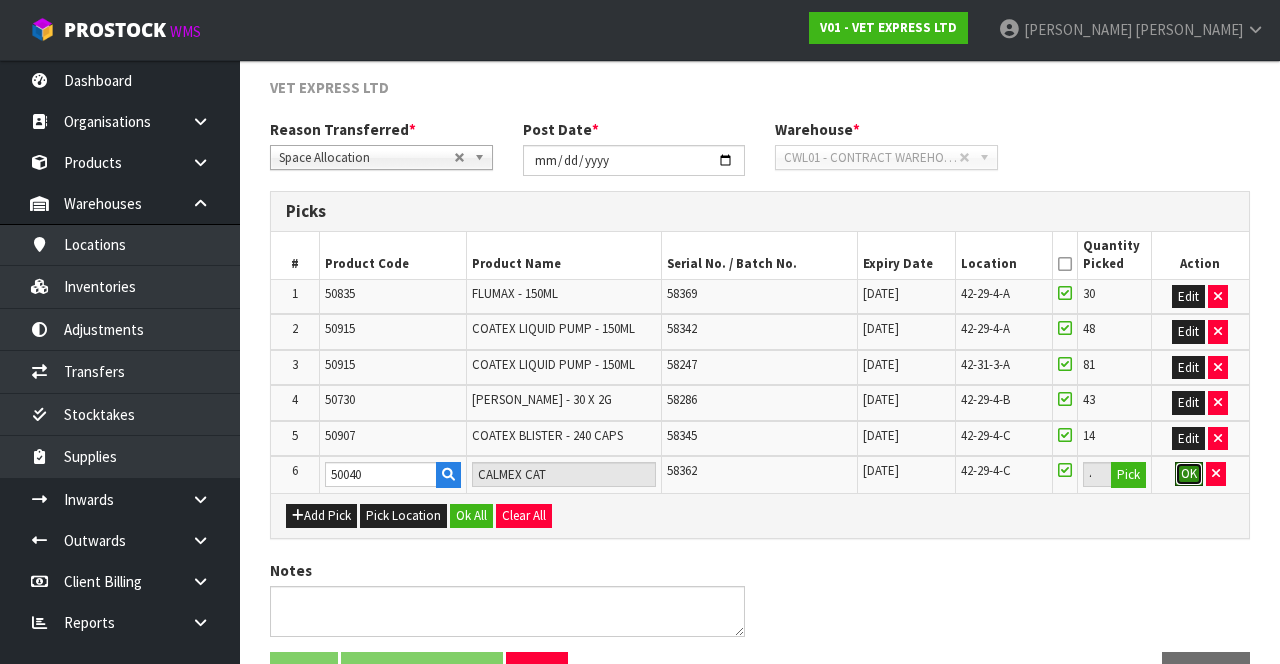 click on "OK" at bounding box center [1189, 474] 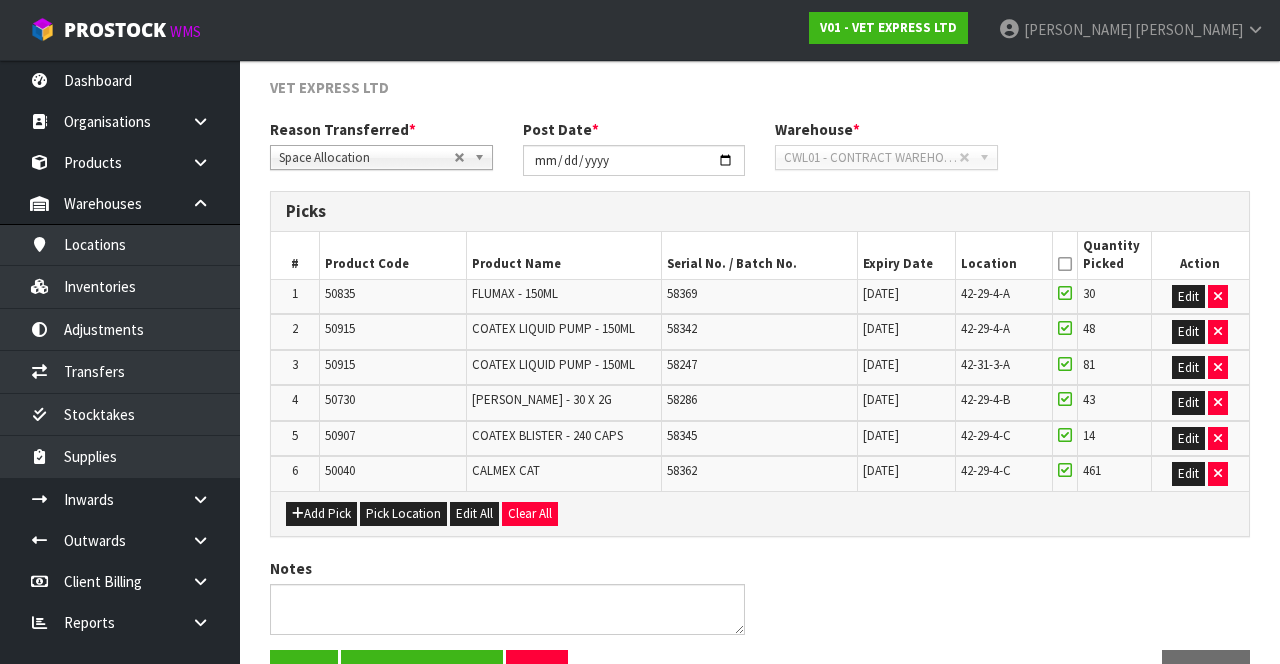 scroll, scrollTop: 286, scrollLeft: 0, axis: vertical 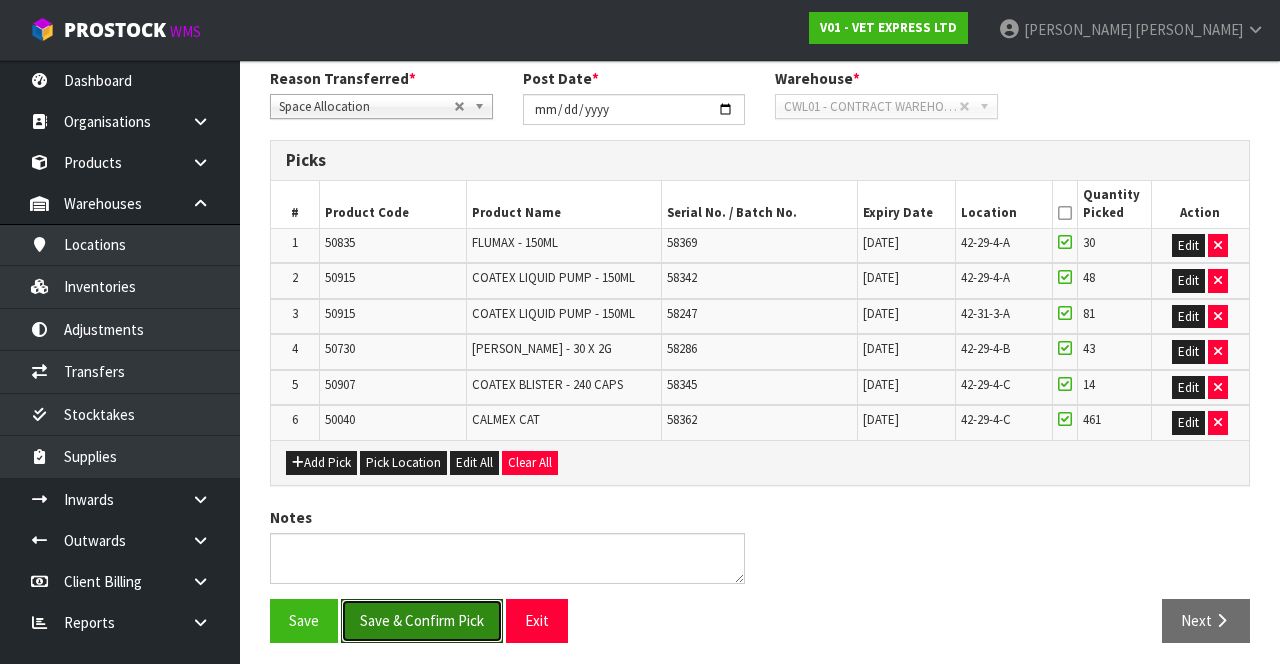 click on "Save & Confirm Pick" at bounding box center [422, 620] 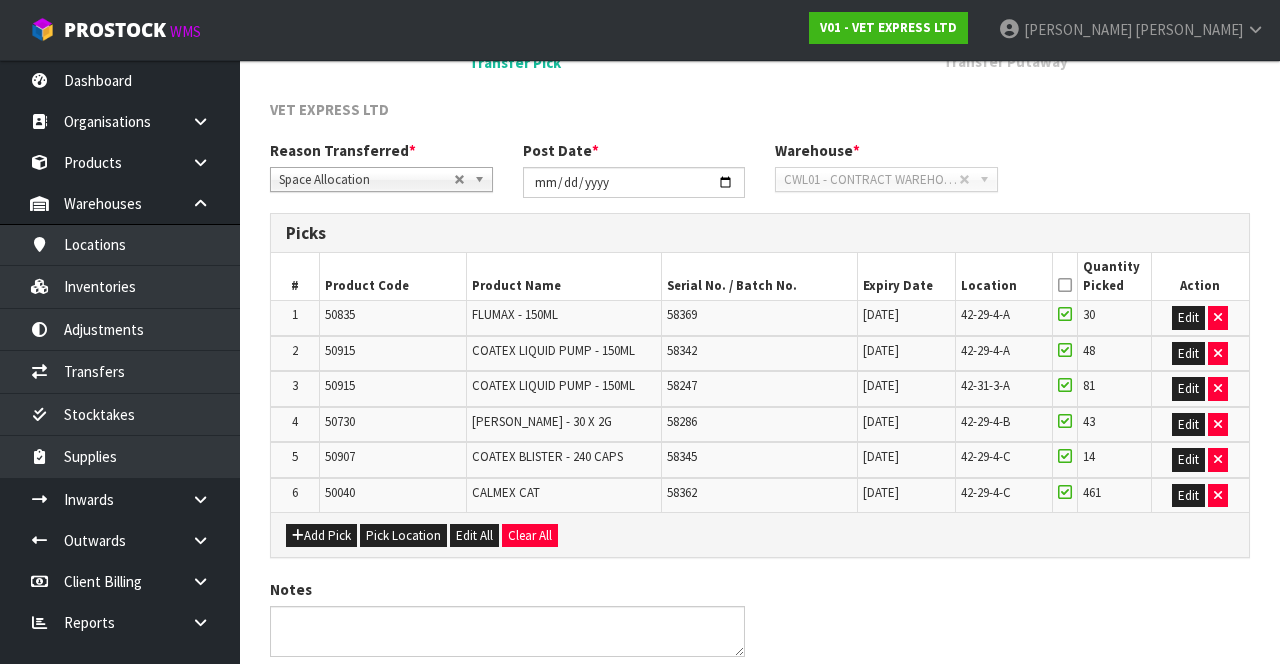 scroll, scrollTop: 0, scrollLeft: 0, axis: both 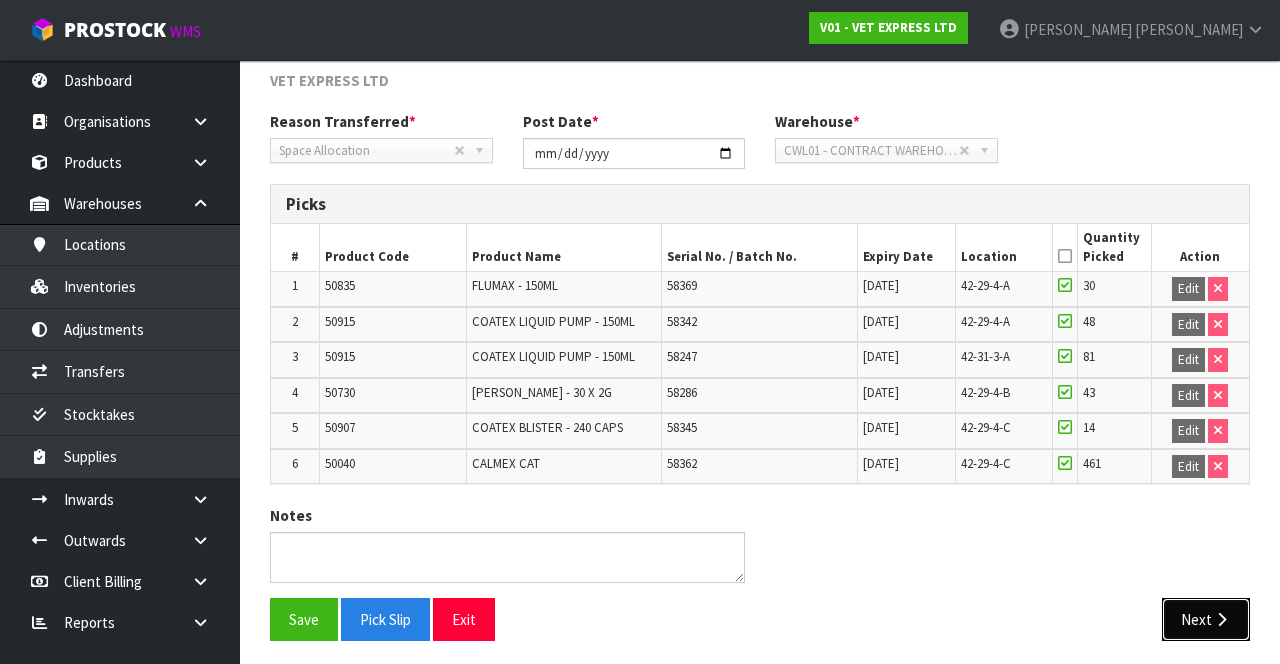 click on "Next" at bounding box center [1206, 619] 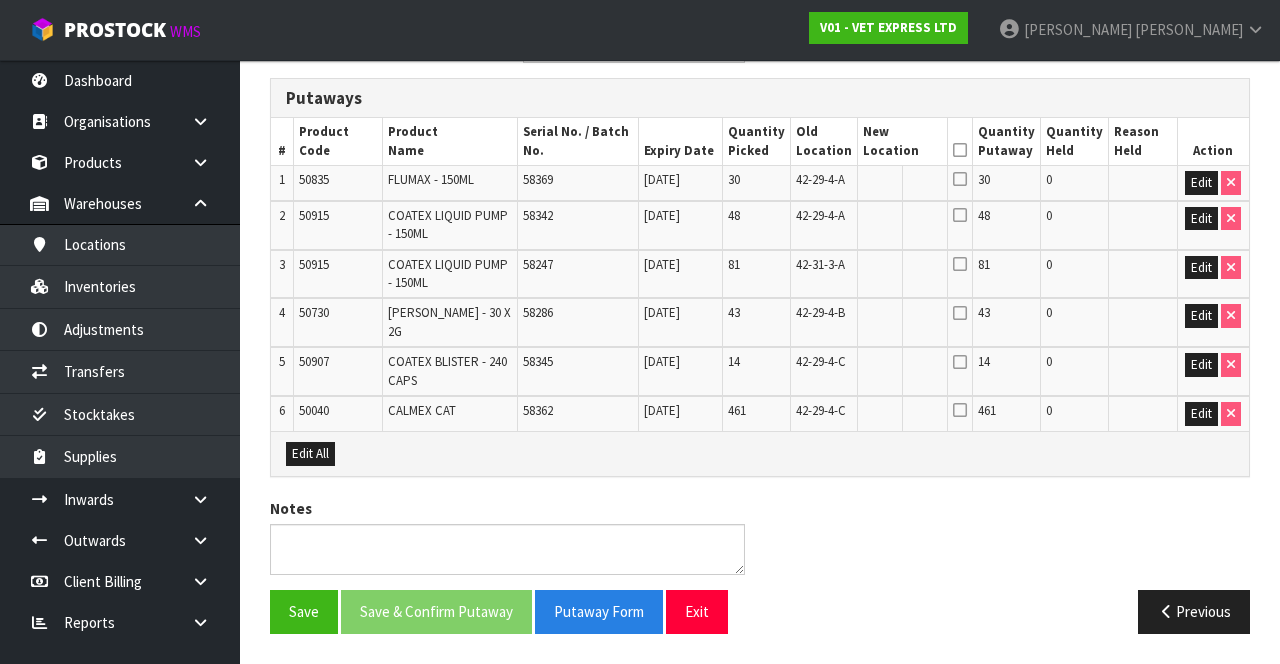 scroll, scrollTop: 435, scrollLeft: 0, axis: vertical 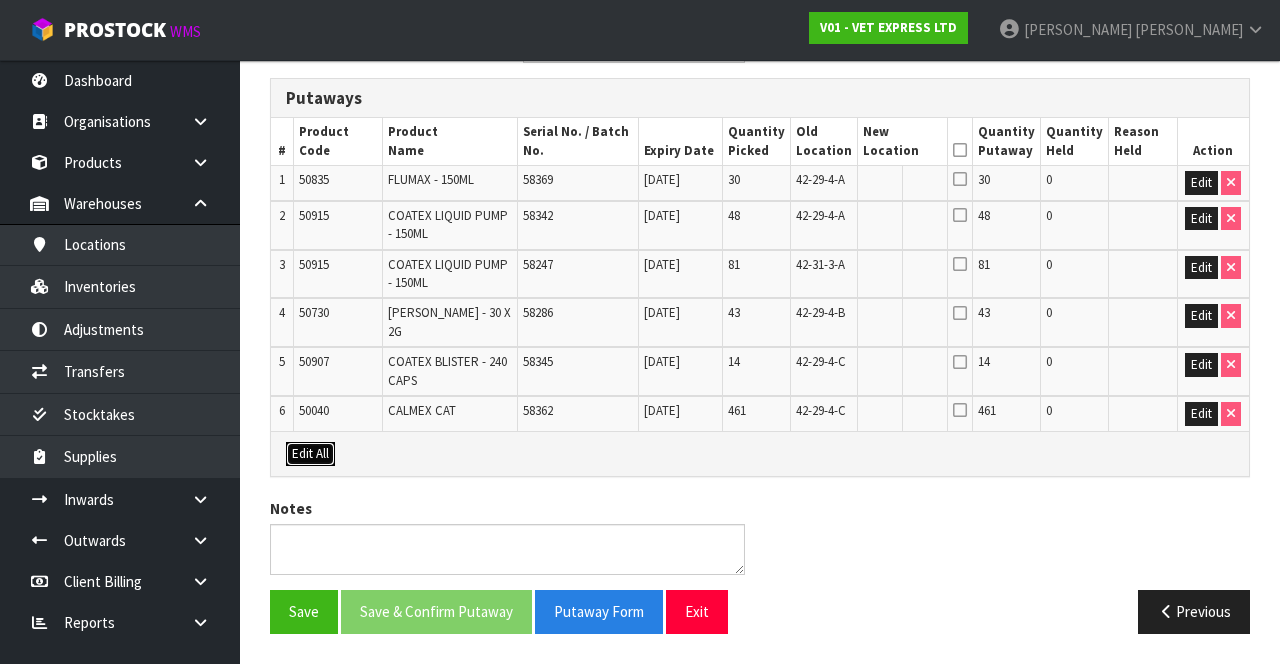 click on "Edit All" at bounding box center (310, 454) 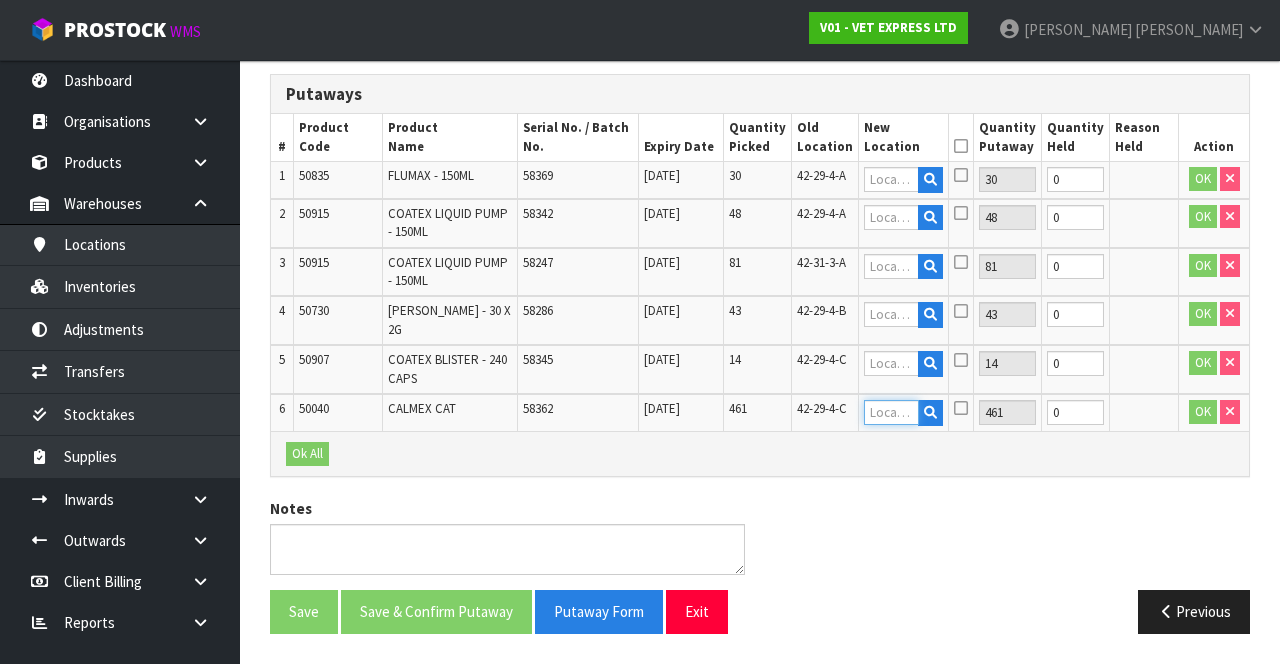 click at bounding box center (891, 412) 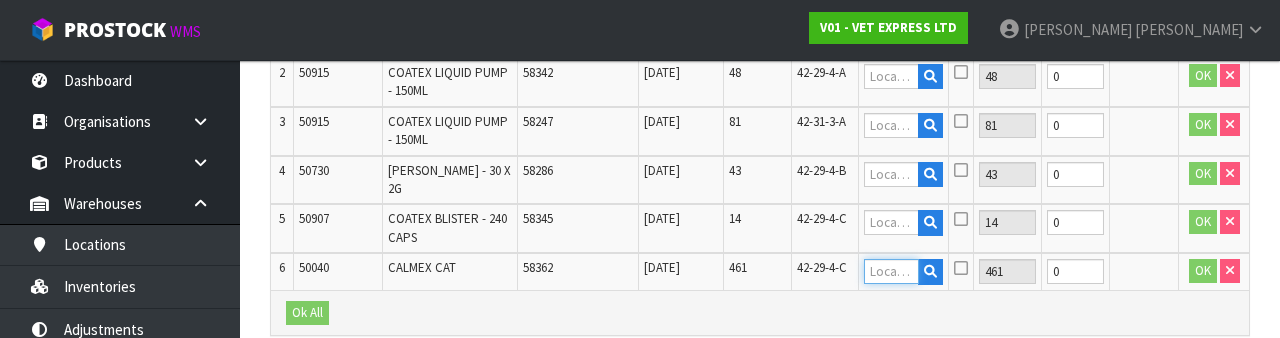 scroll, scrollTop: 666, scrollLeft: 0, axis: vertical 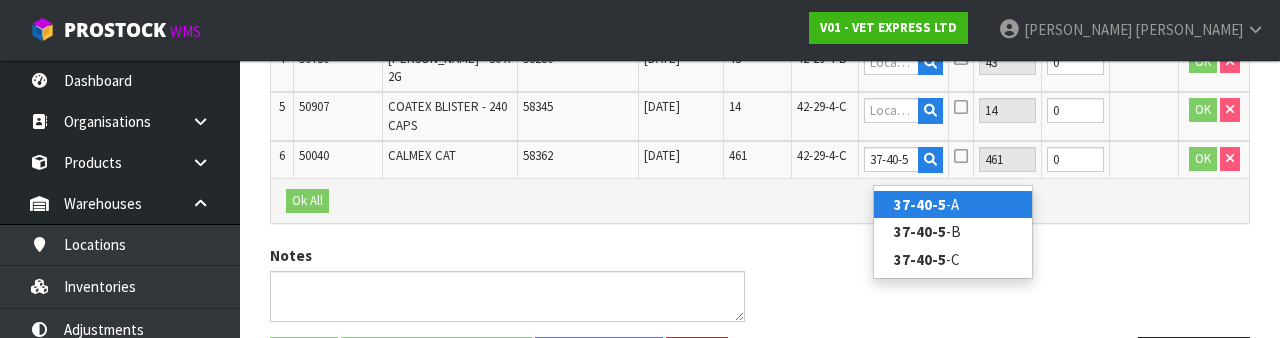 click on "37-40-5 -A" at bounding box center [953, 204] 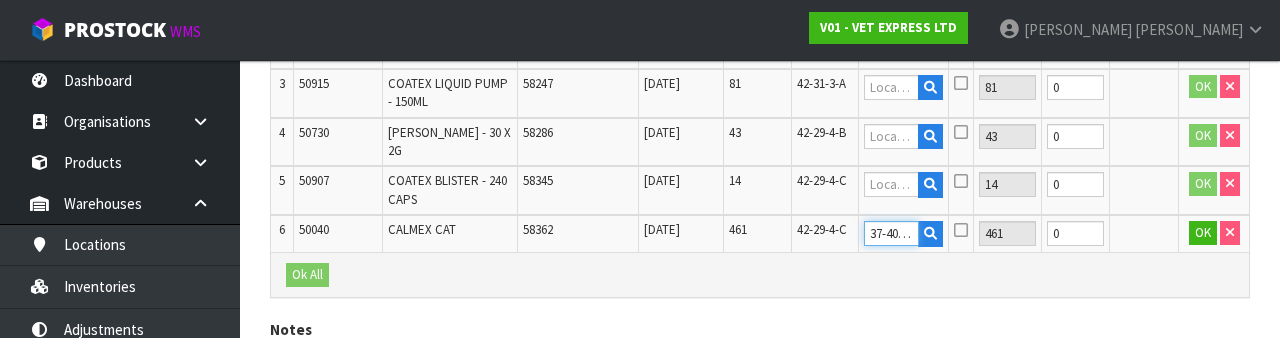 scroll, scrollTop: 591, scrollLeft: 0, axis: vertical 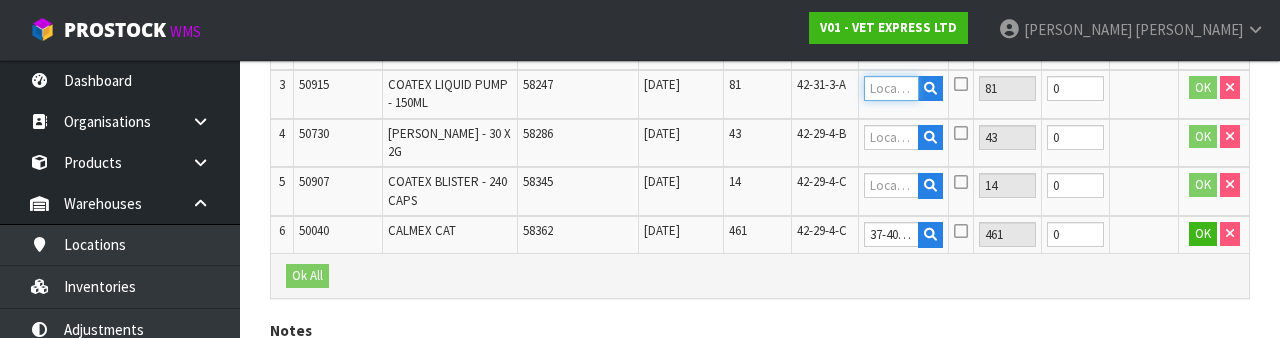 click at bounding box center (891, 88) 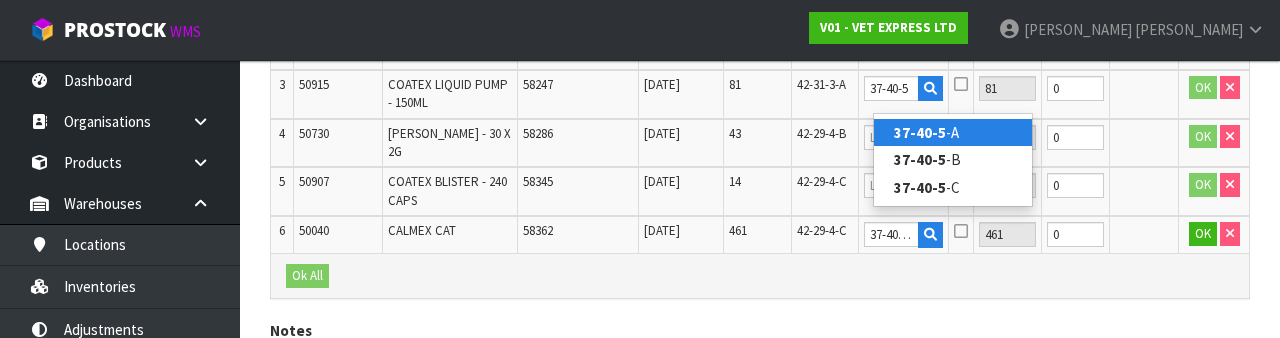 click on "37-40-5 -A" at bounding box center (953, 132) 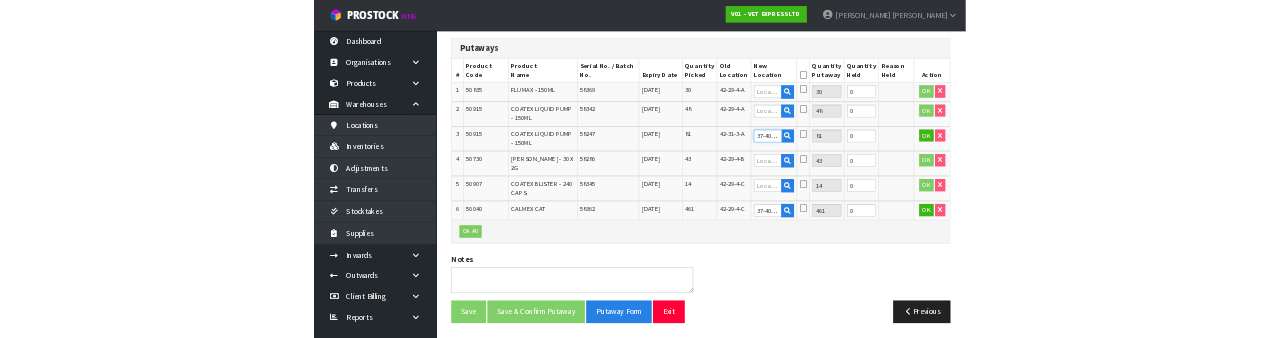 scroll, scrollTop: 432, scrollLeft: 0, axis: vertical 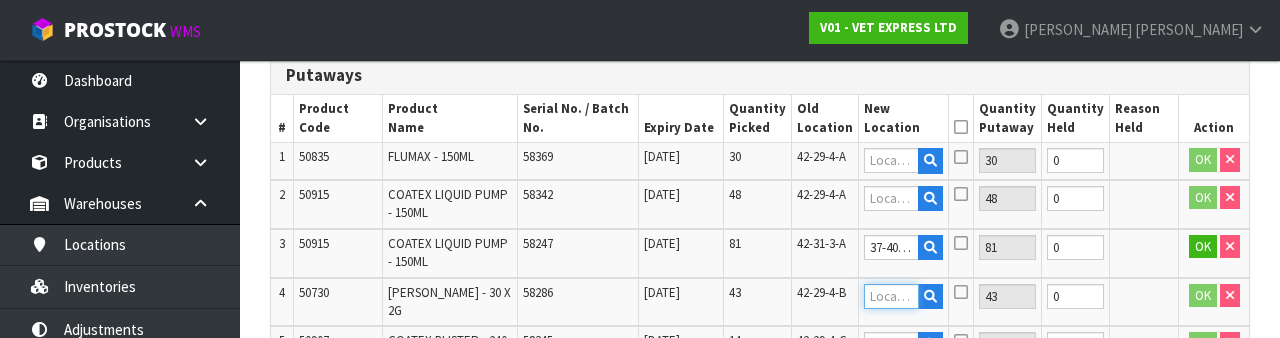 click at bounding box center [891, 296] 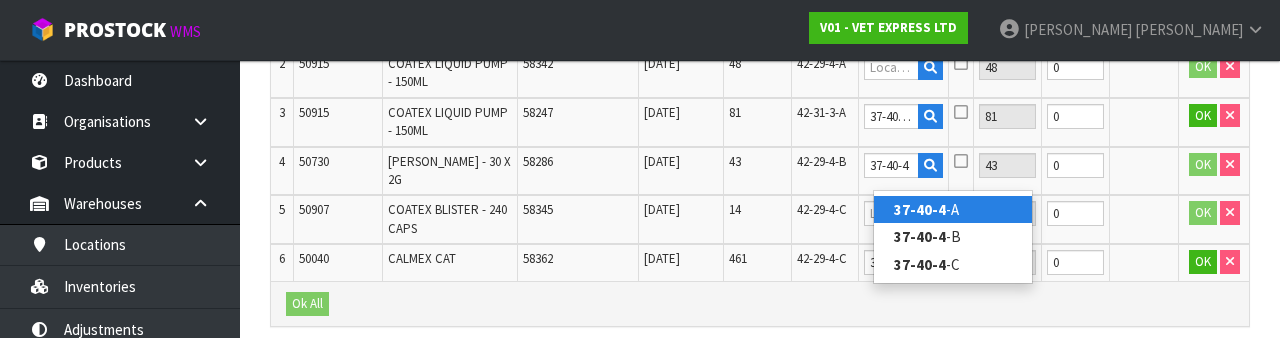 click on "37-40-4 -A" at bounding box center (953, 209) 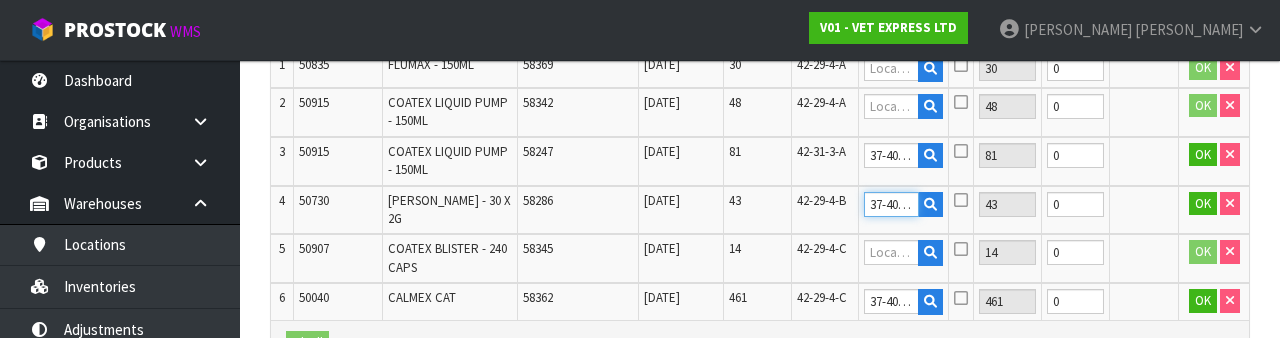 scroll, scrollTop: 531, scrollLeft: 0, axis: vertical 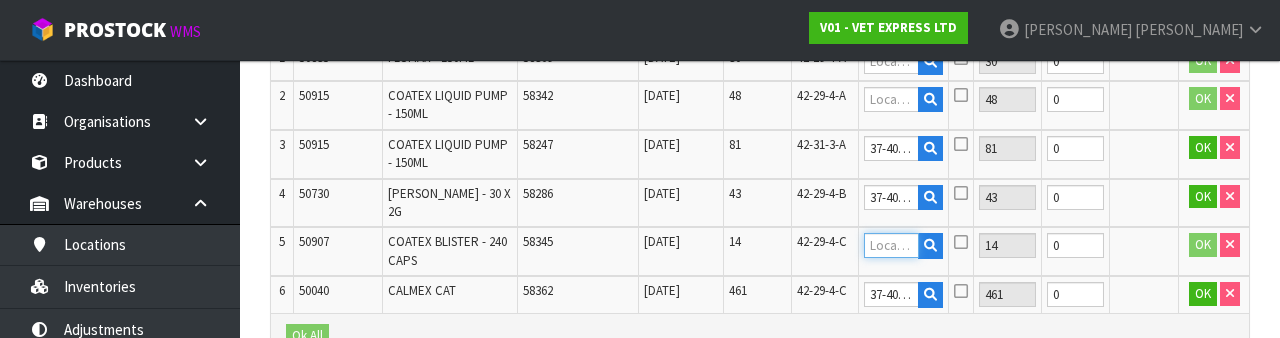 click at bounding box center [891, 245] 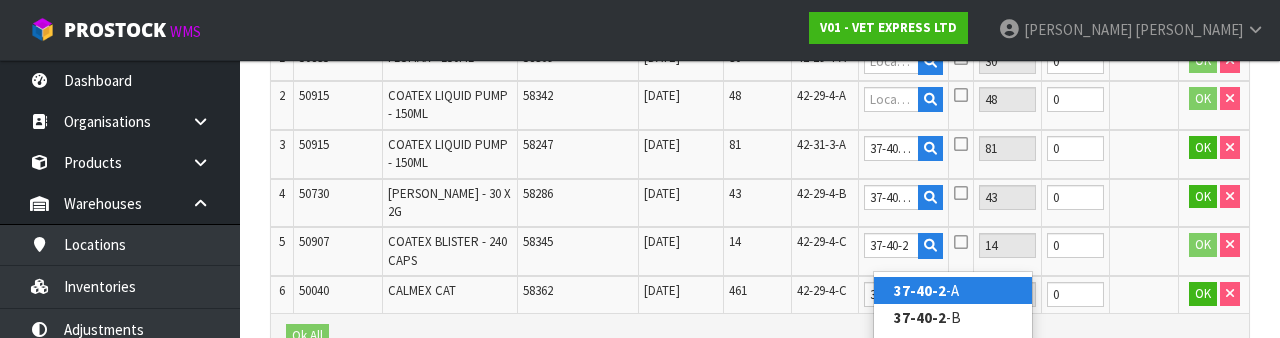 click on "37-40-2 -A" at bounding box center (953, 290) 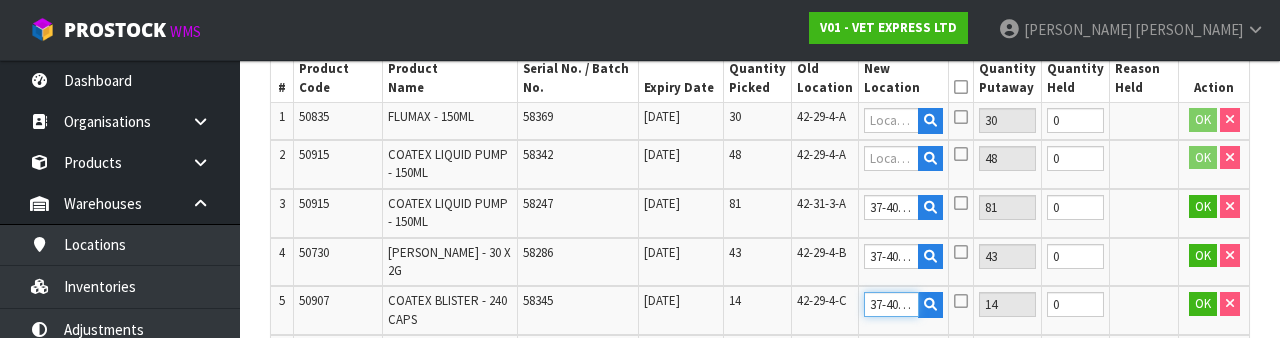 scroll, scrollTop: 472, scrollLeft: 0, axis: vertical 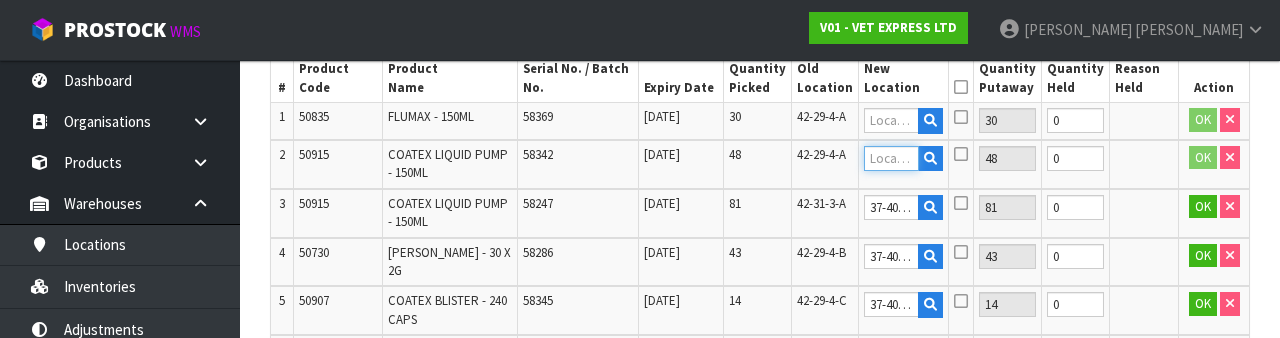 click at bounding box center (891, 158) 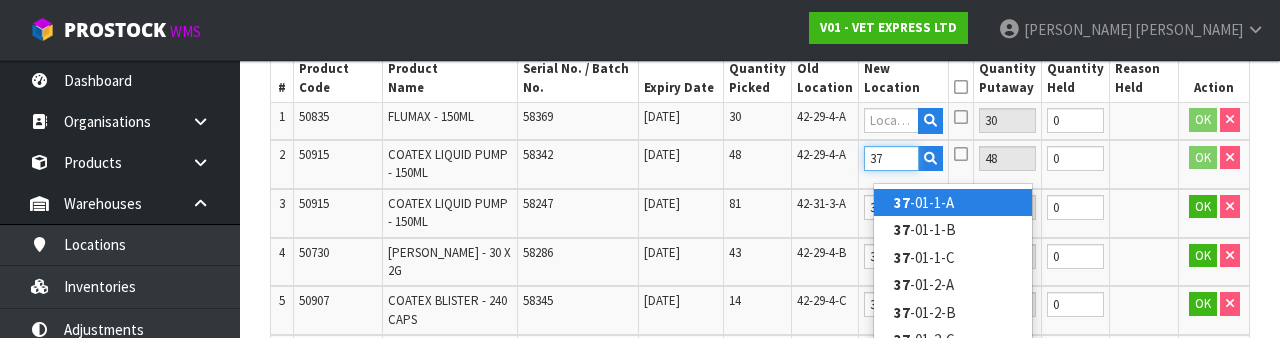 type on "3" 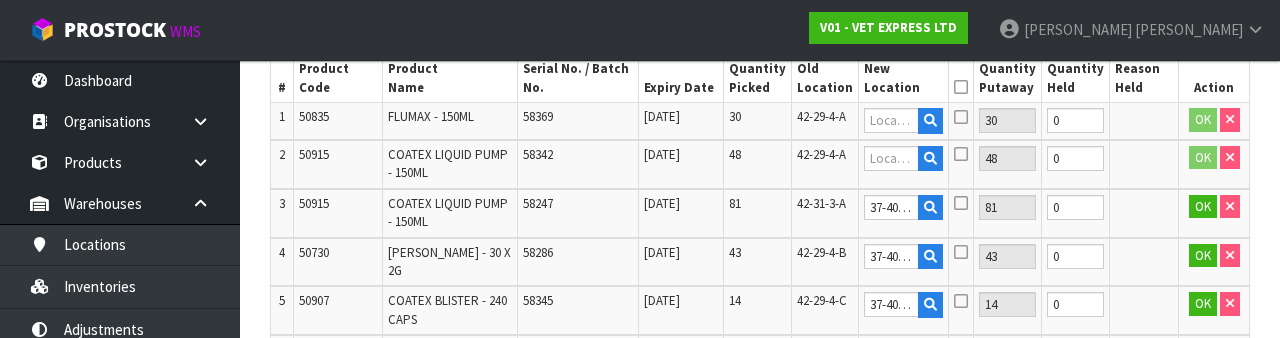 click at bounding box center [961, 203] 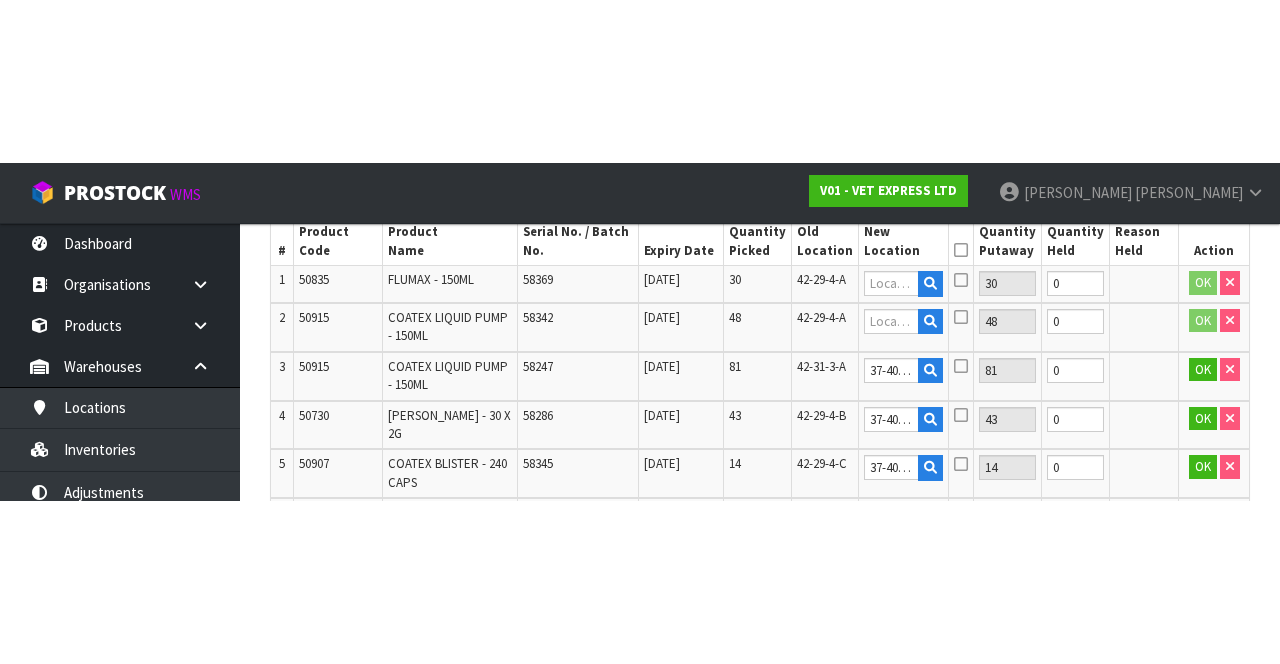 scroll, scrollTop: 443, scrollLeft: 0, axis: vertical 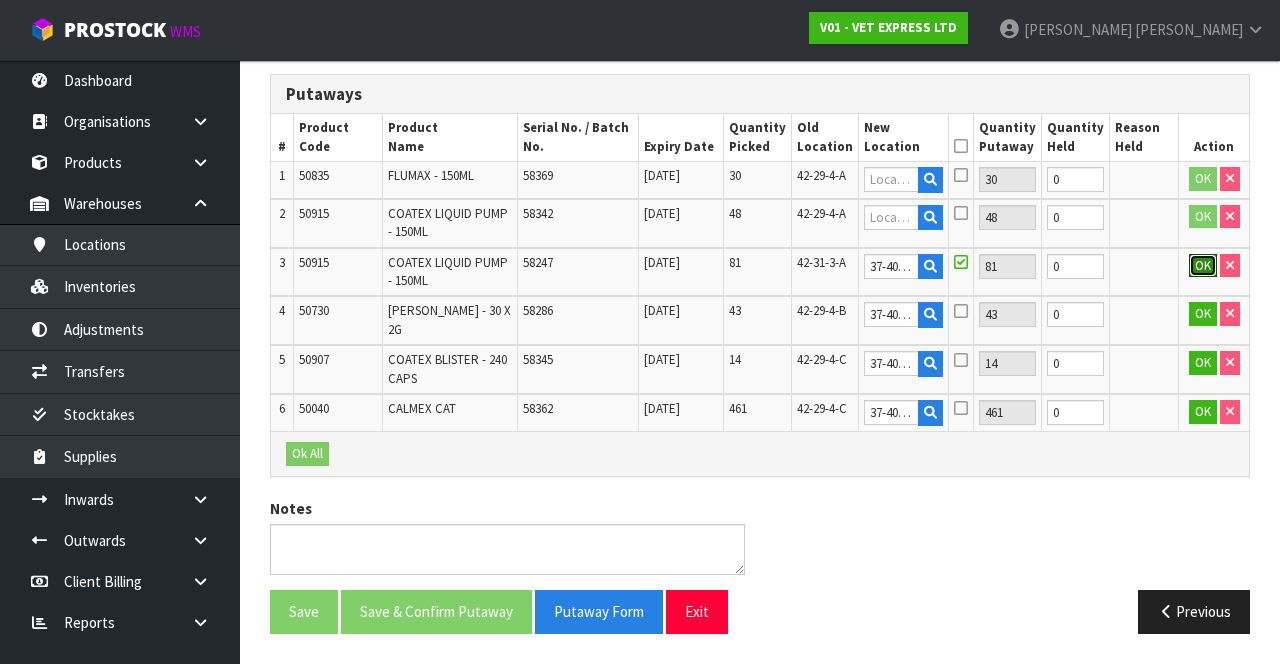 click on "OK" at bounding box center [1203, 266] 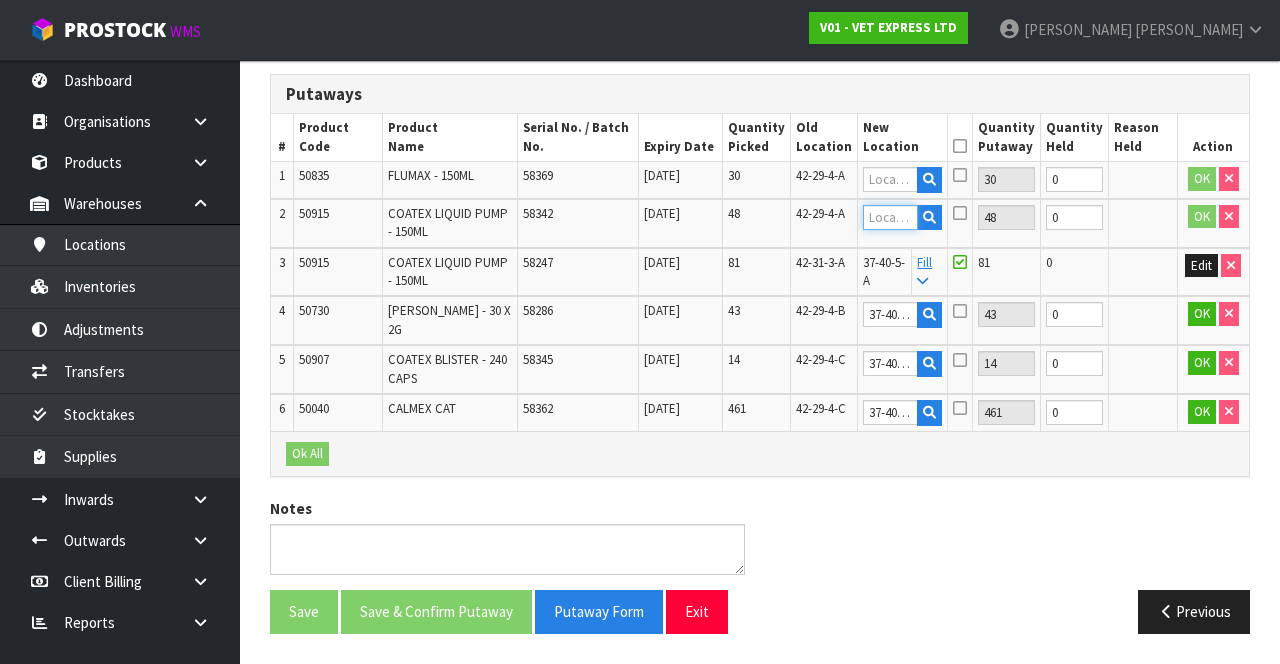 click at bounding box center [890, 217] 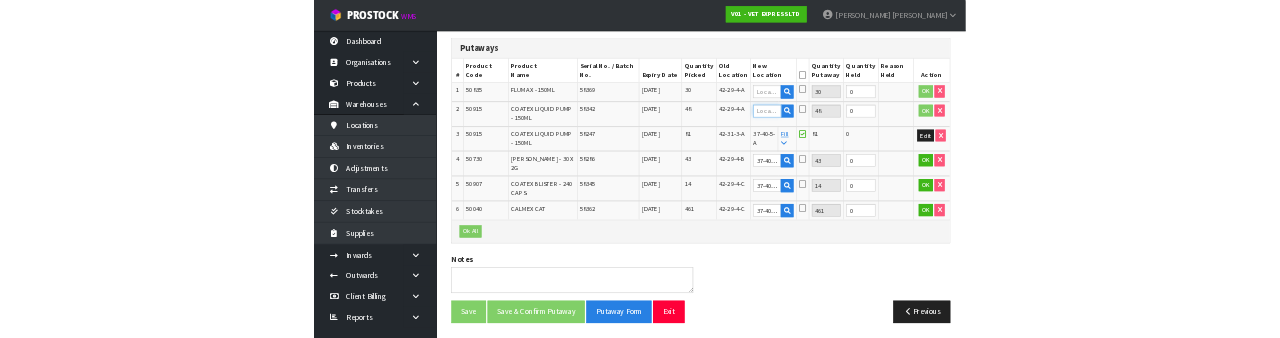 scroll, scrollTop: 432, scrollLeft: 0, axis: vertical 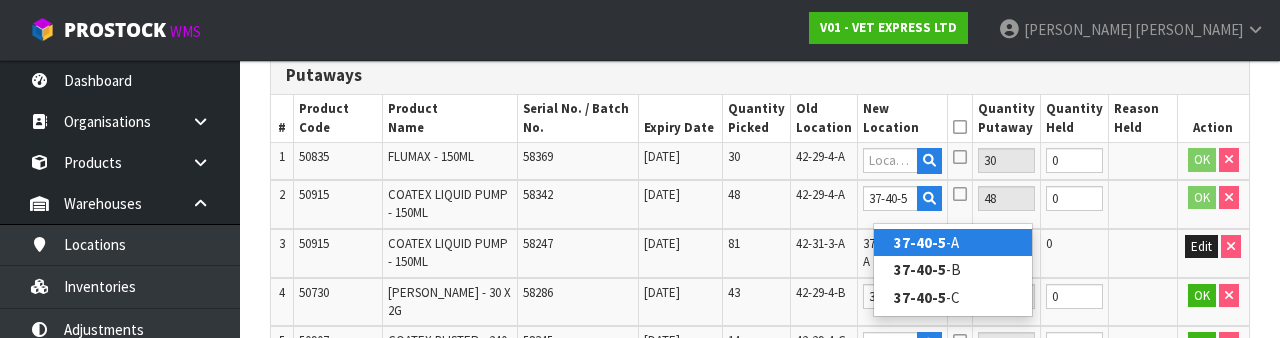 click on "37-40-5 -A" at bounding box center (953, 242) 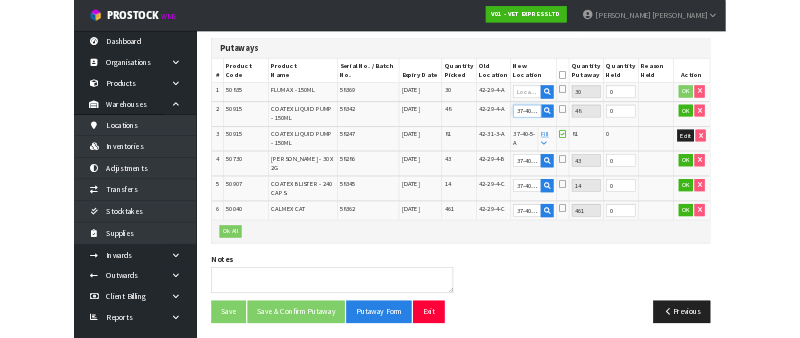 scroll, scrollTop: 432, scrollLeft: 0, axis: vertical 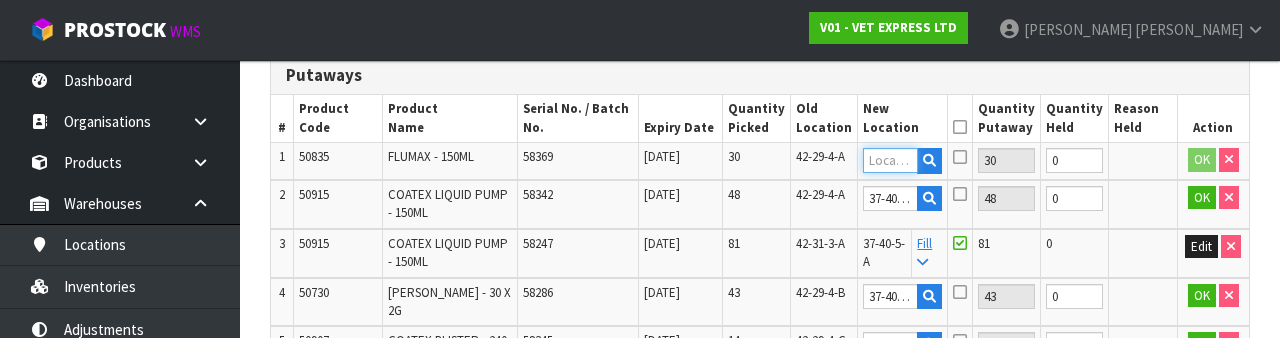 click at bounding box center [890, 160] 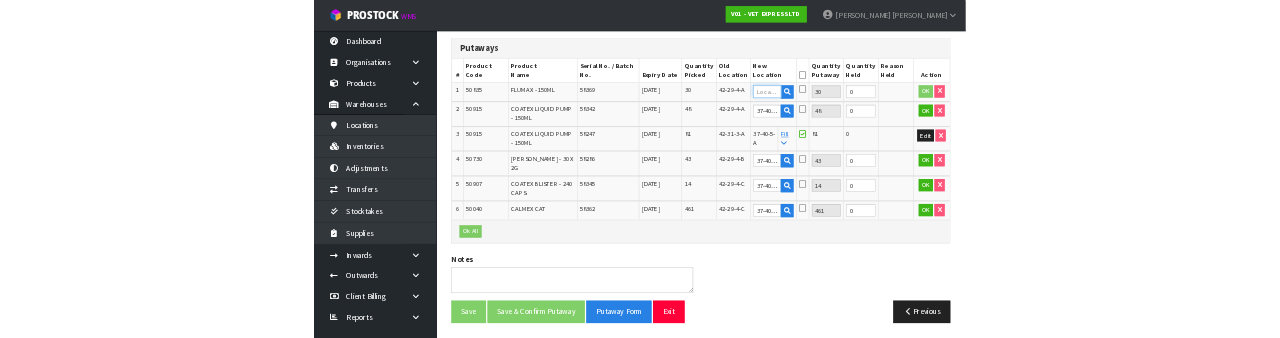 scroll, scrollTop: 432, scrollLeft: 0, axis: vertical 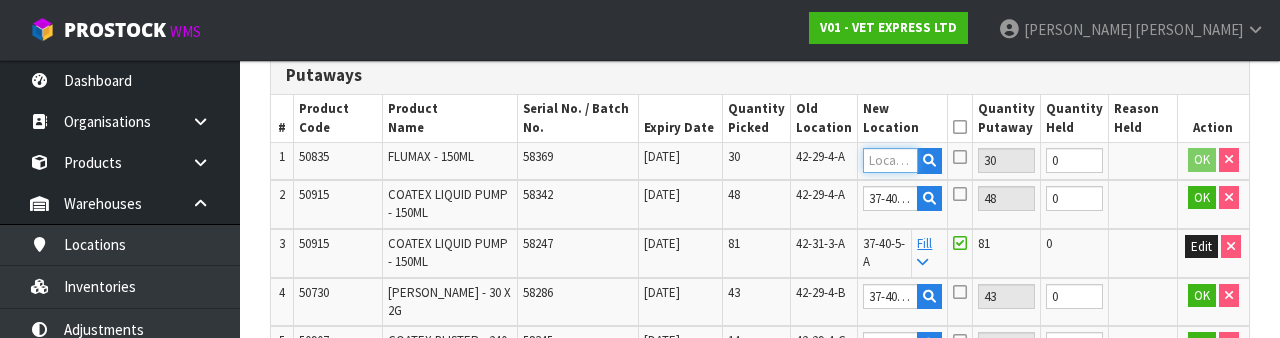 click at bounding box center (890, 160) 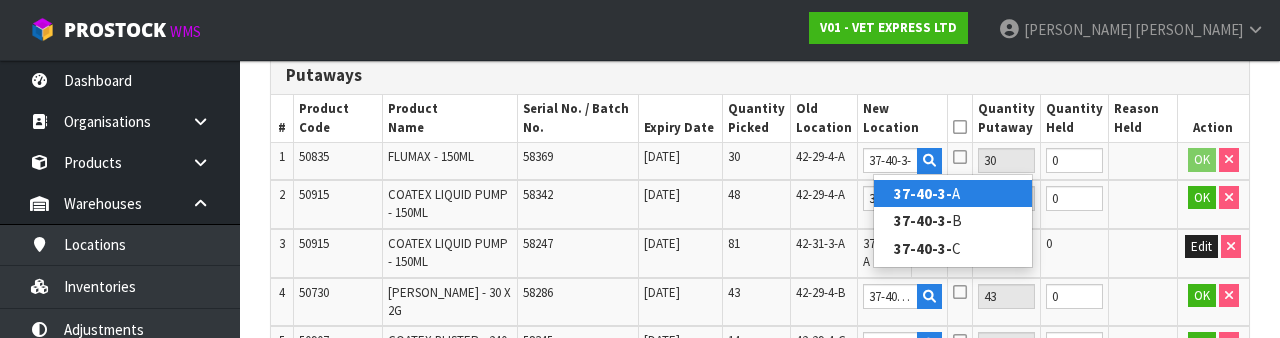 click on "37-40-3- A" at bounding box center (953, 193) 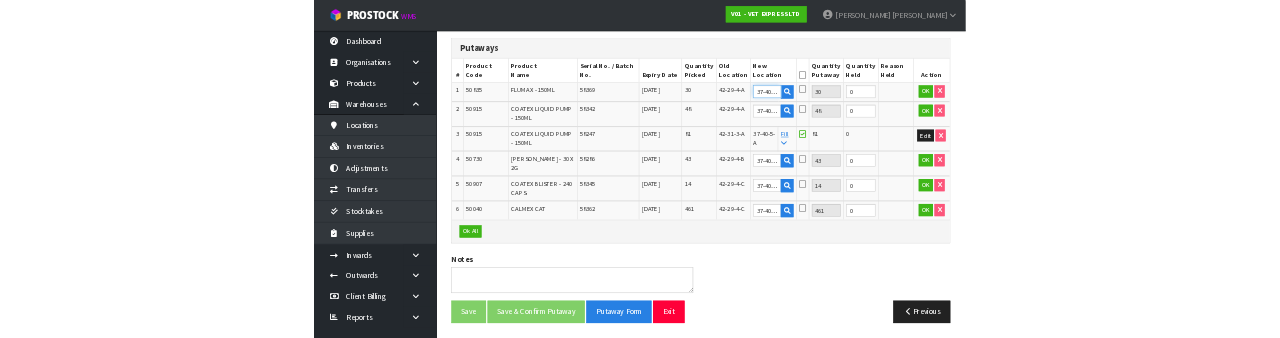 scroll, scrollTop: 432, scrollLeft: 0, axis: vertical 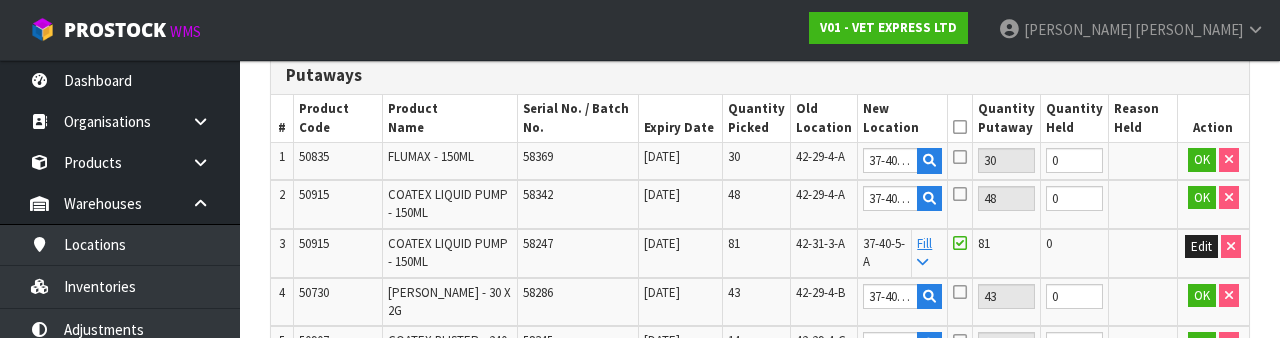 click at bounding box center [960, 127] 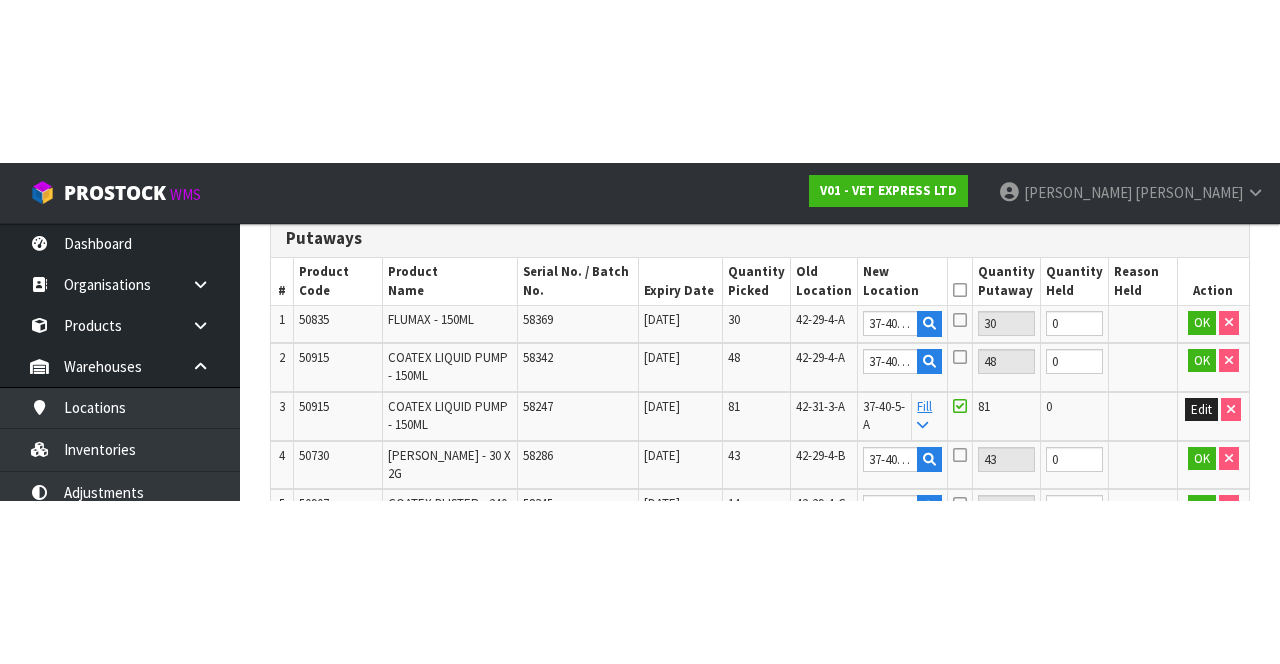 scroll, scrollTop: 443, scrollLeft: 0, axis: vertical 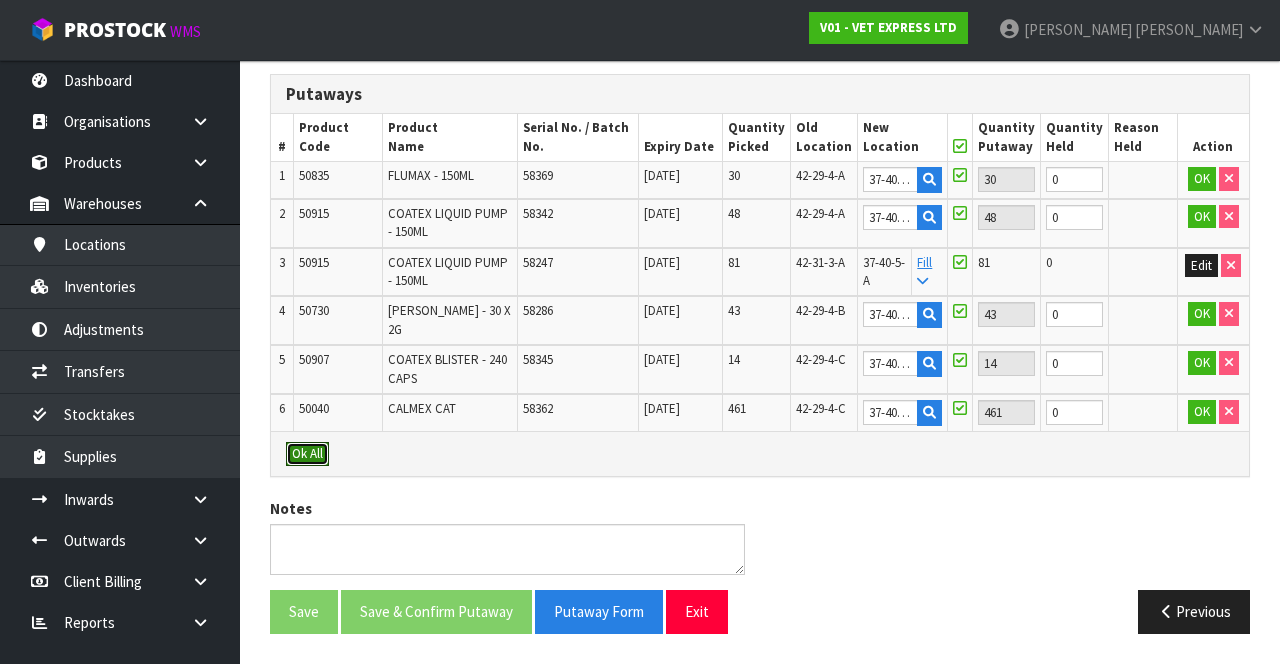 click on "Ok All" at bounding box center [307, 454] 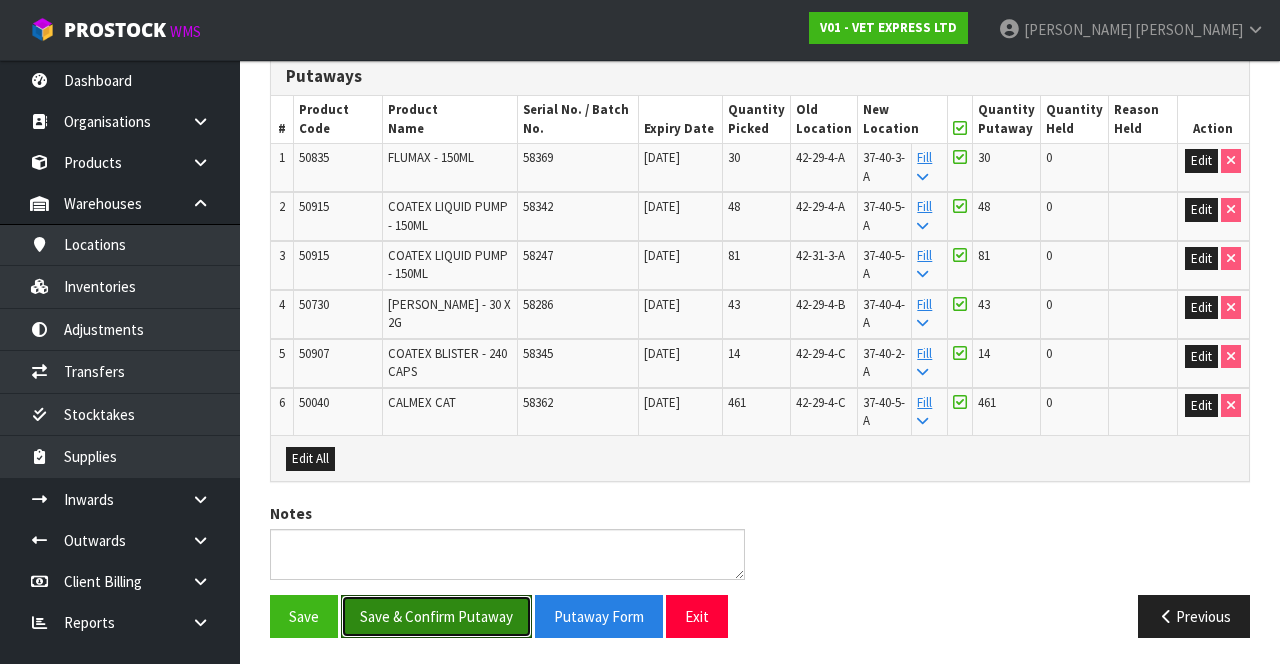 click on "Save & Confirm Putaway" at bounding box center (436, 616) 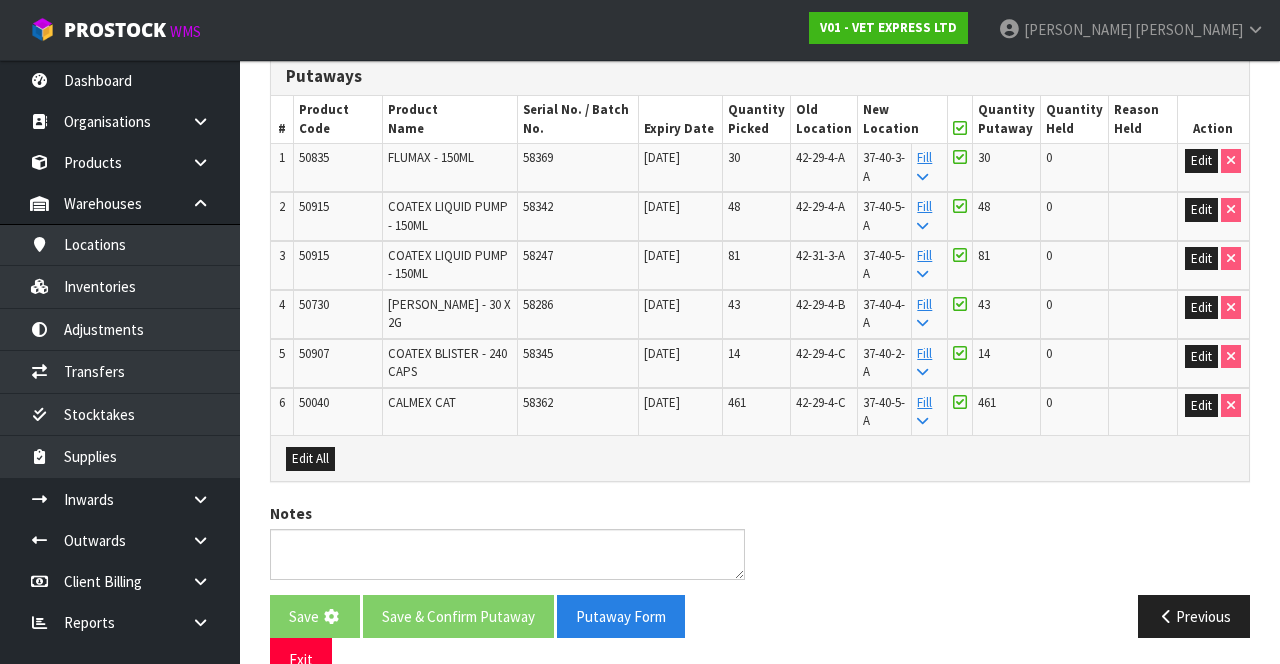 scroll, scrollTop: 0, scrollLeft: 0, axis: both 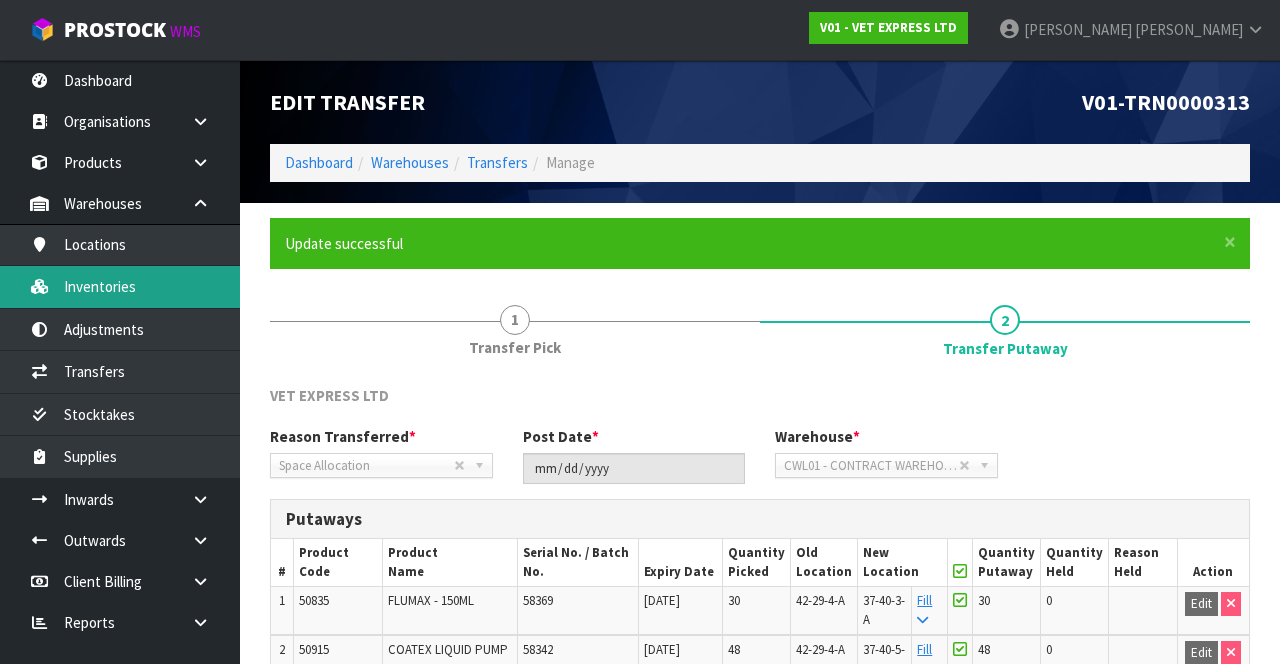 click on "Inventories" at bounding box center [120, 286] 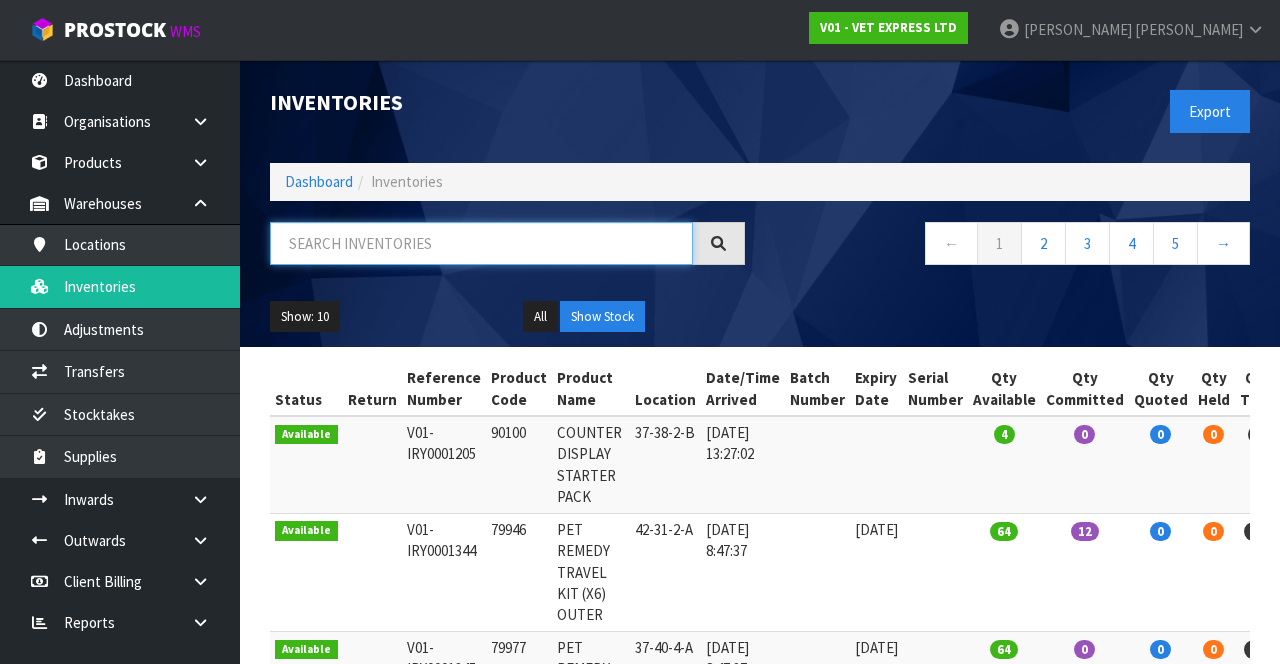 click at bounding box center (481, 243) 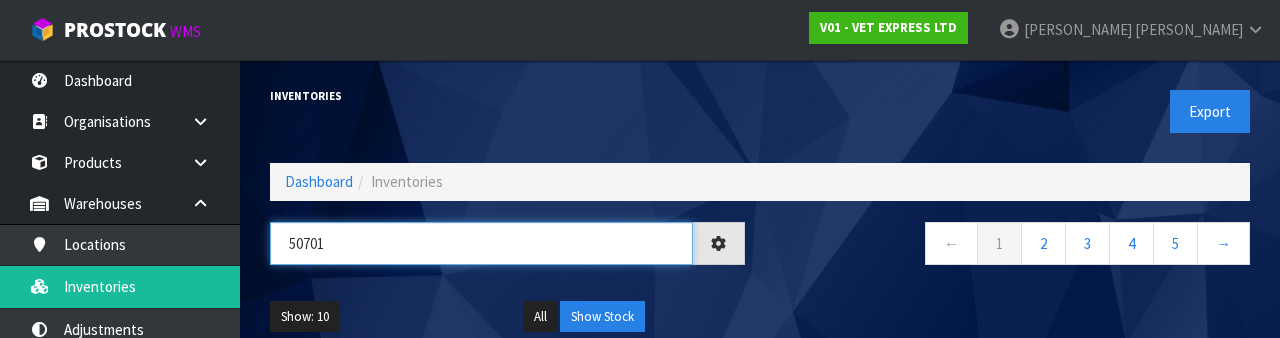type on "50701" 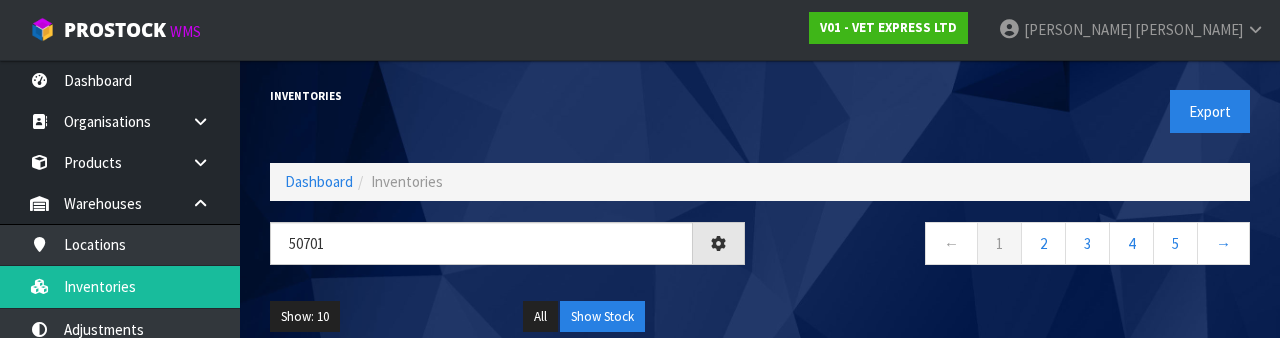 click on "←
1 2 3 4 5
→" at bounding box center (1012, 246) 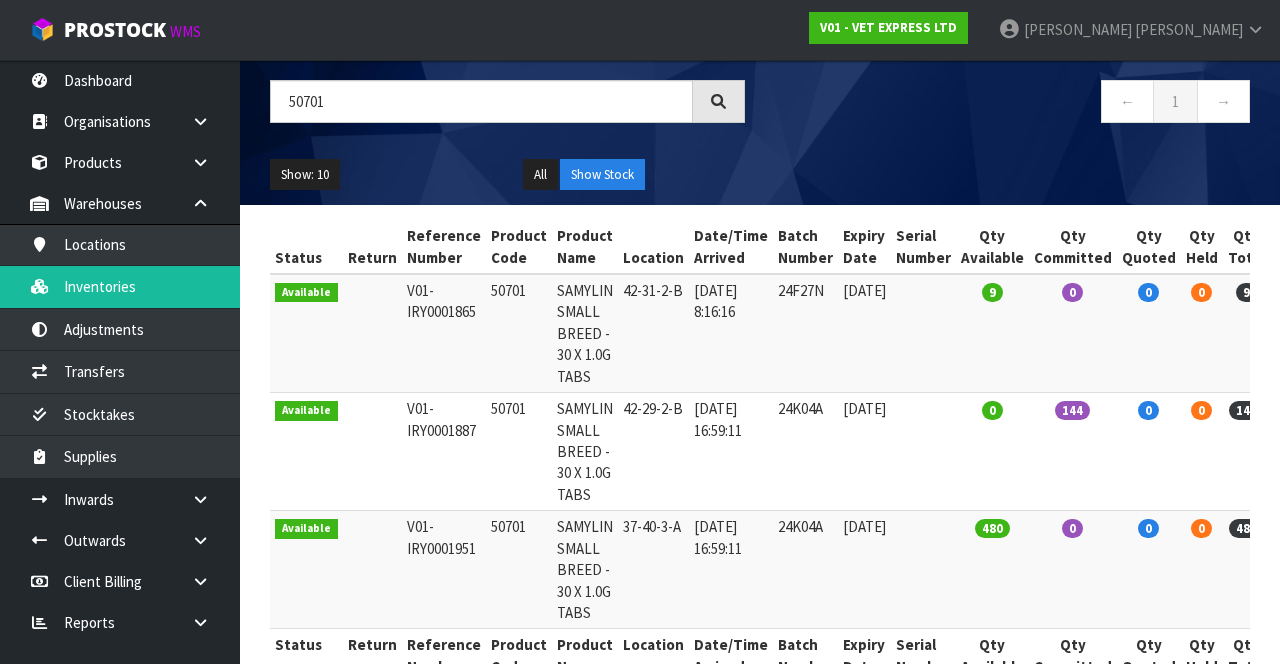 scroll, scrollTop: 152, scrollLeft: 0, axis: vertical 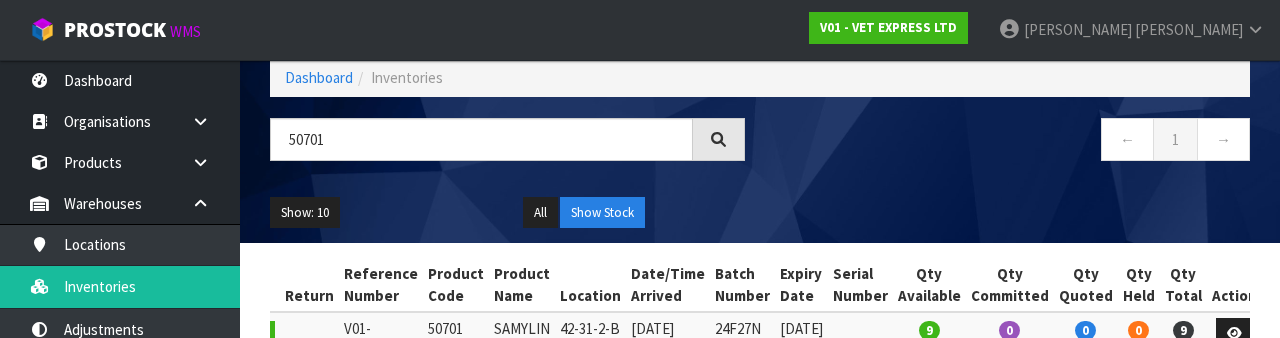 click on "←
1
→" at bounding box center [1012, 142] 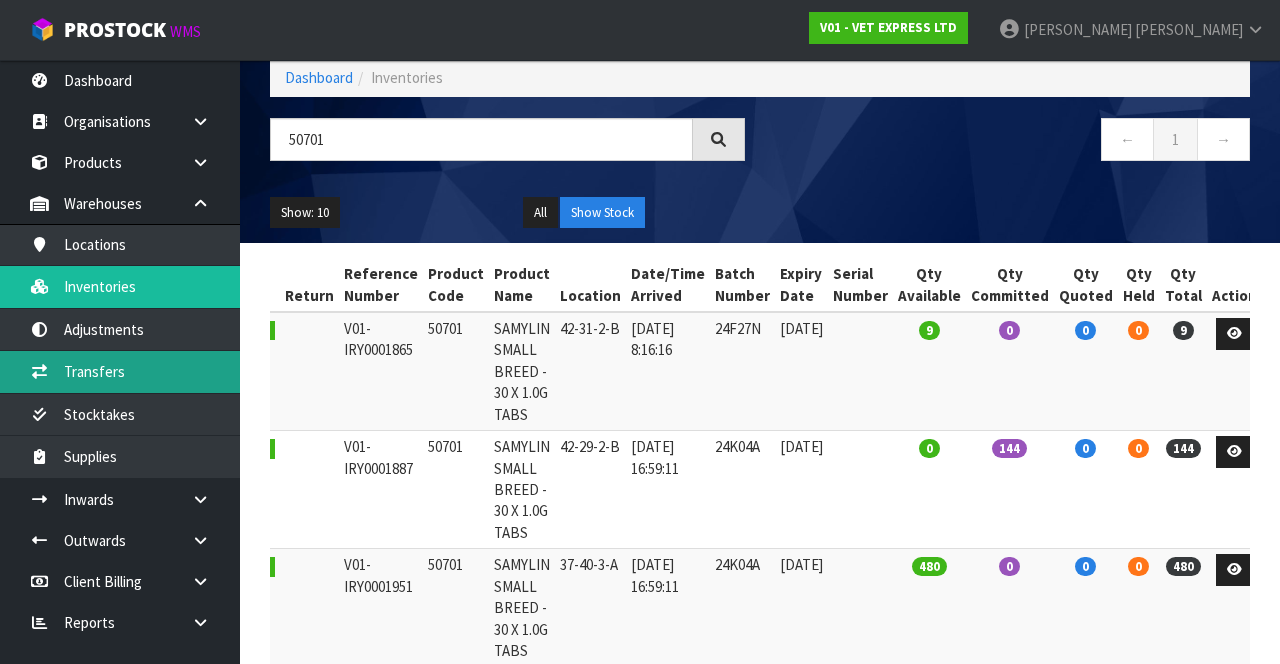 click on "Transfers" at bounding box center [120, 371] 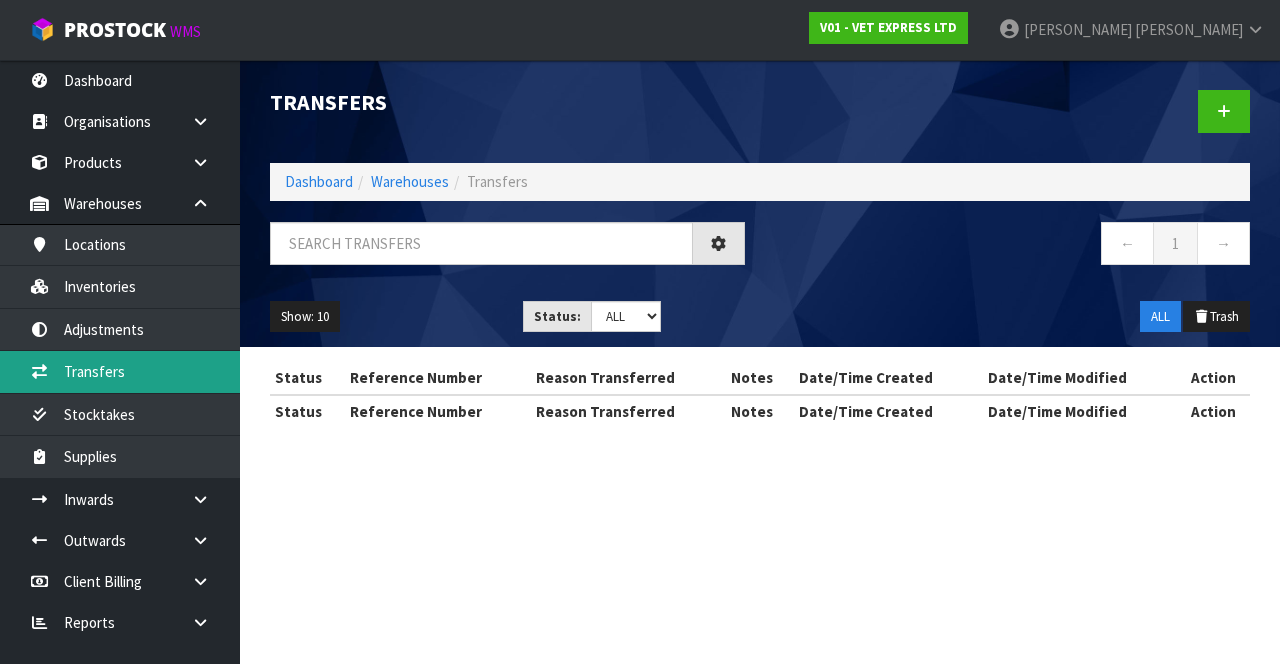 scroll, scrollTop: 0, scrollLeft: 0, axis: both 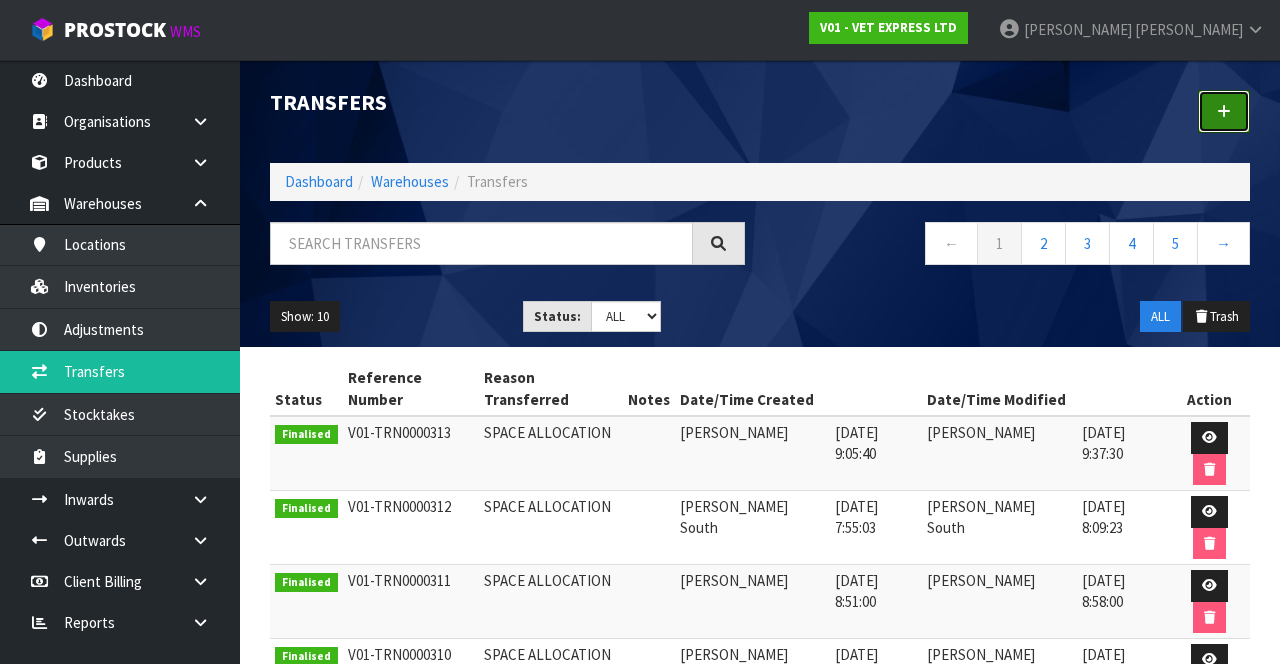 click at bounding box center (1224, 111) 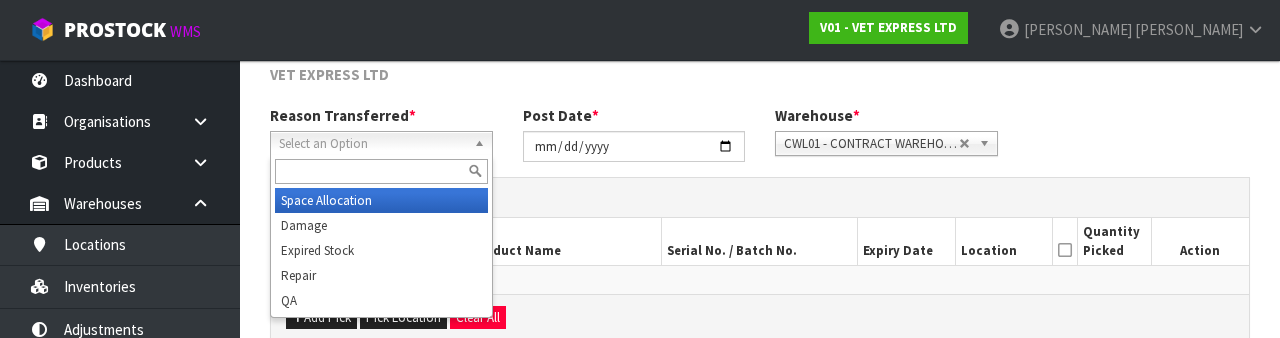 scroll, scrollTop: 239, scrollLeft: 0, axis: vertical 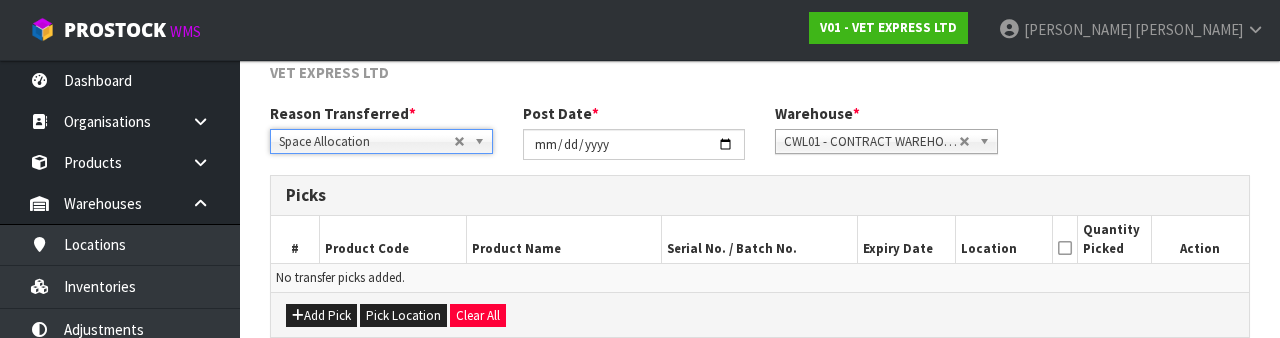 click on "Reason Transferred  *
Space Allocation Damage Expired Stock Repair QA
Space Allocation
Space Allocation Damage Expired Stock Repair QA
Post Date  *
[DATE]
Warehouse  *
01 - CONTRACT WAREHOUSING MAIN 02 - CONTRACT WAREHOUSING NO 2 CHC - CWL [GEOGRAPHIC_DATA] WAIHEKE - SOLAR SHOP [GEOGRAPHIC_DATA] - CONTRACT WAREHOUSING [GEOGRAPHIC_DATA] - CONTRACT WAREHOUSING [DEMOGRAPHIC_DATA] RUBY CWL03 - CONTRACT WAREHOUSING NEILPARK
CWL01 - CONTRACT WAREHOUSING [GEOGRAPHIC_DATA]" at bounding box center (760, 139) 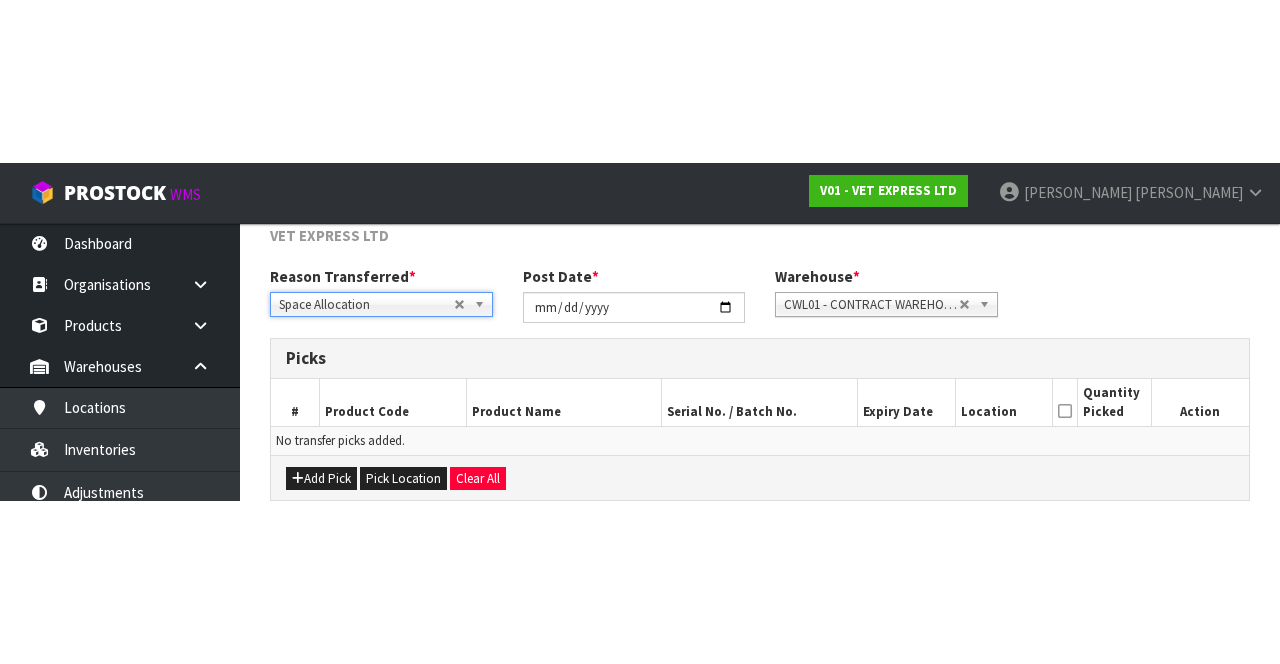 scroll, scrollTop: 108, scrollLeft: 0, axis: vertical 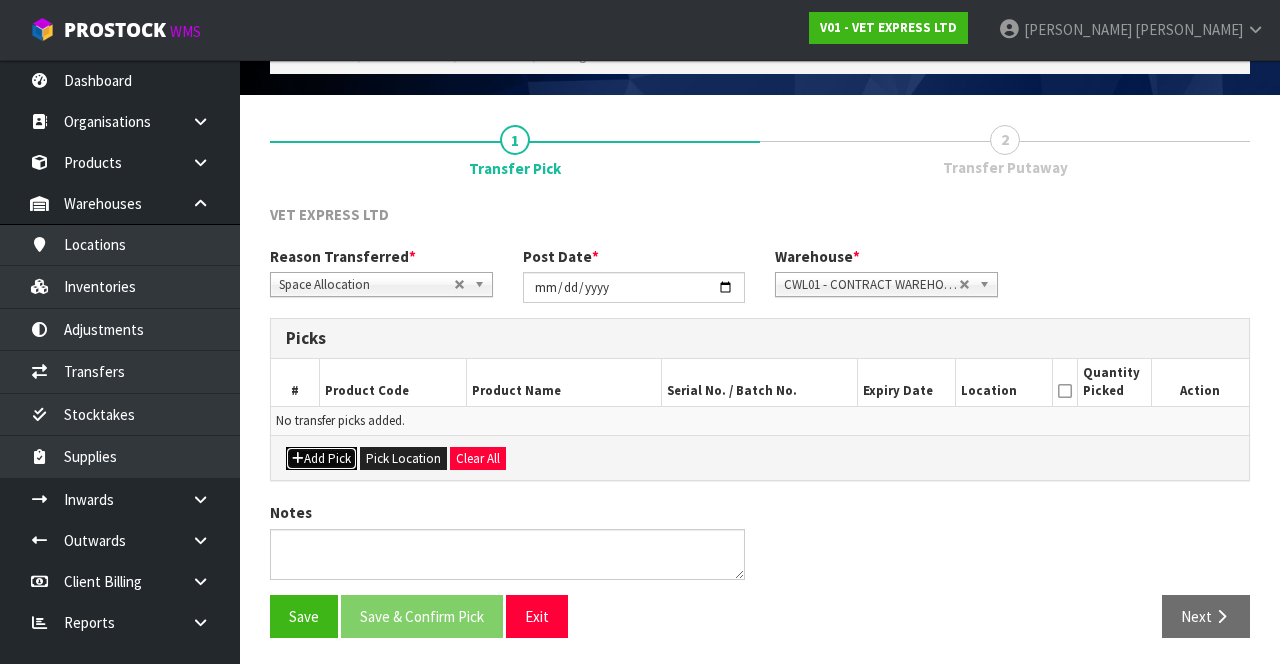 click on "Add Pick" at bounding box center (321, 459) 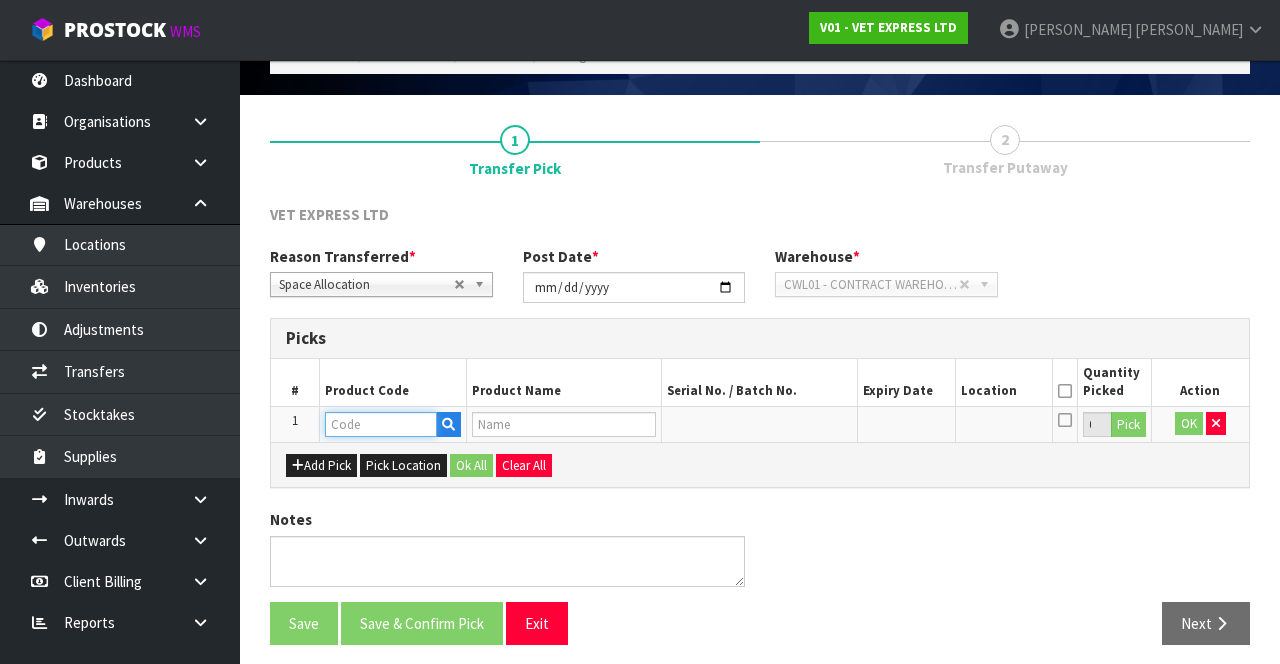 paste on "50701" 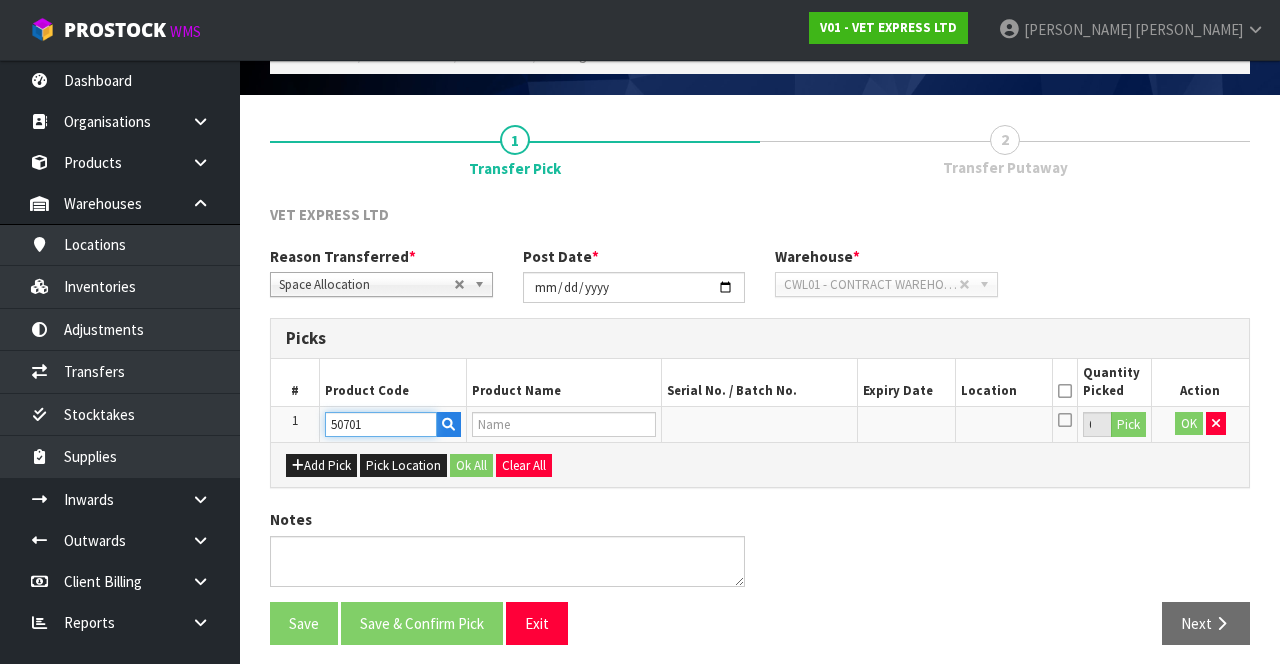 type on "SAMYLIN SMALL BREED - 30 X 1.0G TABS" 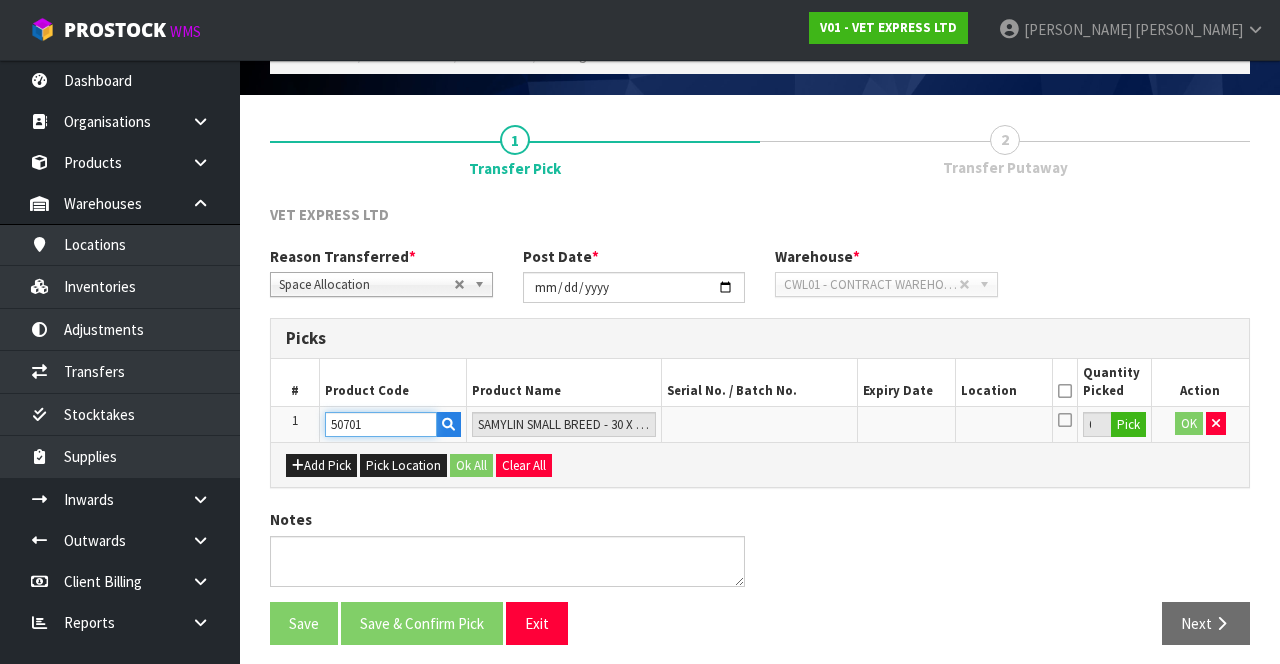 type on "50701" 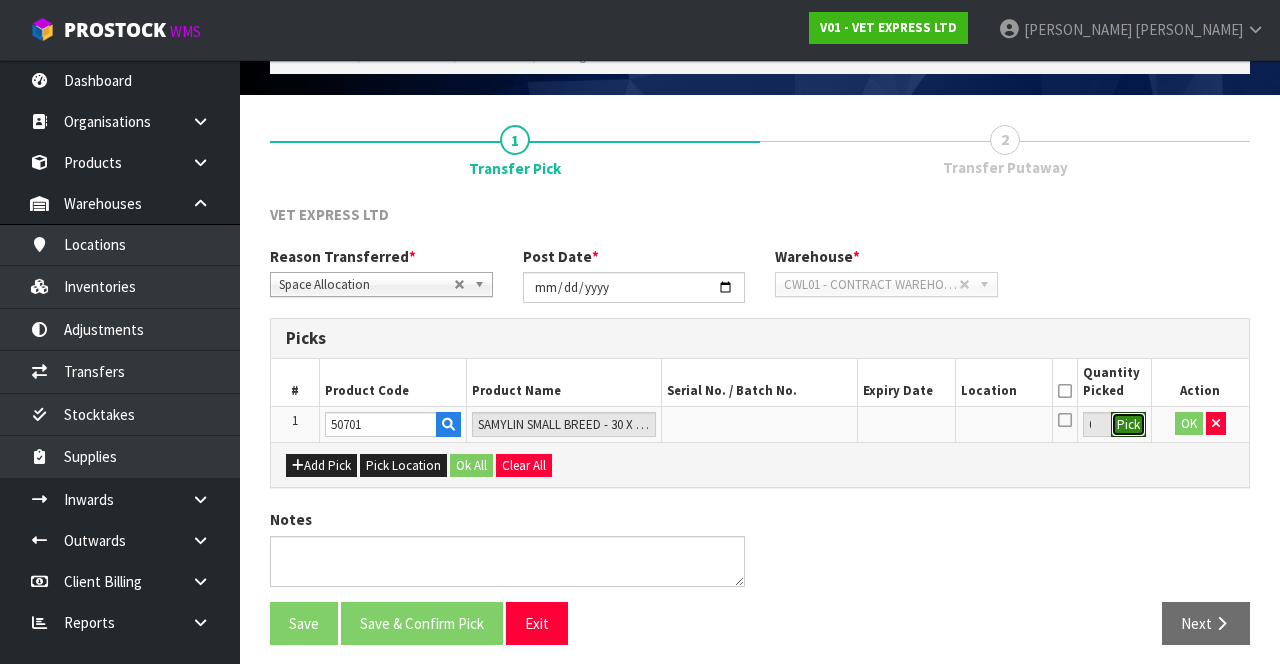 click on "Pick" at bounding box center [1128, 425] 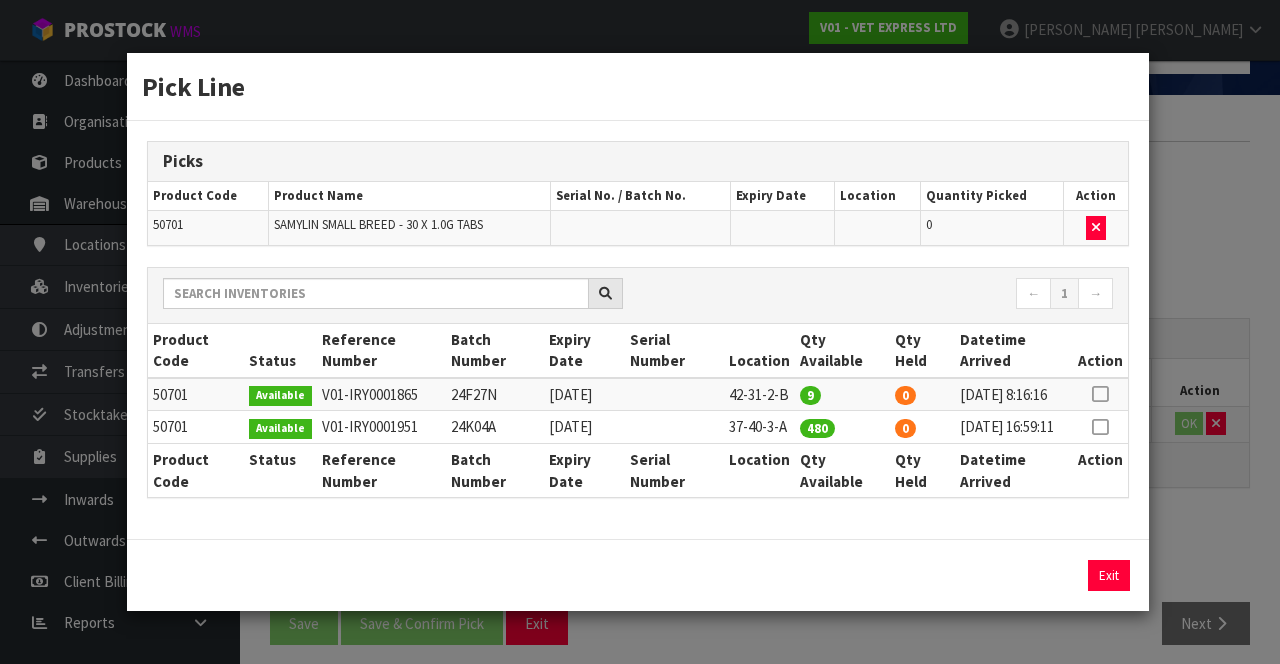 click at bounding box center (1100, 394) 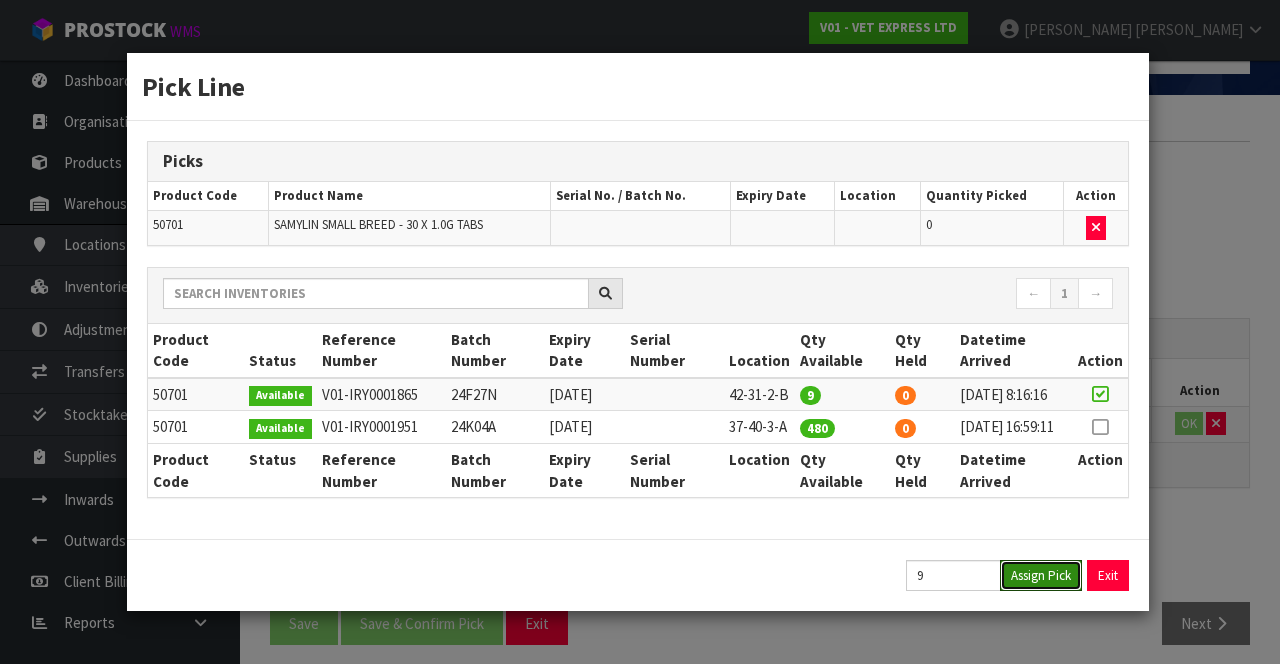 click on "Assign Pick" at bounding box center (1041, 575) 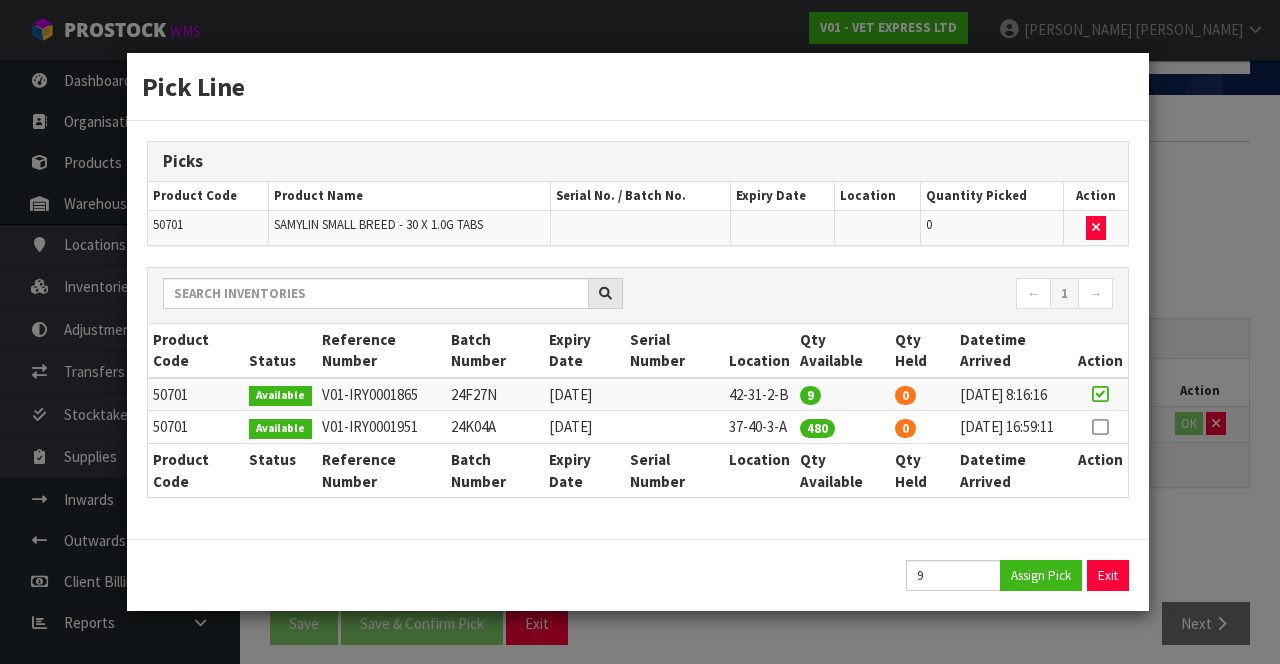 type on "9" 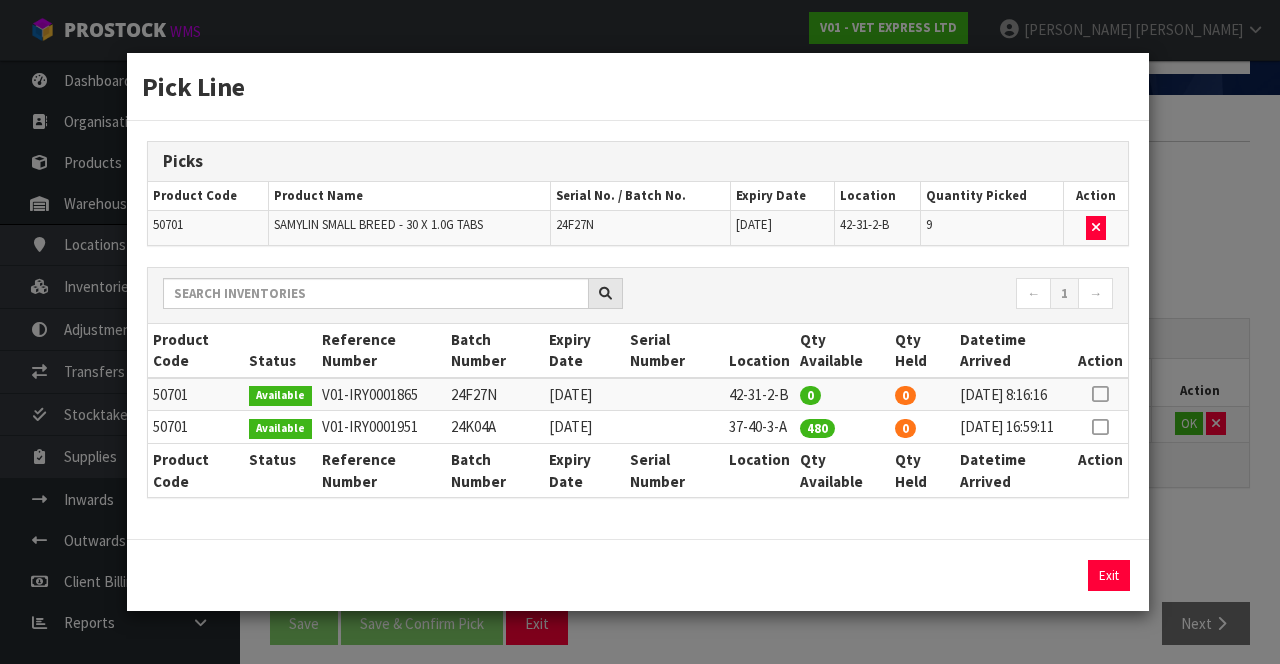 click on "Pick Line
Picks
Product Code
Product Name
Serial No. / Batch No.
Expiry Date
Location
Quantity Picked
Action
50701
SAMYLIN SMALL BREED - 30 X 1.0G TABS
24F27N
[DATE]
42-31-2-B
9
←
1
→
Product Code
Status
Reference Number
Batch Number
Expiry Date
Serial Number
Location
Qty Available
Qty Held
Datetime Arrived
Action
0" at bounding box center [640, 332] 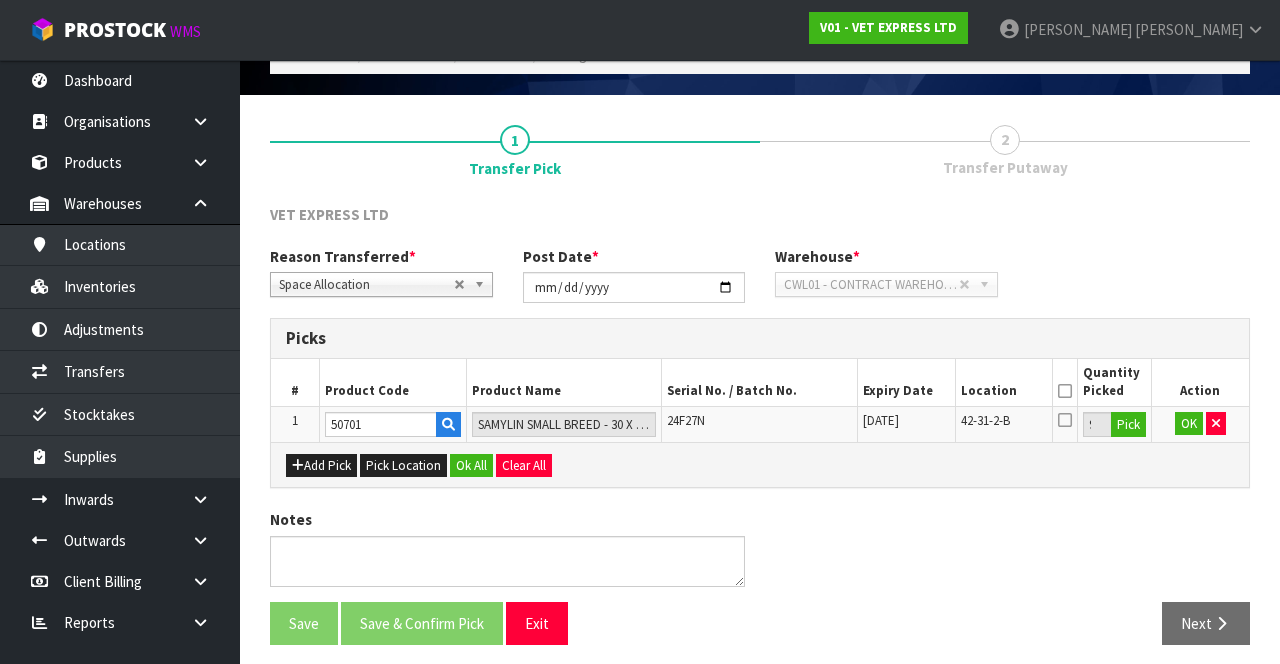 click at bounding box center [1065, 420] 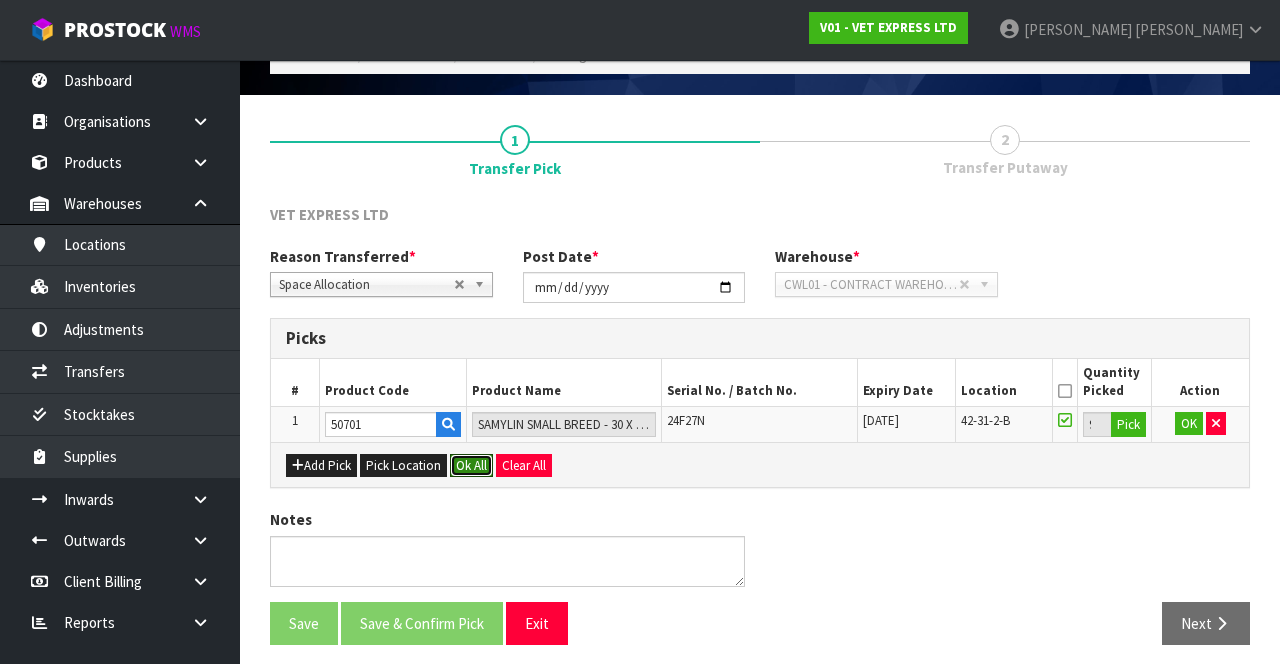 click on "Ok All" at bounding box center (471, 466) 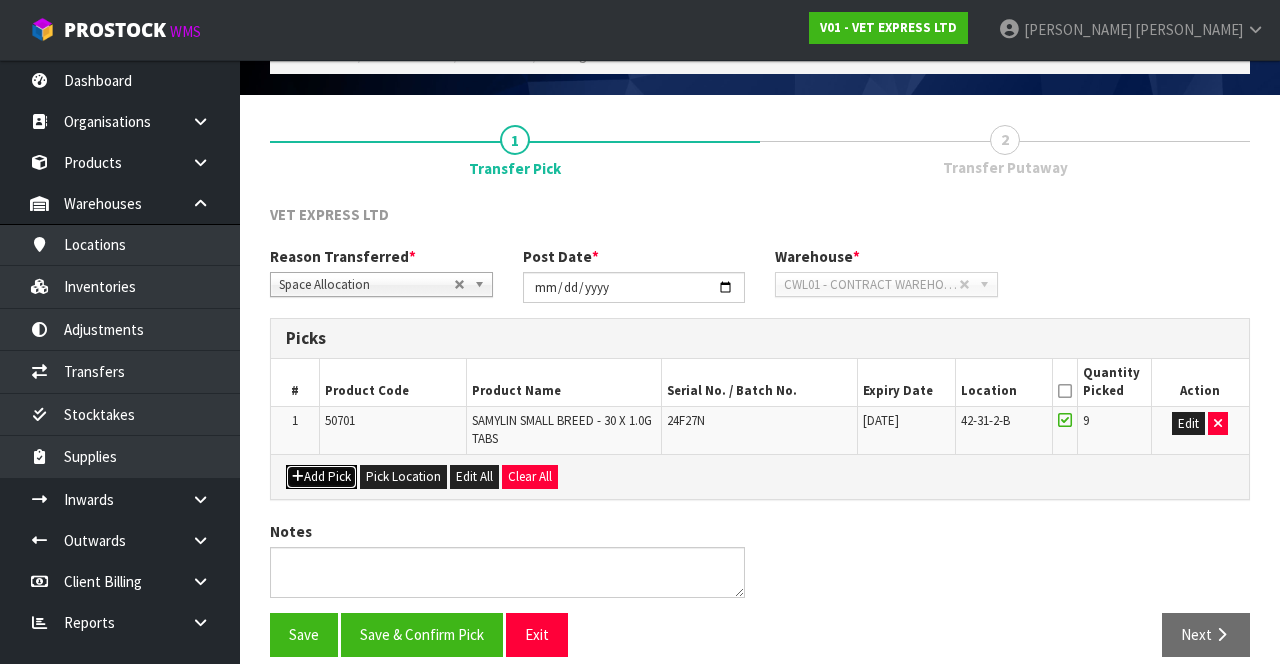 click on "Add Pick" at bounding box center (321, 477) 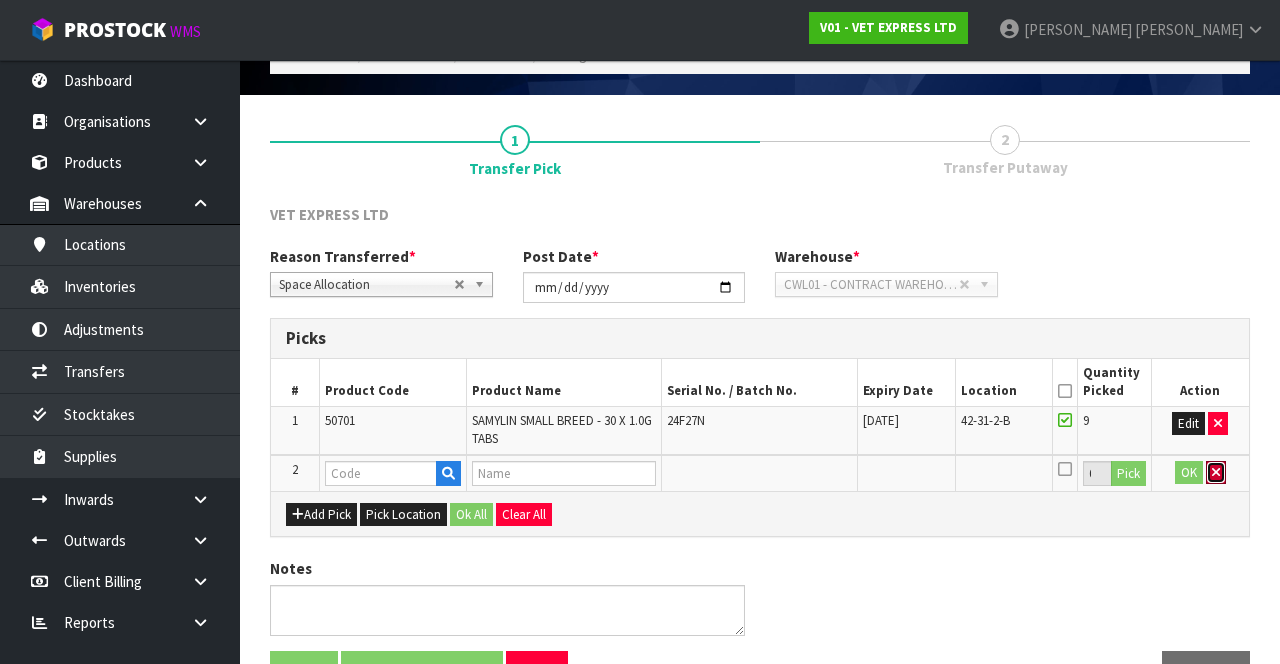 click at bounding box center (1216, 473) 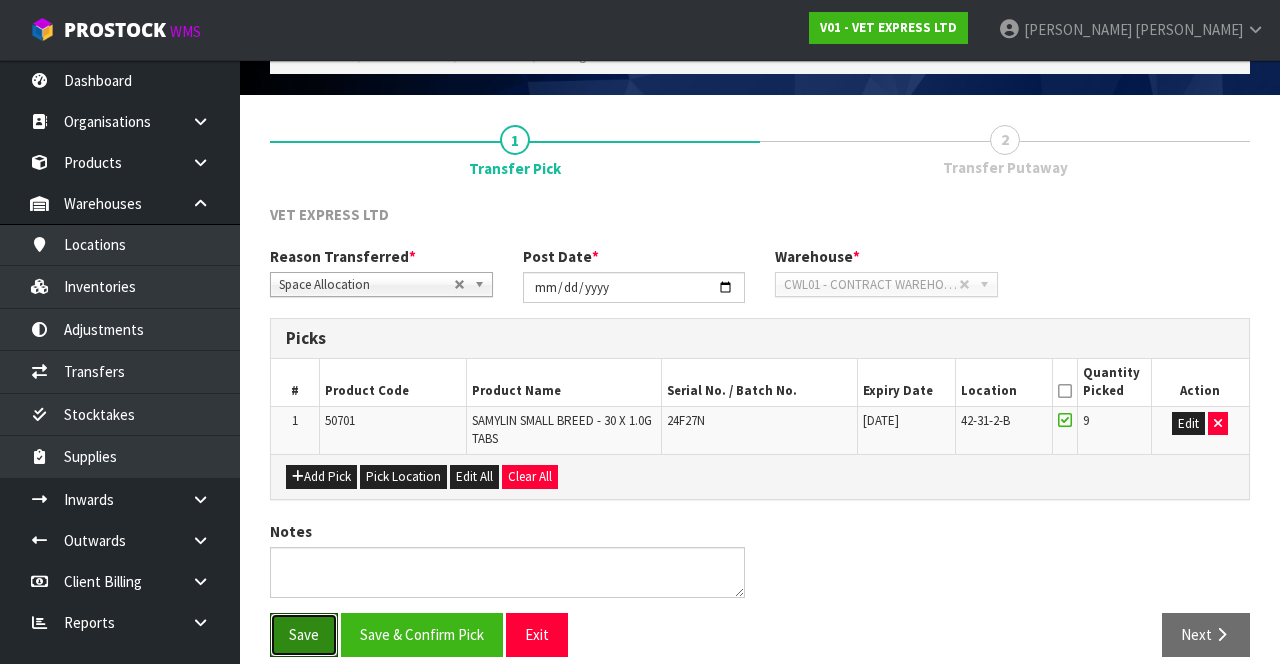 click on "Save" at bounding box center (304, 634) 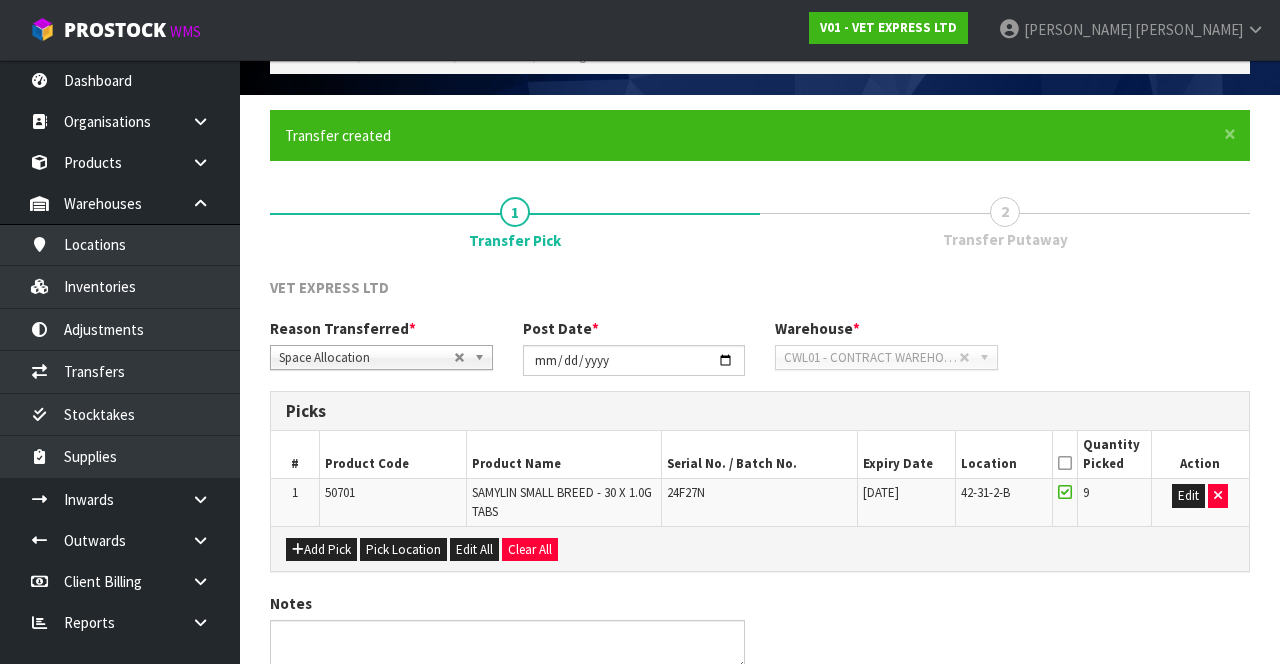 scroll, scrollTop: 0, scrollLeft: 0, axis: both 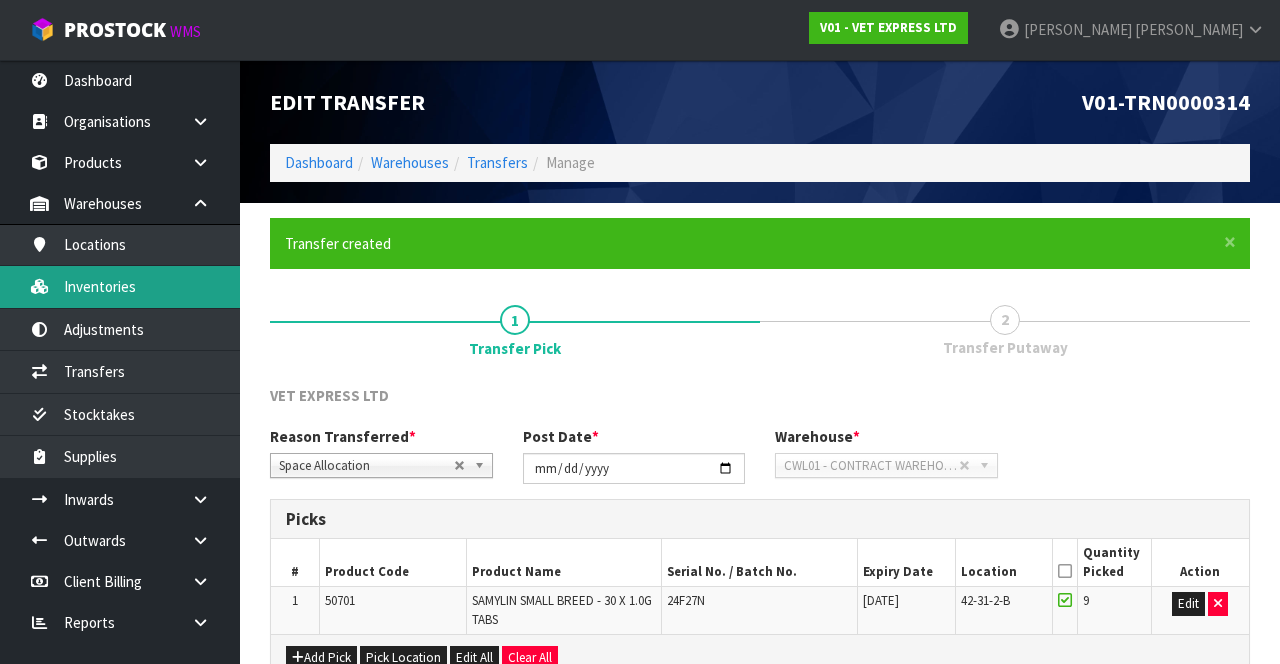 click on "Inventories" at bounding box center [120, 286] 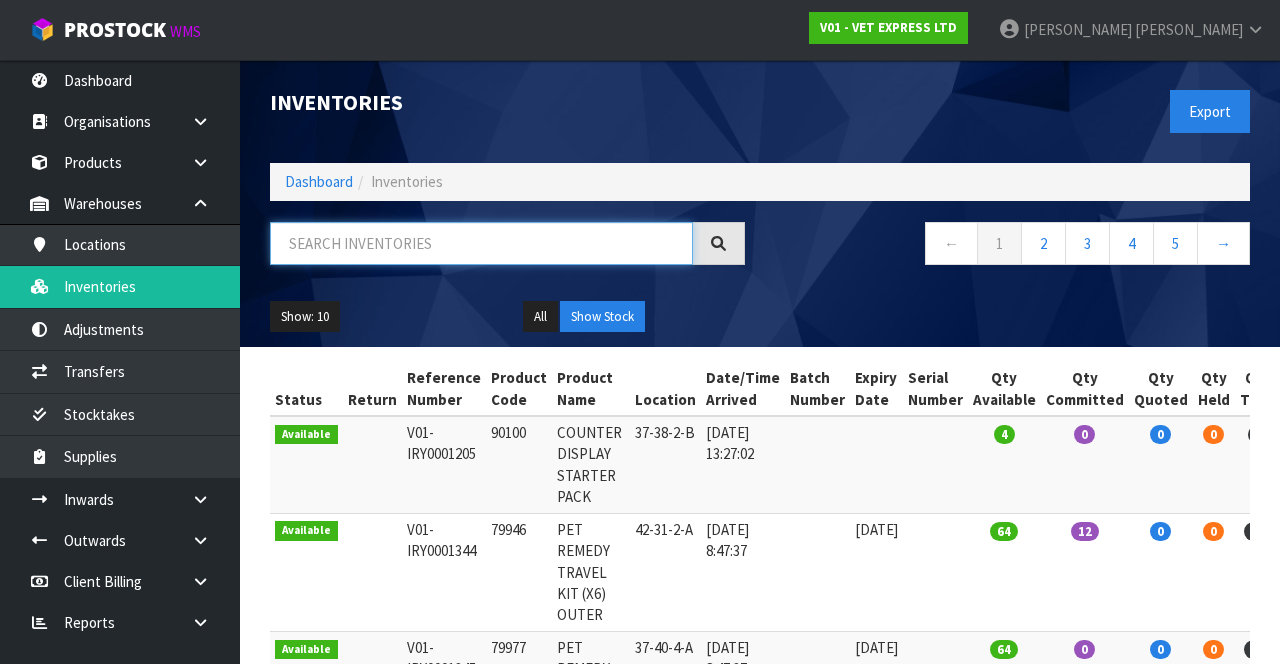 click at bounding box center (481, 243) 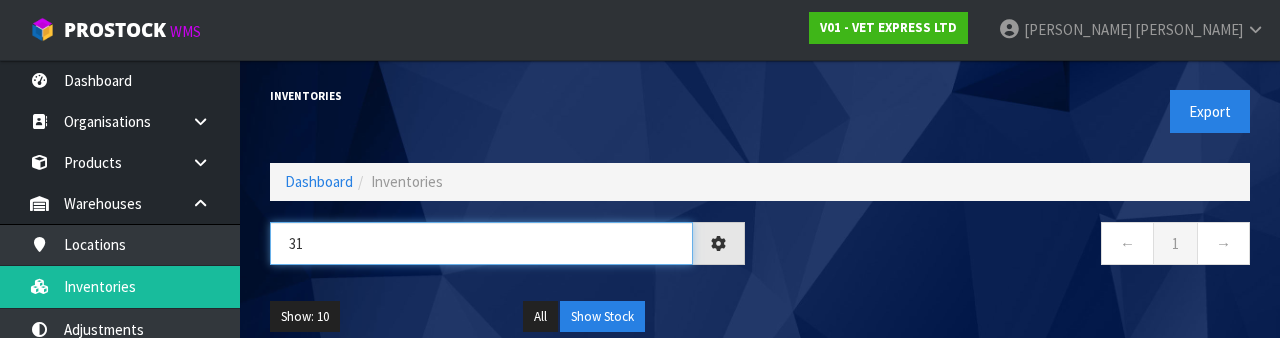 type on "3" 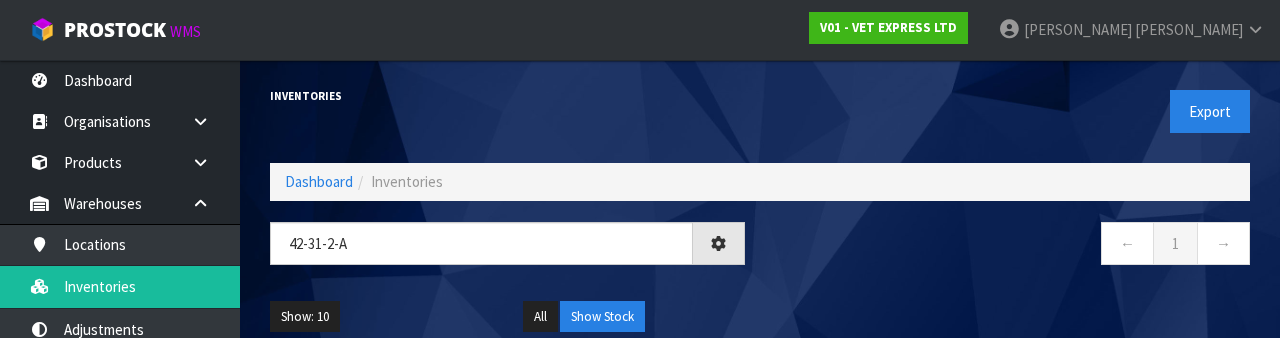click on "←
1
→" at bounding box center [1012, 254] 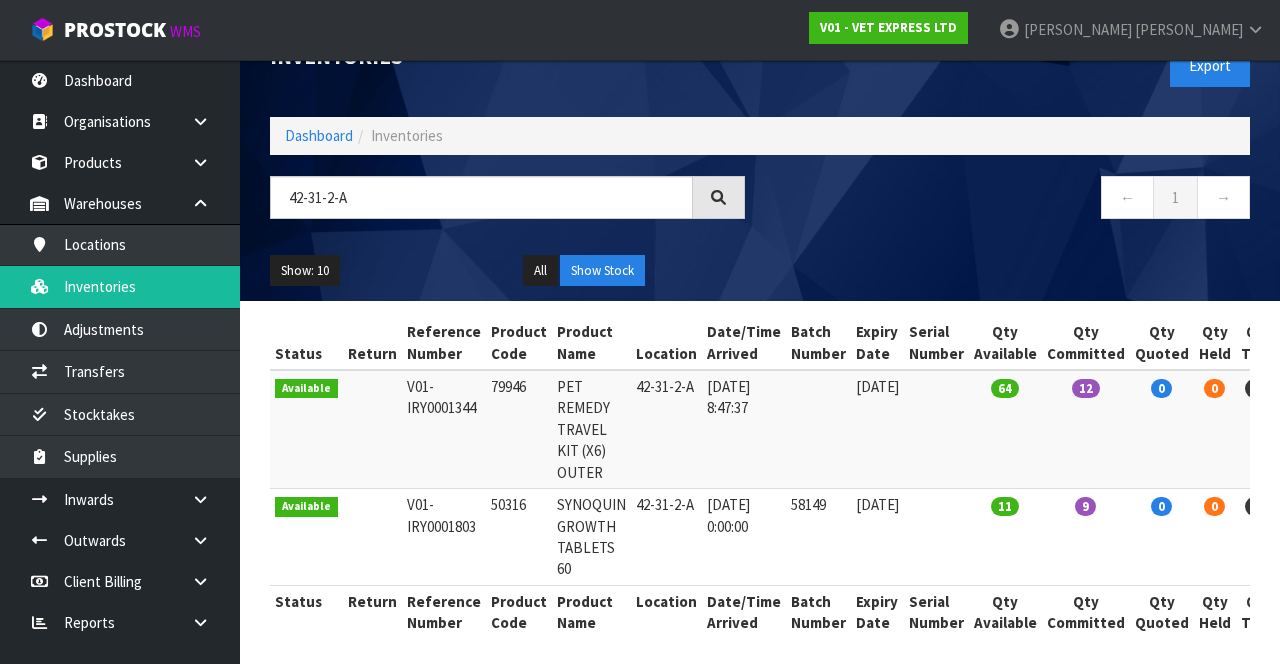 scroll, scrollTop: 49, scrollLeft: 0, axis: vertical 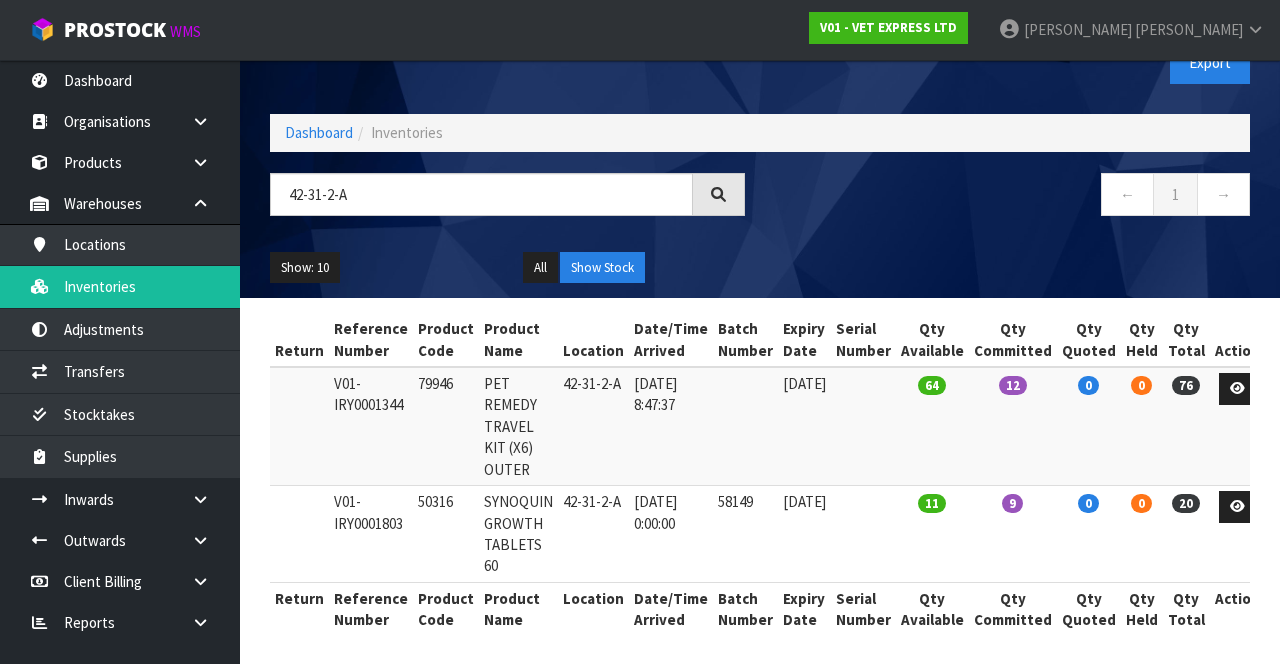 copy on "79946" 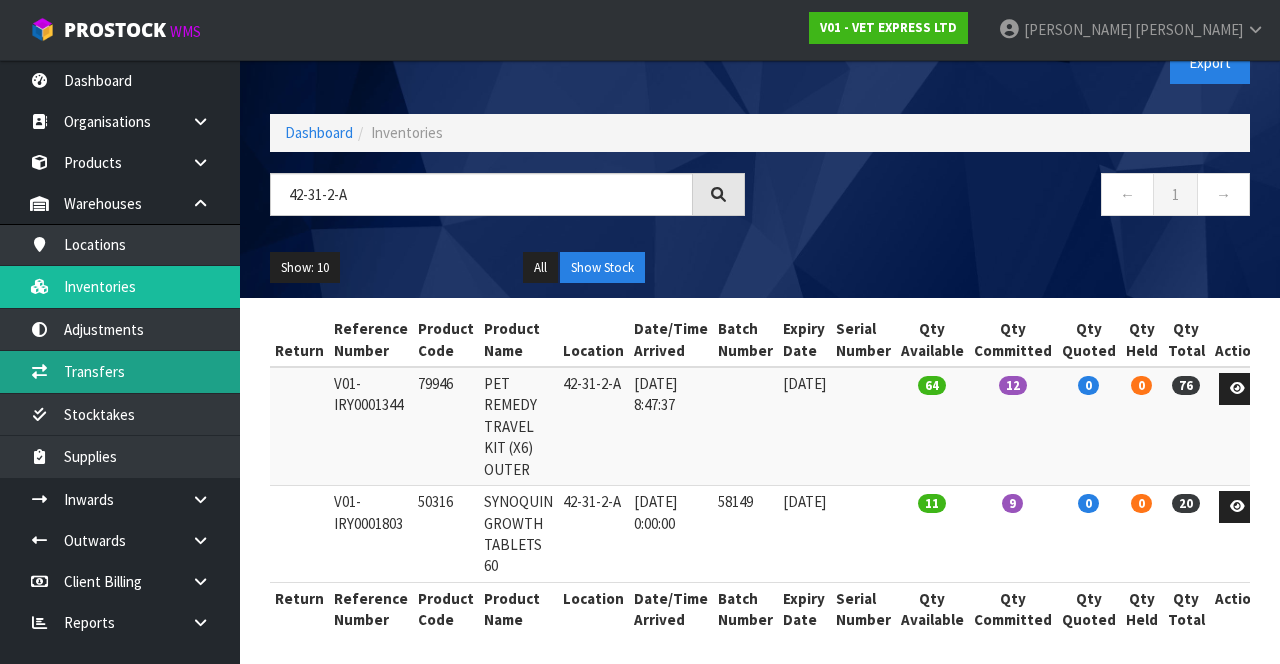 click on "Transfers" at bounding box center [120, 371] 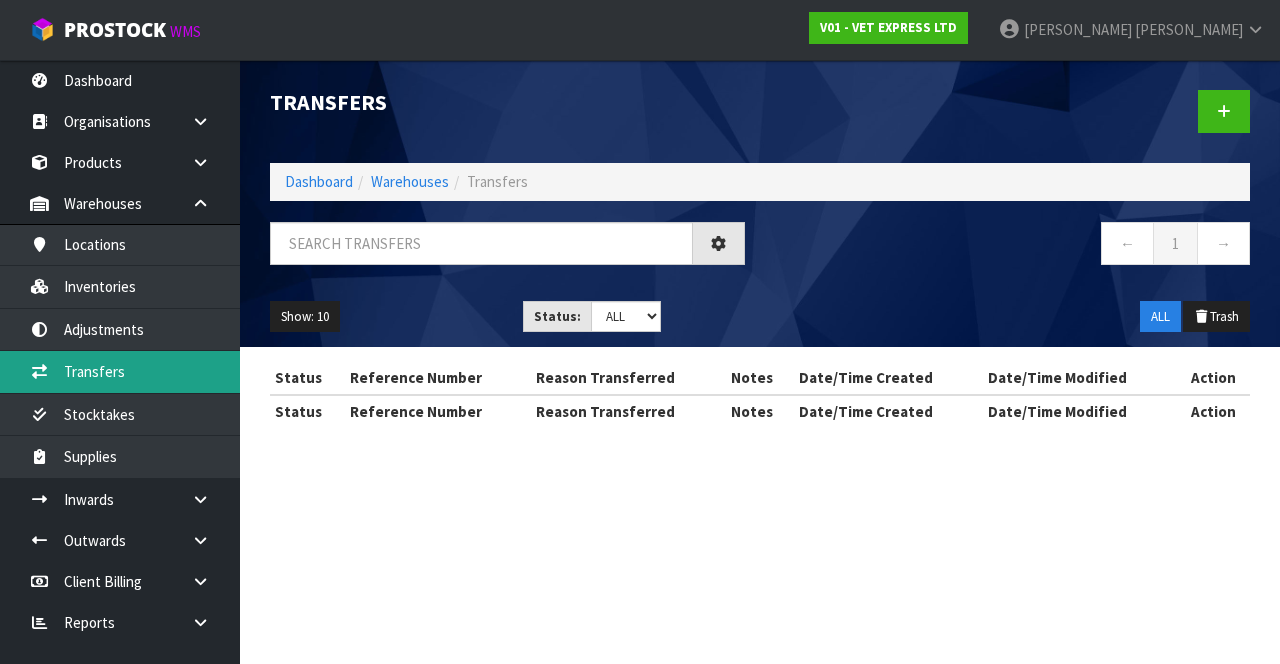scroll, scrollTop: 0, scrollLeft: 0, axis: both 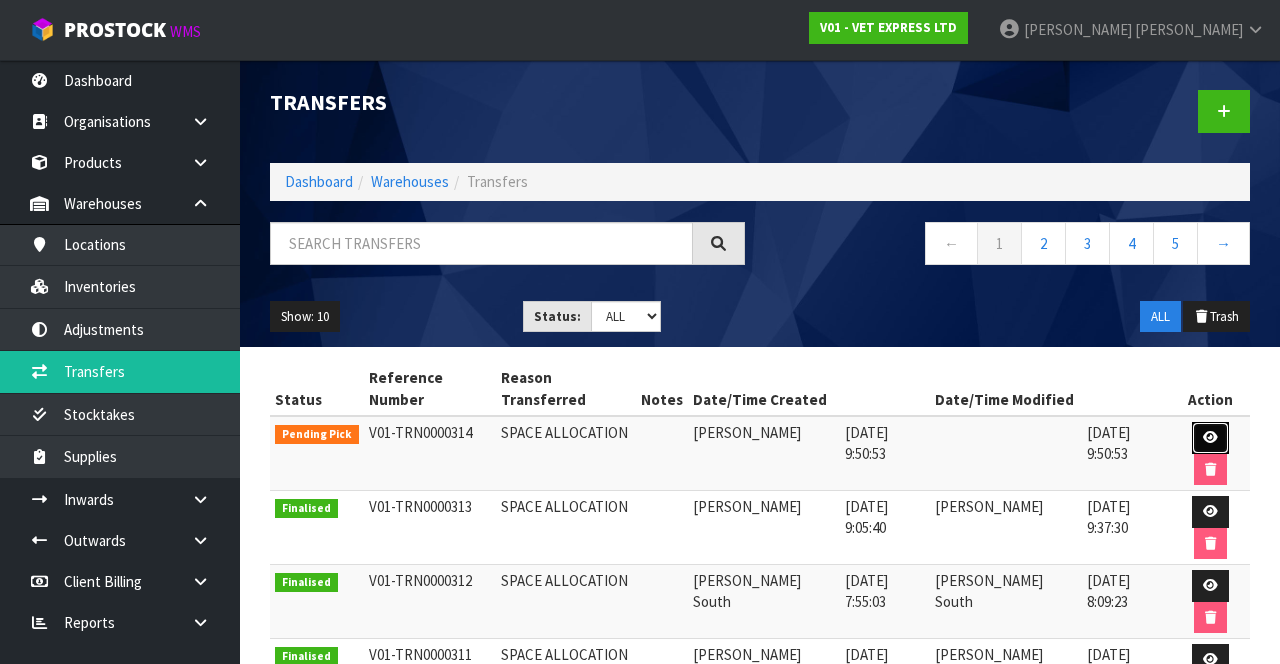 click at bounding box center [1210, 437] 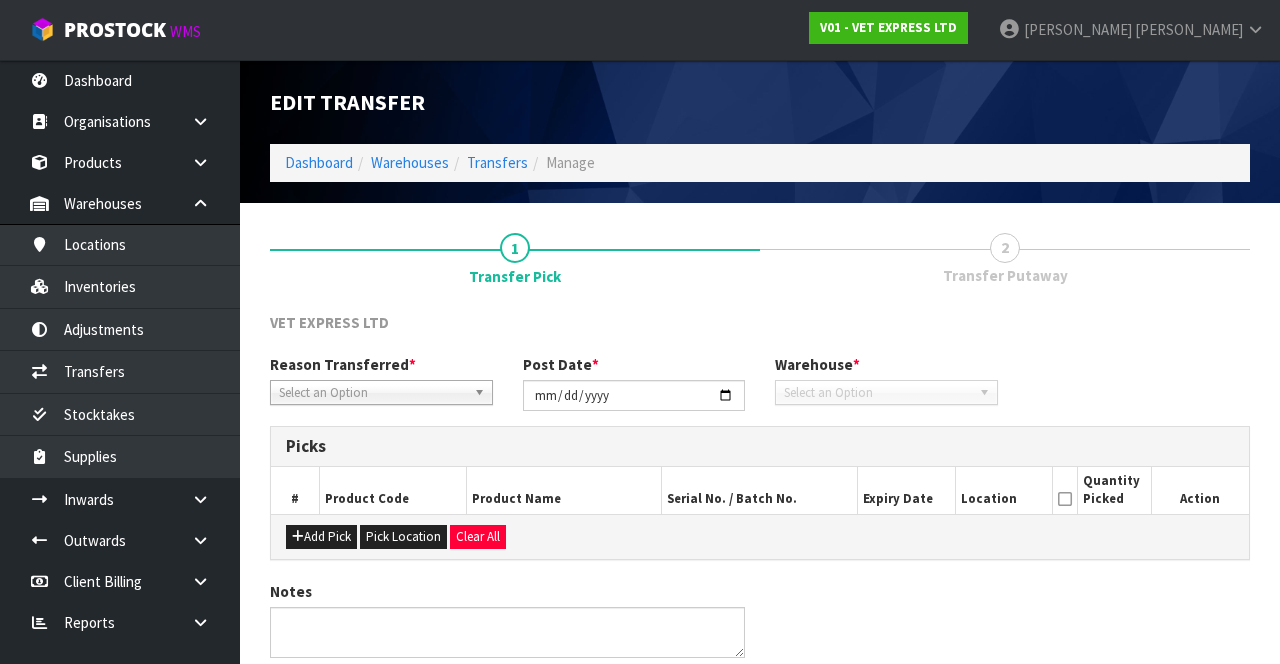 type on "[DATE]" 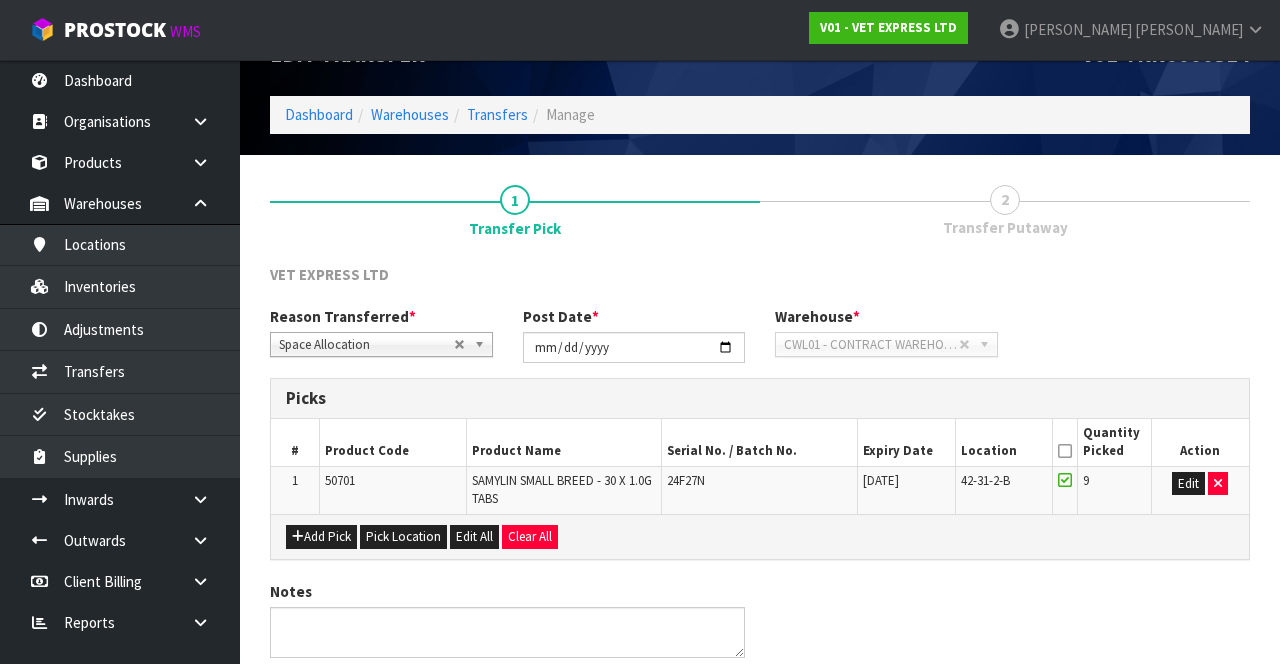 scroll, scrollTop: 54, scrollLeft: 0, axis: vertical 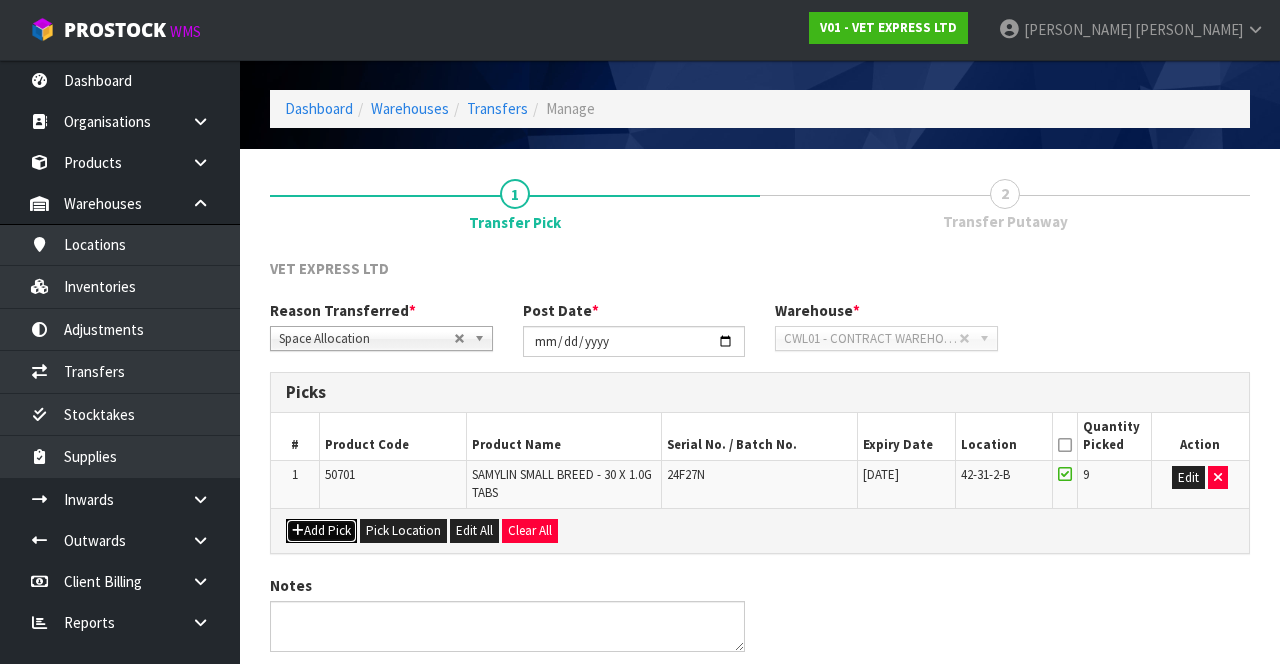click on "Add Pick" at bounding box center [321, 531] 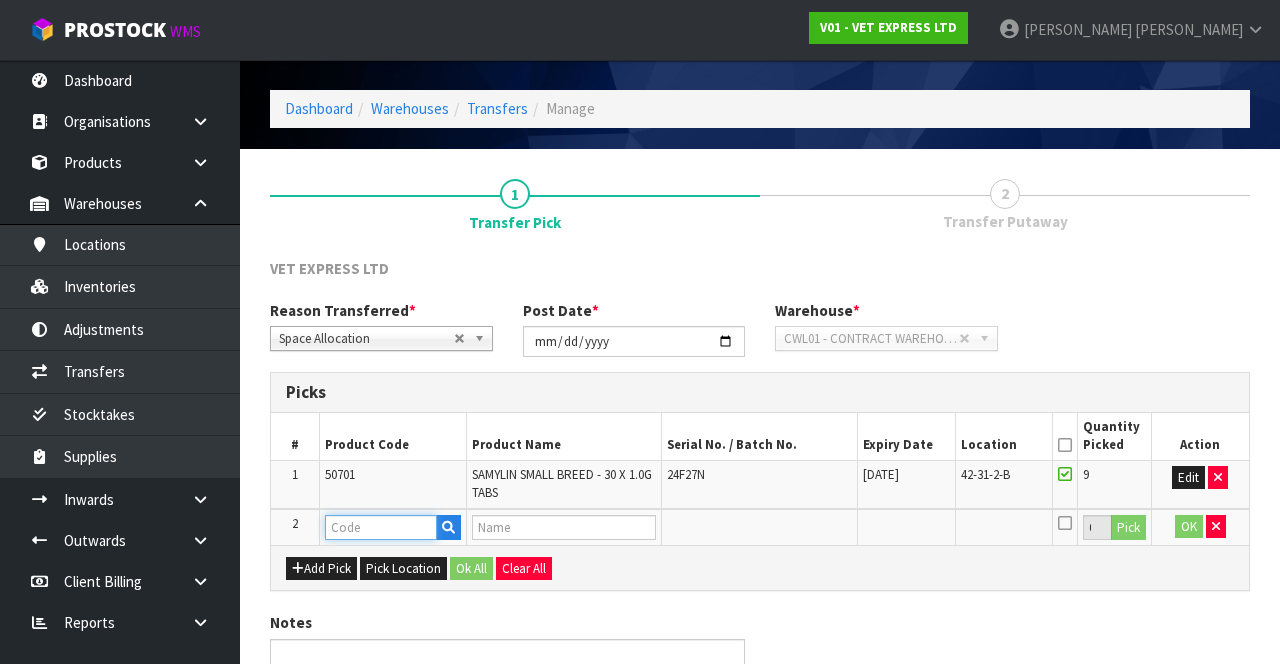 click at bounding box center (381, 527) 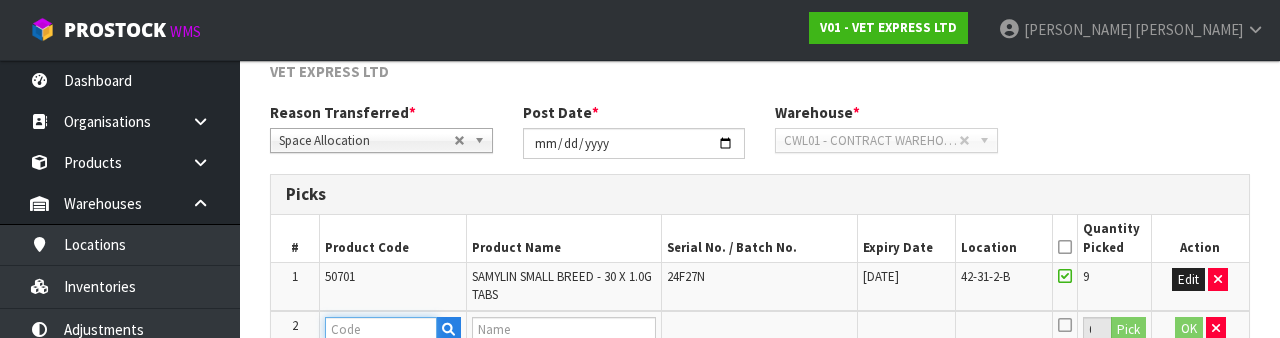 scroll, scrollTop: 399, scrollLeft: 0, axis: vertical 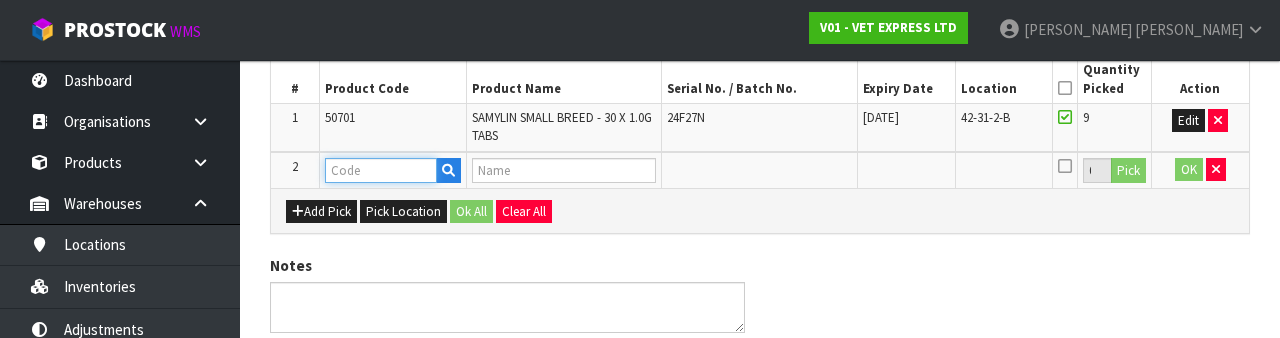 paste on "79946" 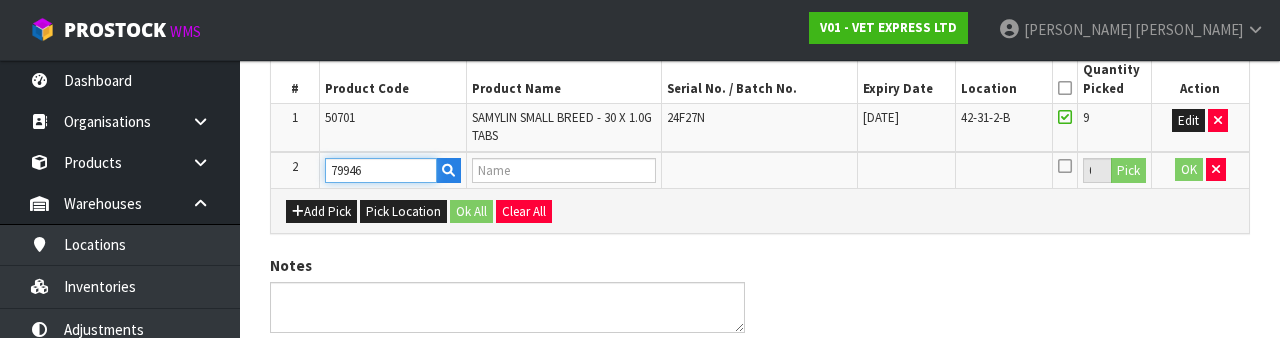 type on "PET REMEDY TRAVEL KIT (X6) OUTER" 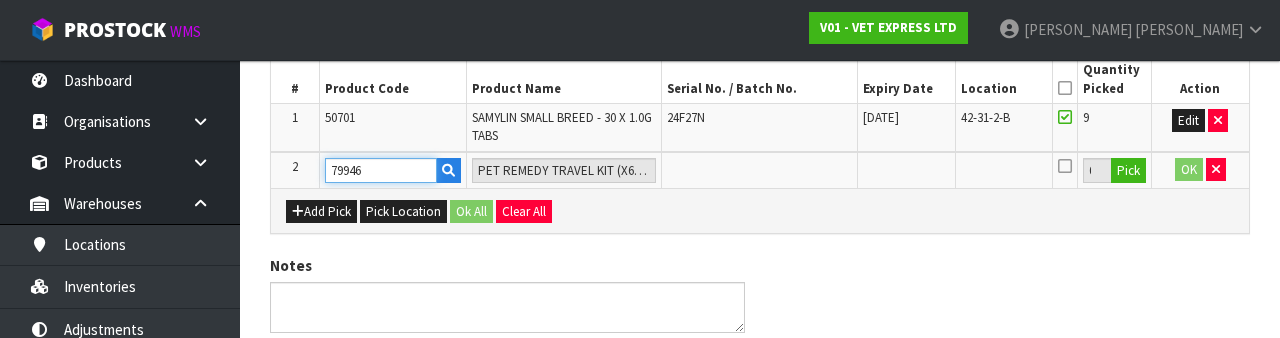 type on "79946" 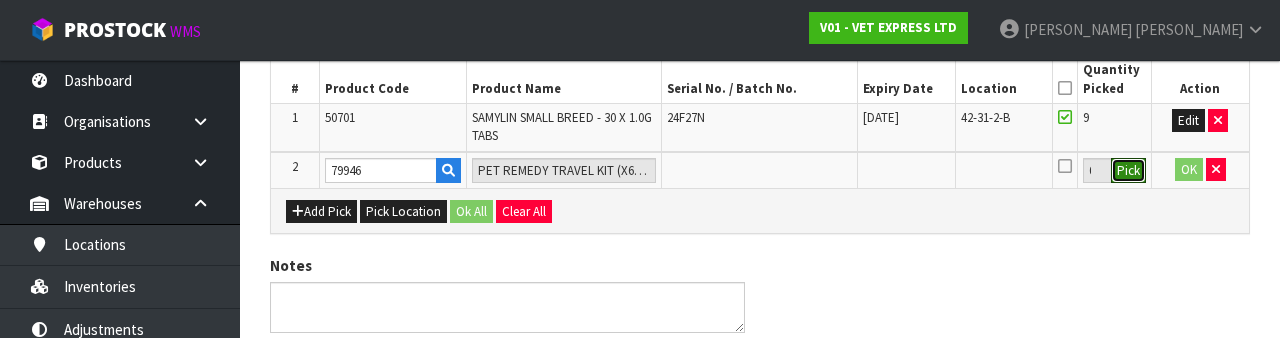 click on "Pick" at bounding box center (1128, 171) 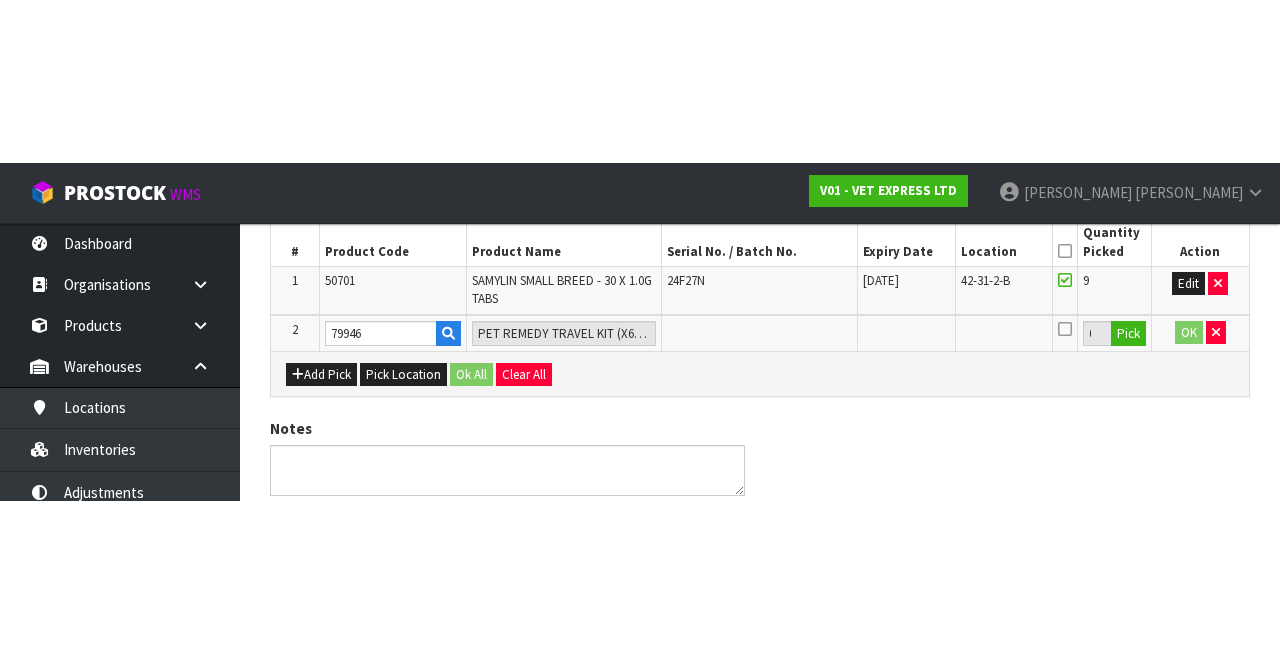 scroll, scrollTop: 163, scrollLeft: 0, axis: vertical 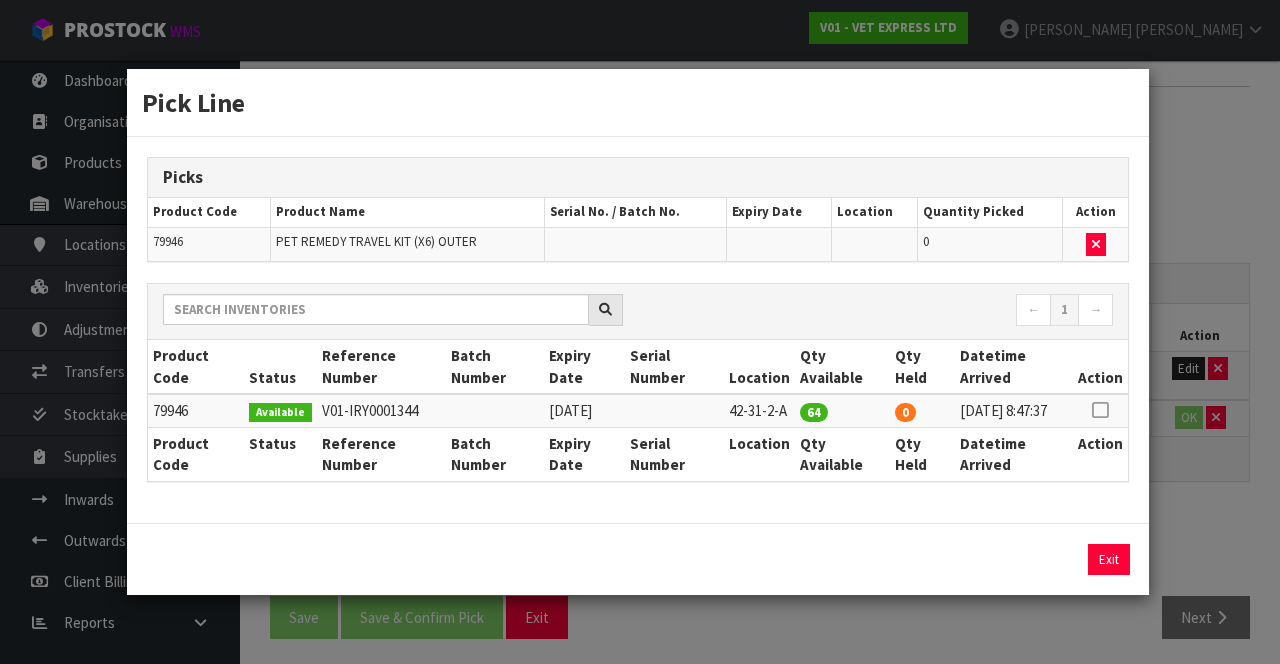 click at bounding box center [1100, 410] 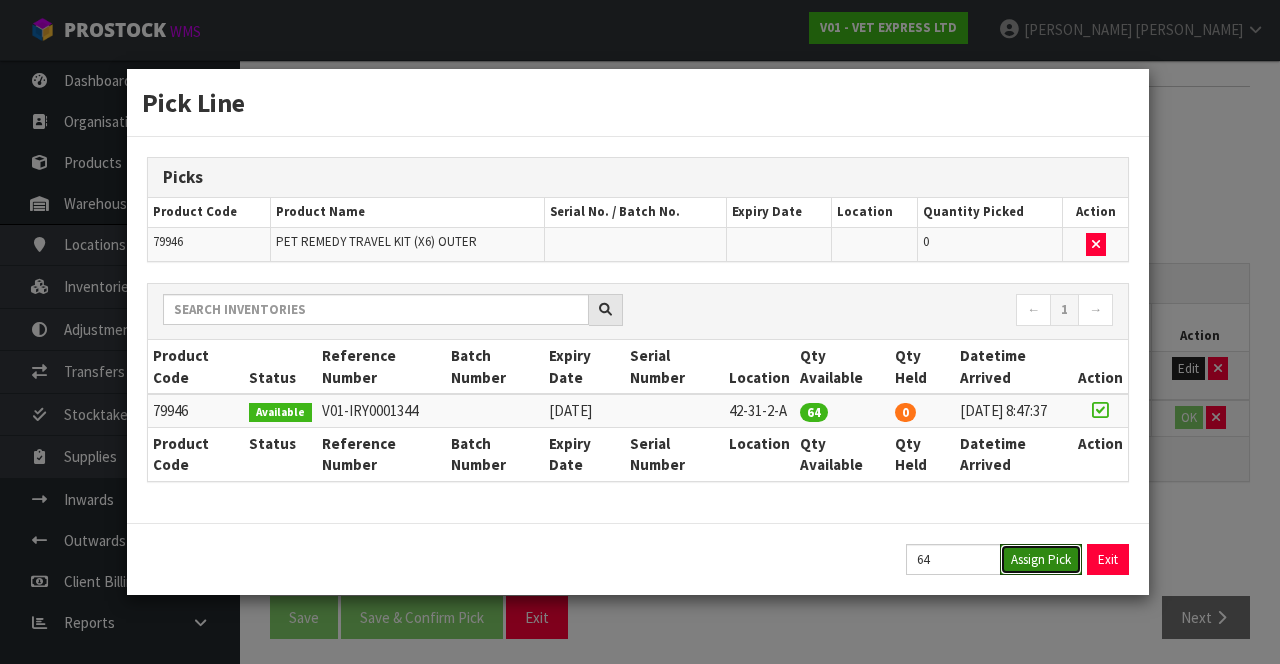 click on "Assign Pick" at bounding box center [1041, 559] 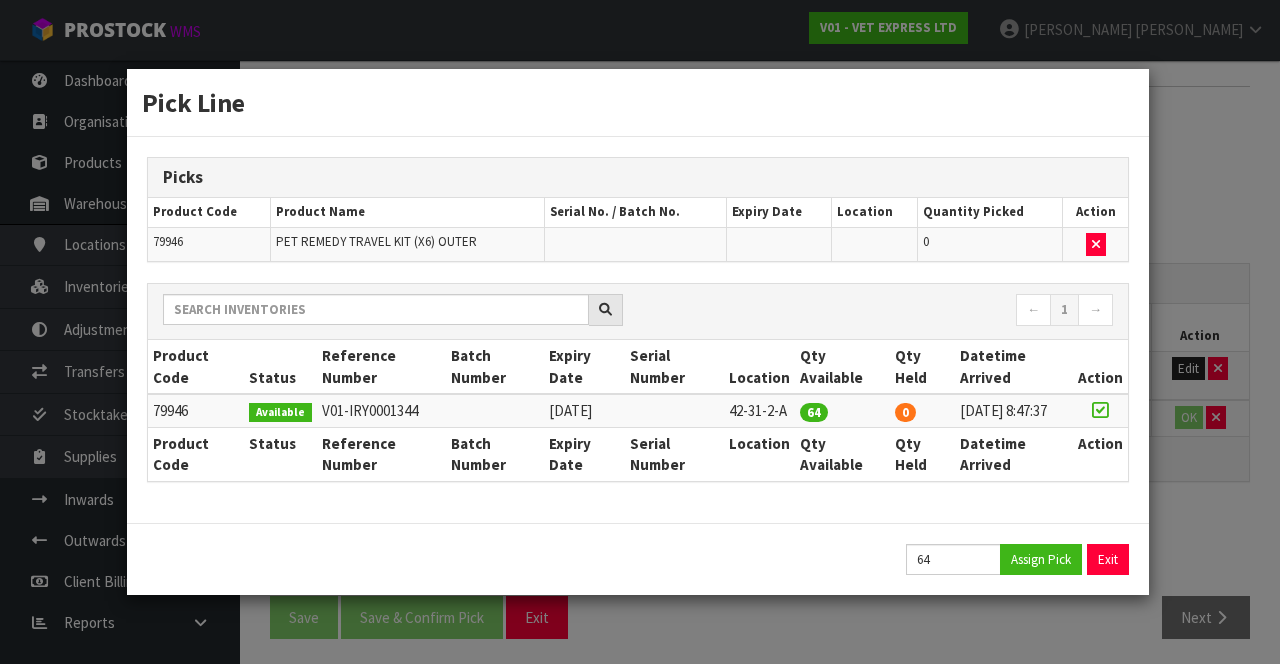 type on "64" 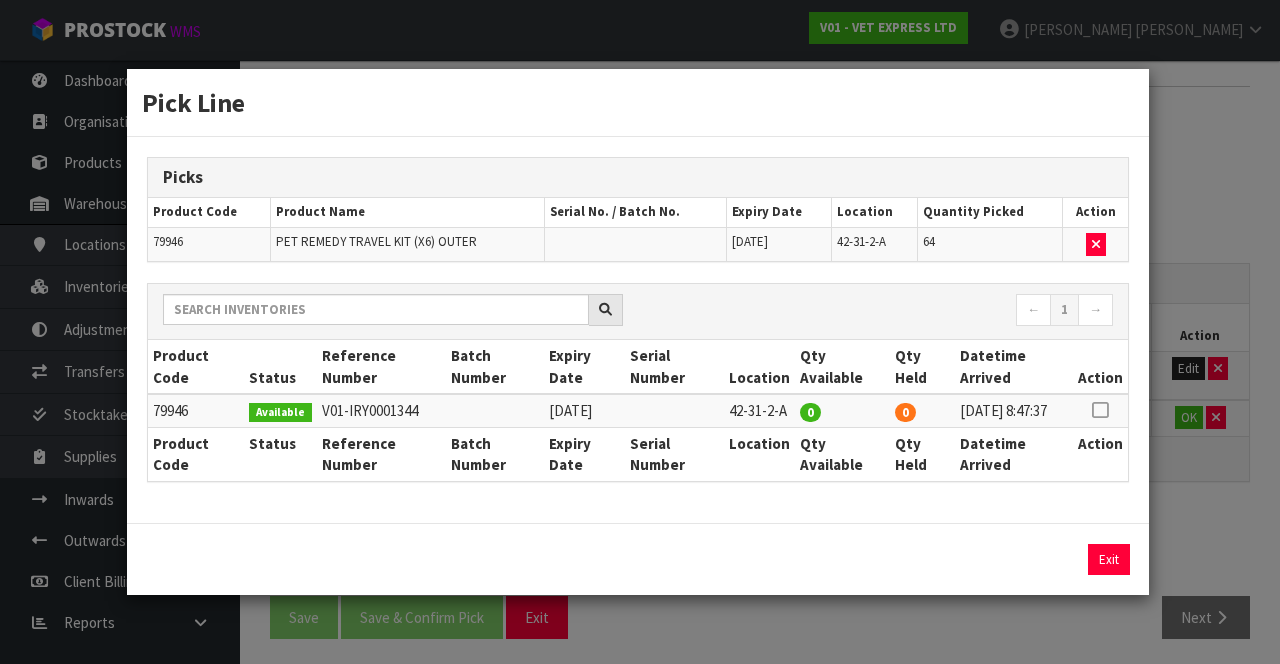 click on "Pick Line
Picks
Product Code
Product Name
Serial No. / Batch No.
Expiry Date
Location
Quantity Picked
Action
79946
PET REMEDY TRAVEL KIT (X6) OUTER
[DATE]
42-31-2-A
64
←
1
→
Product Code
Status
Reference Number
Batch Number
Expiry Date
Serial Number
Location
Qty Available
Qty Held
Datetime Arrived
Action
0 0" at bounding box center (640, 332) 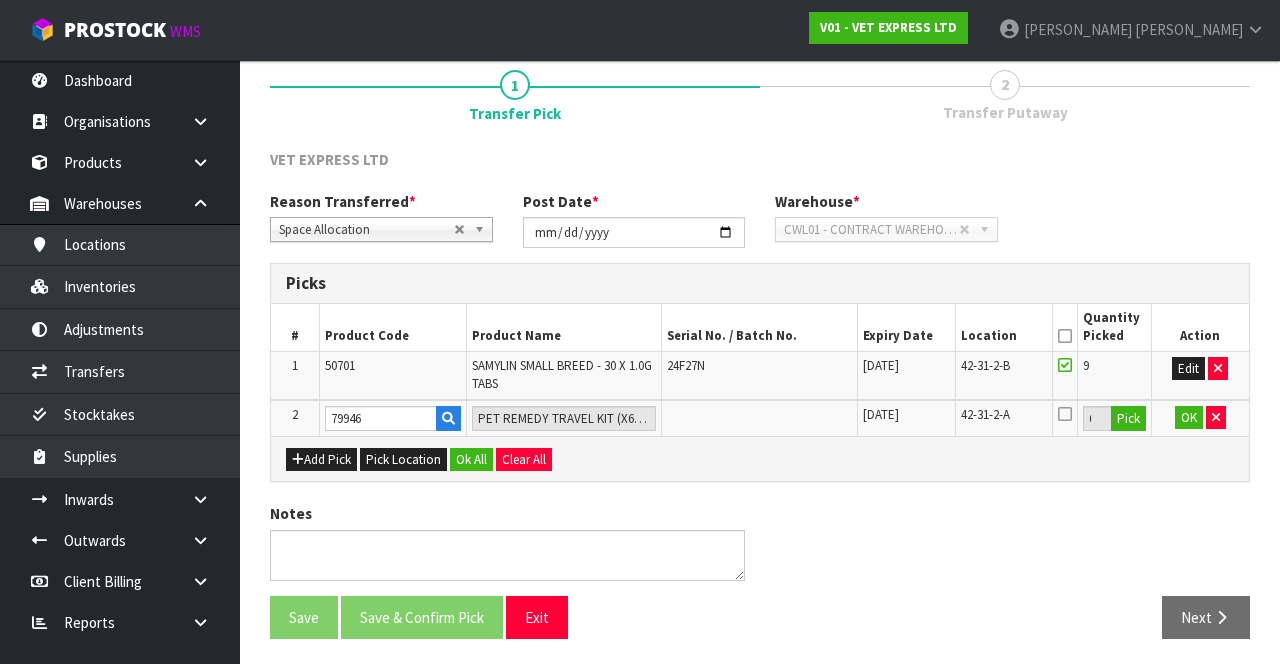 click at bounding box center [1065, 414] 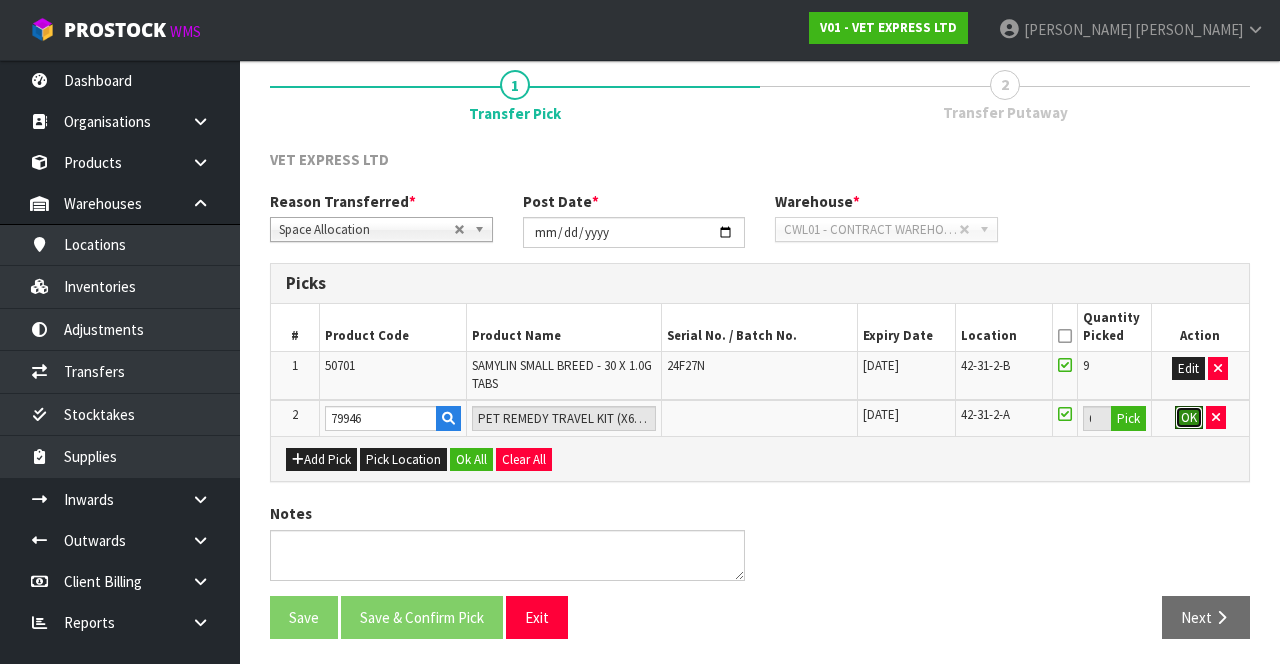 click on "OK" at bounding box center [1189, 418] 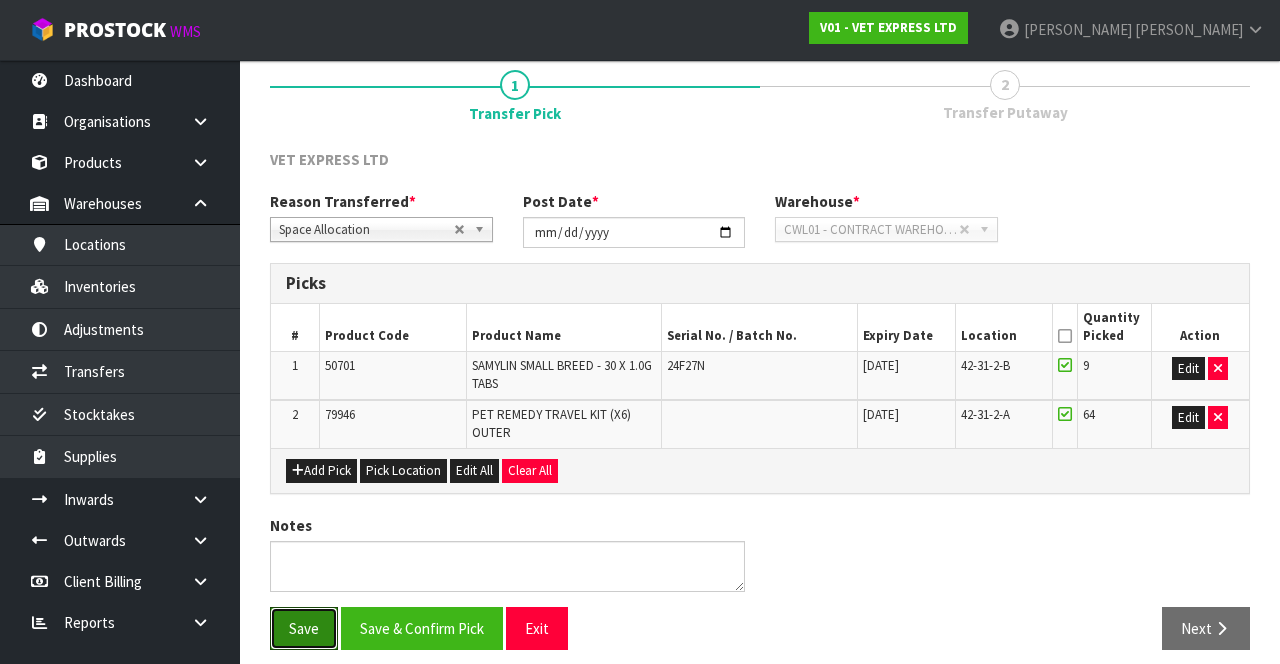 click on "Save" at bounding box center [304, 628] 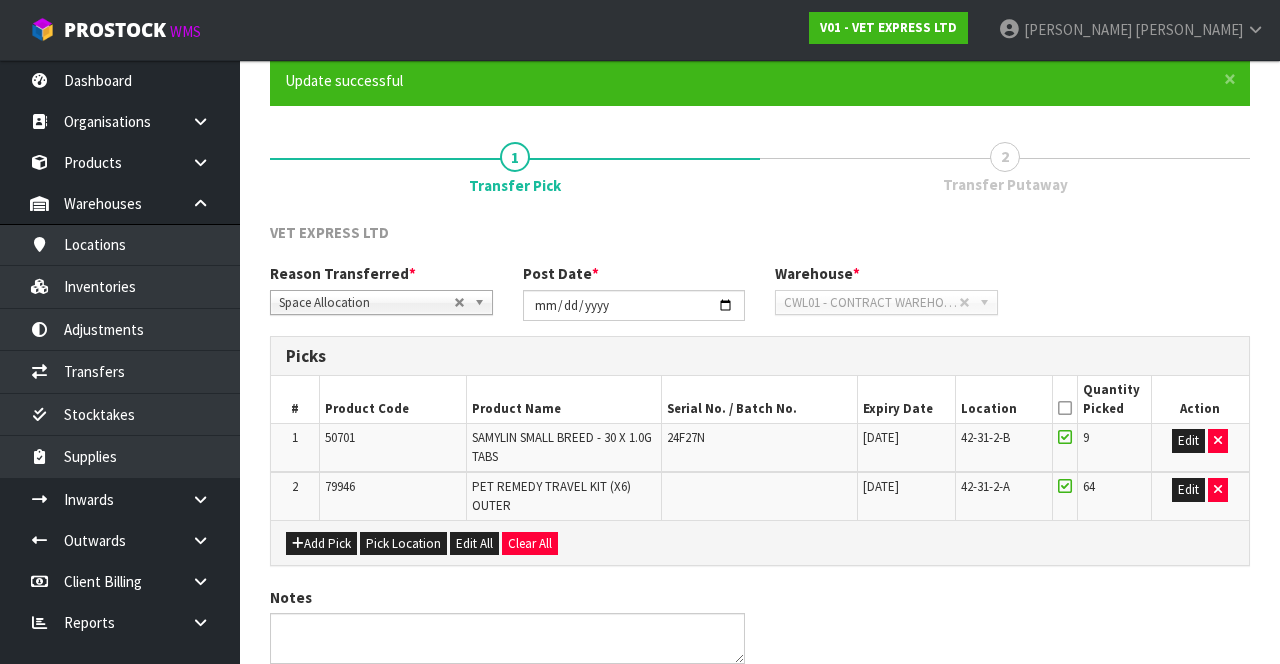 scroll, scrollTop: 0, scrollLeft: 0, axis: both 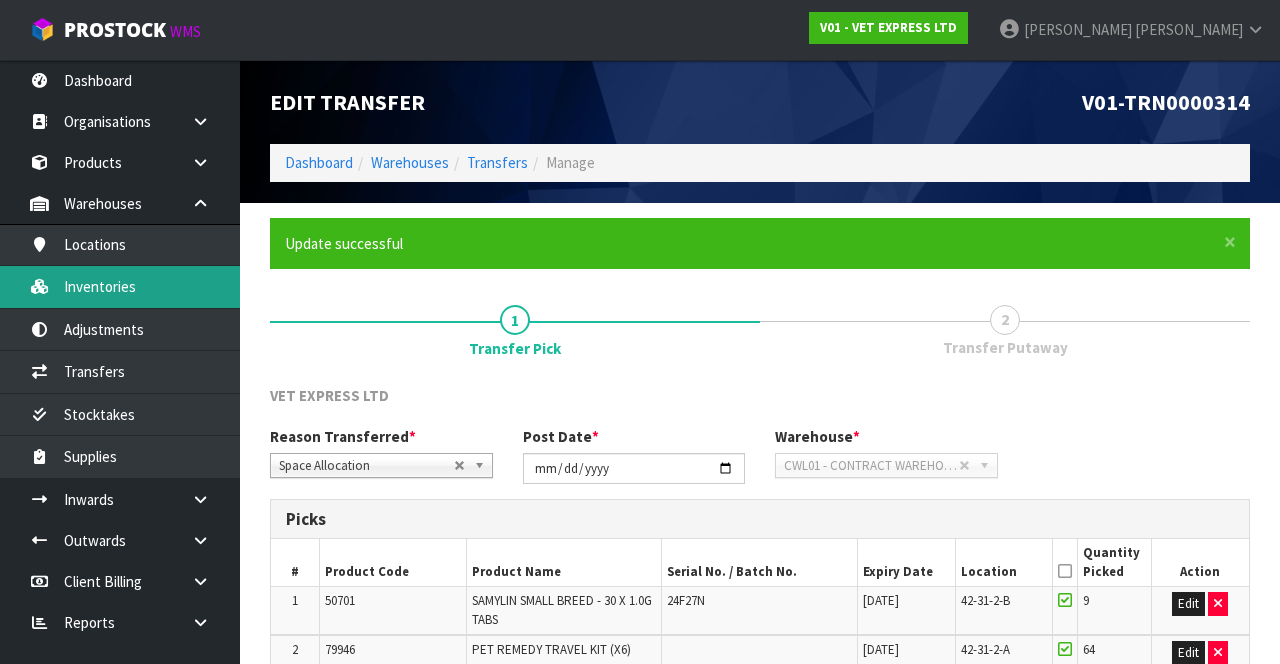 click on "Inventories" at bounding box center [120, 286] 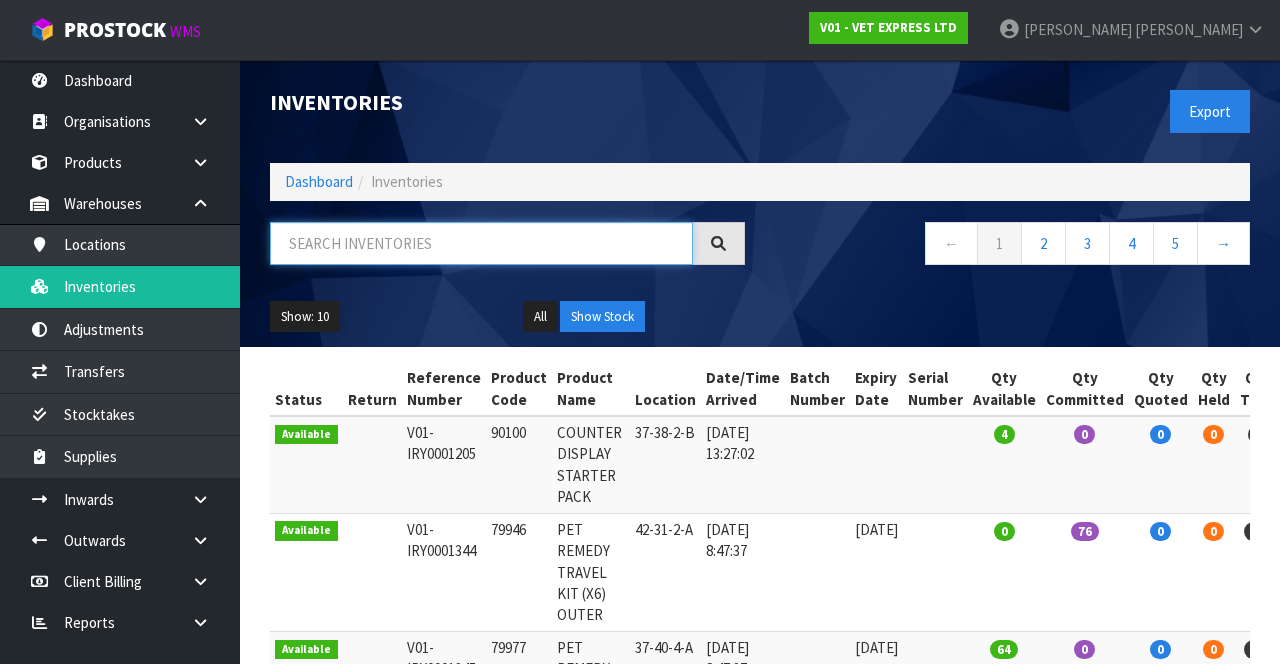 click at bounding box center [481, 243] 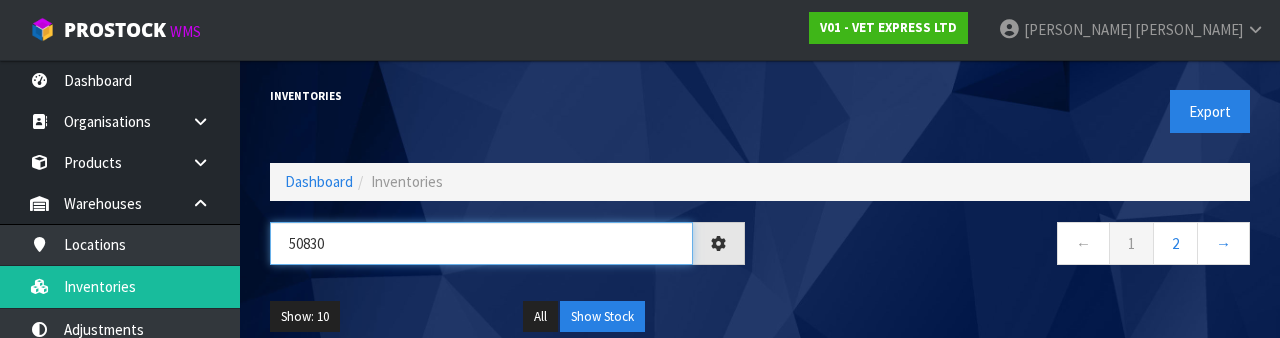 type on "50830" 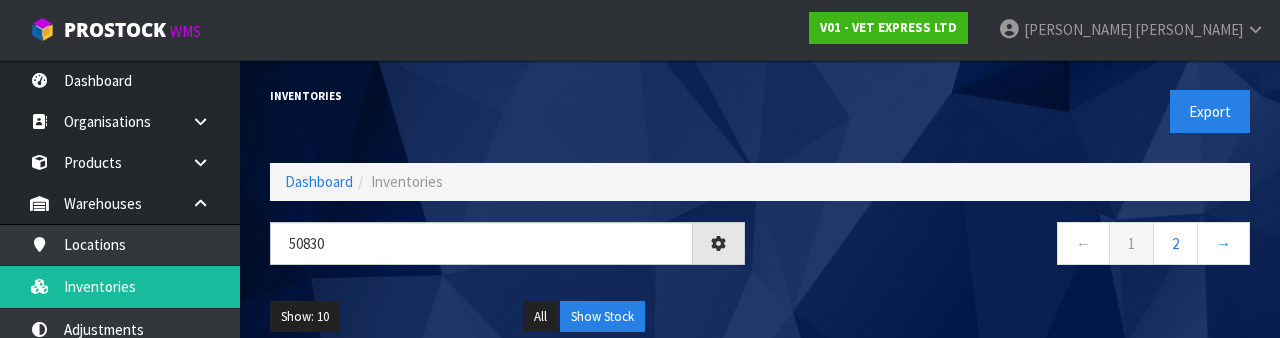 click on "←
1 2
→" at bounding box center [1012, 246] 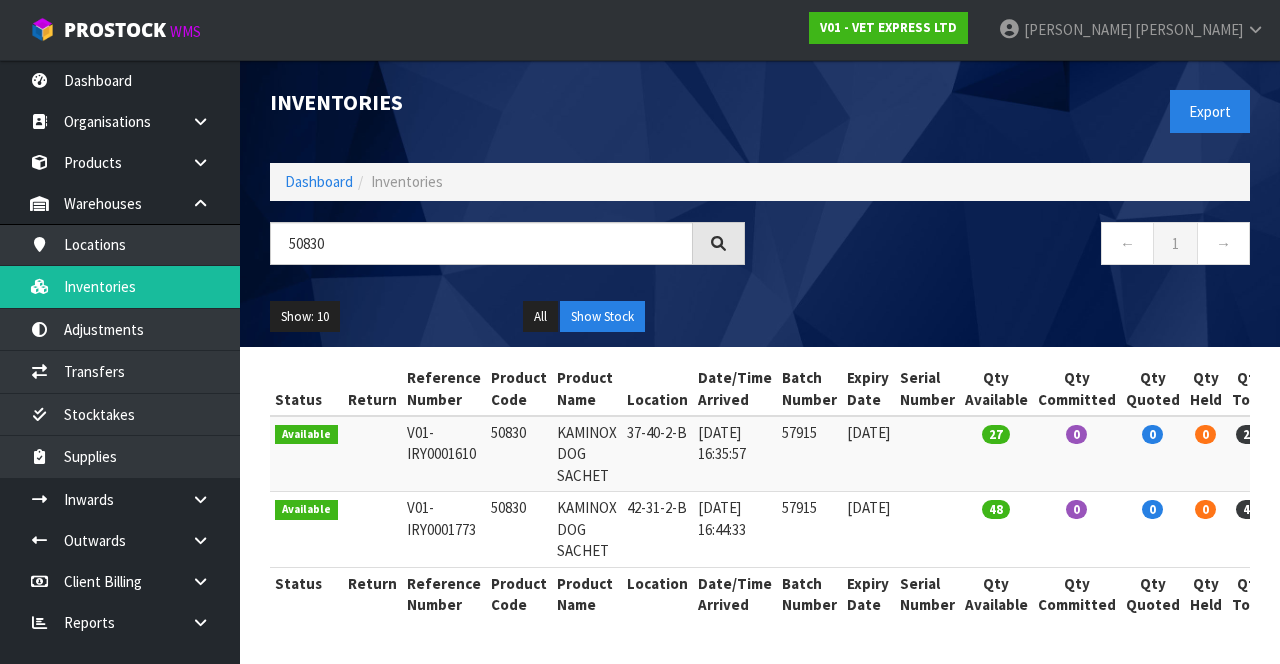 scroll, scrollTop: 0, scrollLeft: 64, axis: horizontal 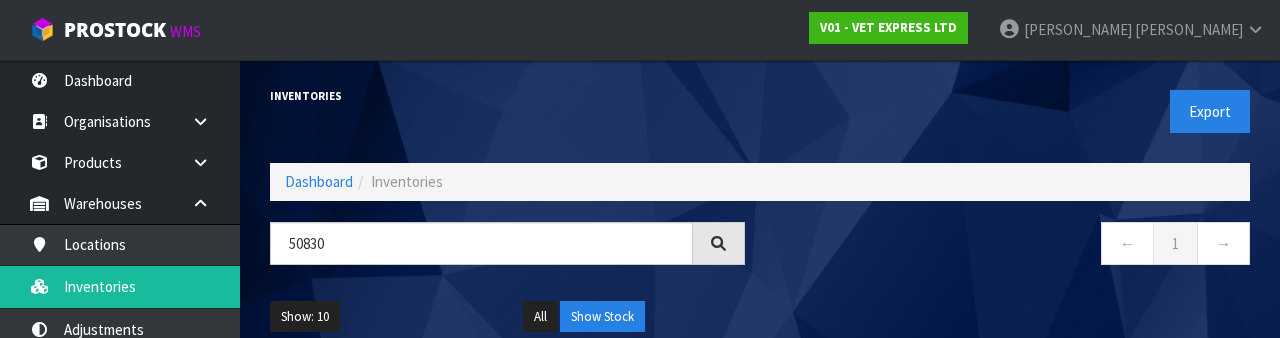 click on "Inventories" at bounding box center [507, 96] 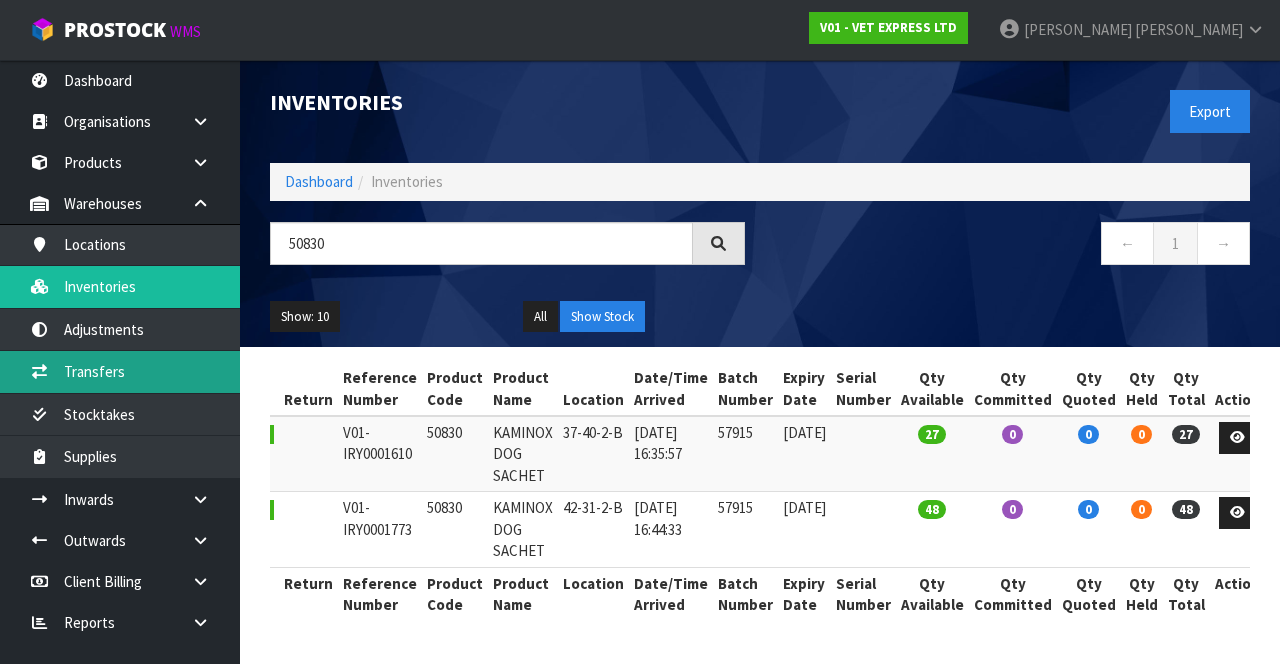 click on "Transfers" at bounding box center (120, 371) 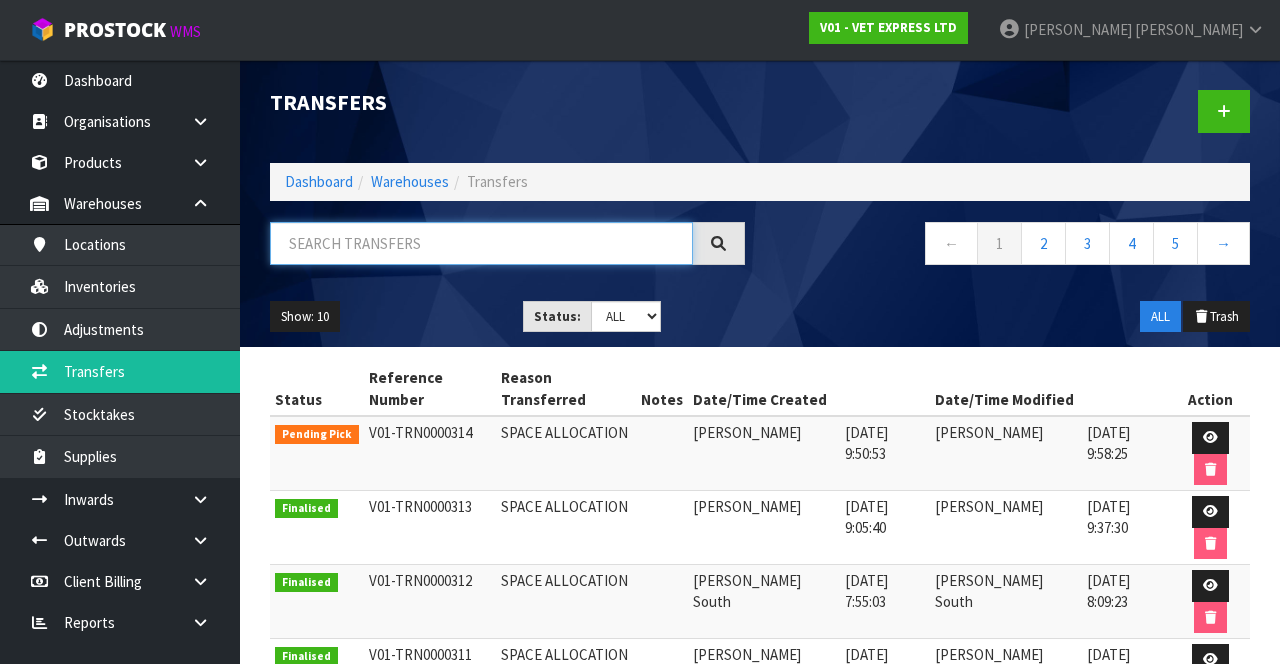 paste on "50830" 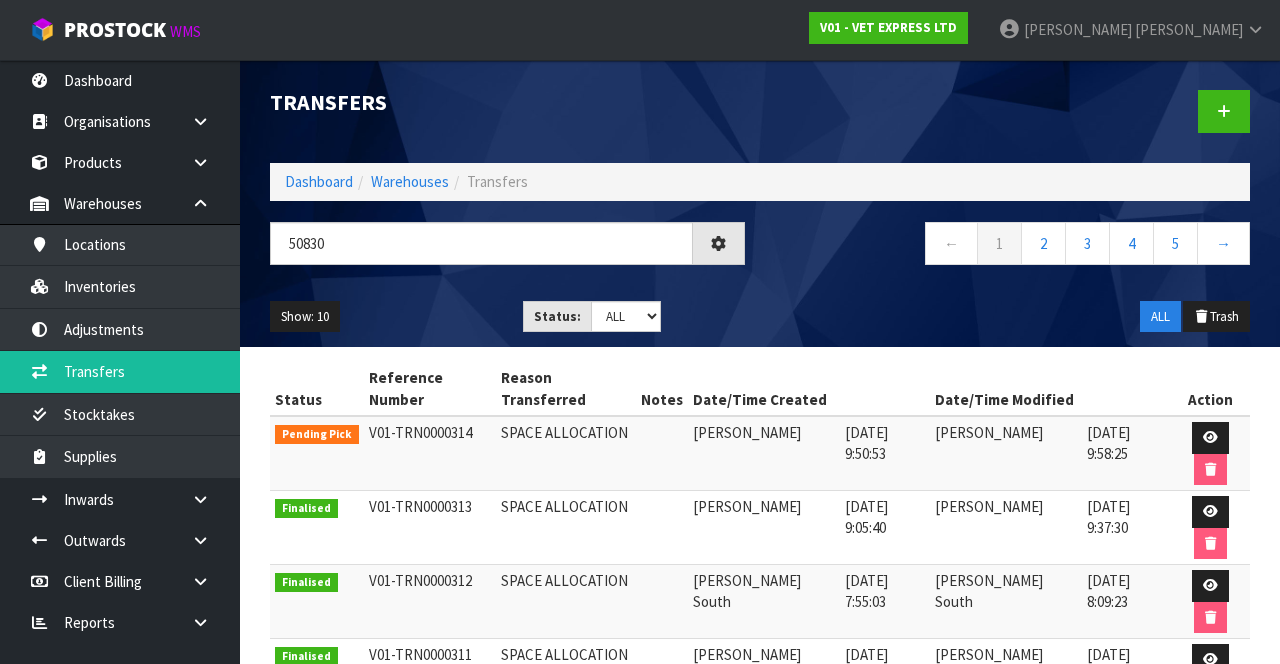 click on "←
1 2 3 4 5
→" at bounding box center (1012, 254) 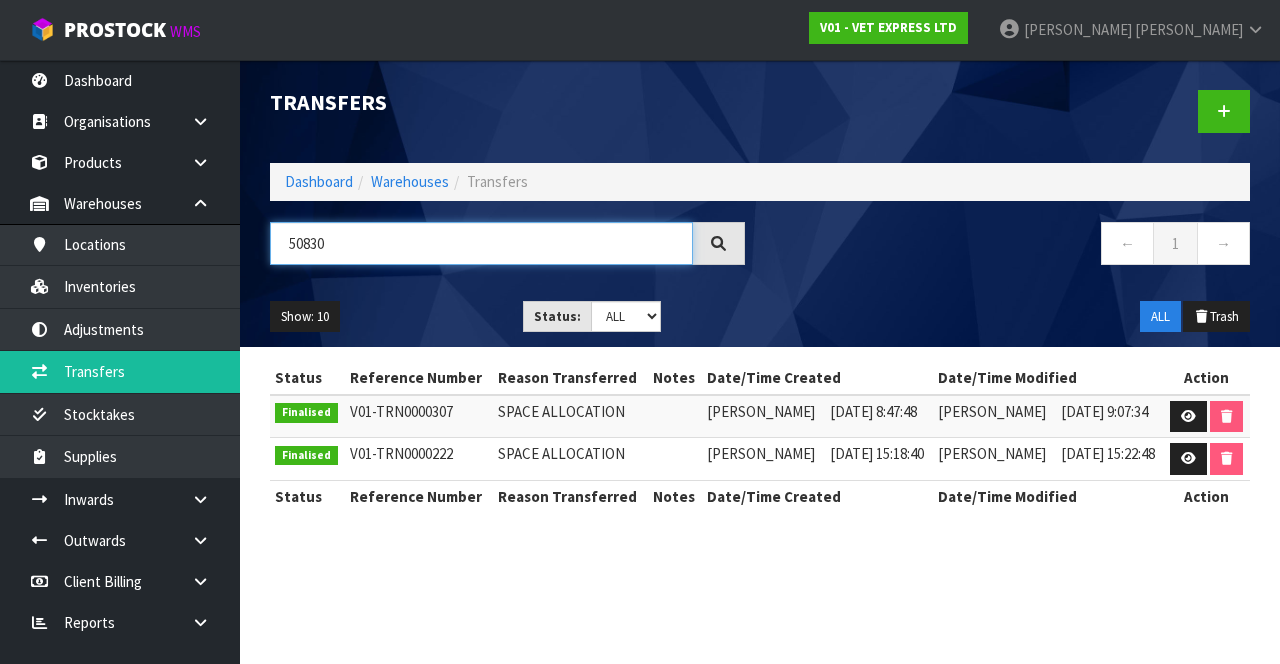 click on "50830" at bounding box center [481, 243] 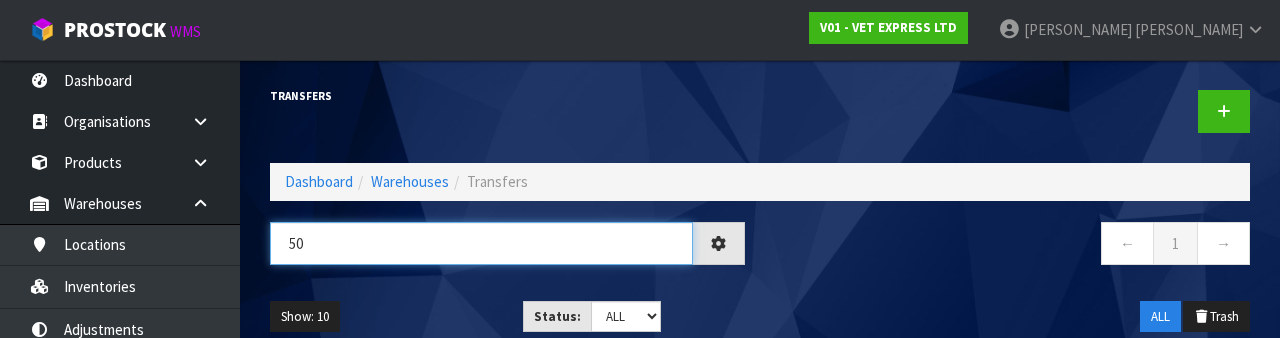 type on "5" 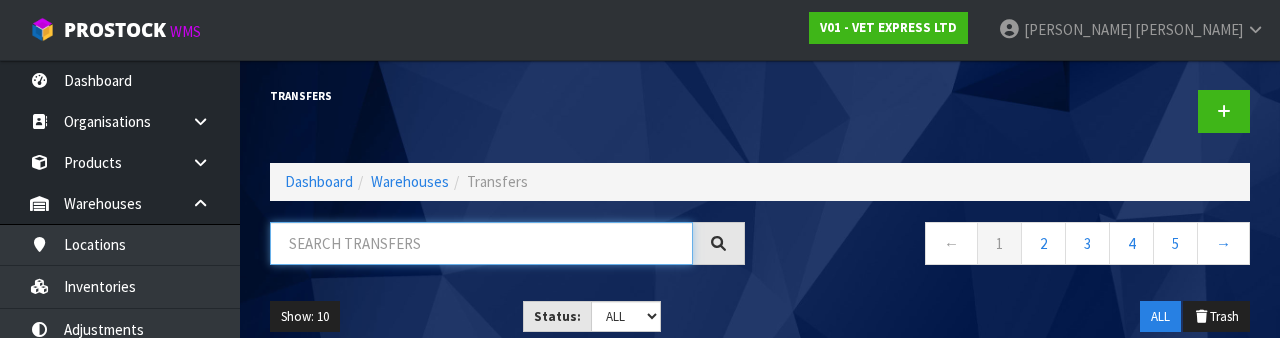 type 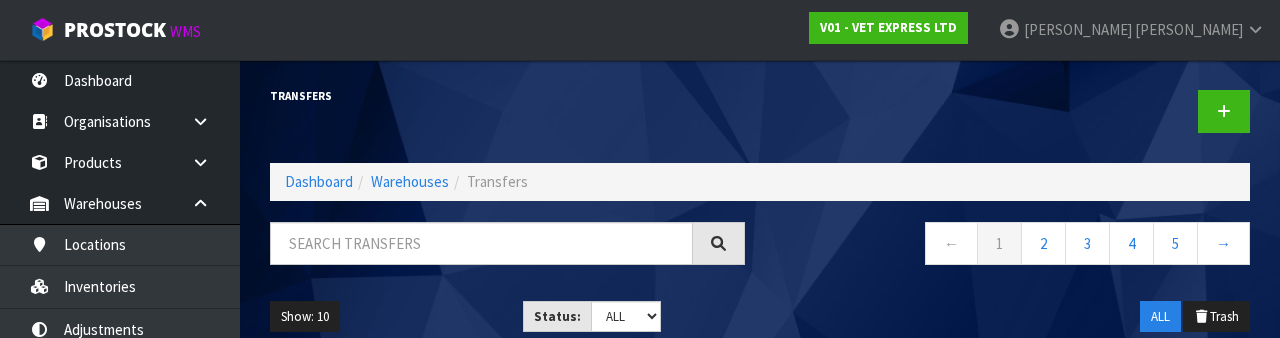 click on "←
1 2 3 4 5
→" at bounding box center (1012, 254) 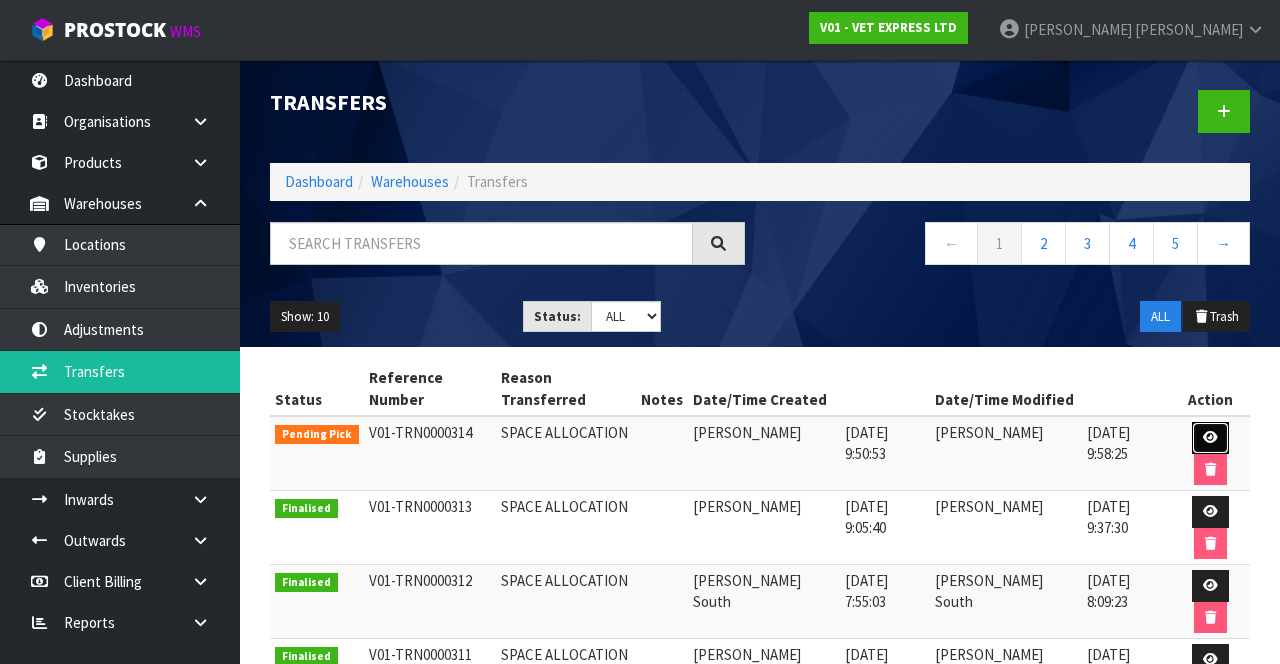 click at bounding box center [1210, 438] 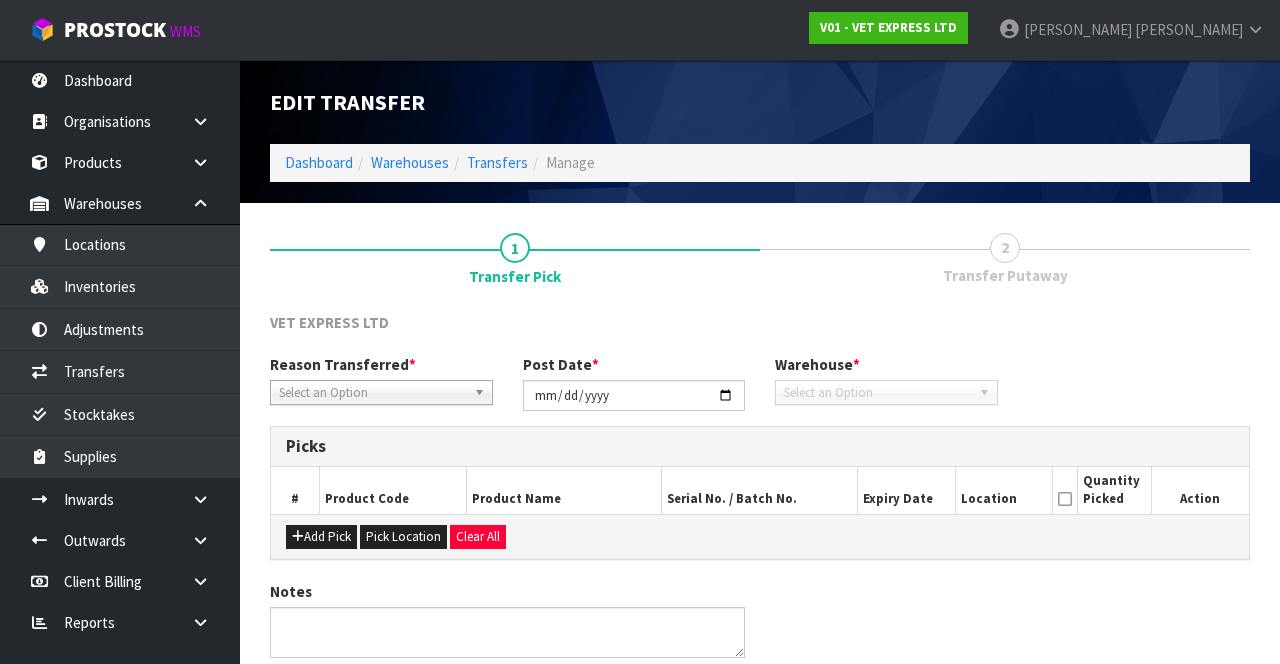 type on "[DATE]" 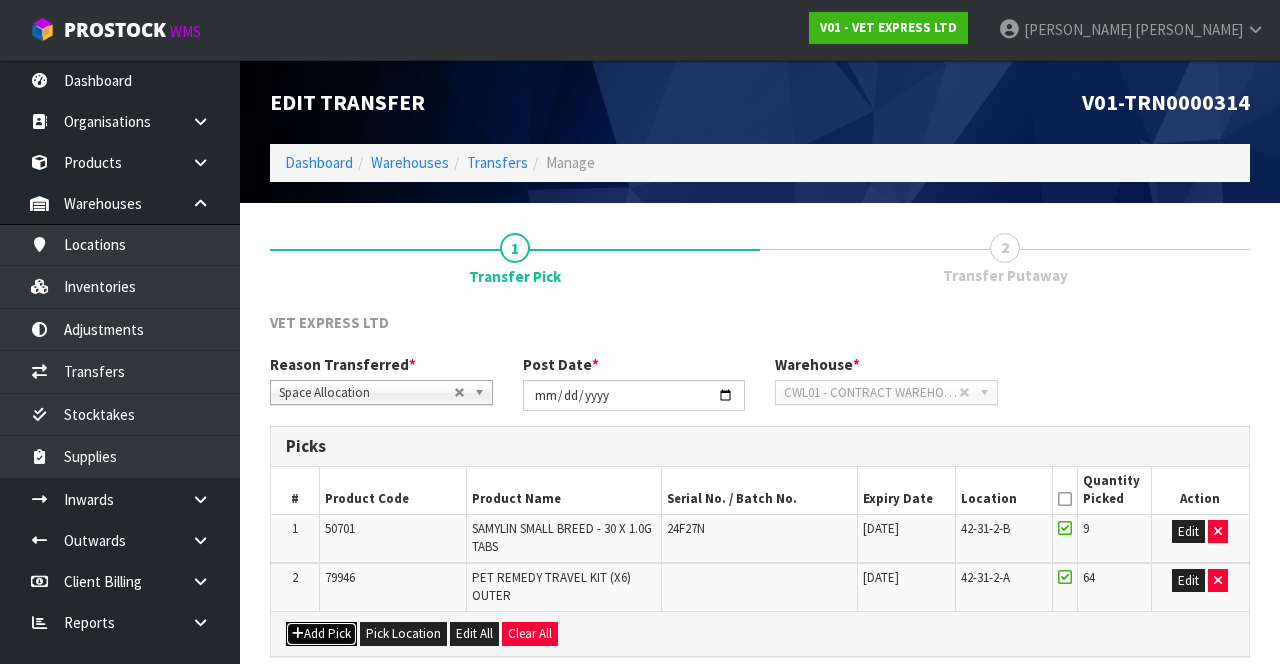 click on "Add Pick" at bounding box center [321, 634] 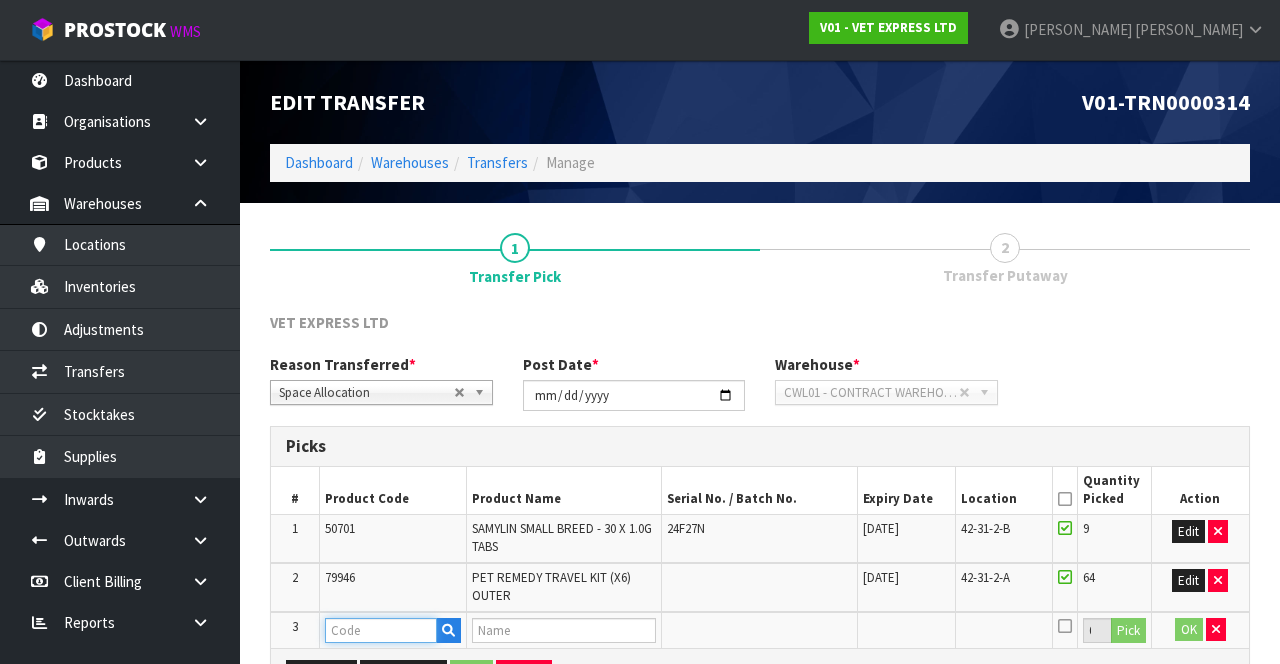 paste on "50830" 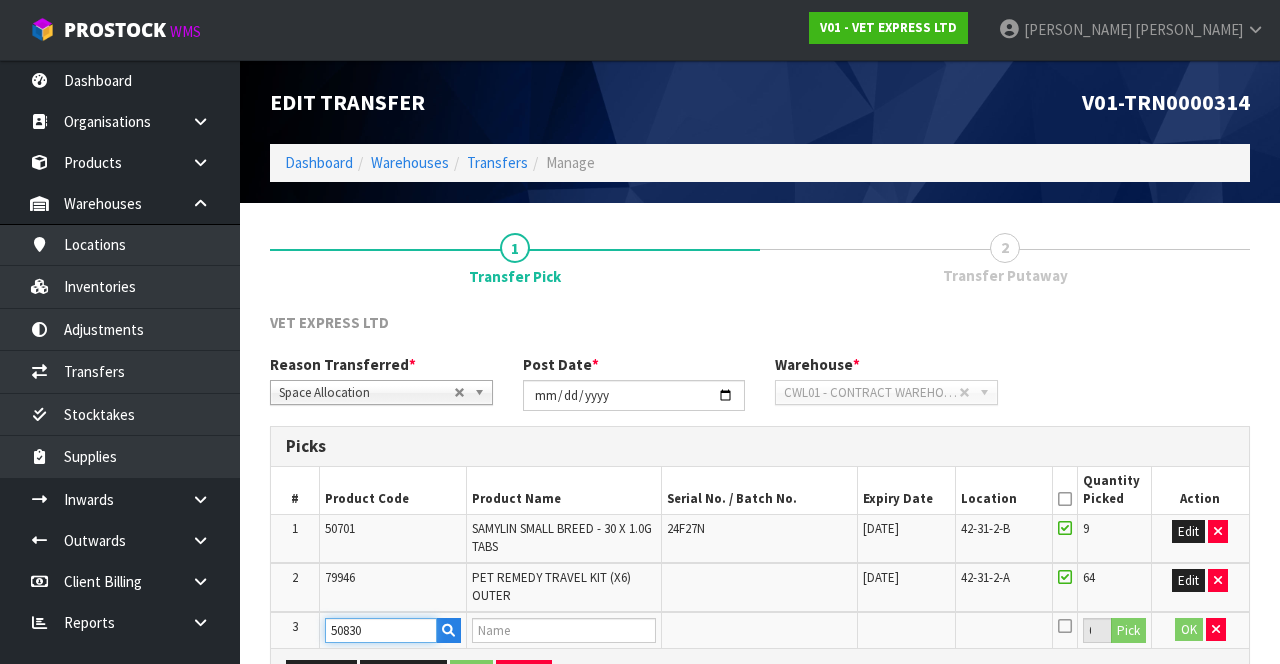 type on "KAMINOX DOG SACHET" 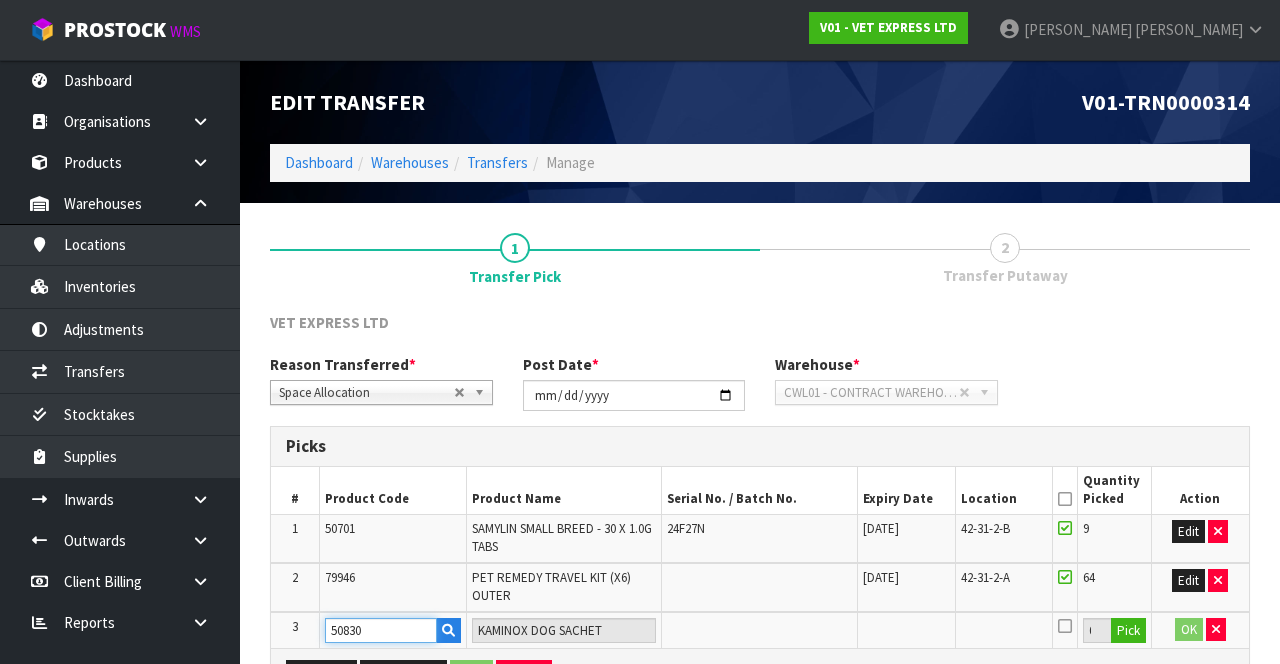 type on "50830" 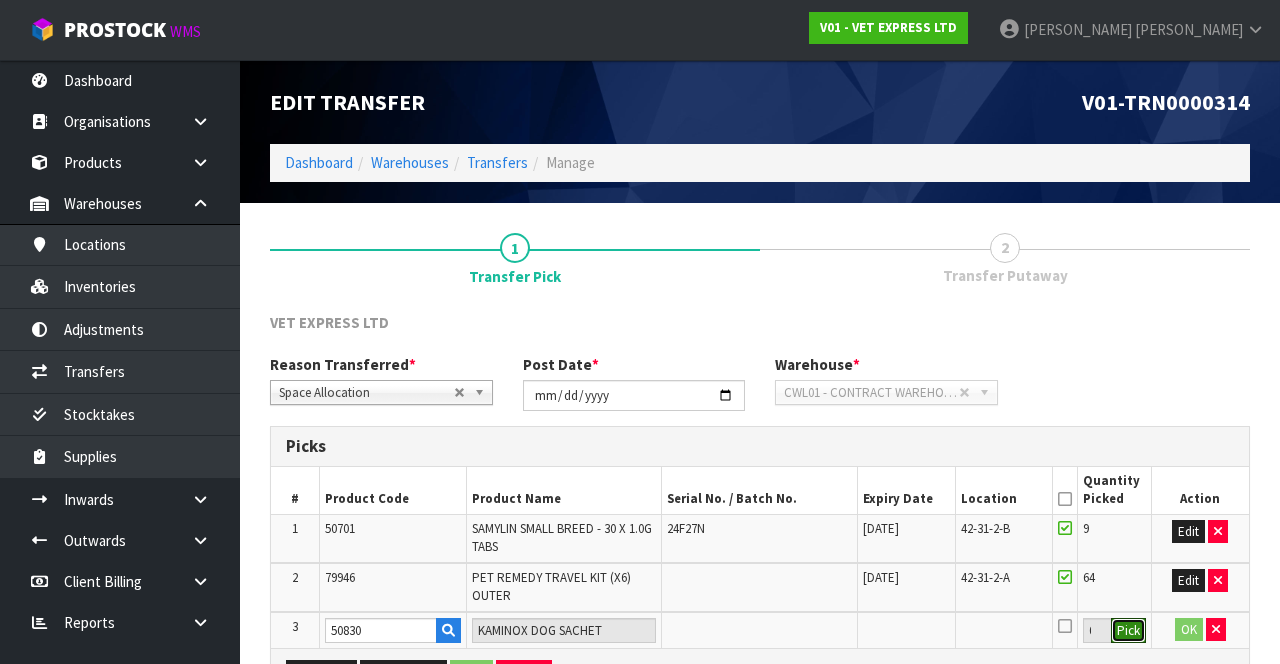 click on "Pick" at bounding box center [1128, 631] 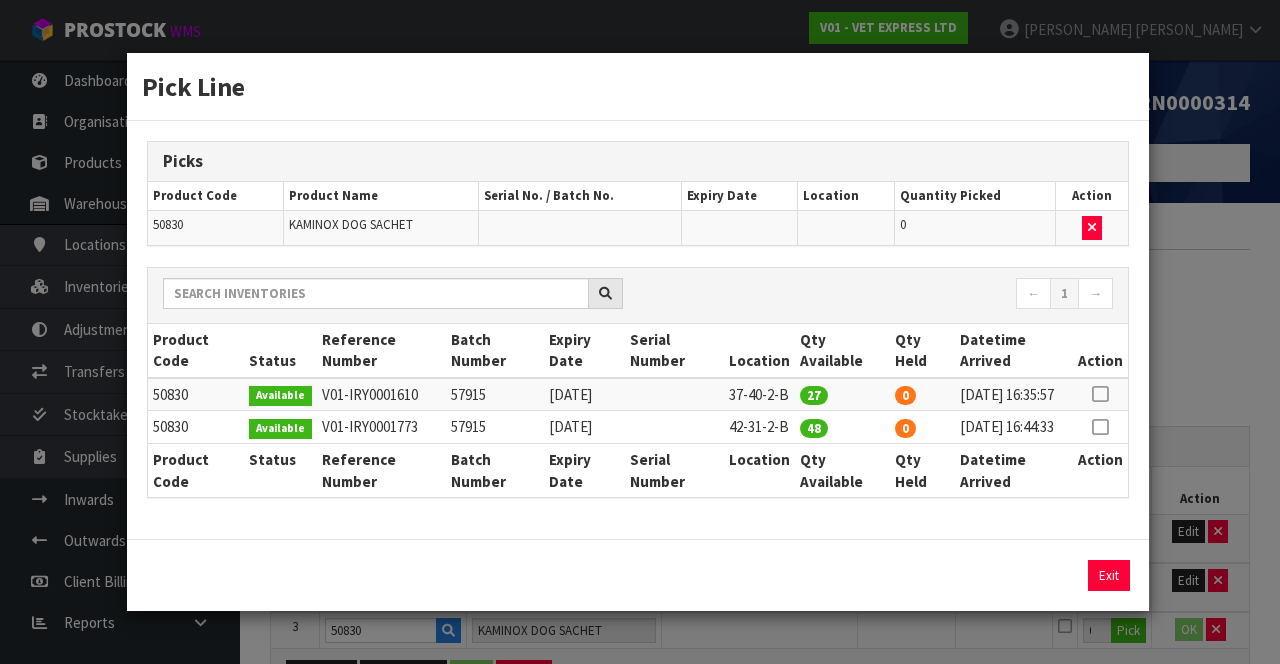 click at bounding box center [1100, 427] 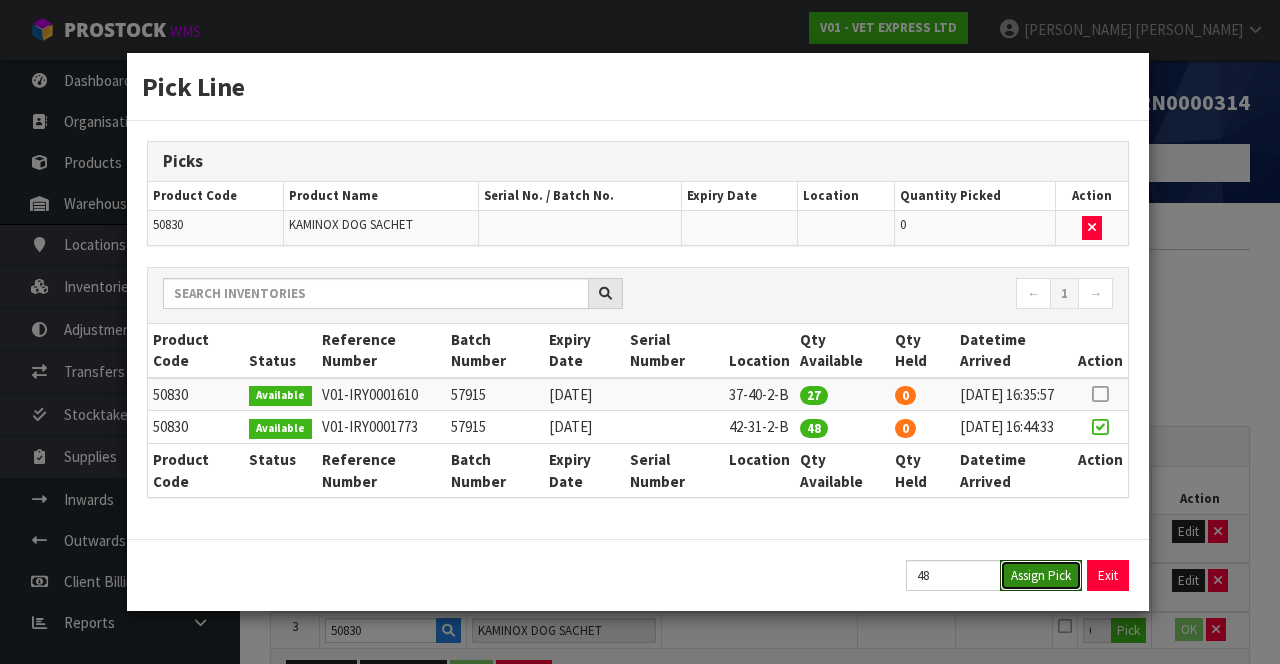 click on "Assign Pick" at bounding box center (1041, 575) 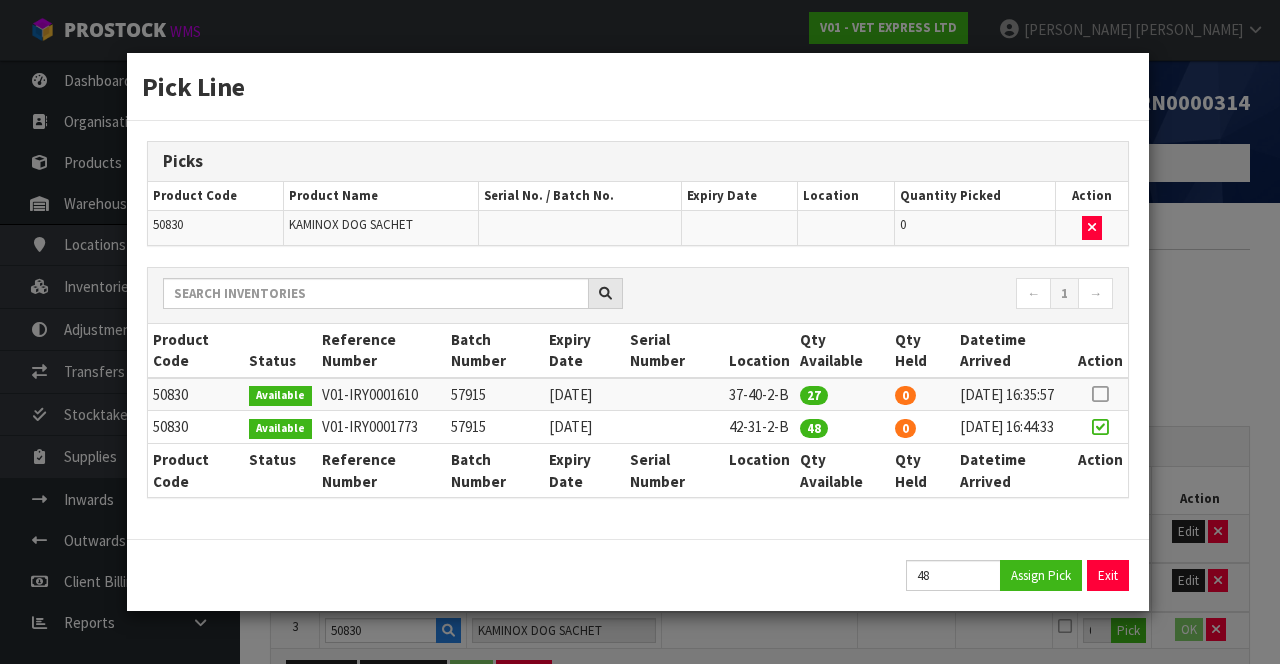 type on "48" 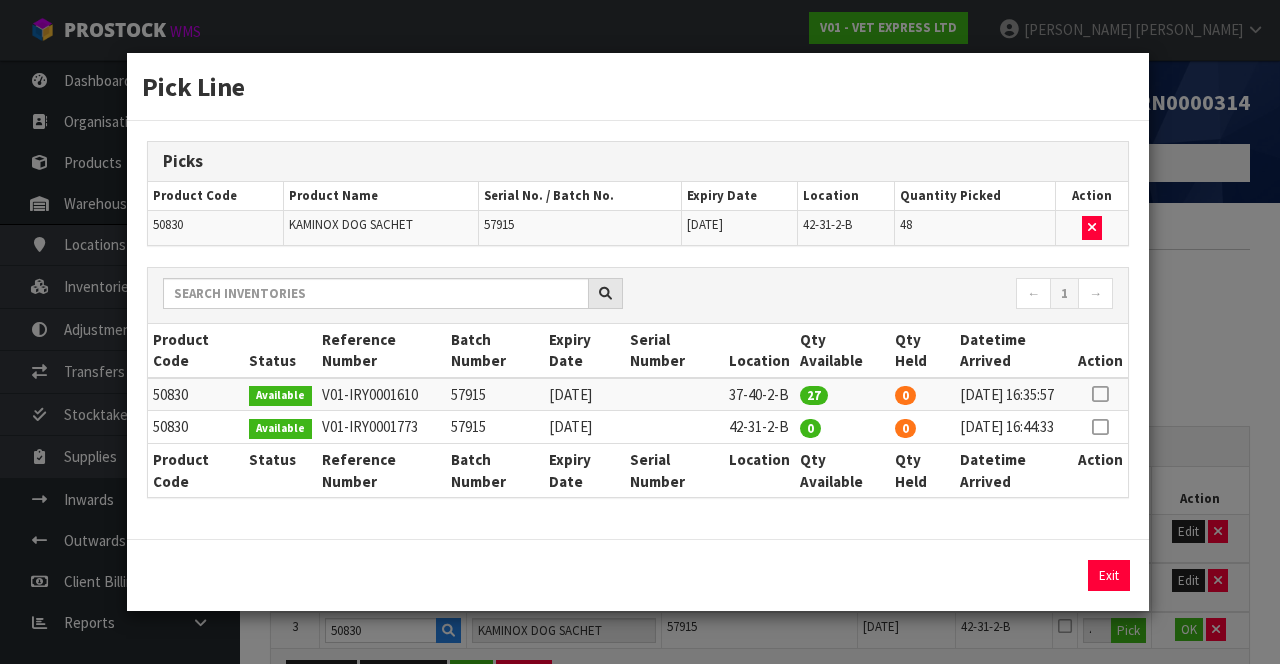 click on "Pick Line
Picks
Product Code
Product Name
Serial No. / Batch No.
Expiry Date
Location
Quantity Picked
Action
50830
KAMINOX DOG SACHET
57915
[DATE]
42-31-2-B
48
←
1
→
Product Code
Status
Reference Number
Batch Number
Expiry Date
Serial Number
Location
Qty Available
Qty Held
Datetime Arrived
Action" at bounding box center (640, 332) 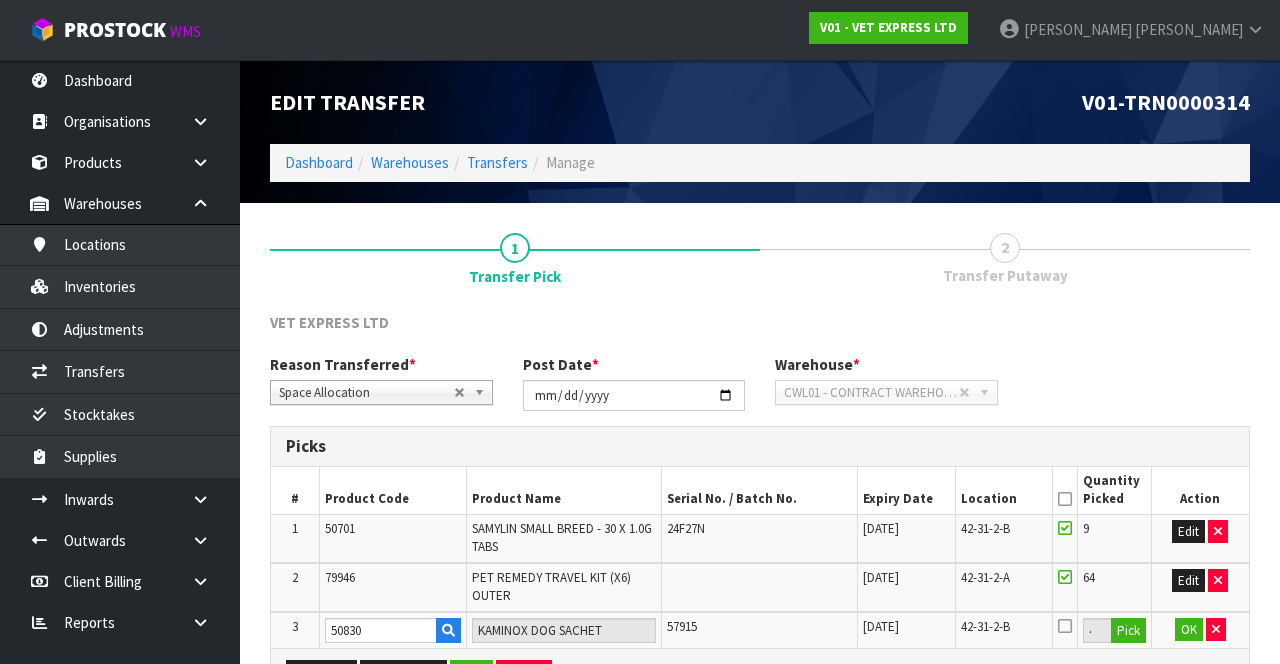 click at bounding box center [1065, 626] 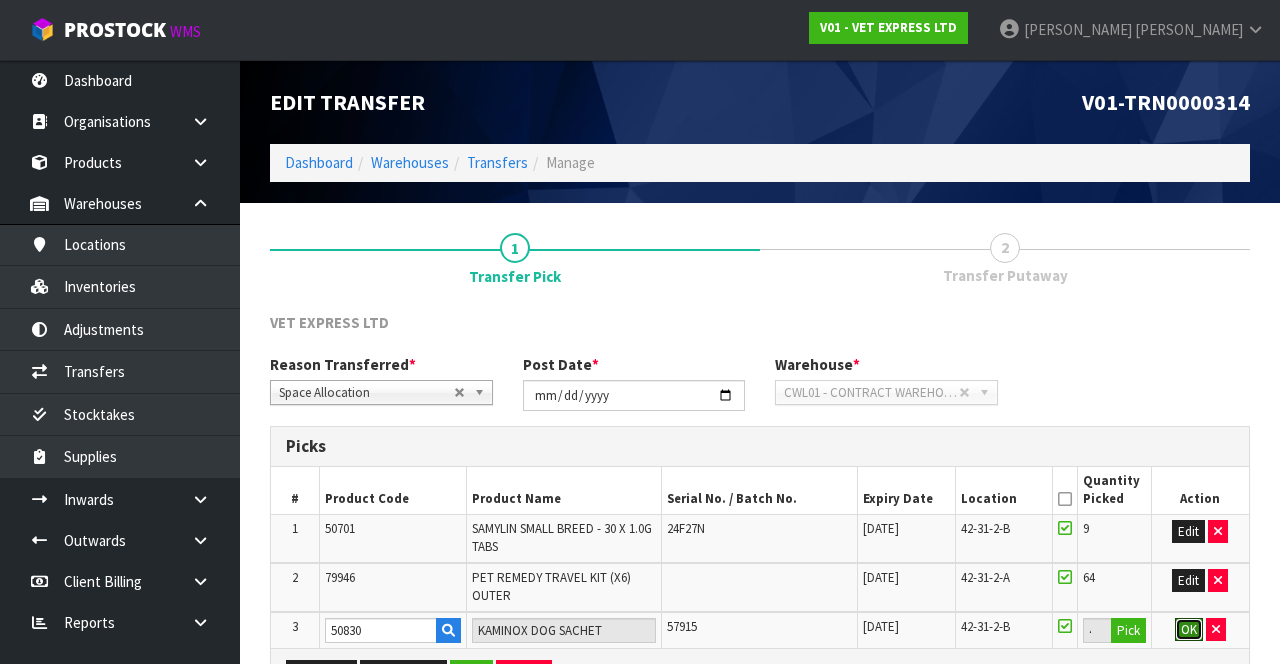 click on "OK" at bounding box center (1189, 630) 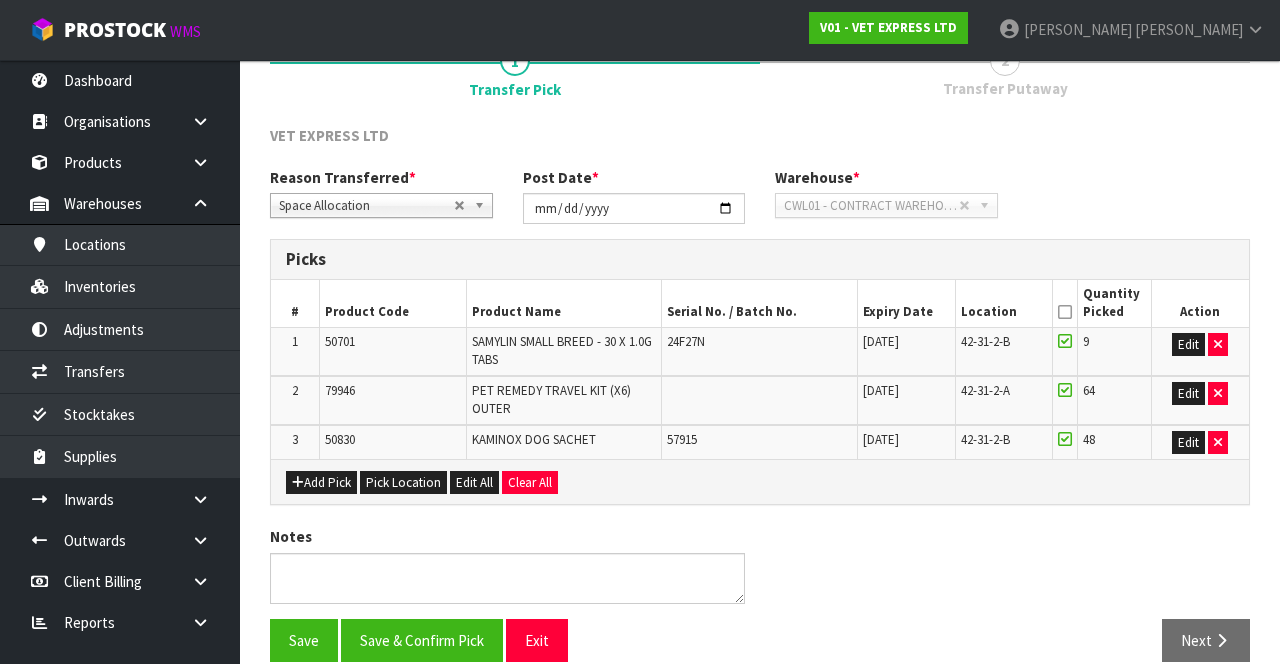scroll, scrollTop: 210, scrollLeft: 0, axis: vertical 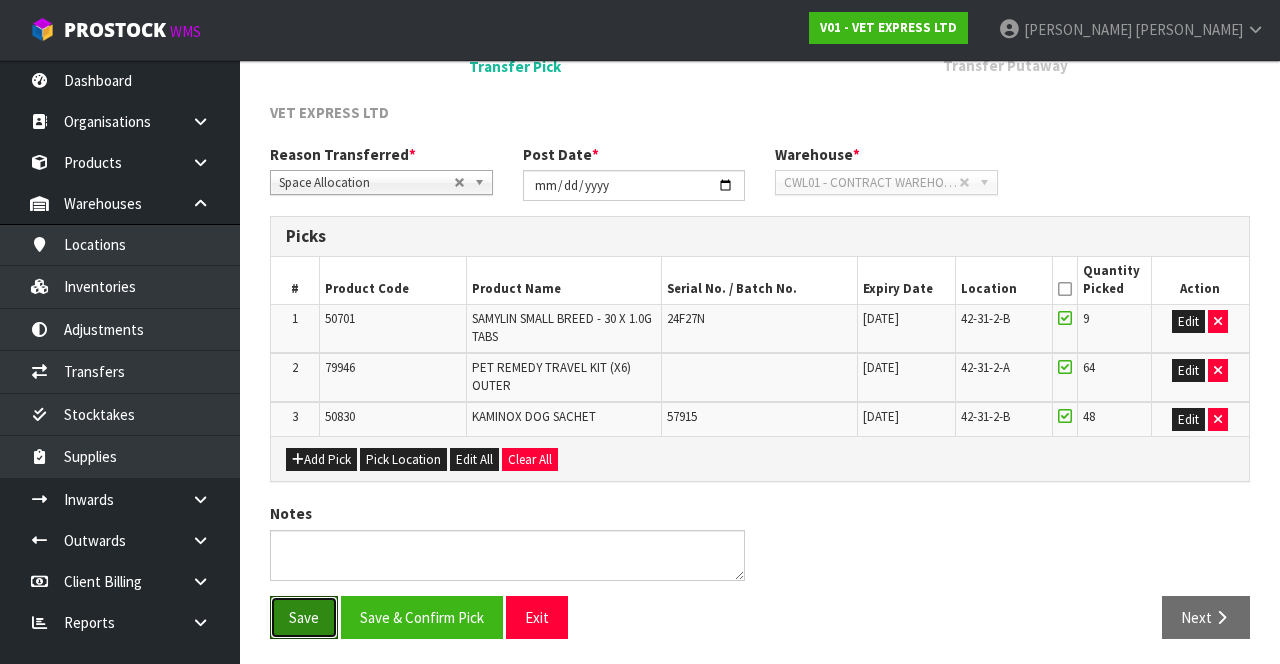 click on "Save" at bounding box center [304, 617] 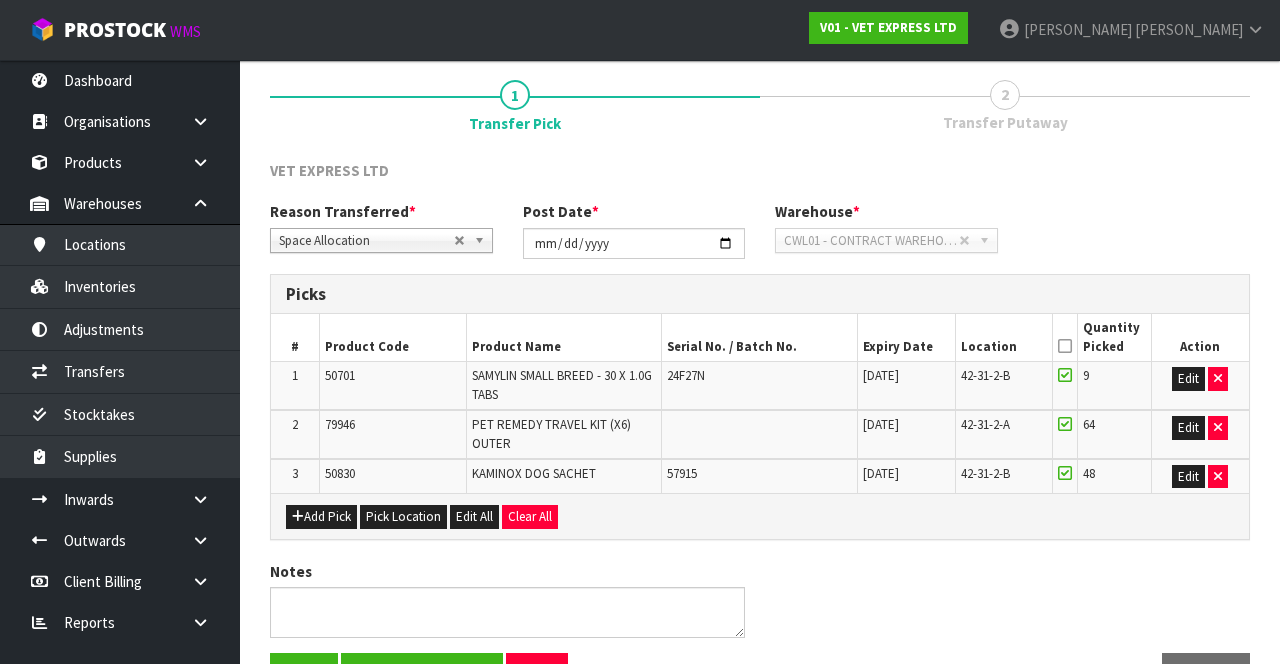 scroll, scrollTop: 282, scrollLeft: 0, axis: vertical 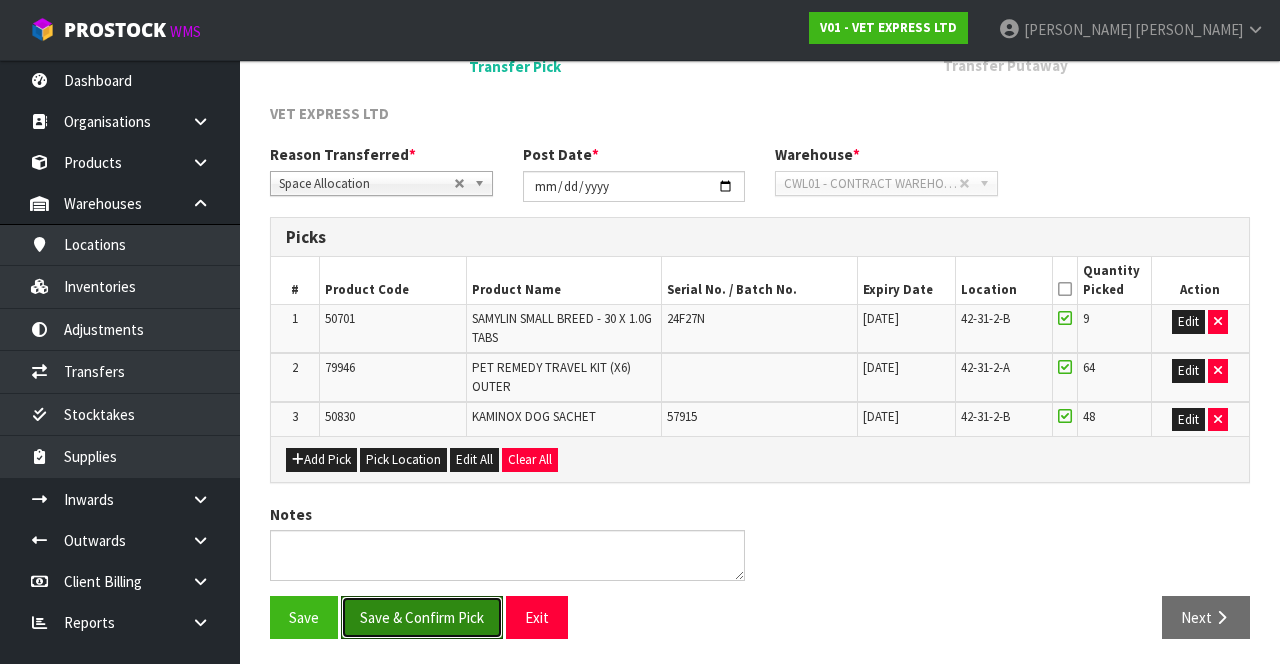 click on "Save & Confirm Pick" at bounding box center (422, 617) 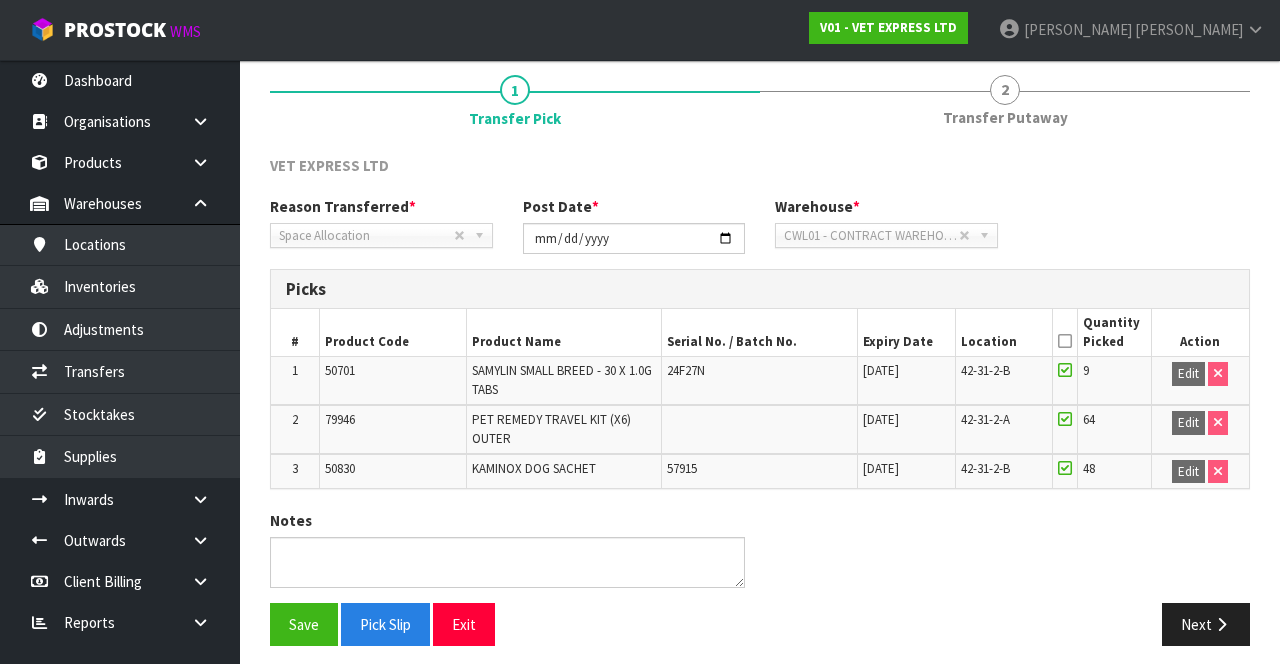 scroll, scrollTop: 238, scrollLeft: 0, axis: vertical 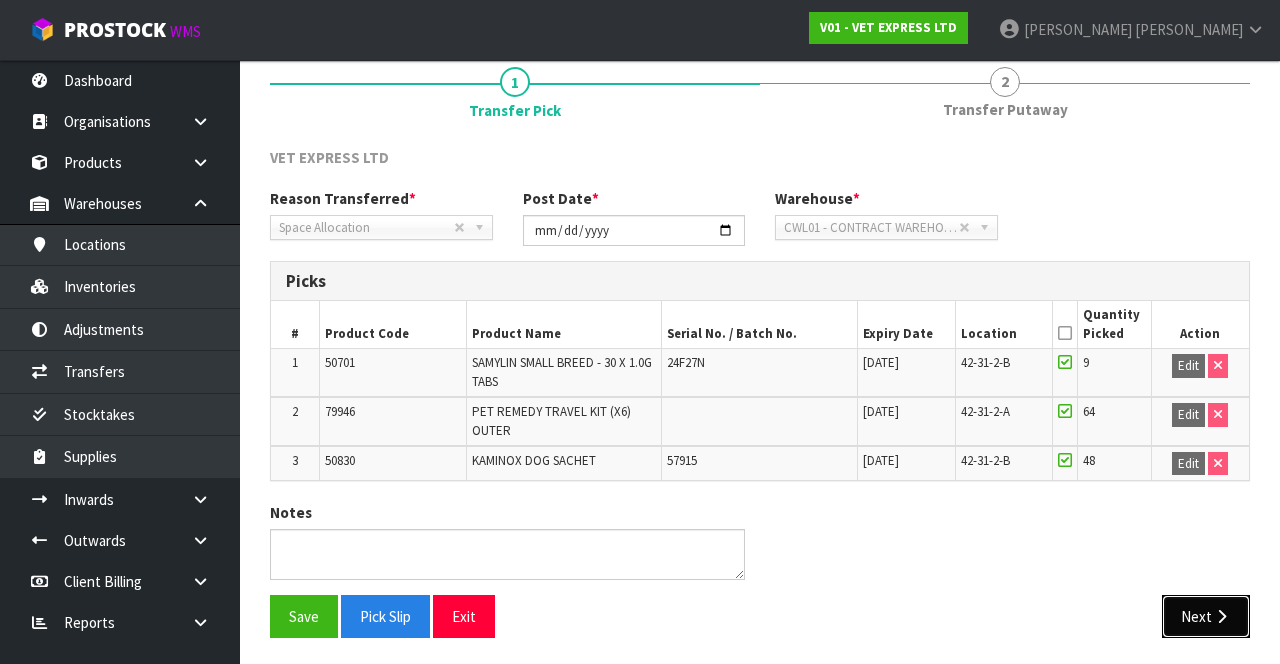 click on "Next" at bounding box center [1206, 616] 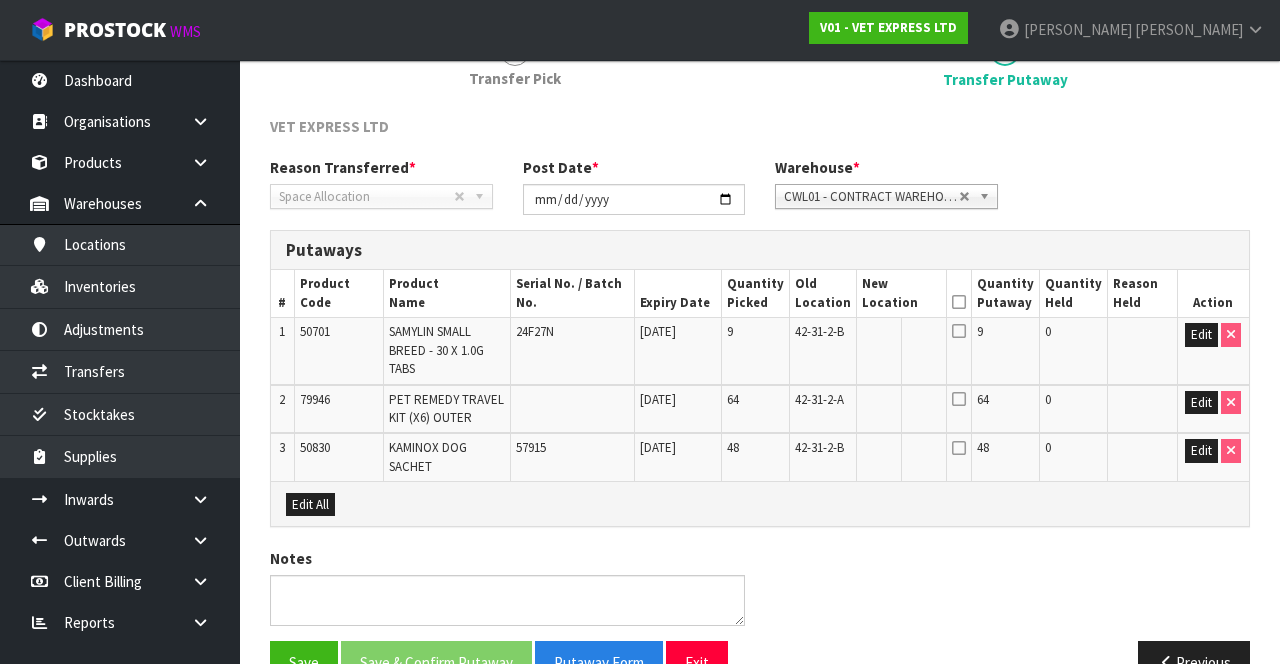 scroll, scrollTop: 315, scrollLeft: 0, axis: vertical 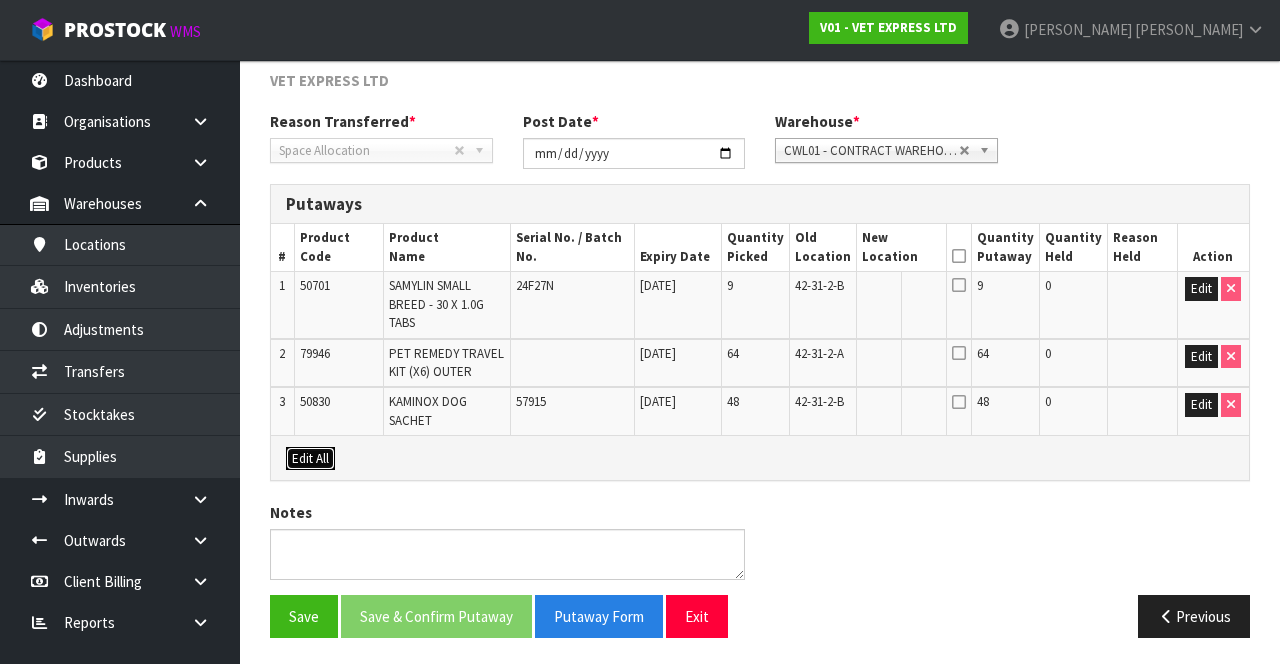 click on "Edit All" at bounding box center (310, 459) 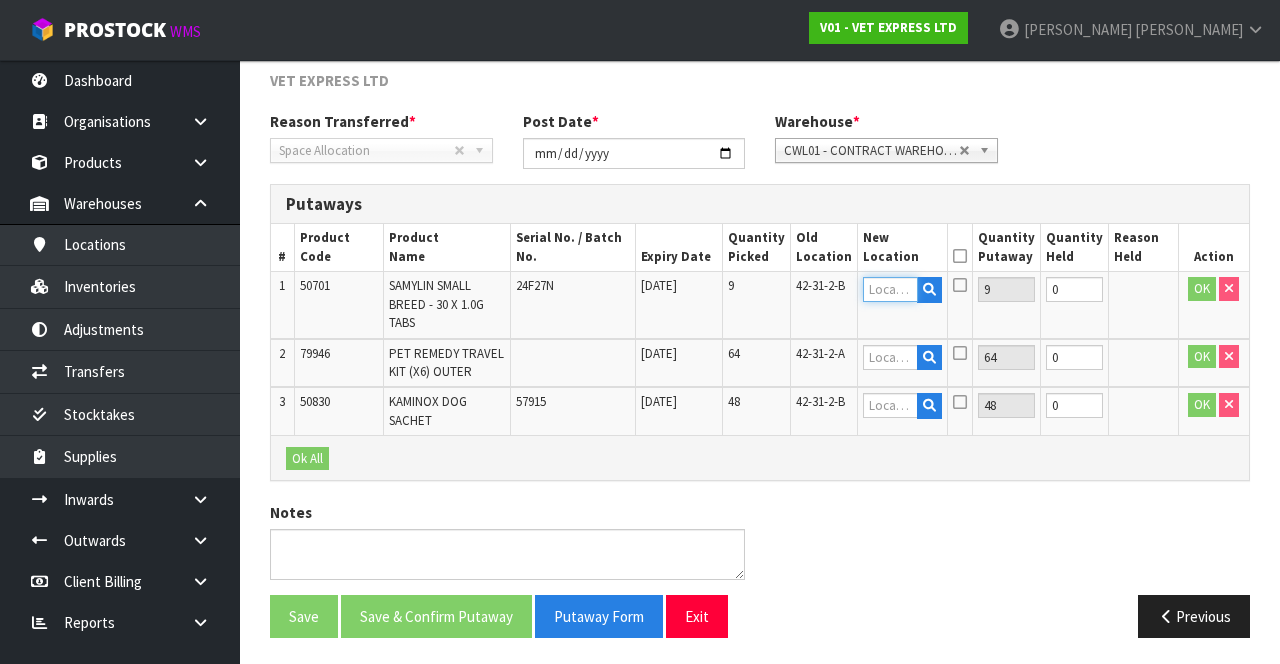 click at bounding box center (891, 289) 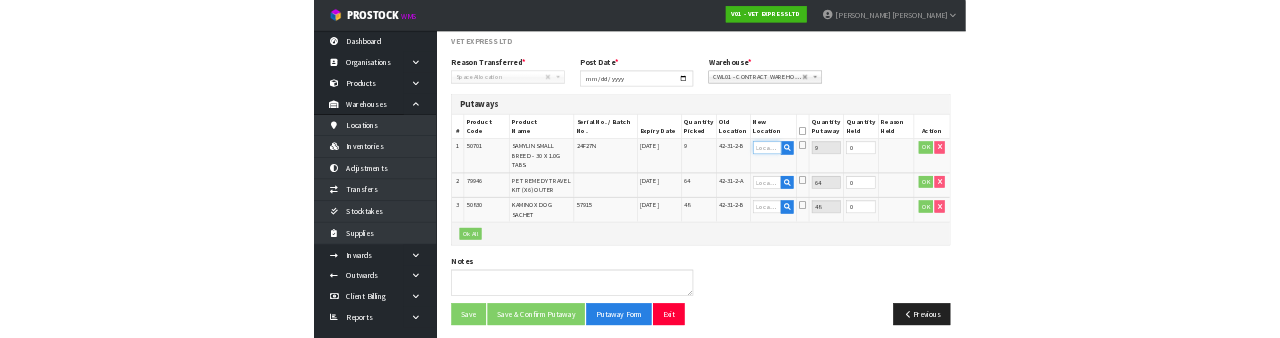 scroll, scrollTop: 303, scrollLeft: 0, axis: vertical 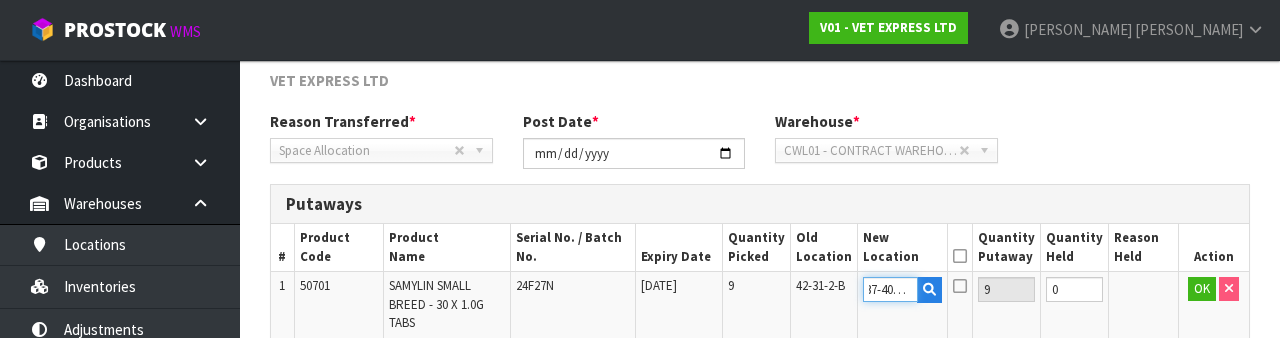 type on "37-40-2-B" 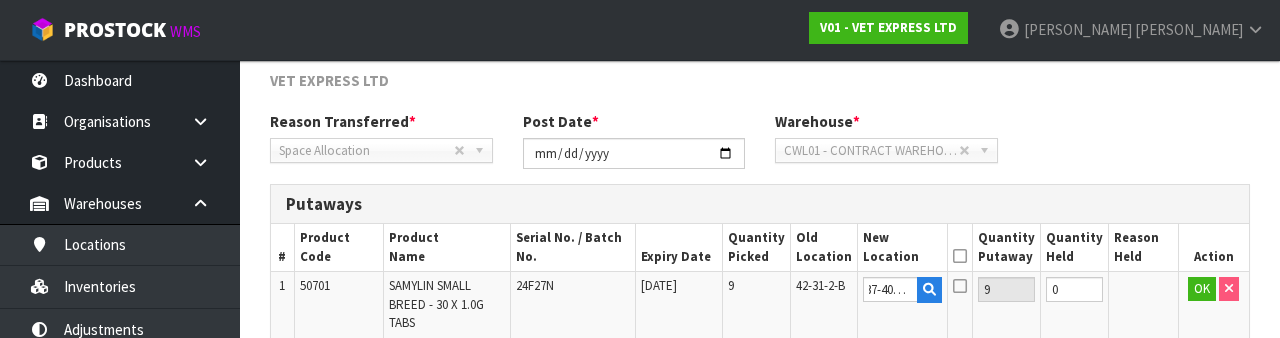 click at bounding box center (960, 286) 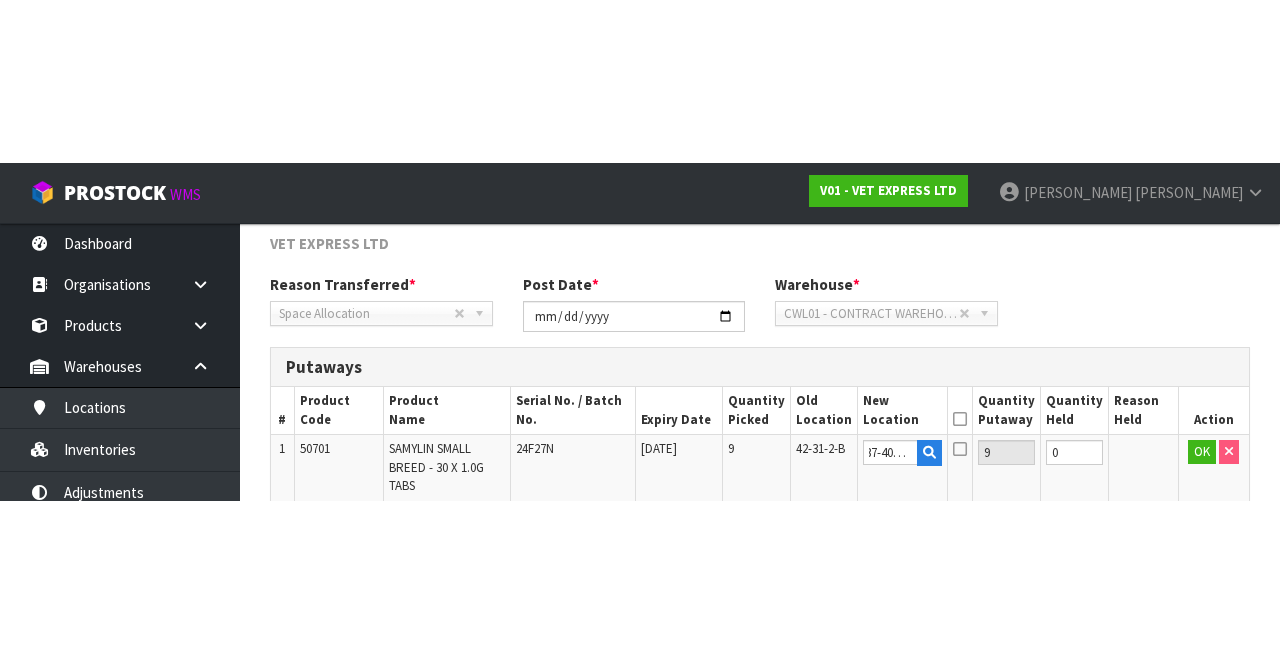 scroll, scrollTop: 315, scrollLeft: 0, axis: vertical 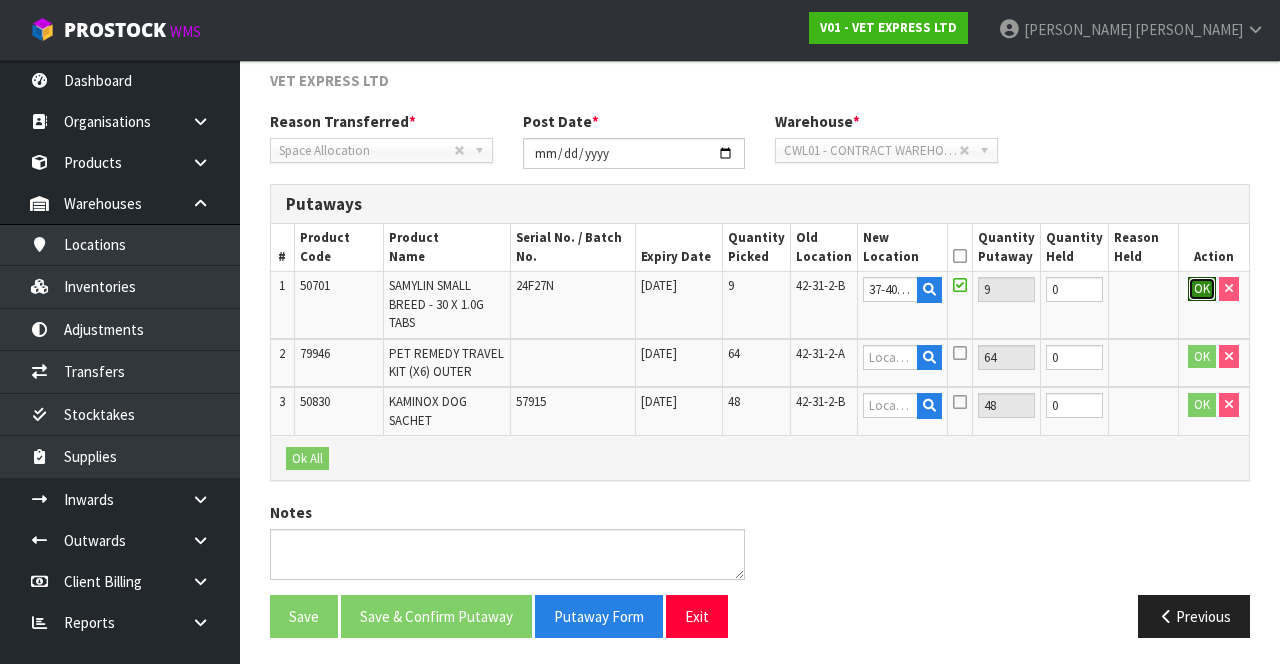 click on "OK" at bounding box center [1202, 289] 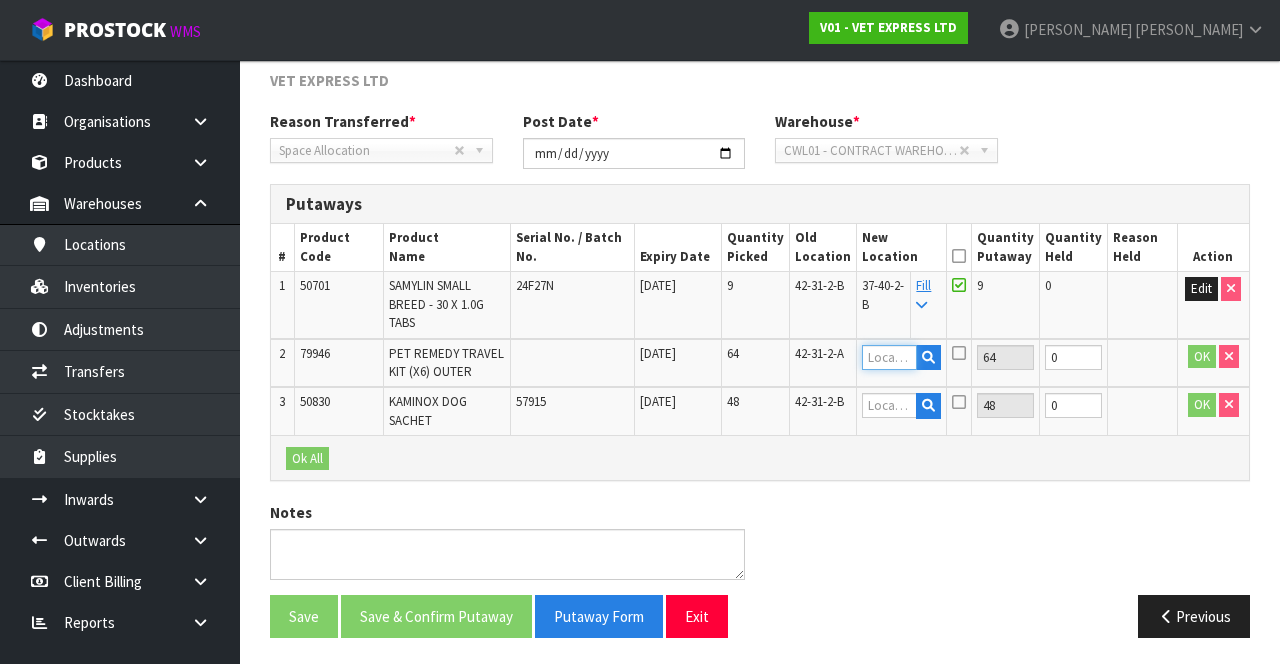click at bounding box center [890, 357] 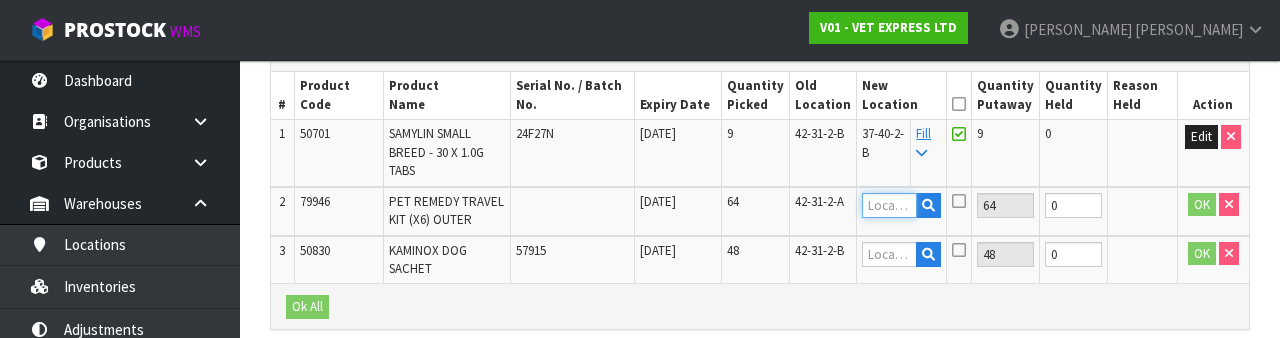 scroll, scrollTop: 490, scrollLeft: 0, axis: vertical 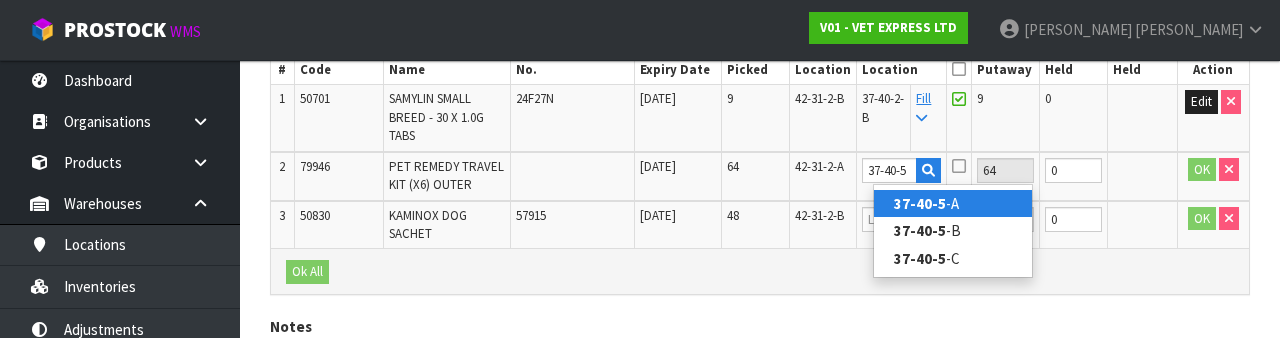 click on "37-40-5 -A" at bounding box center [953, 203] 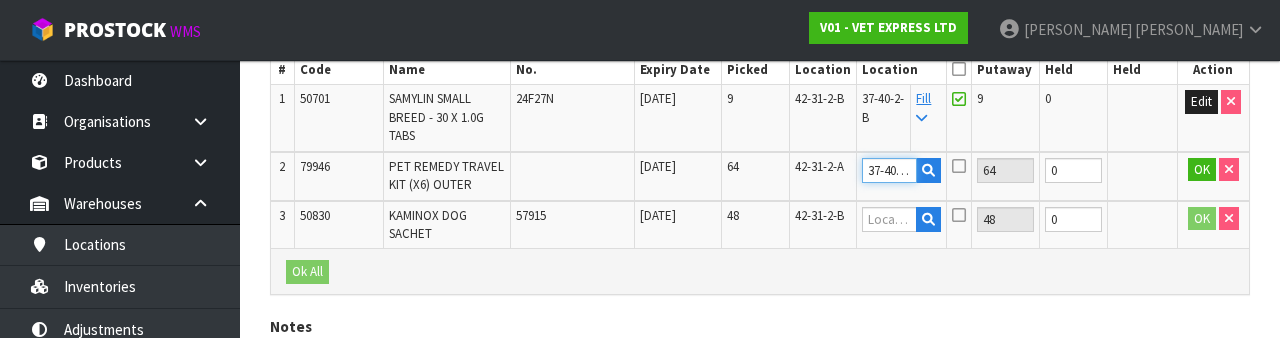 scroll, scrollTop: 490, scrollLeft: 0, axis: vertical 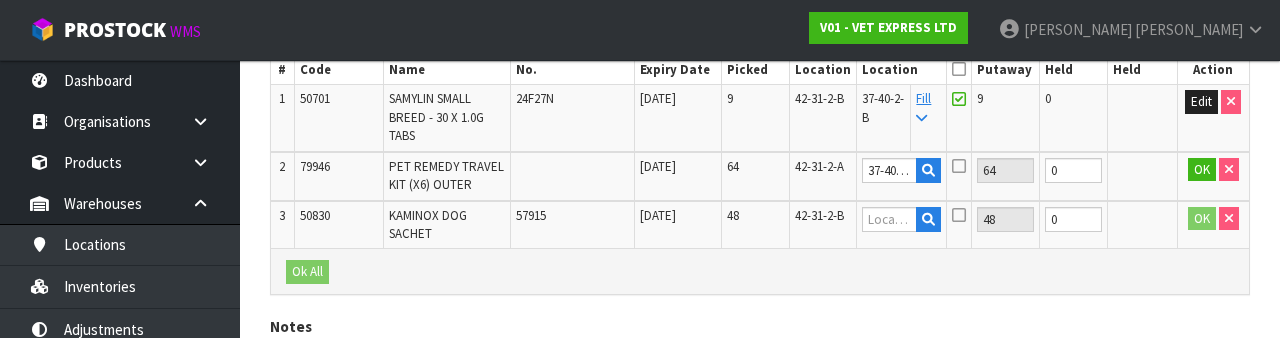 click at bounding box center [959, 166] 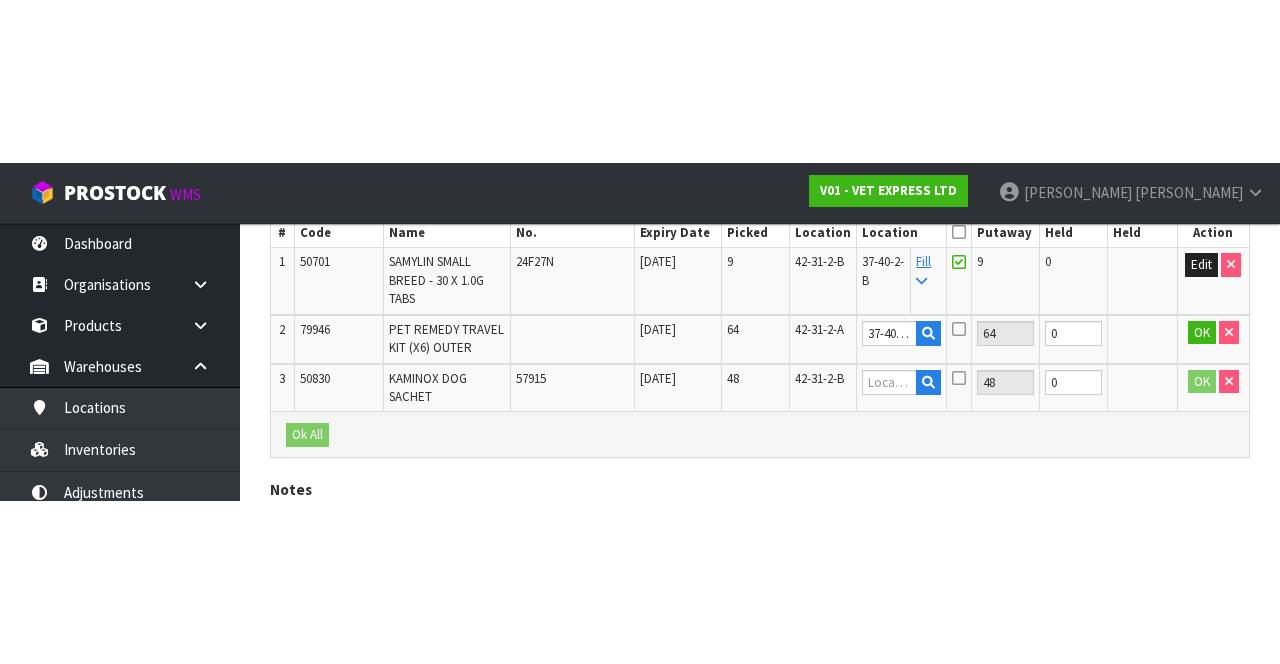scroll, scrollTop: 315, scrollLeft: 0, axis: vertical 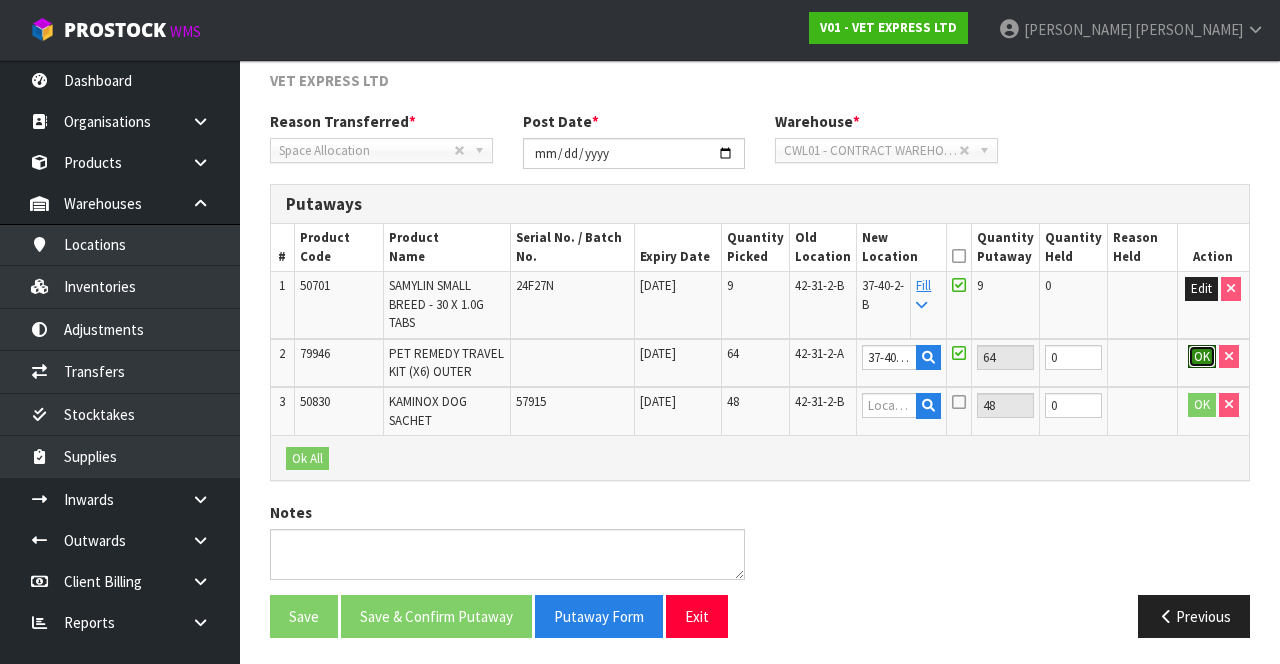 click on "OK" at bounding box center [1202, 357] 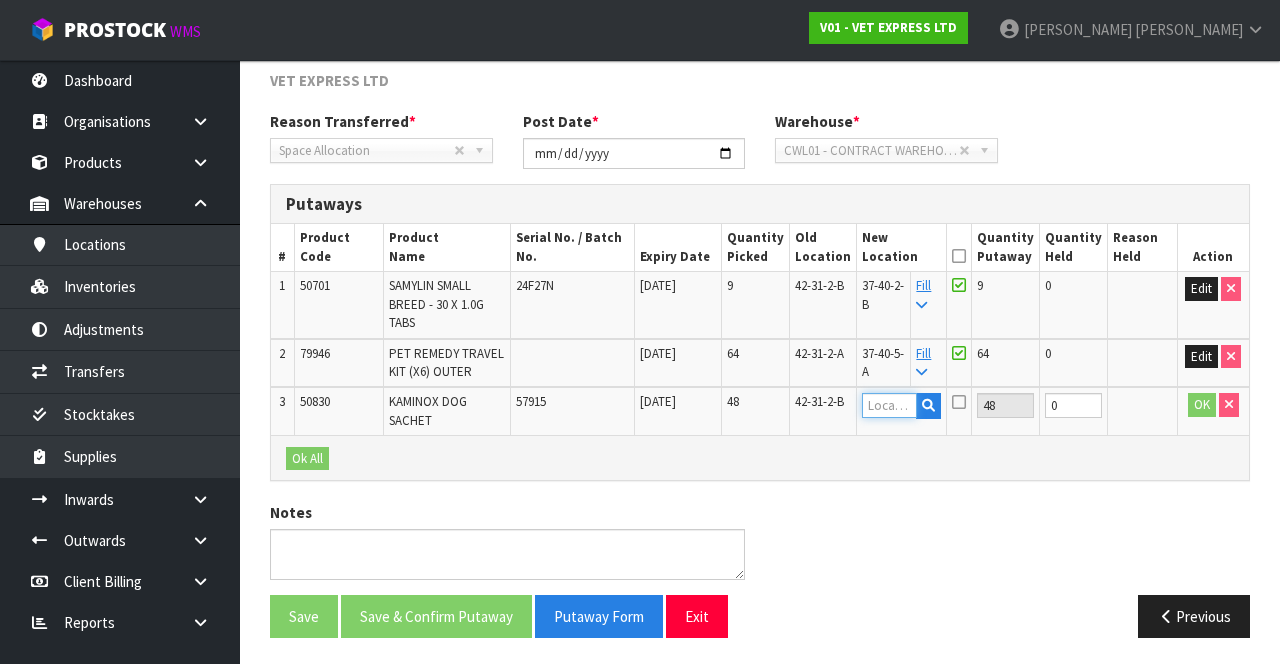 click at bounding box center (890, 405) 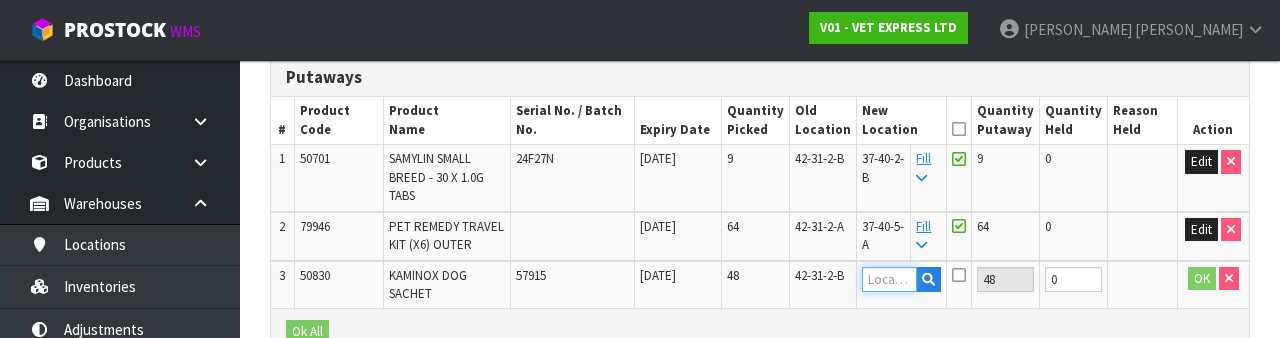 scroll, scrollTop: 538, scrollLeft: 0, axis: vertical 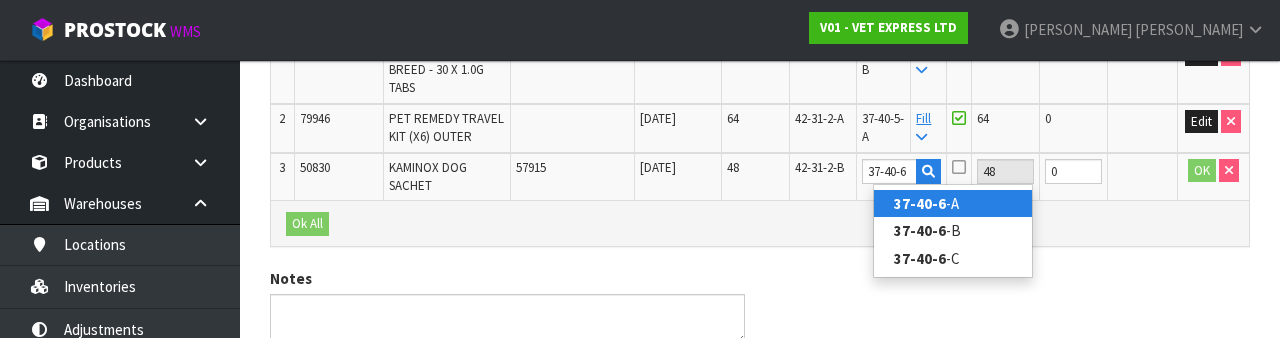 click on "37-40-6 -A" at bounding box center (953, 203) 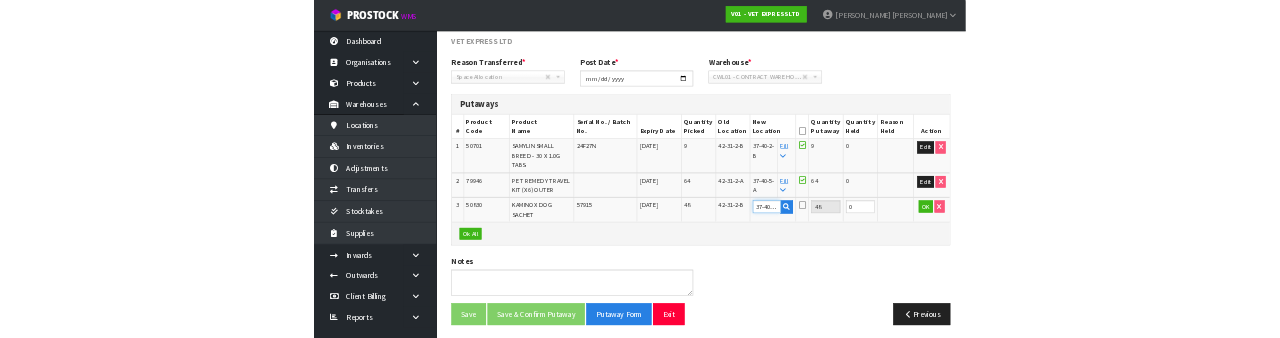 scroll, scrollTop: 538, scrollLeft: 0, axis: vertical 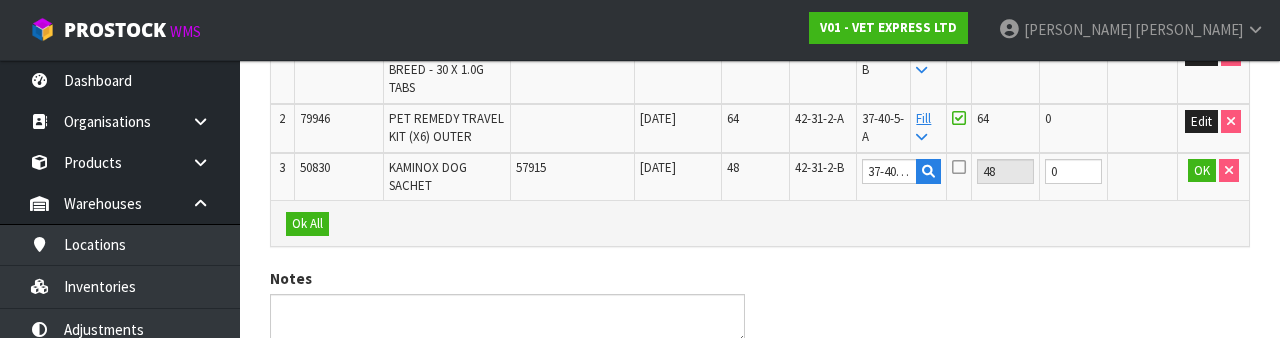click at bounding box center [959, 167] 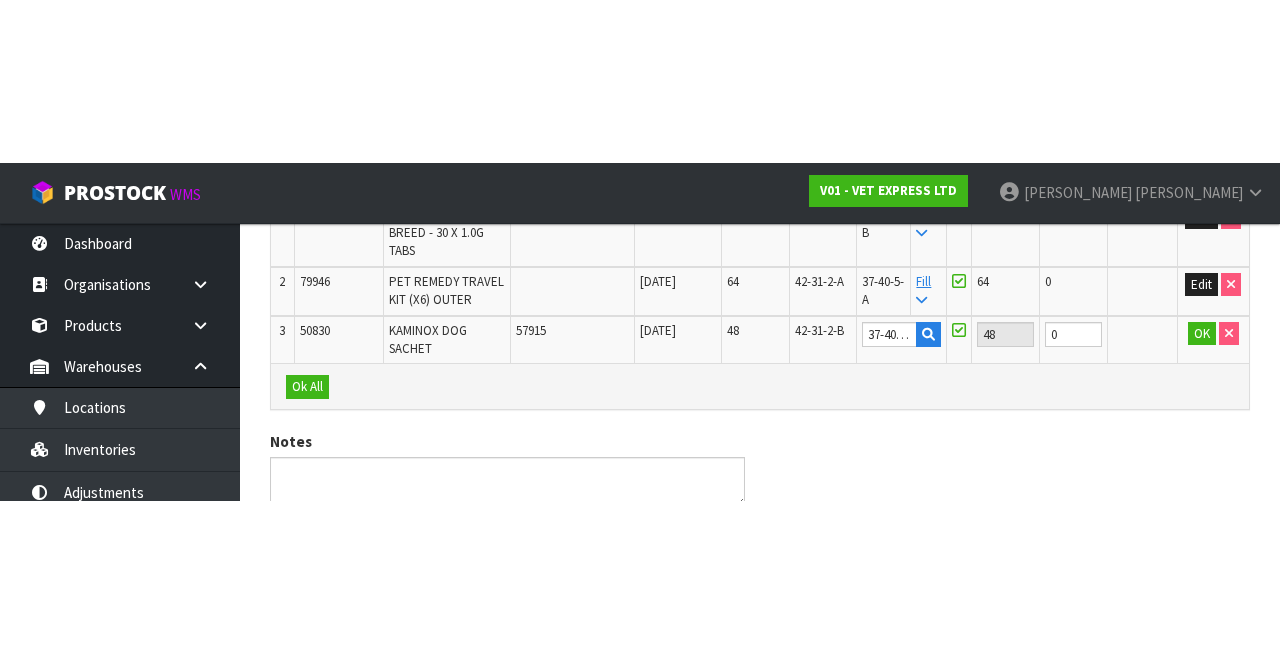 scroll, scrollTop: 315, scrollLeft: 0, axis: vertical 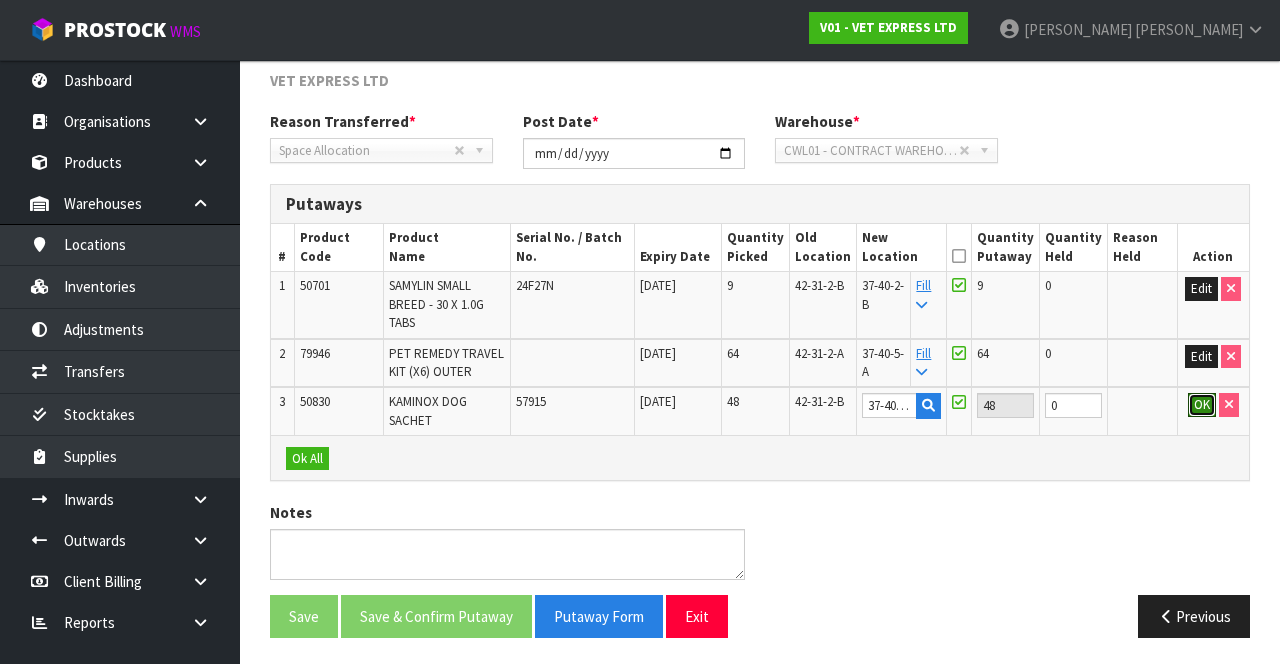 click on "OK" at bounding box center (1202, 405) 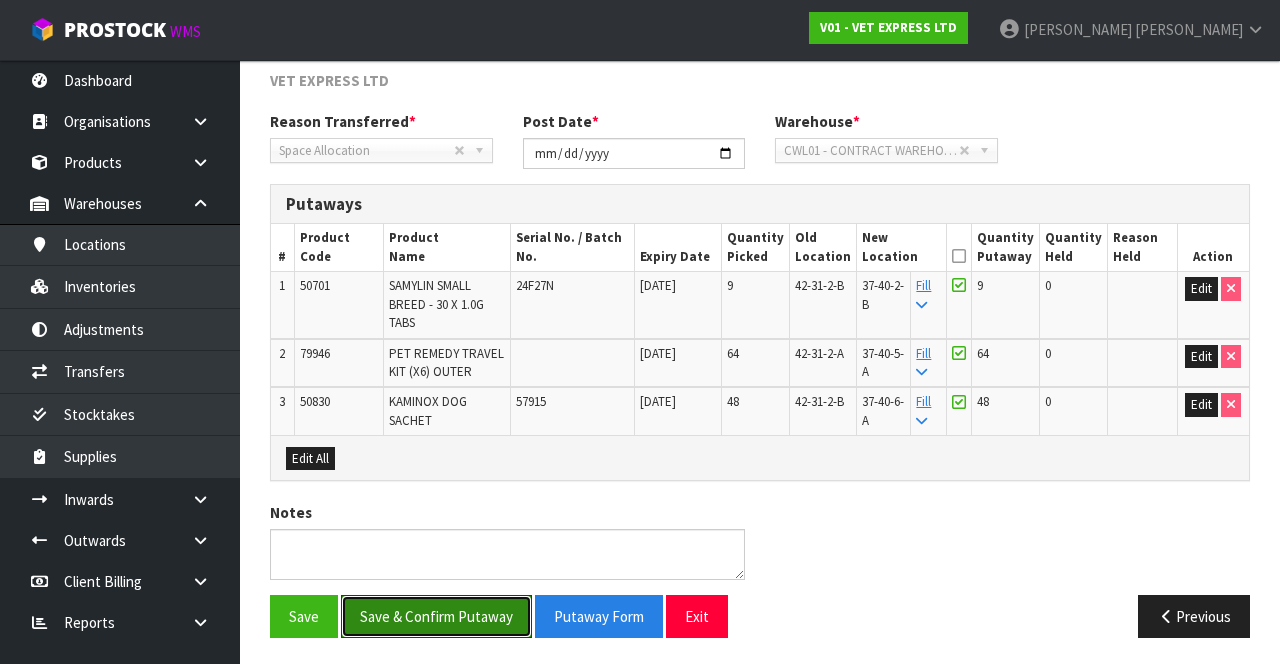 click on "Save & Confirm Putaway" at bounding box center (436, 616) 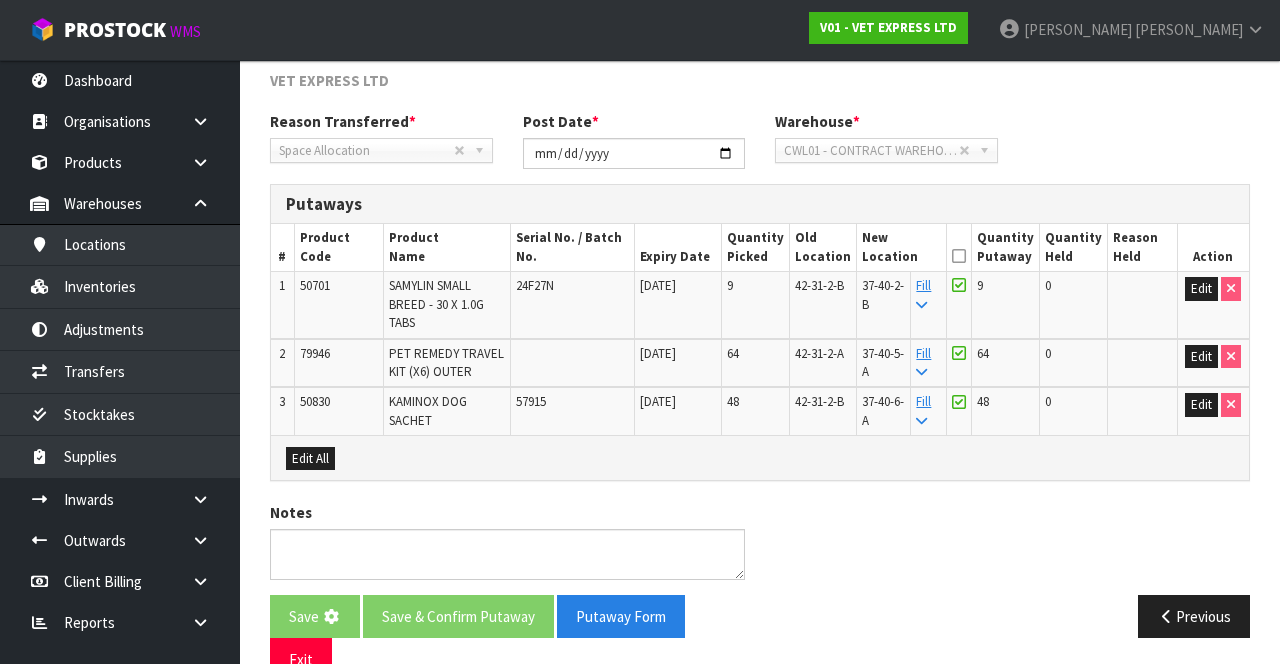 scroll, scrollTop: 0, scrollLeft: 0, axis: both 